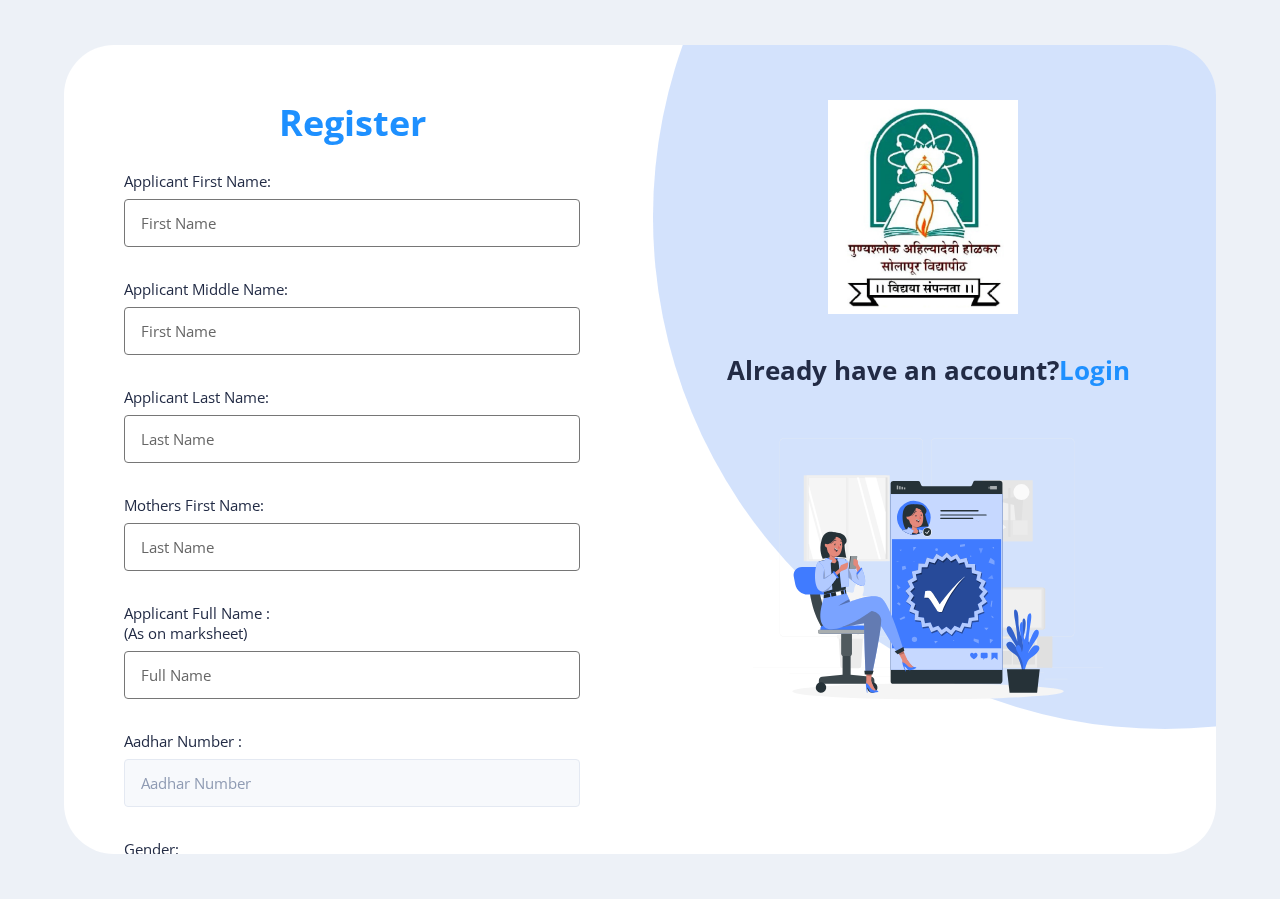 select 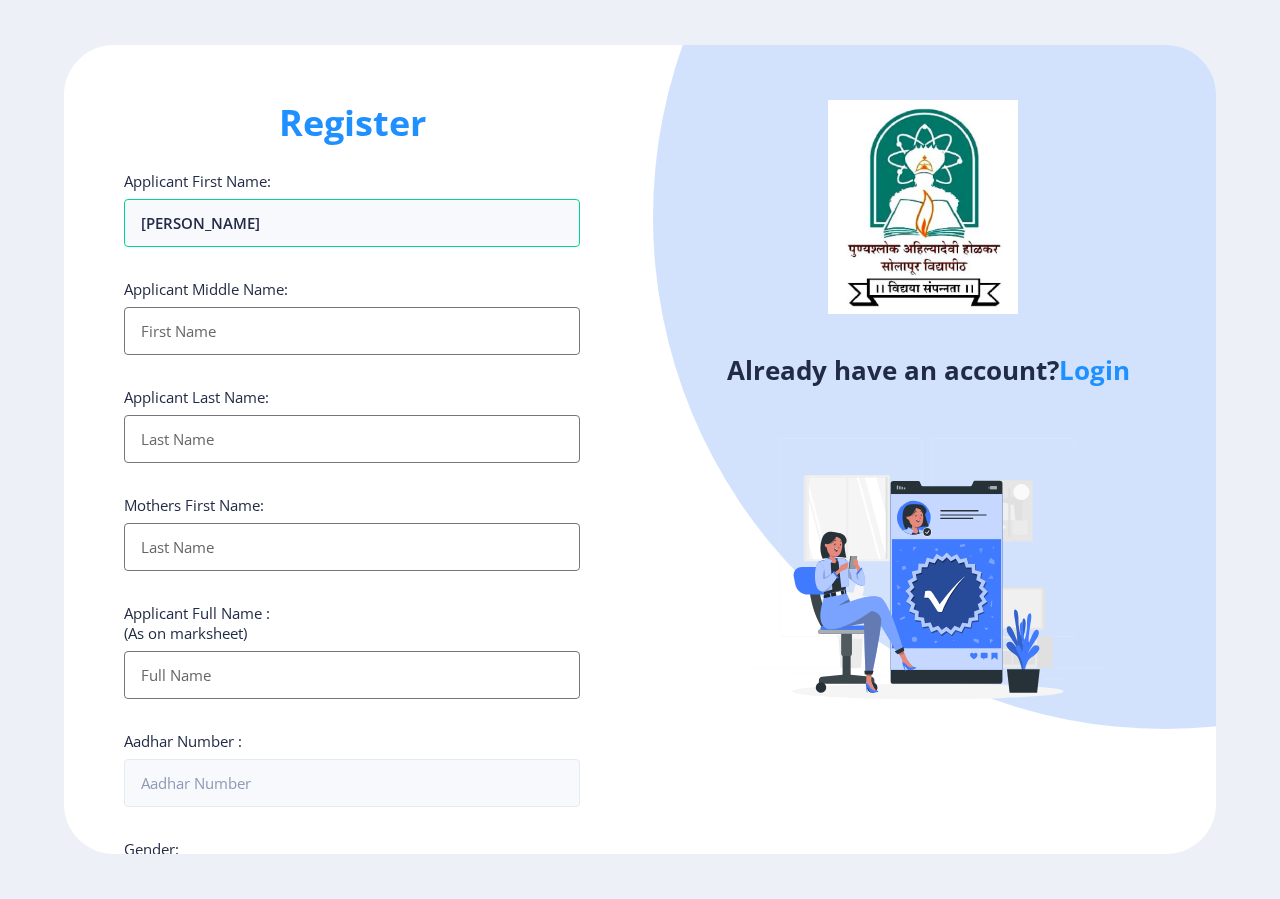 type on "[PERSON_NAME]" 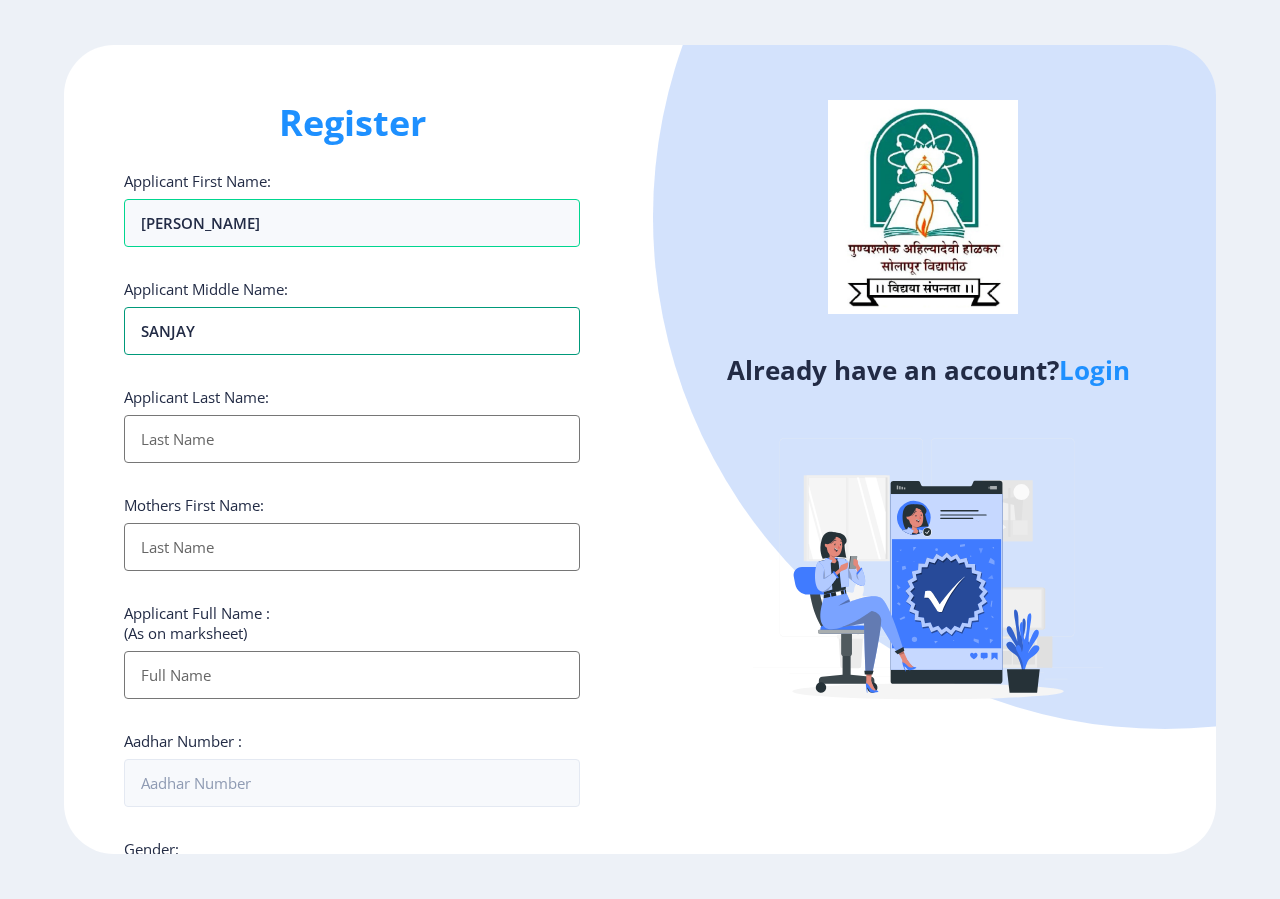 type on "SANJAY" 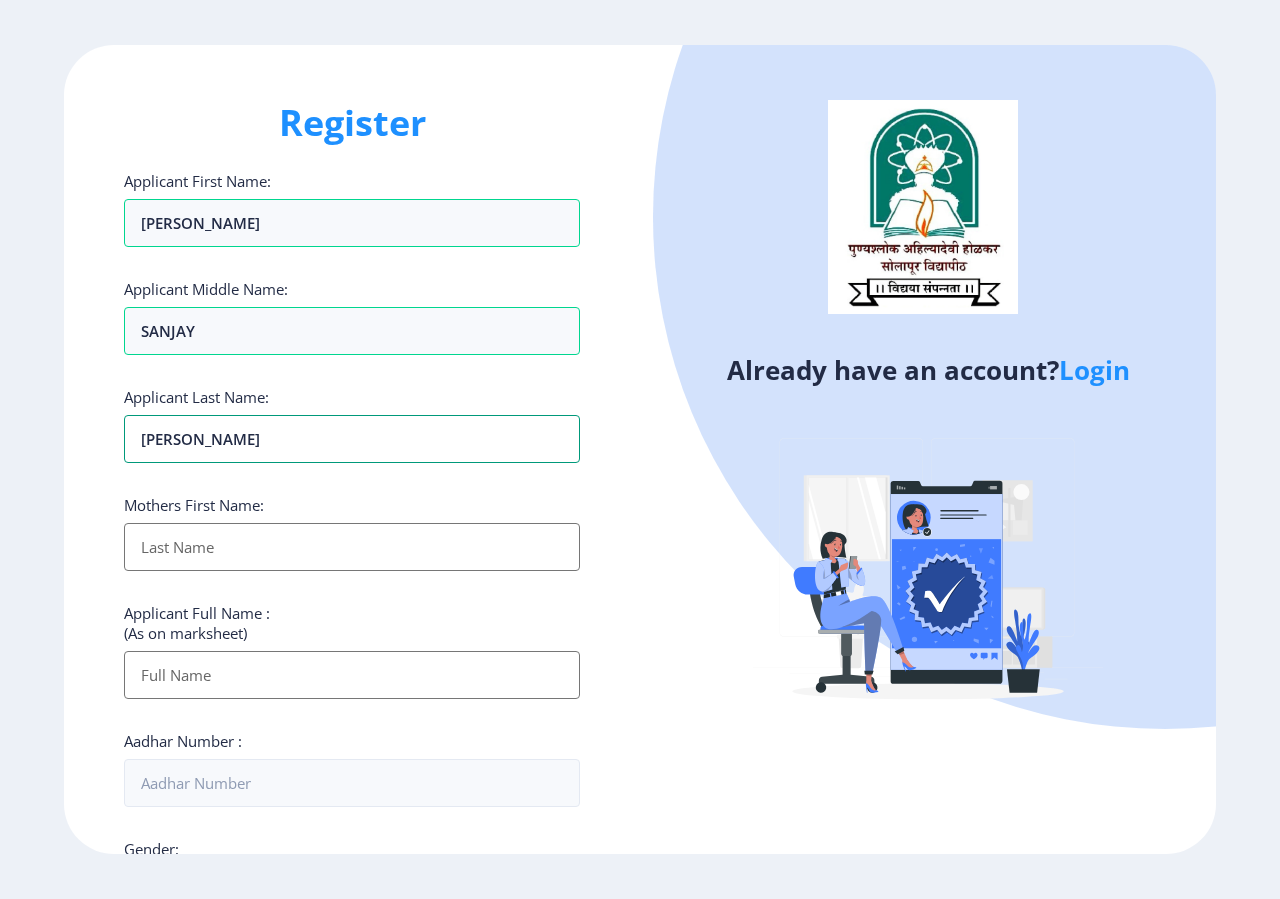 type on "[PERSON_NAME]" 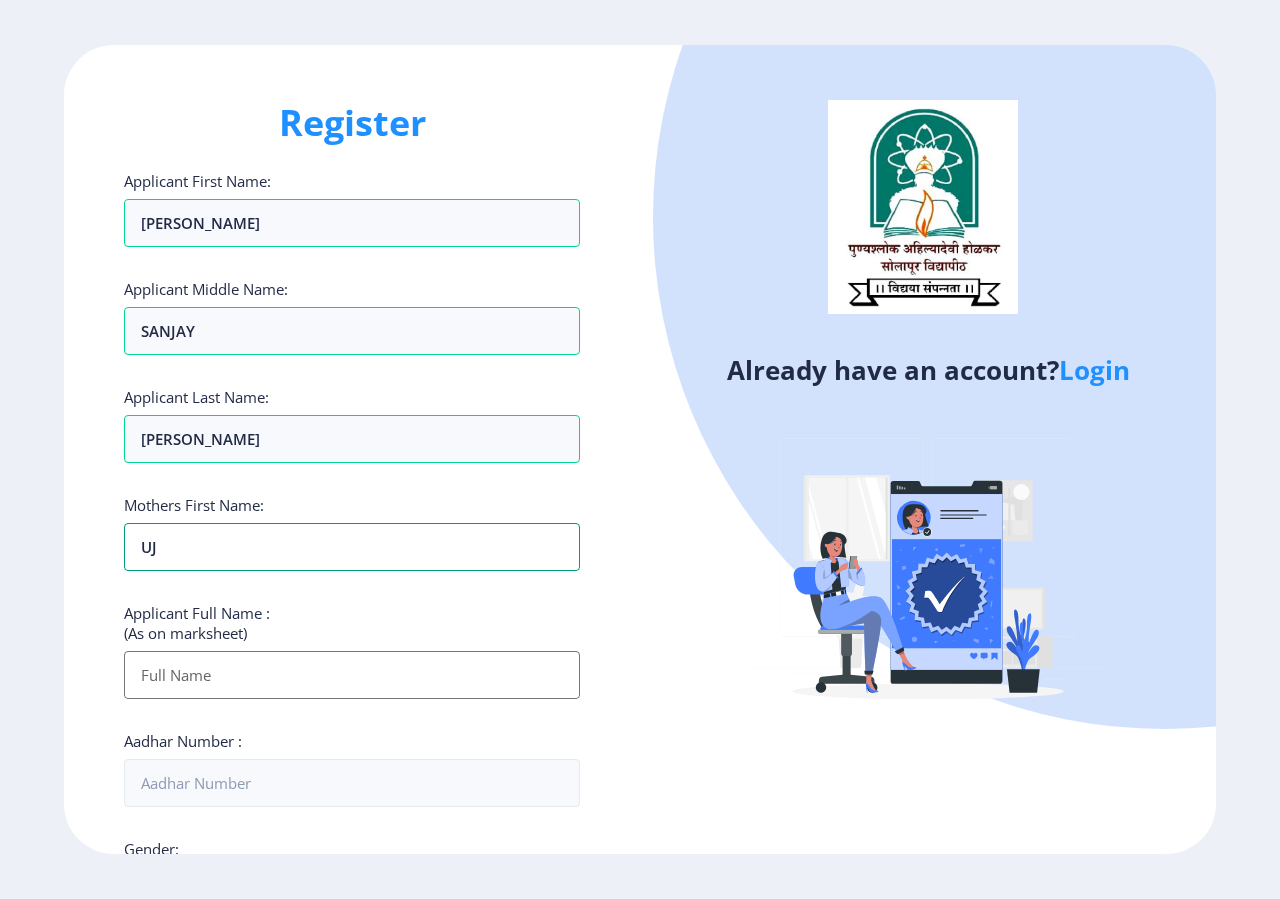 type on "U" 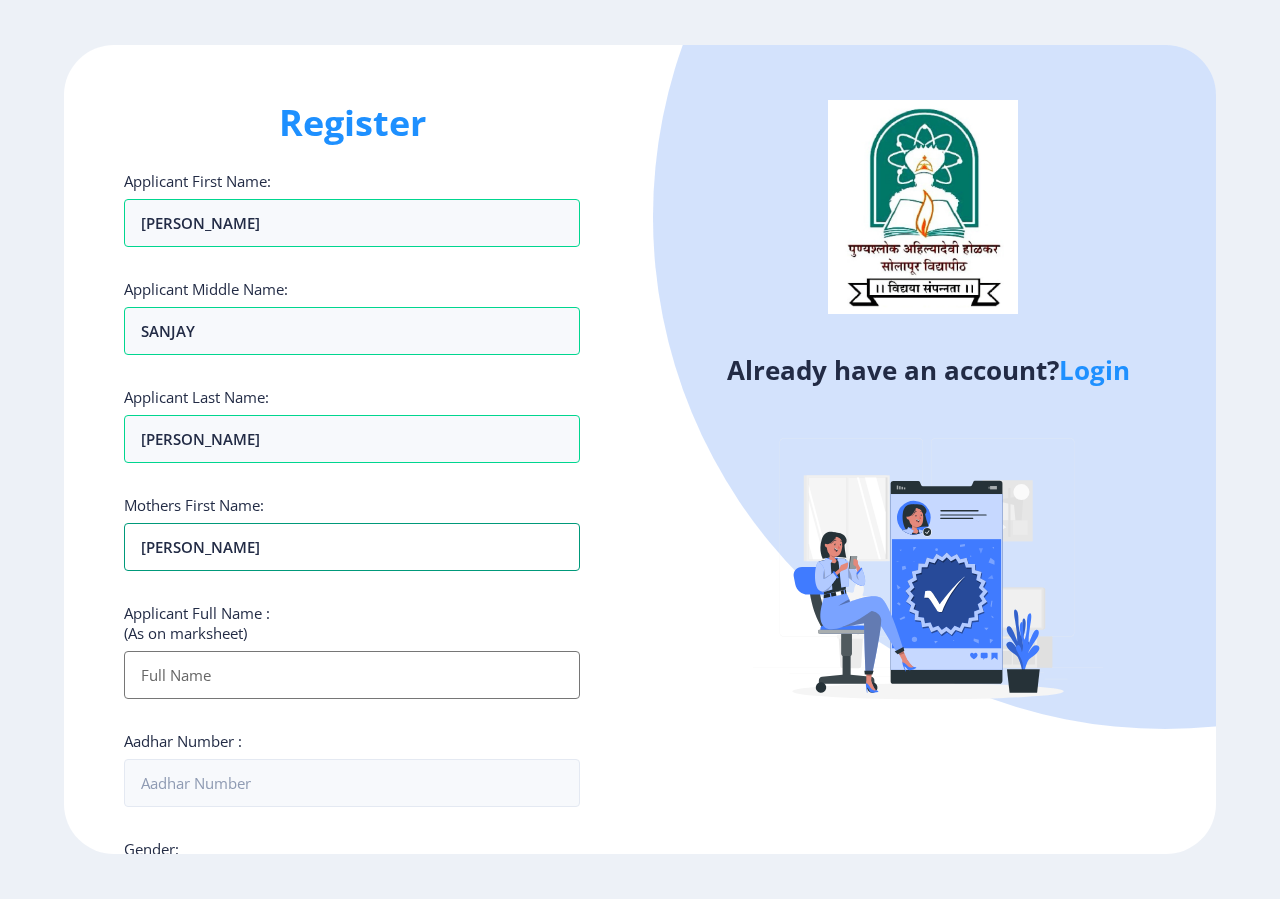 type on "[PERSON_NAME]" 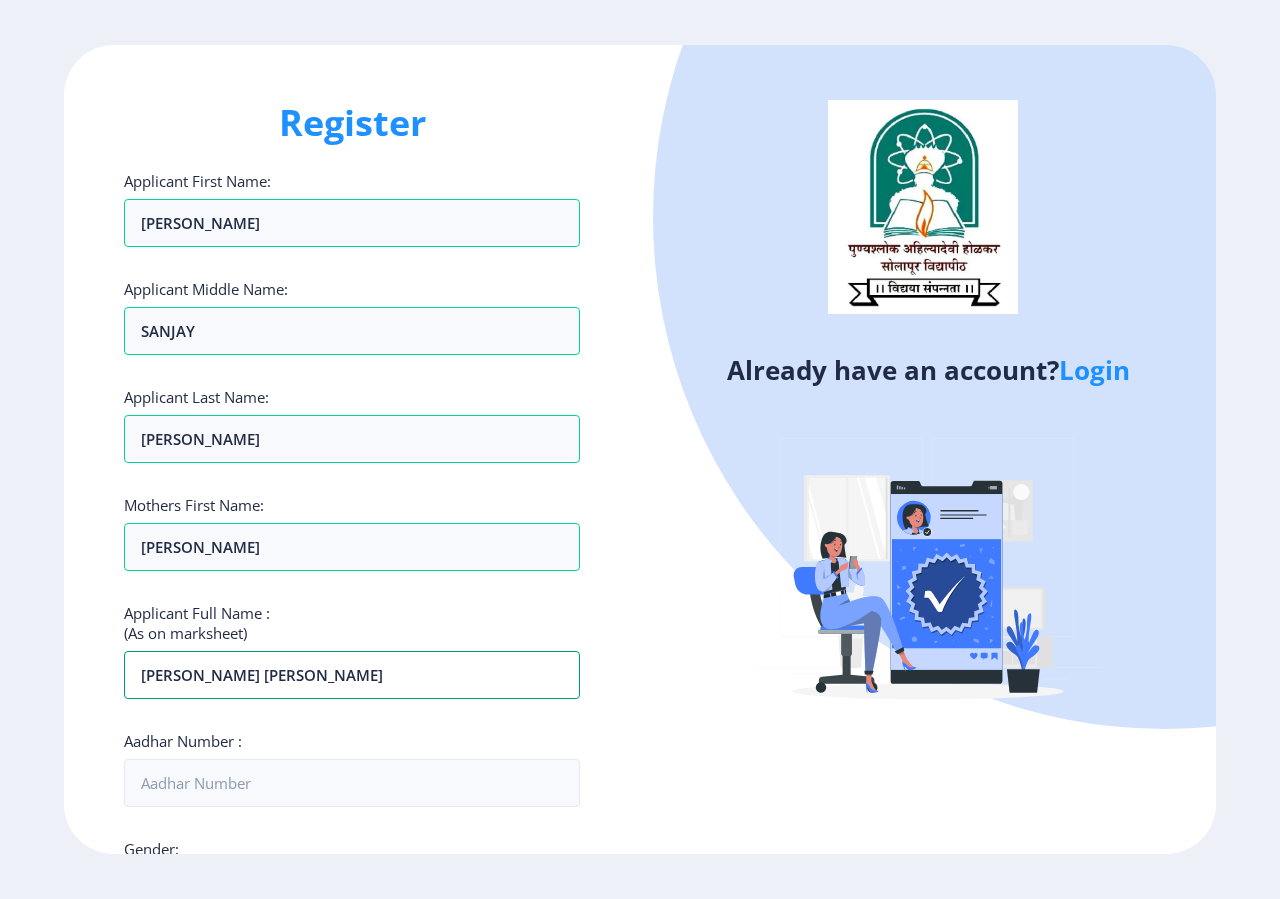 type on "[PERSON_NAME] [PERSON_NAME]" 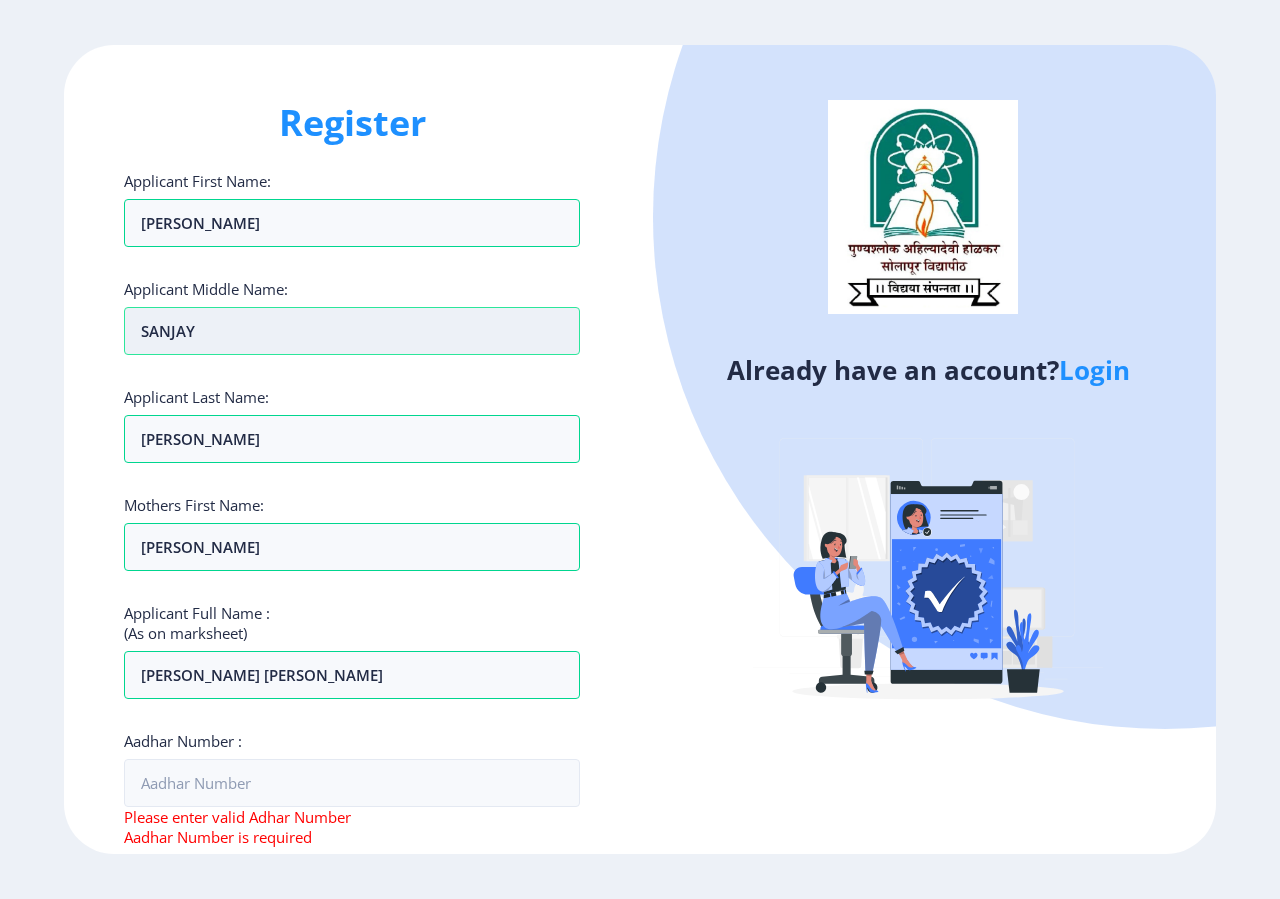 drag, startPoint x: 124, startPoint y: 320, endPoint x: 79, endPoint y: 320, distance: 45 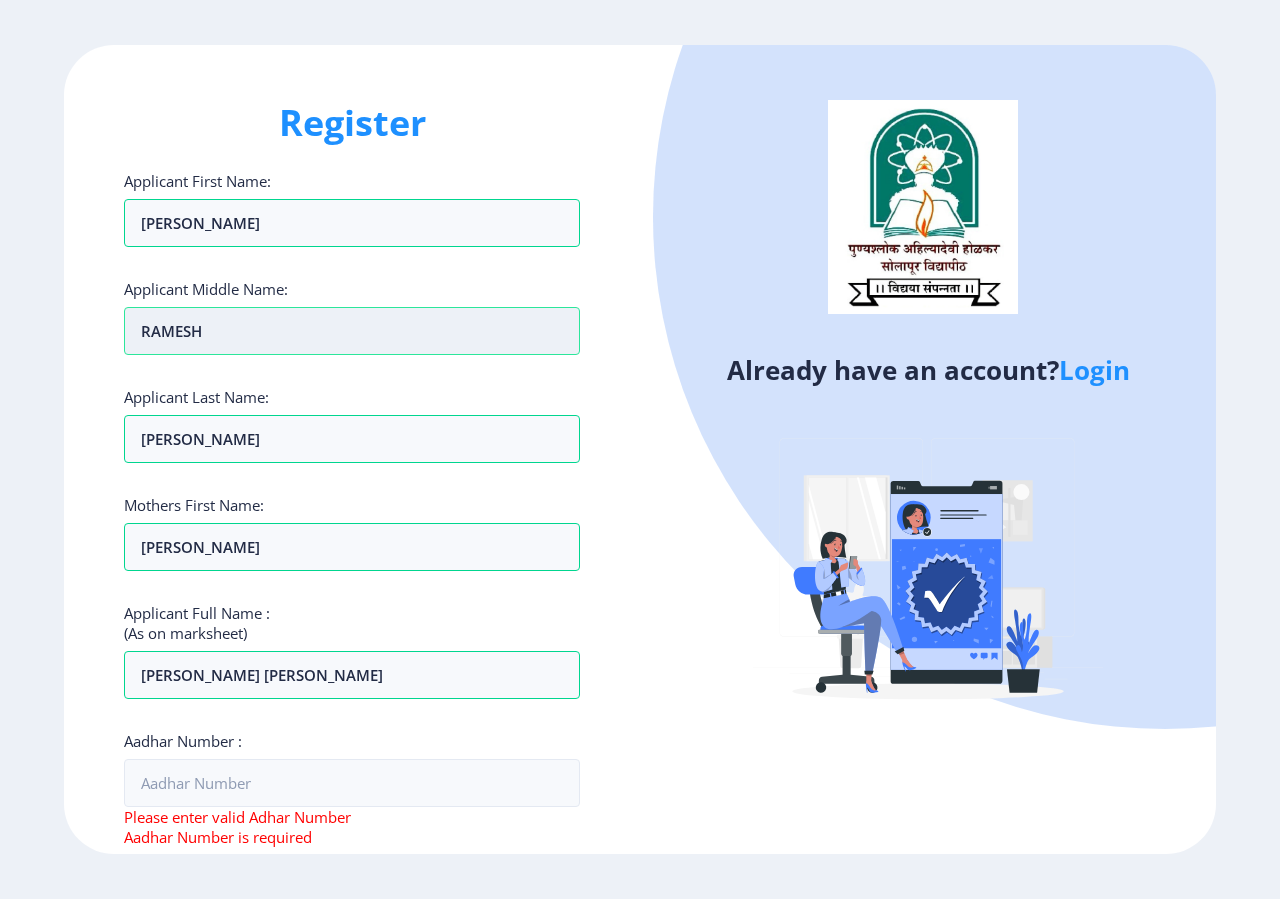 type on "RAMESH" 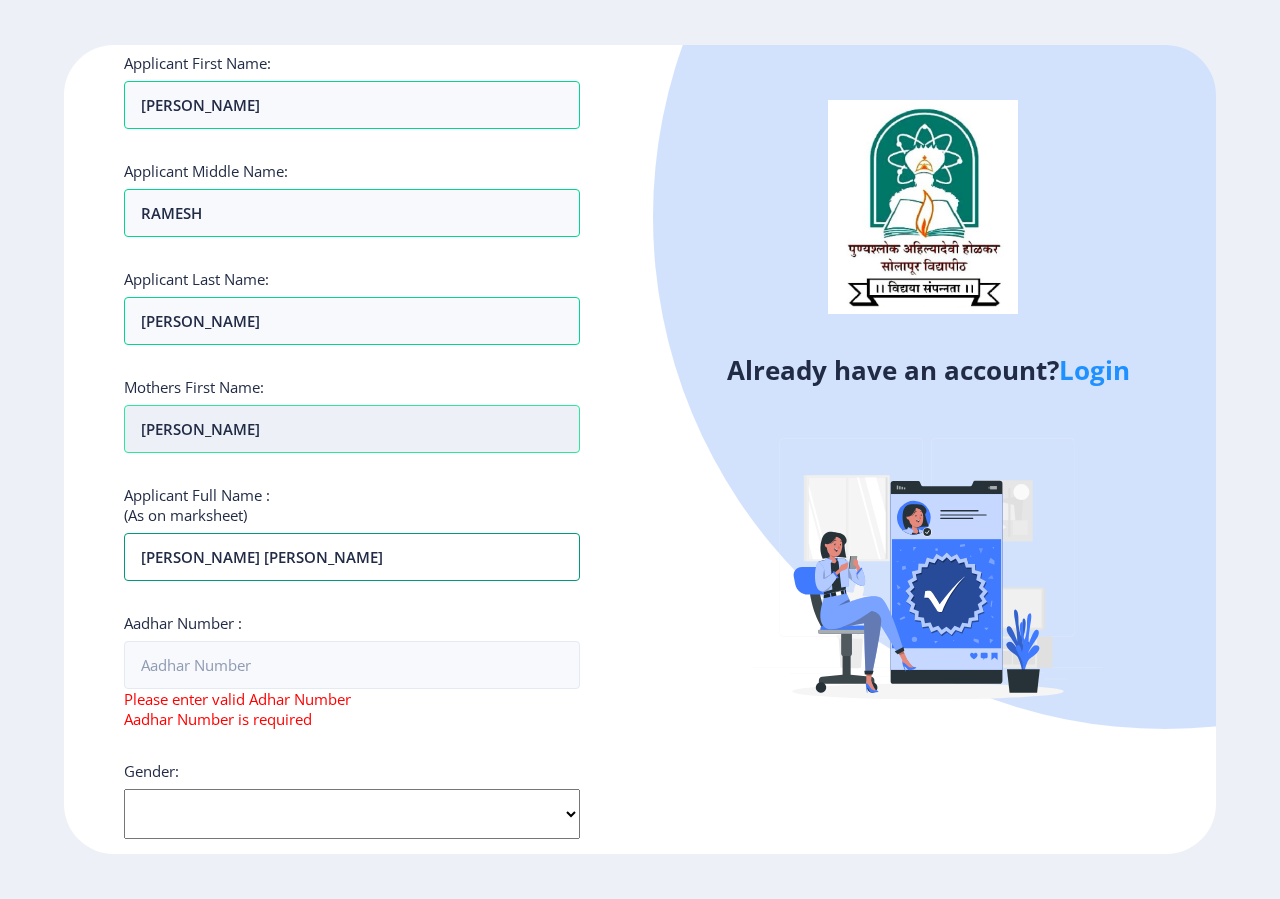 scroll, scrollTop: 120, scrollLeft: 0, axis: vertical 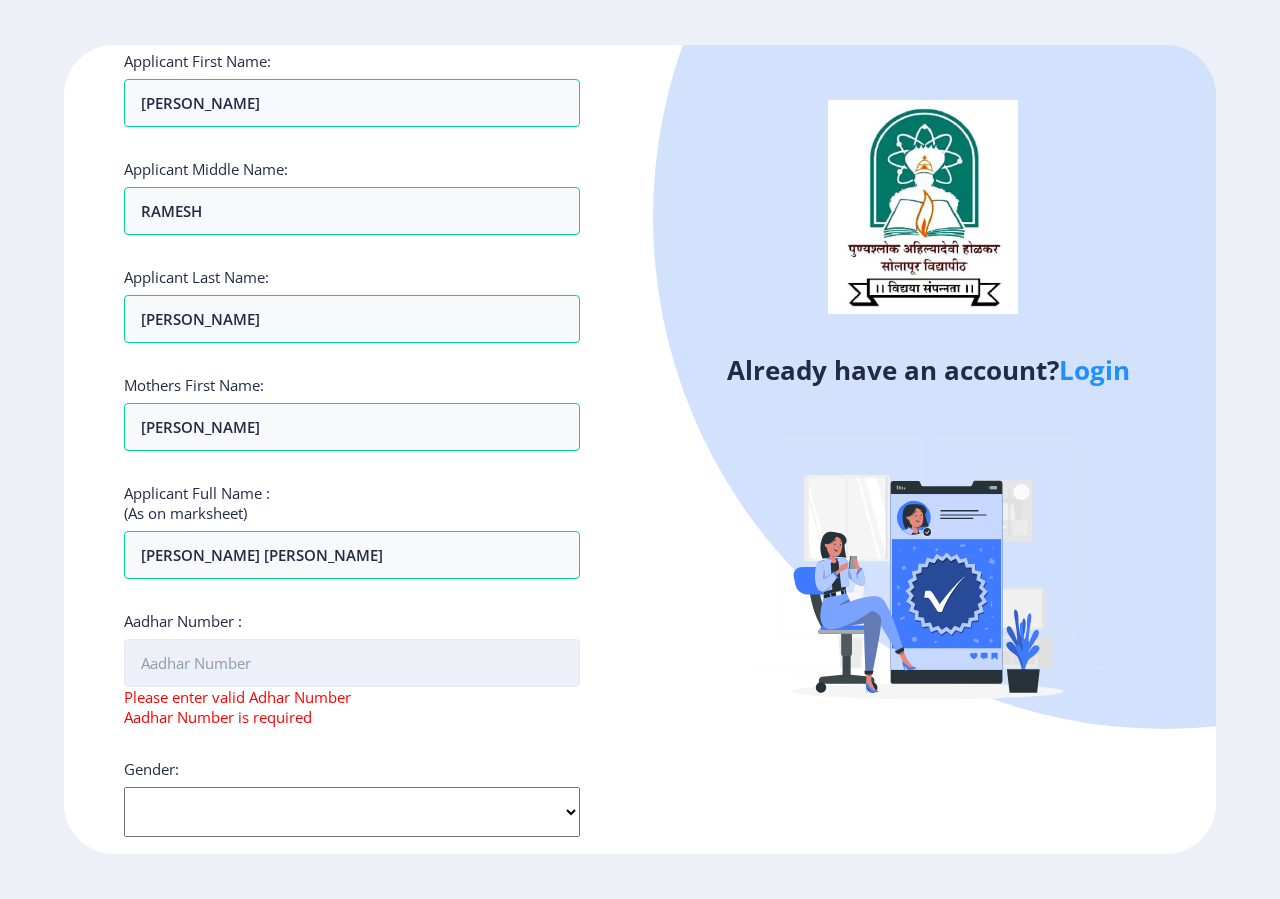 click on "Aadhar Number :" at bounding box center (352, 663) 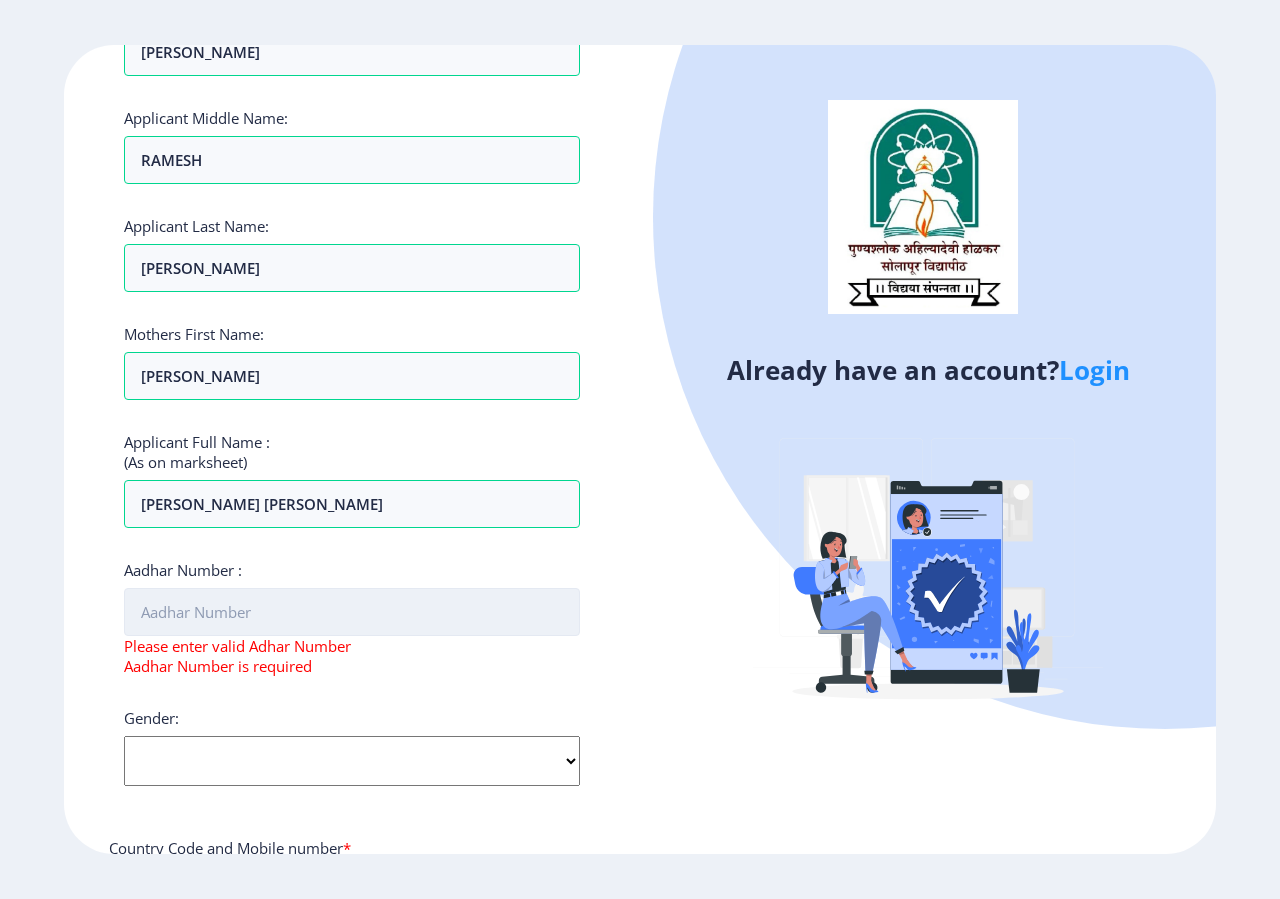 scroll, scrollTop: 240, scrollLeft: 0, axis: vertical 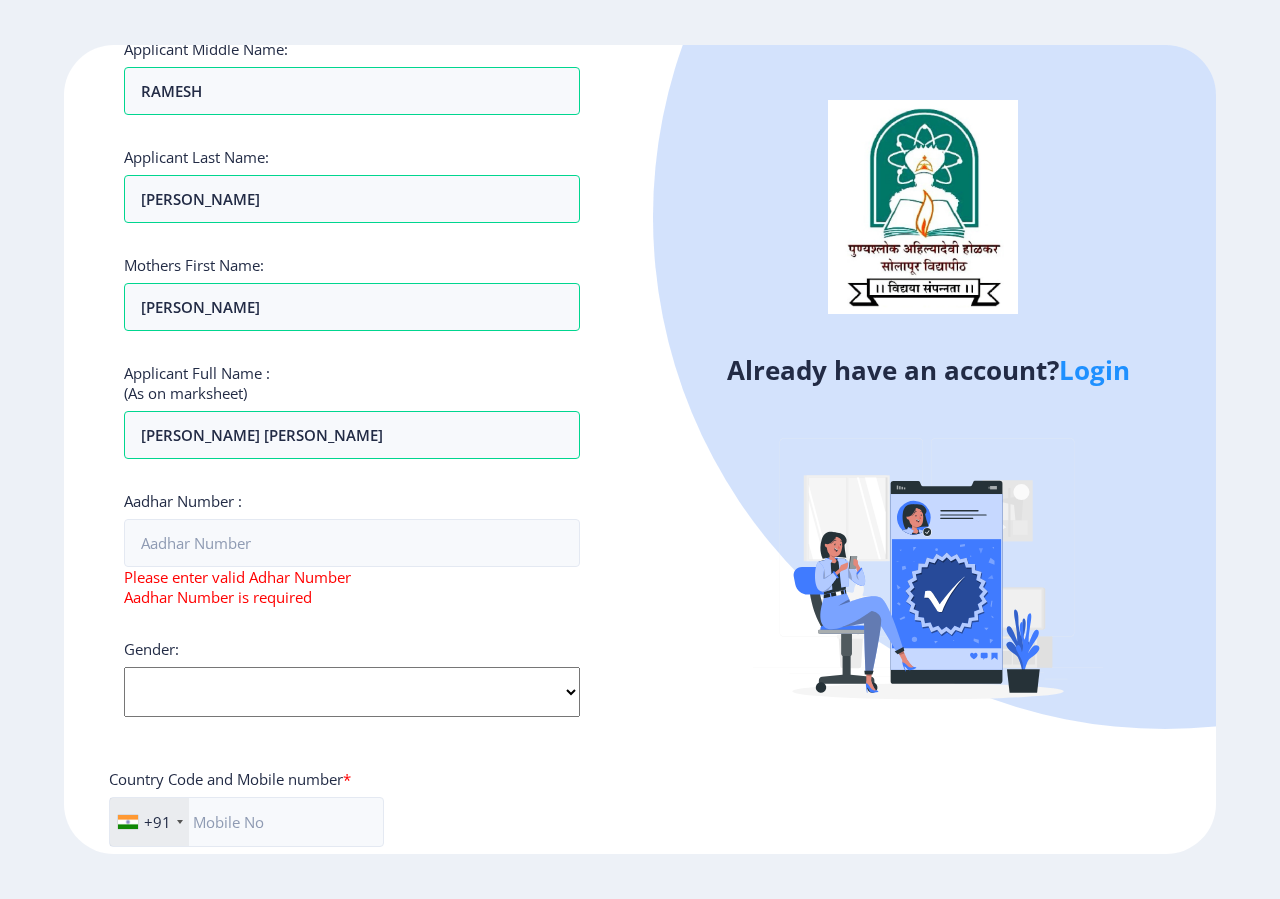 click on "Select Gender [DEMOGRAPHIC_DATA] [DEMOGRAPHIC_DATA] Other" 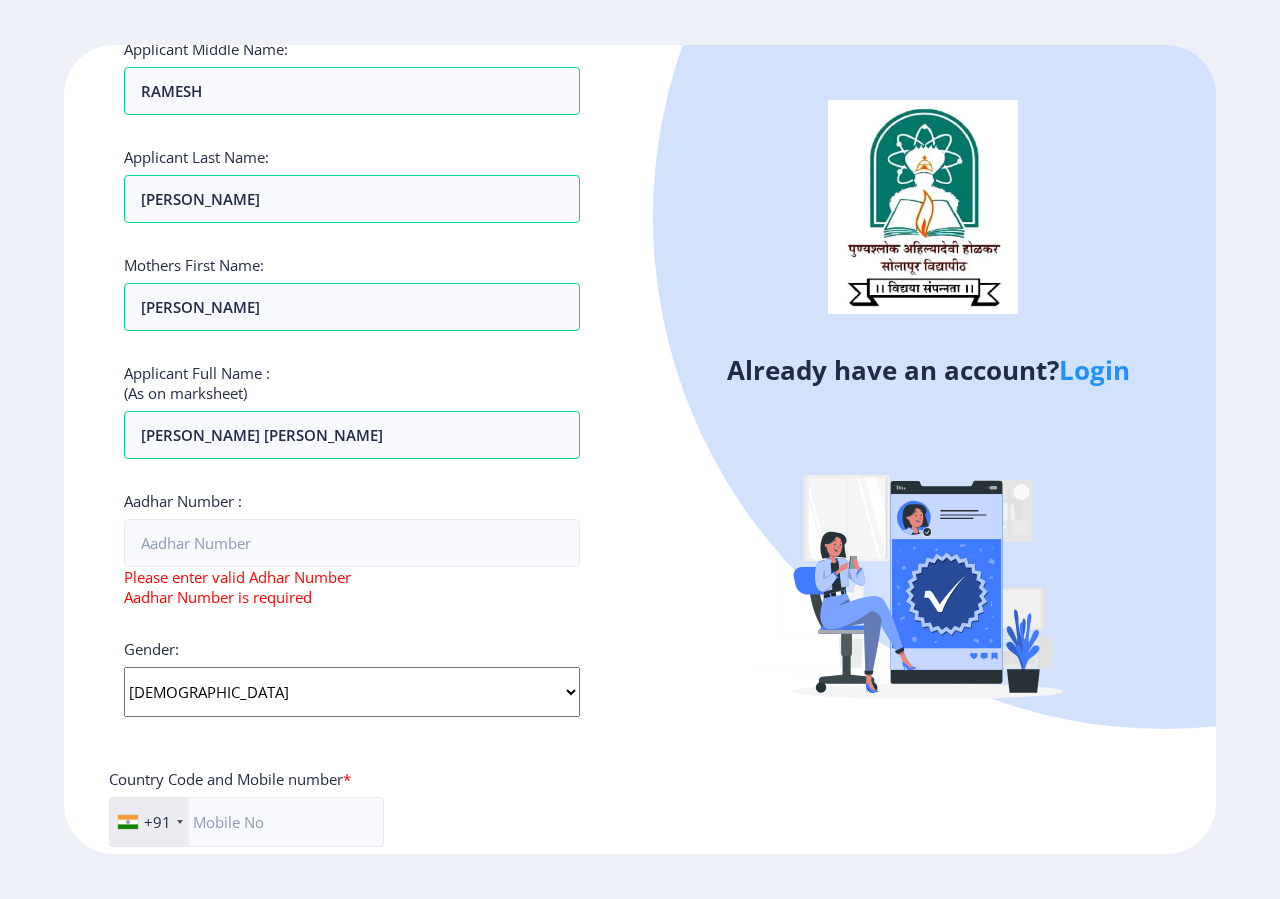 click on "[DEMOGRAPHIC_DATA]" 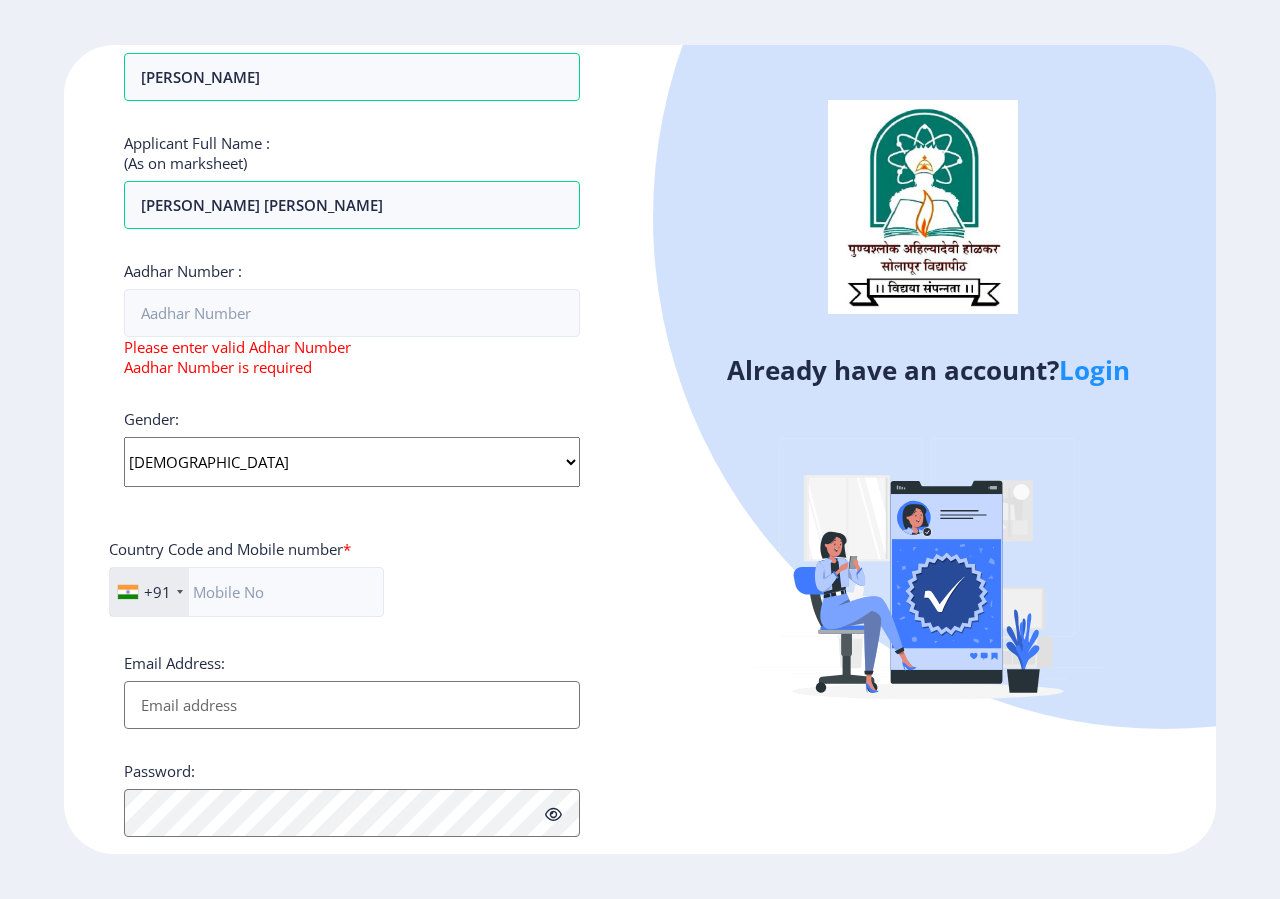 scroll, scrollTop: 480, scrollLeft: 0, axis: vertical 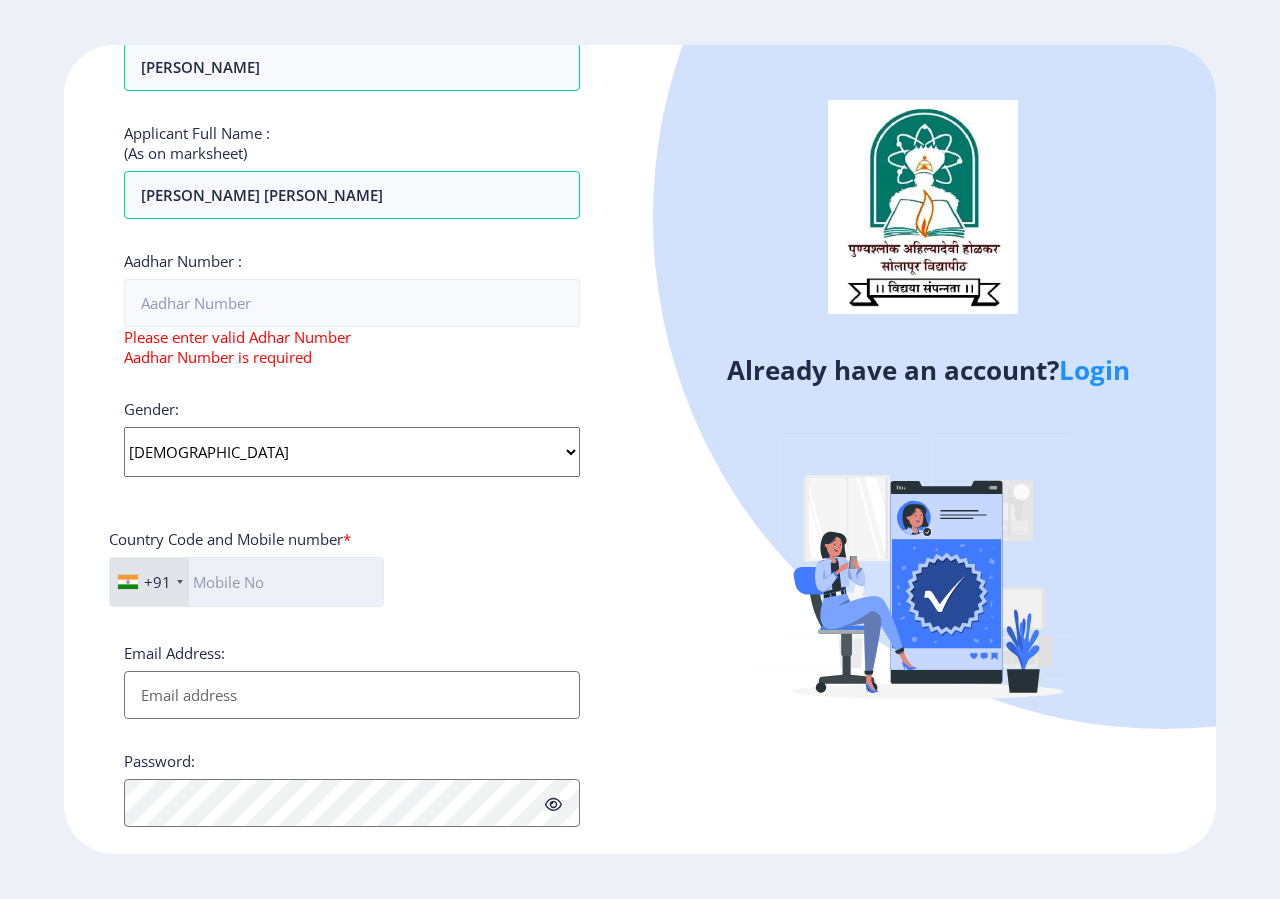 click 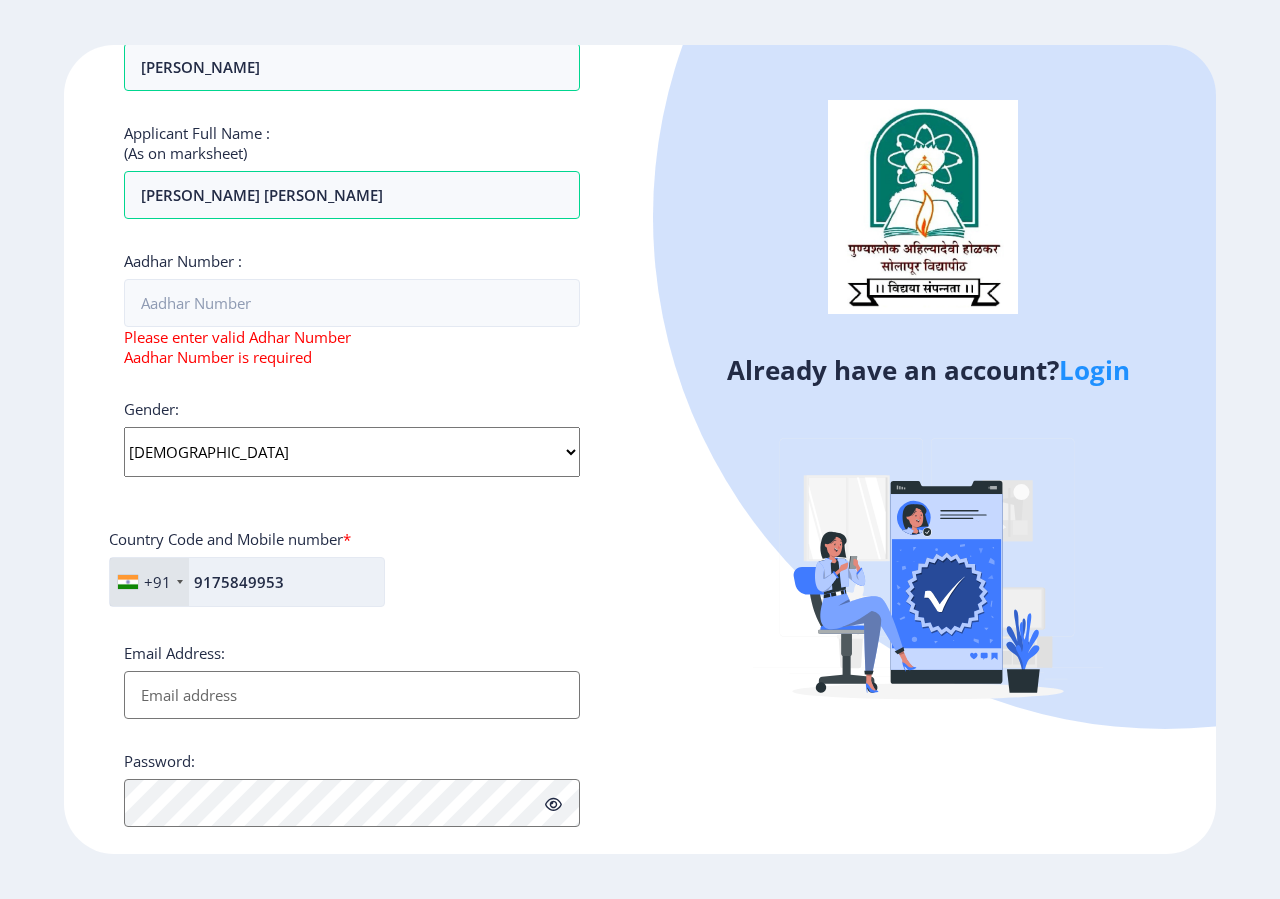 type on "9175849953" 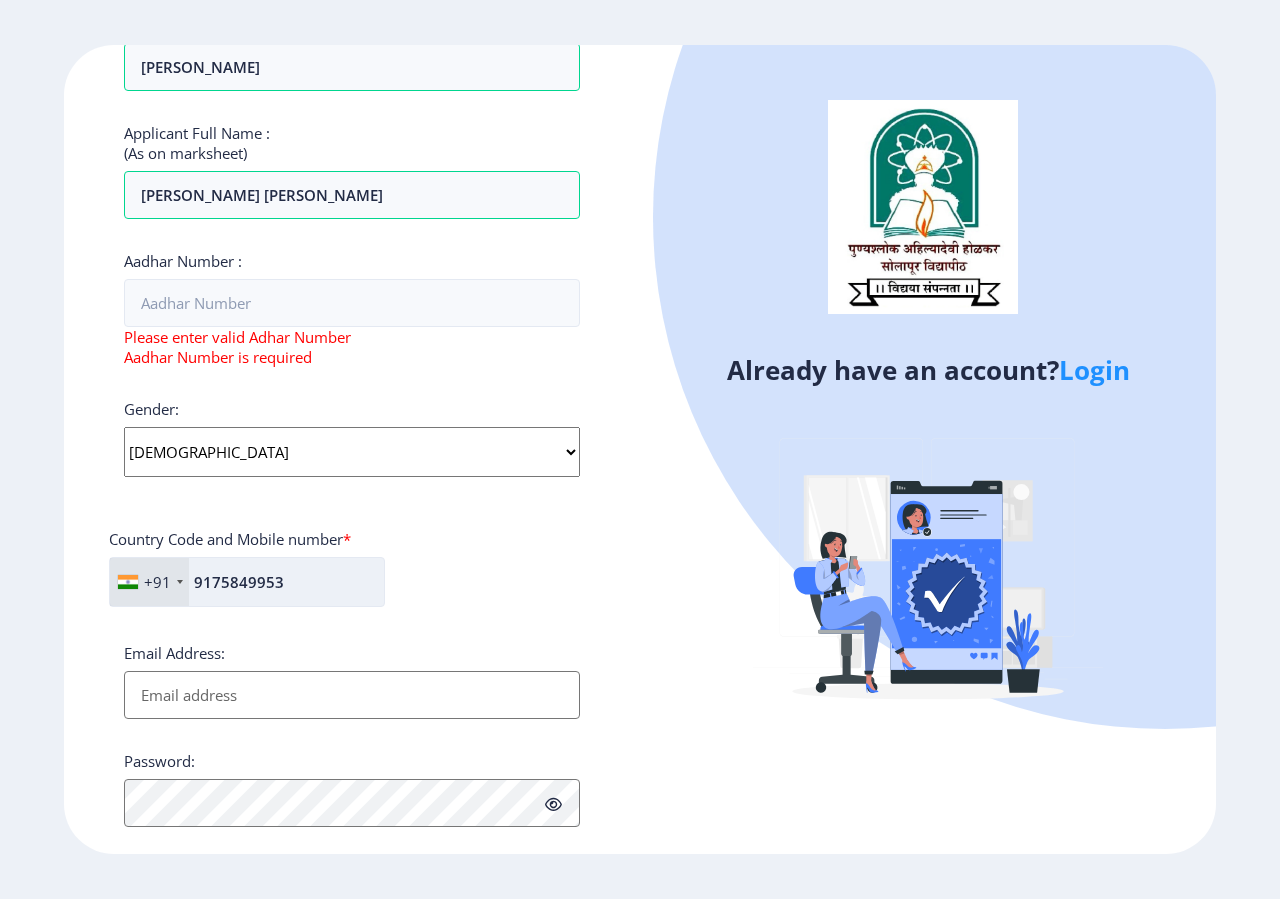 scroll, scrollTop: 623, scrollLeft: 0, axis: vertical 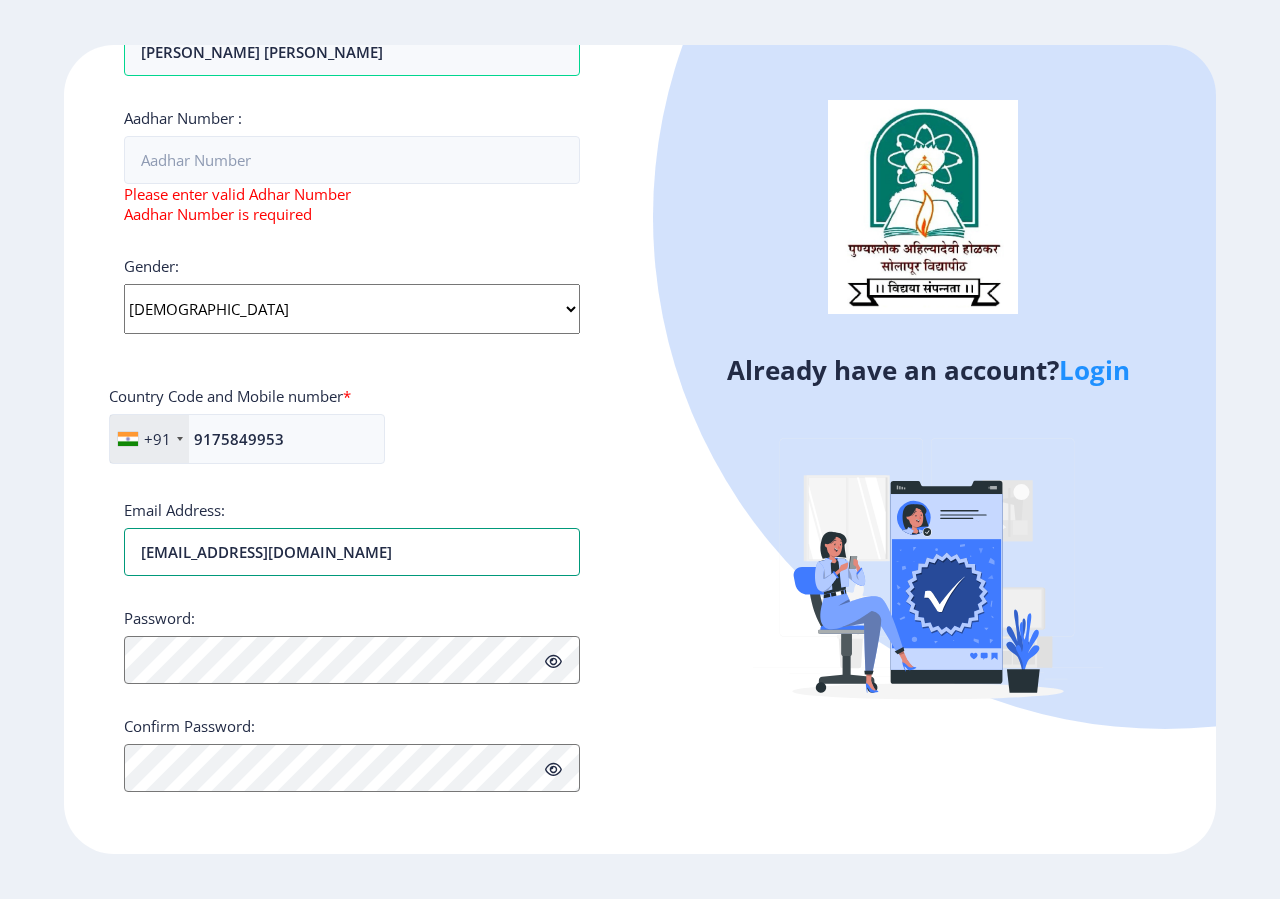 type on "[EMAIL_ADDRESS][DOMAIN_NAME]" 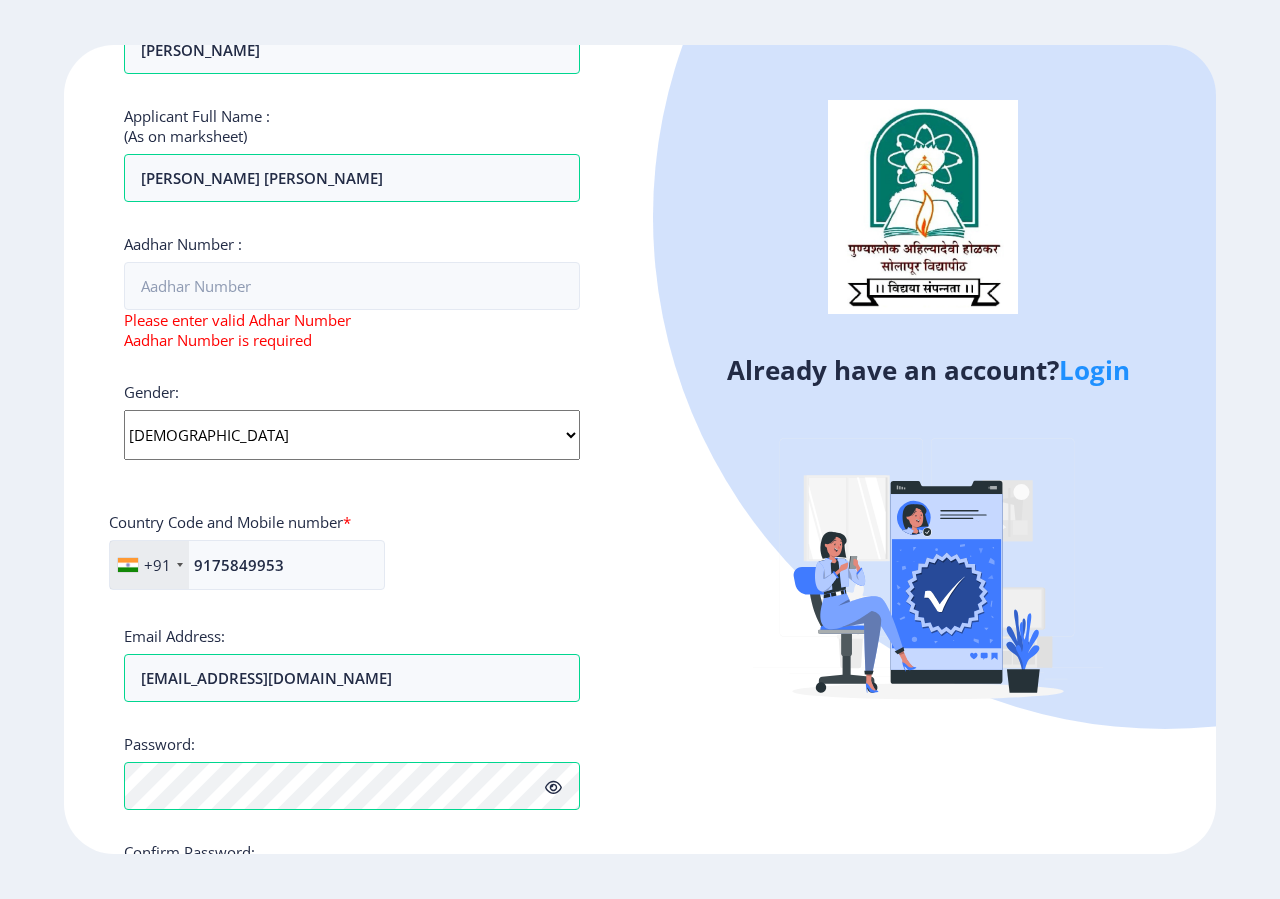 scroll, scrollTop: 383, scrollLeft: 0, axis: vertical 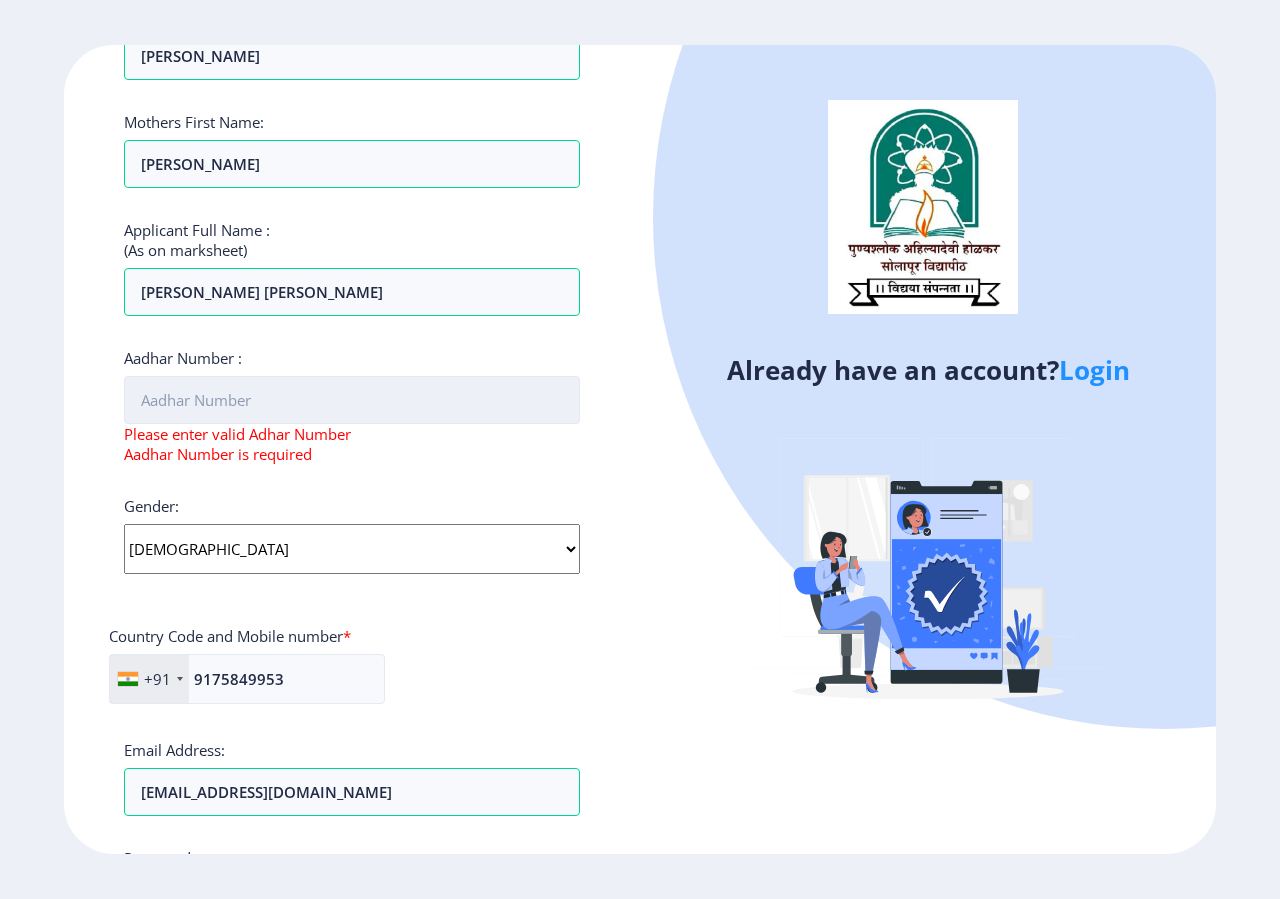 click on "Aadhar Number :" at bounding box center [352, 400] 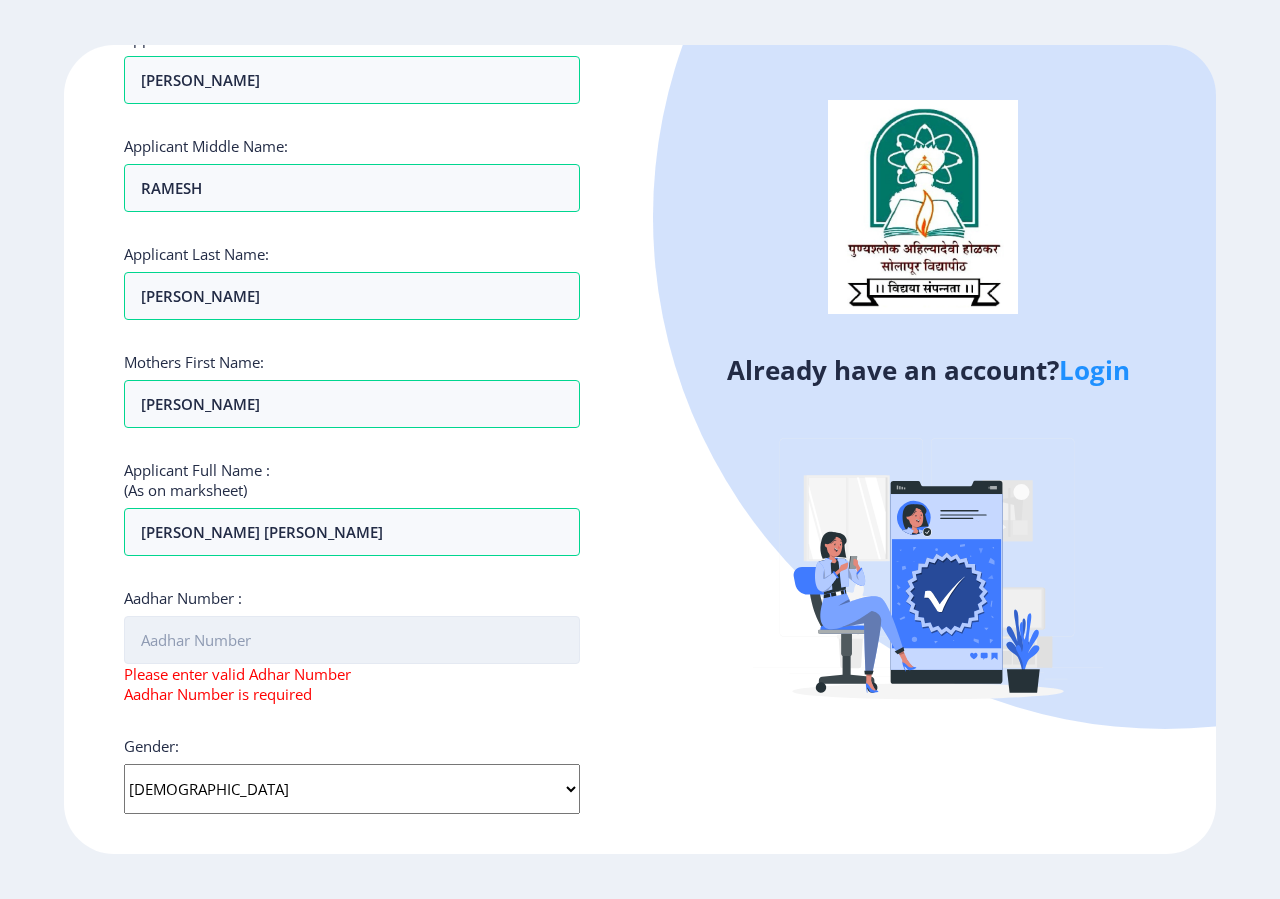 scroll, scrollTop: 23, scrollLeft: 0, axis: vertical 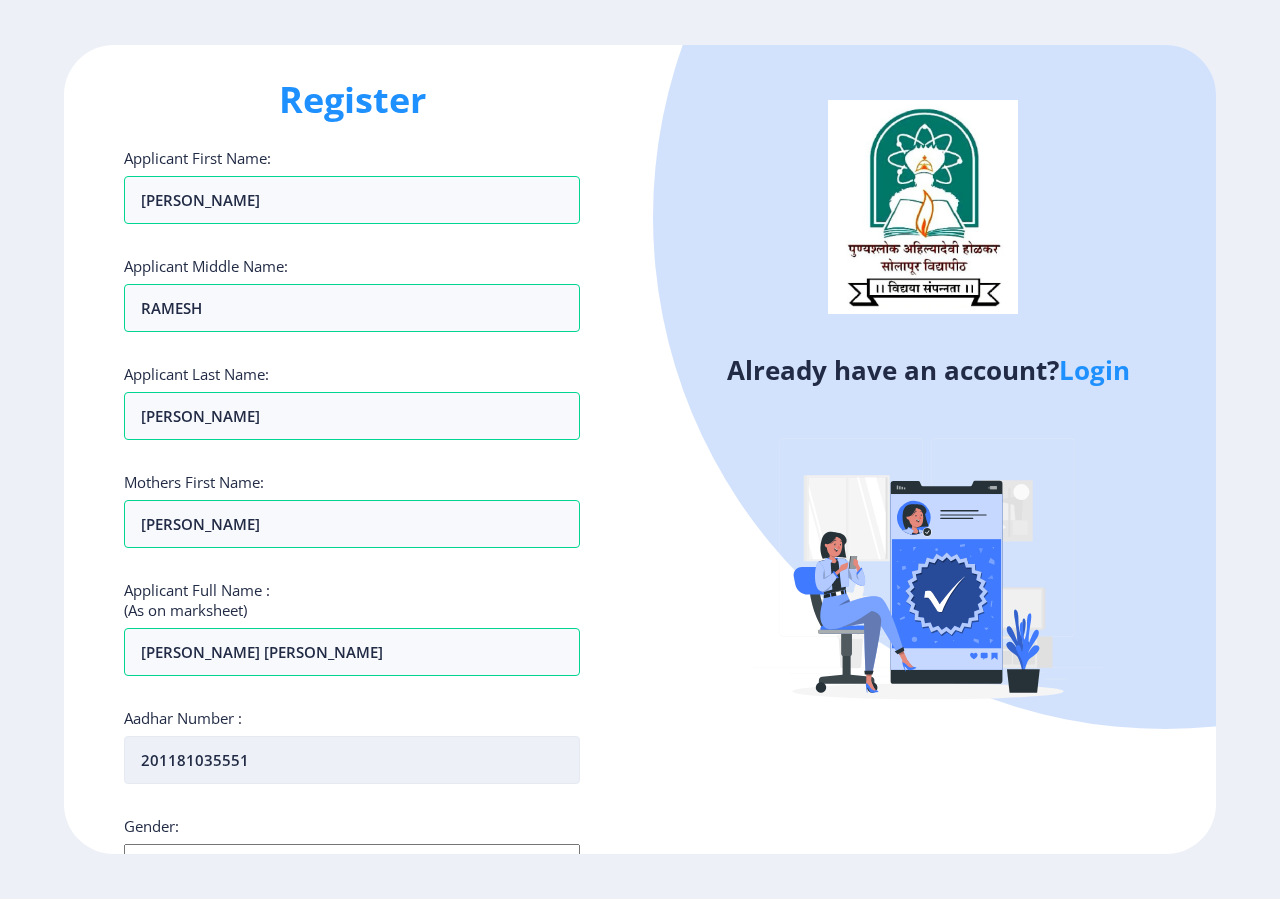 type on "201181035551" 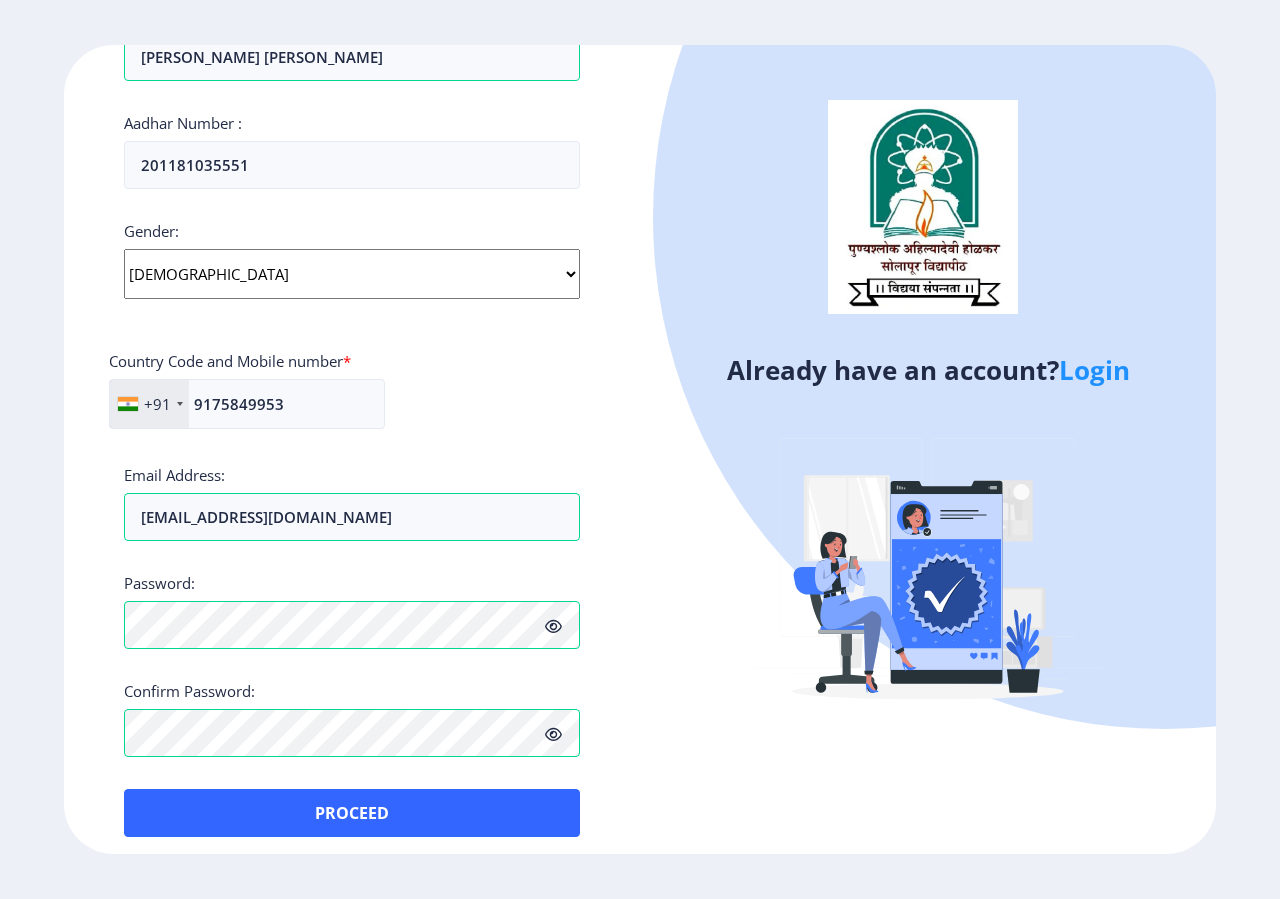 scroll, scrollTop: 631, scrollLeft: 0, axis: vertical 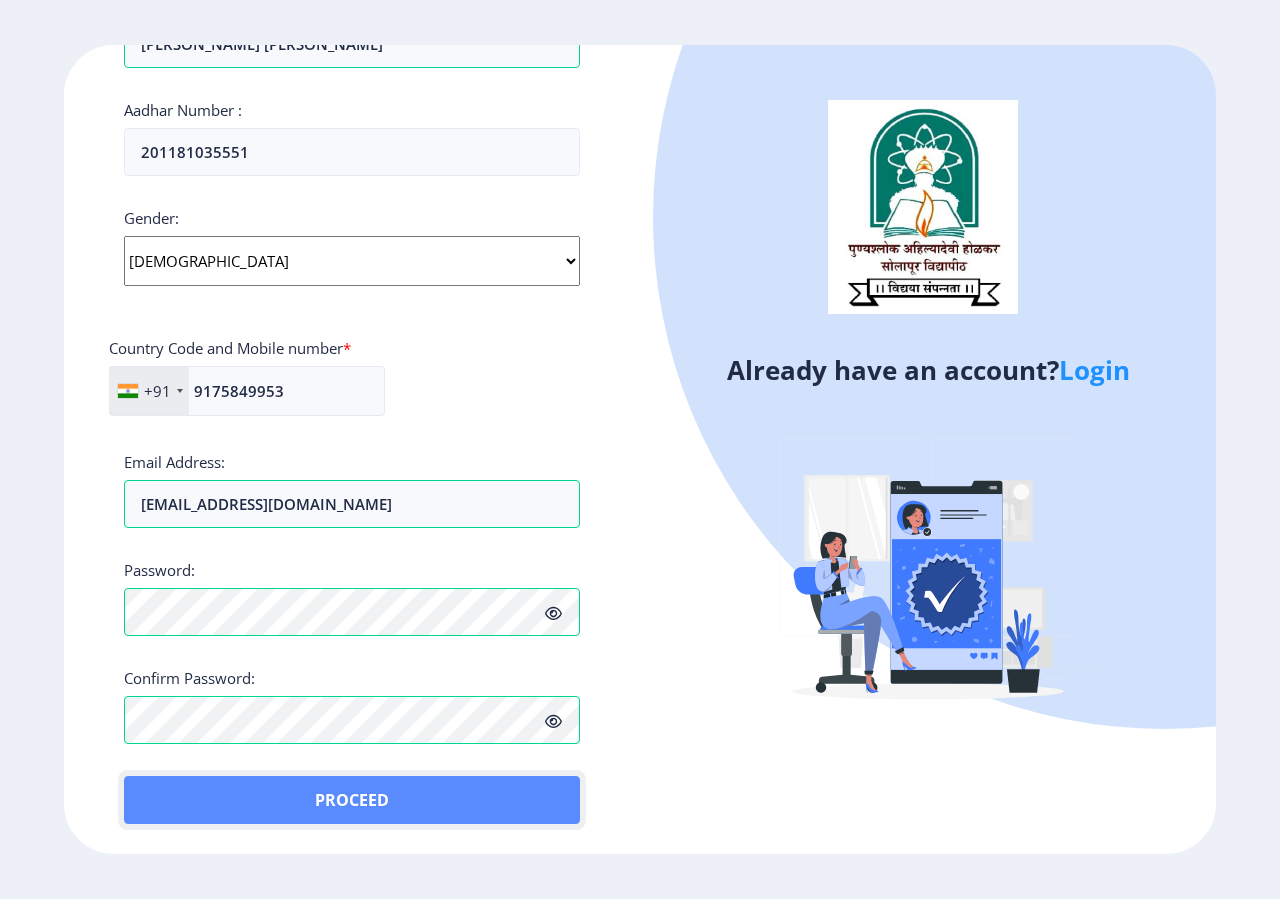 click on "Proceed" 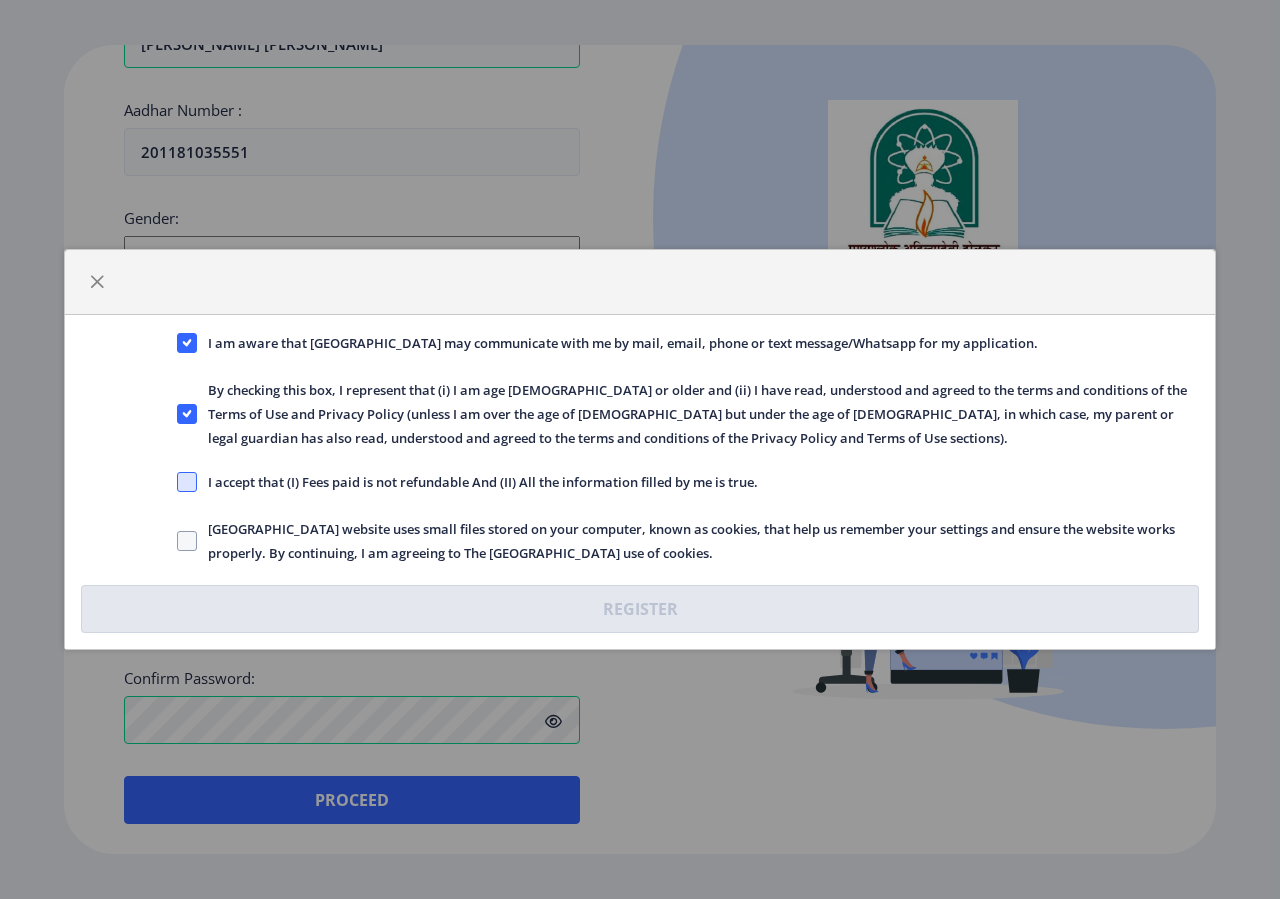 click 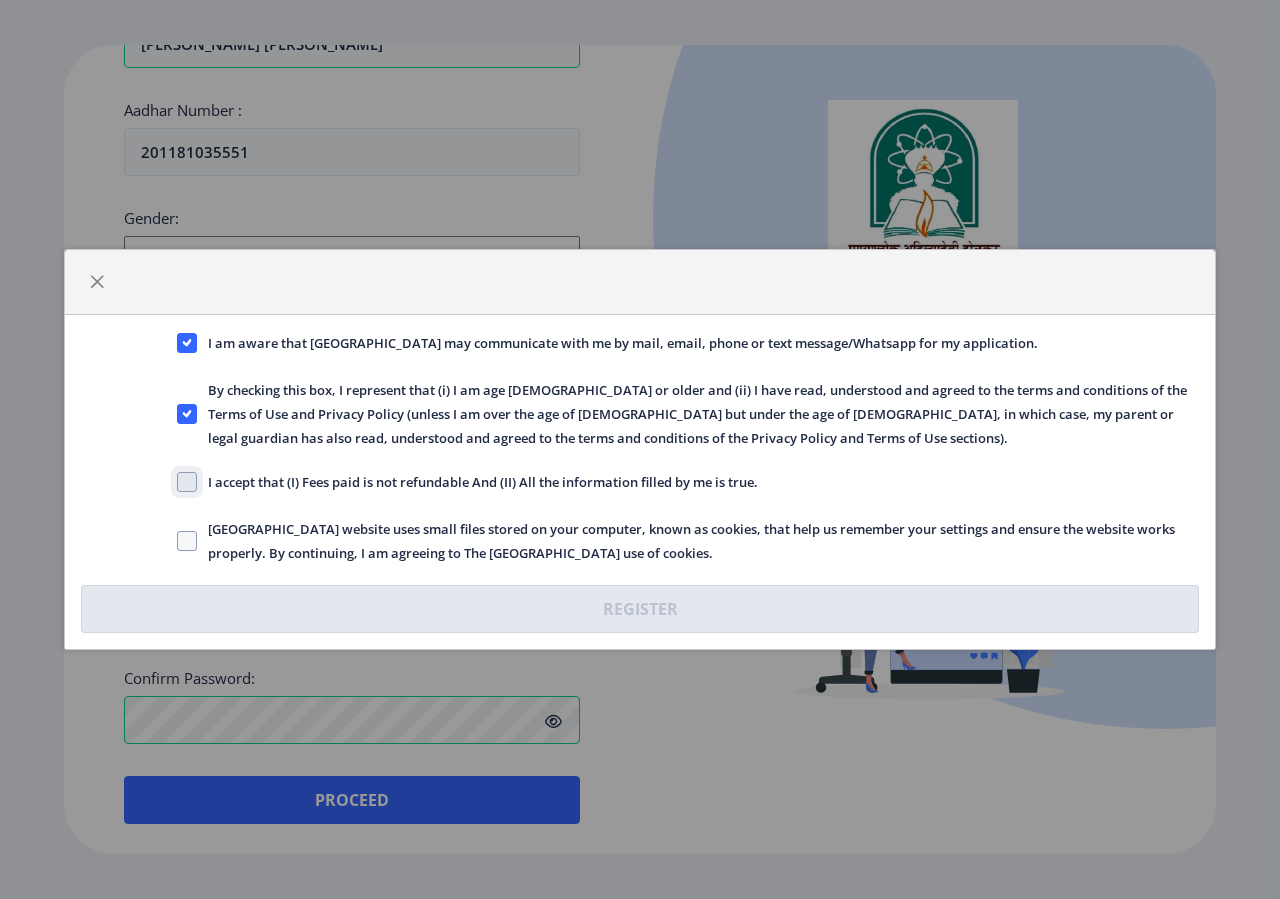 click on "I accept that (I) Fees paid is not refundable And (II) All the information filled by me is true." 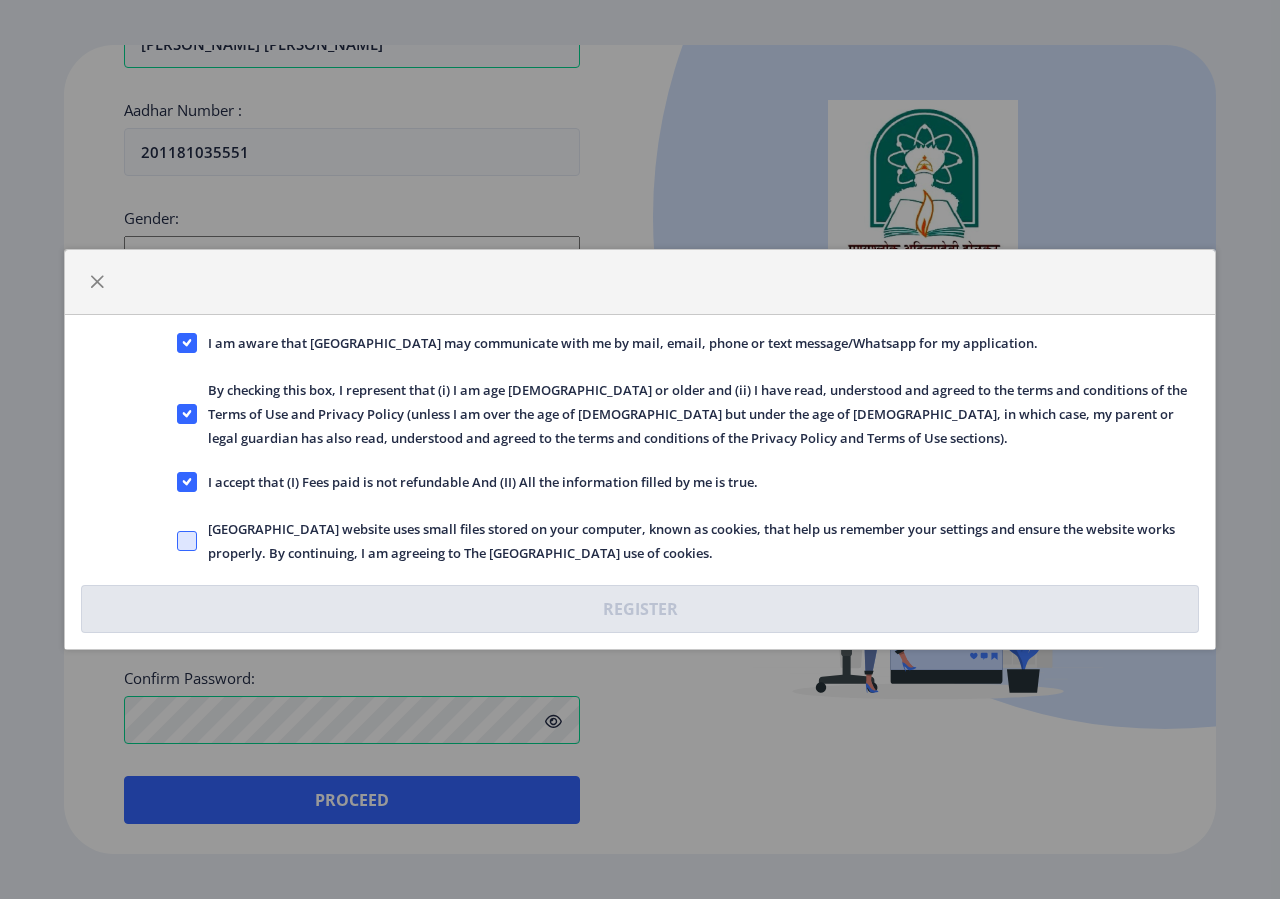 click 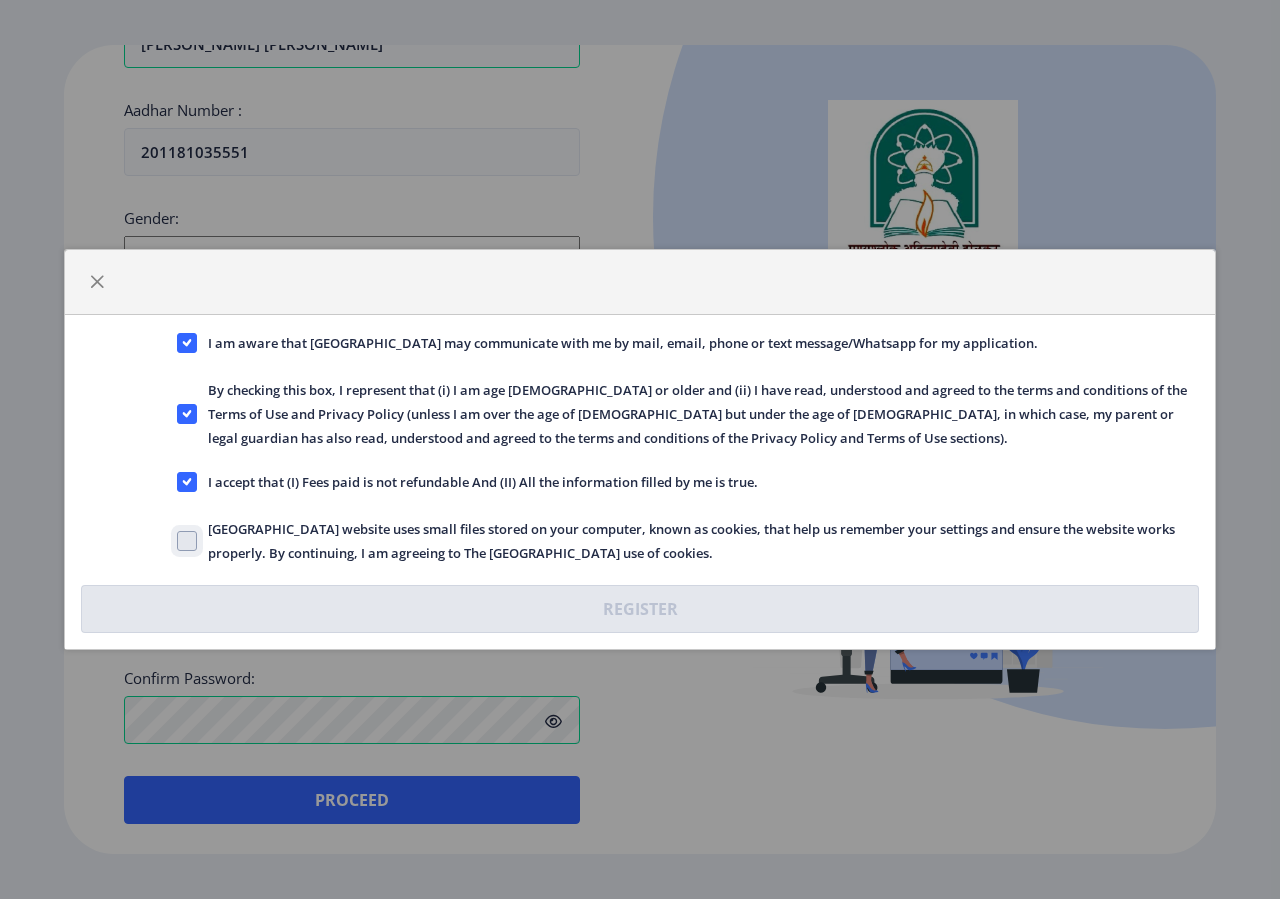 click on "[GEOGRAPHIC_DATA] website uses small files stored on your computer, known as cookies, that help us remember your settings and ensure the website works properly. By continuing, I am agreeing to The [GEOGRAPHIC_DATA] use of cookies." 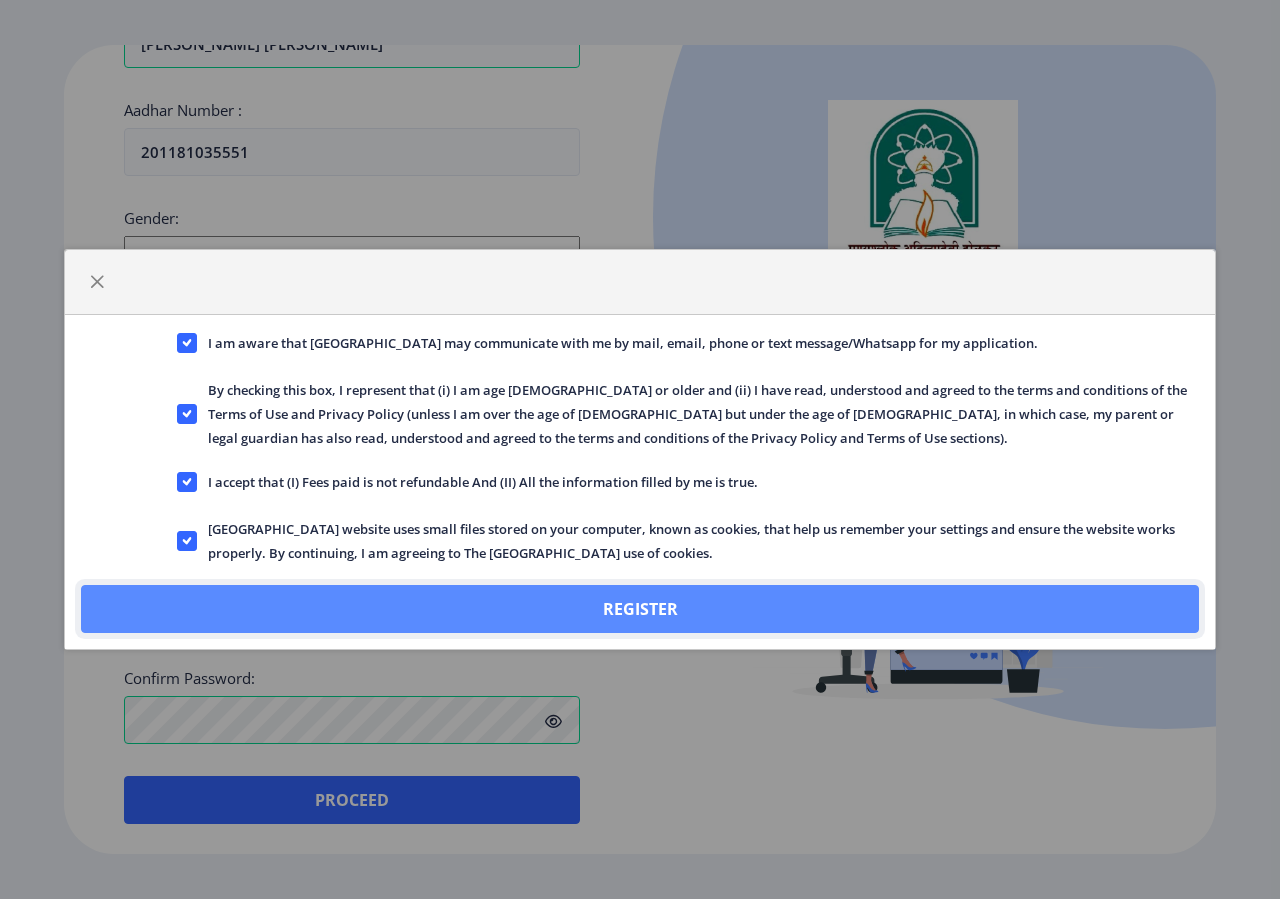 click on "Register" 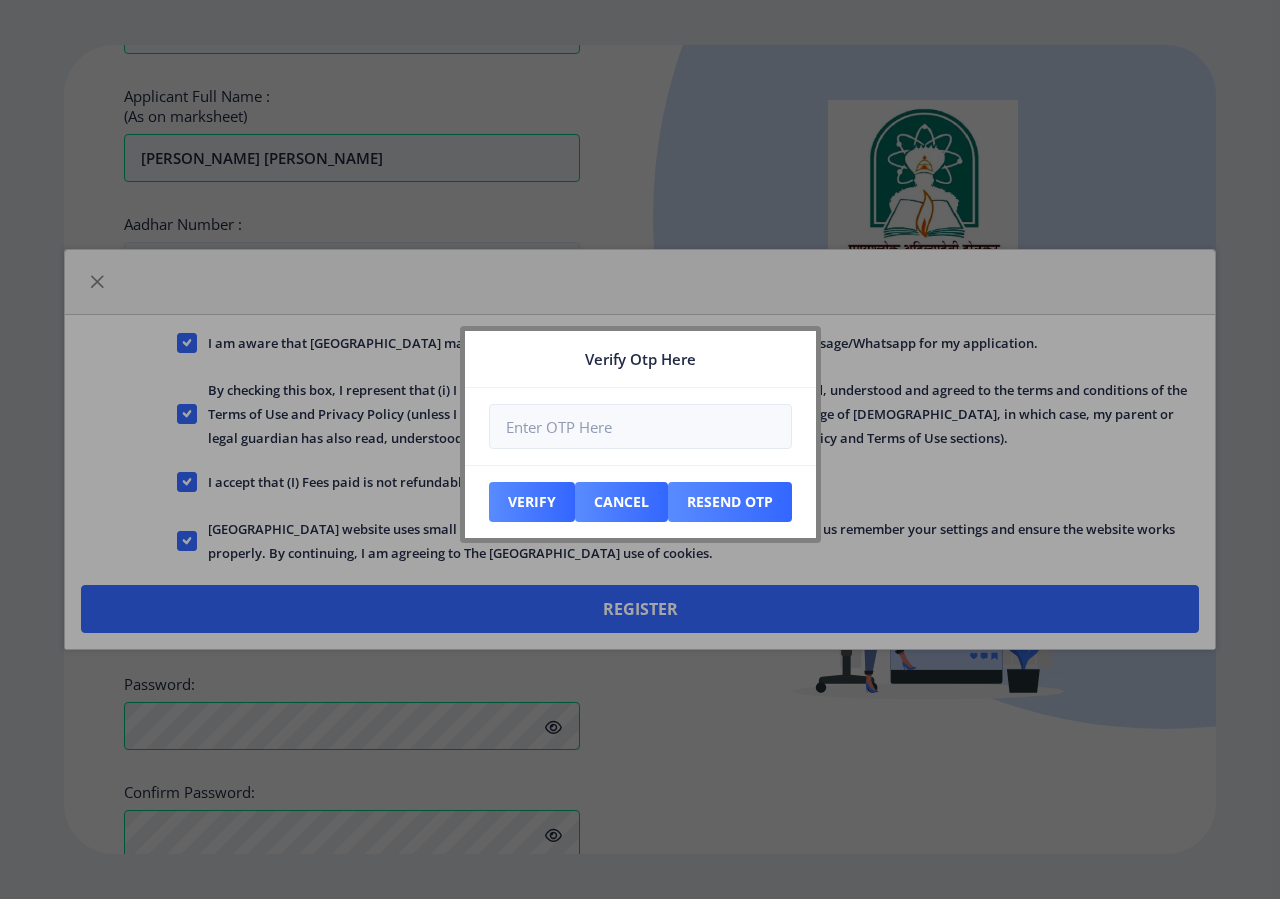 scroll, scrollTop: 745, scrollLeft: 0, axis: vertical 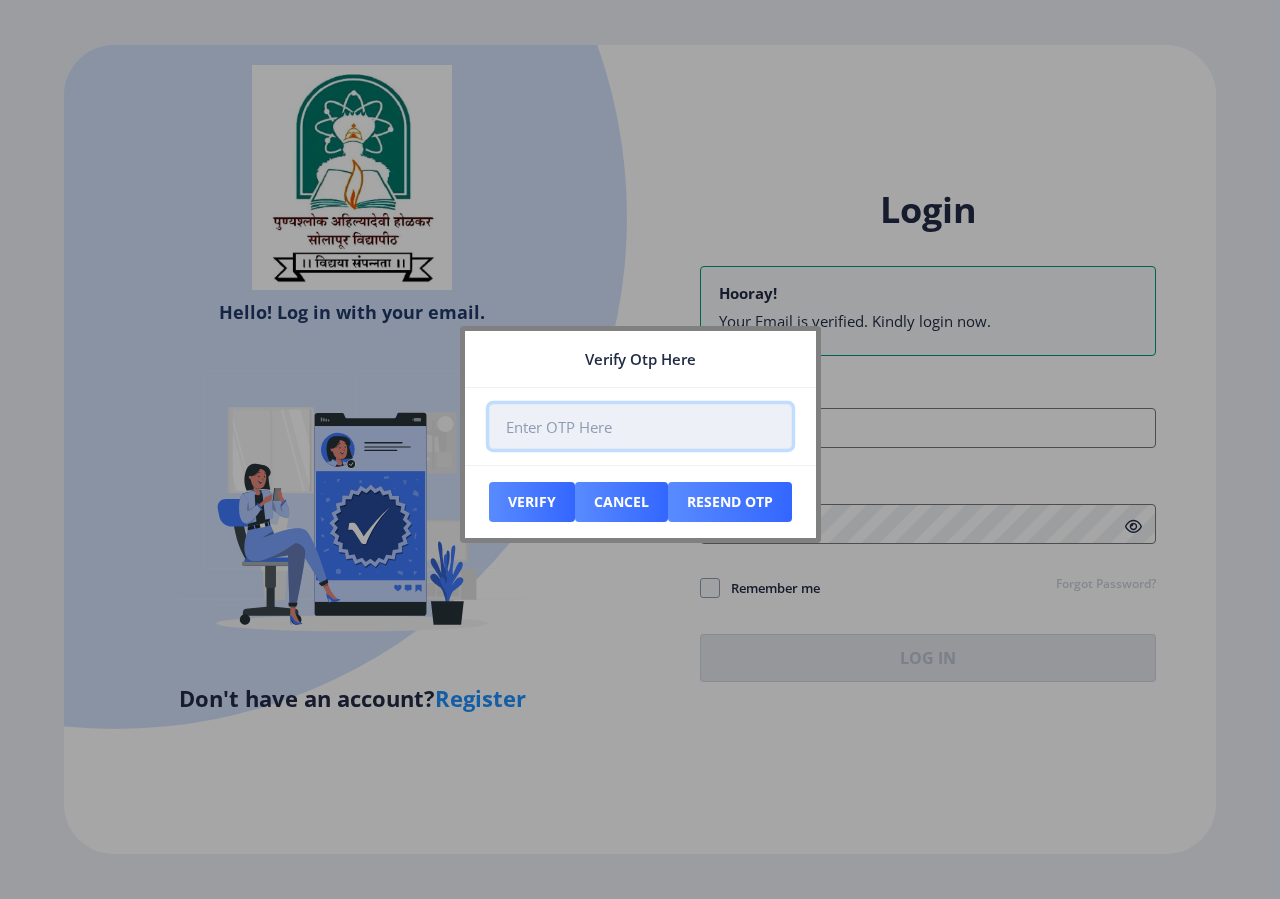 click at bounding box center [640, 426] 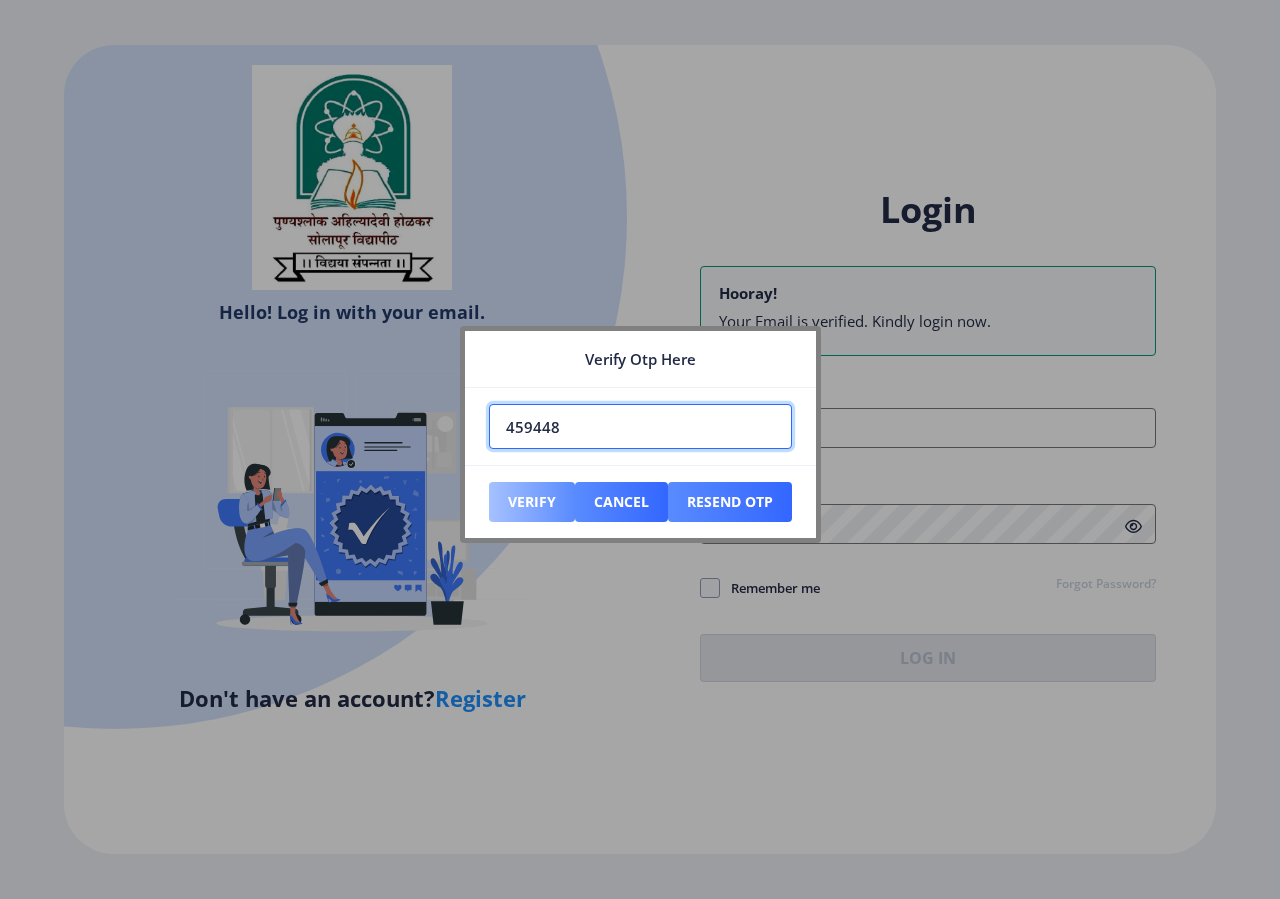 type on "459448" 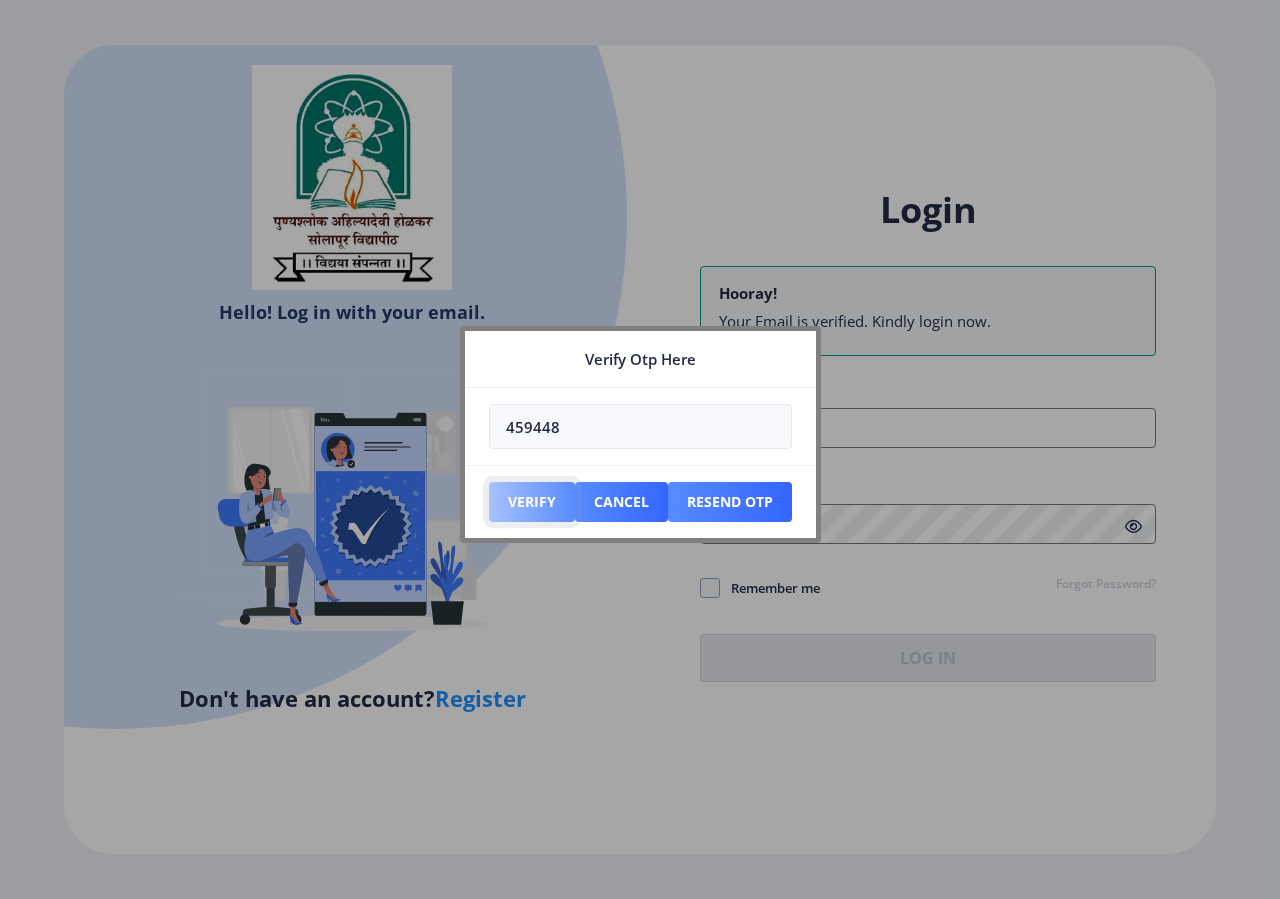 click on "Verify" at bounding box center [532, 502] 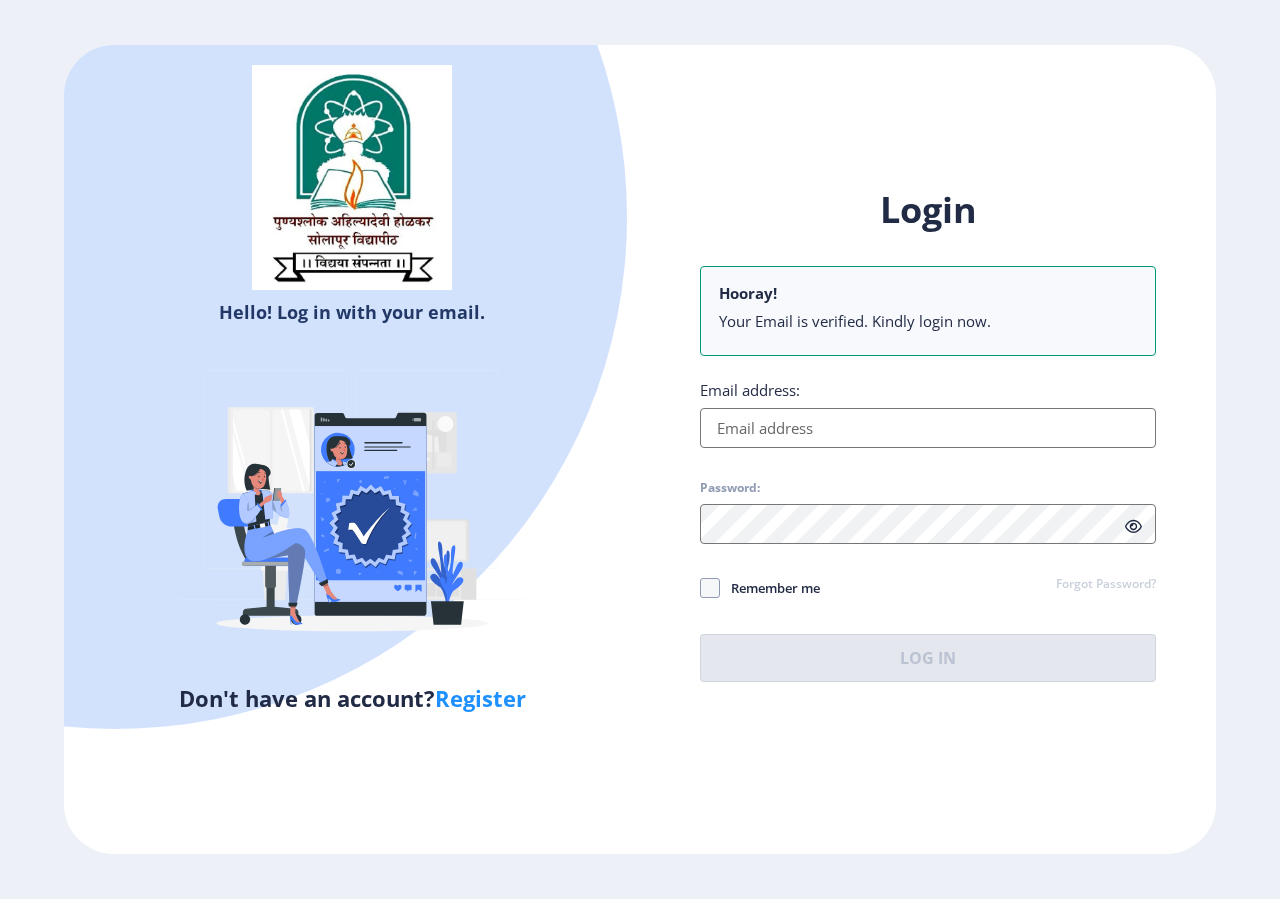 click on "Email address:" at bounding box center (928, 428) 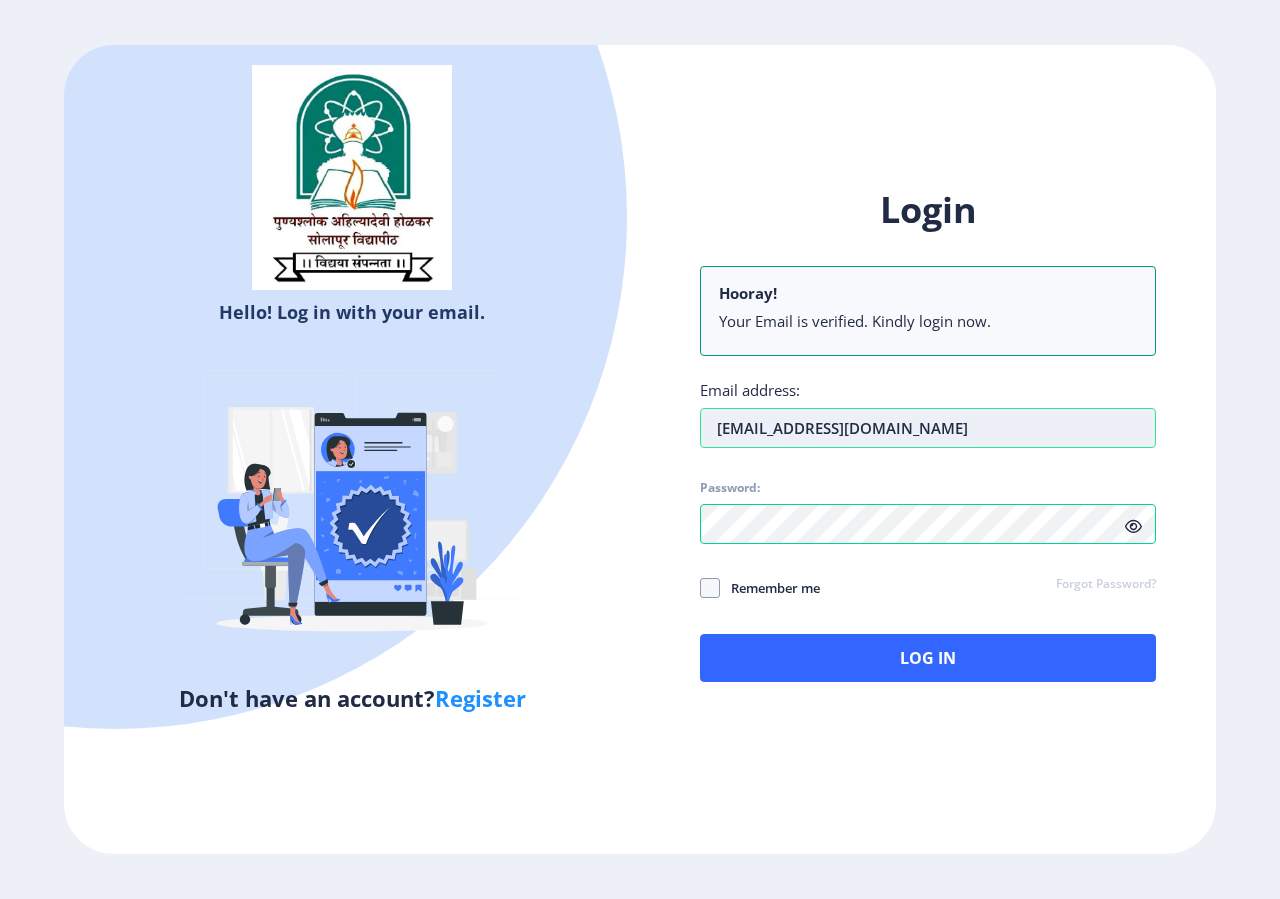 type on "[EMAIL_ADDRESS][DOMAIN_NAME]" 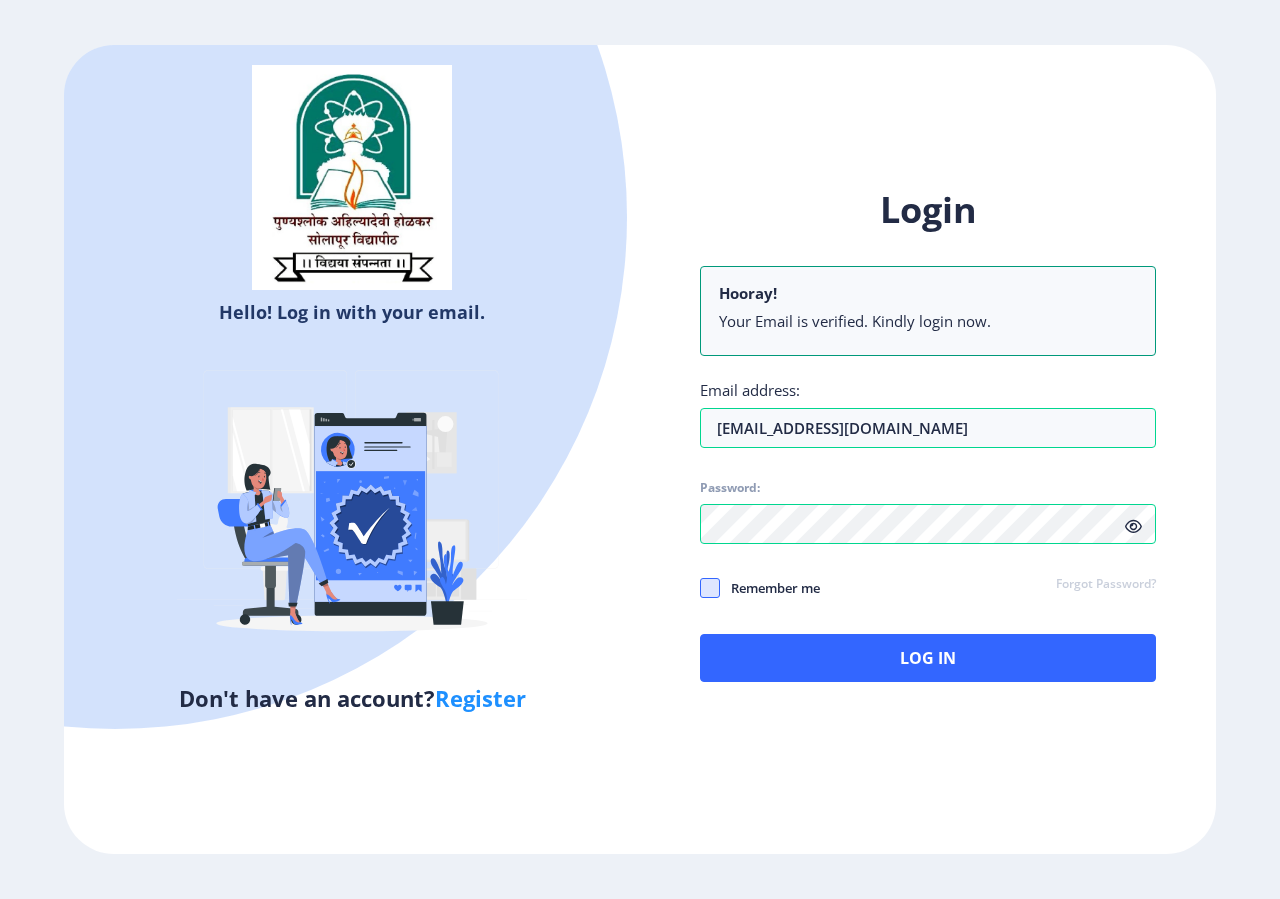 click 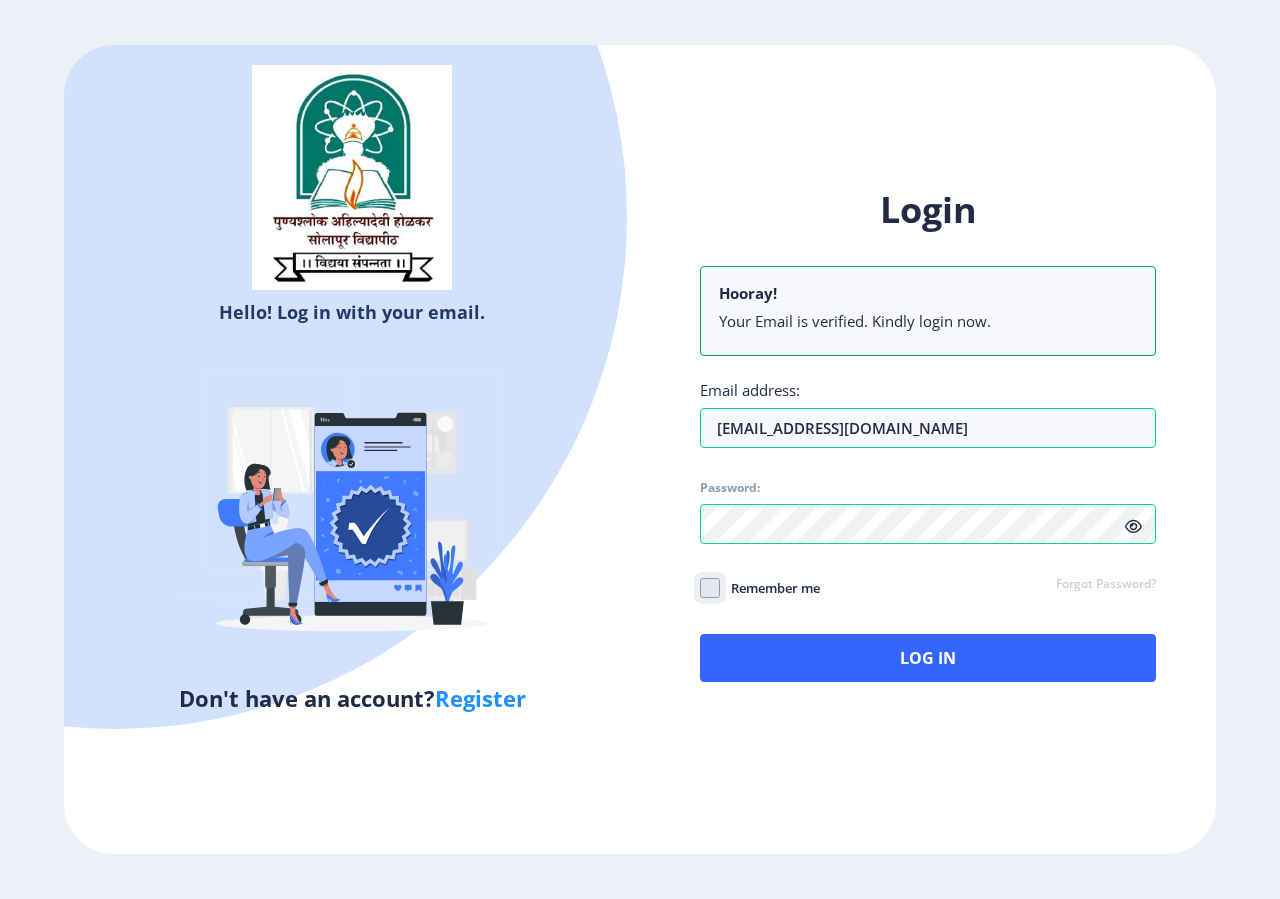 click on "Remember me" 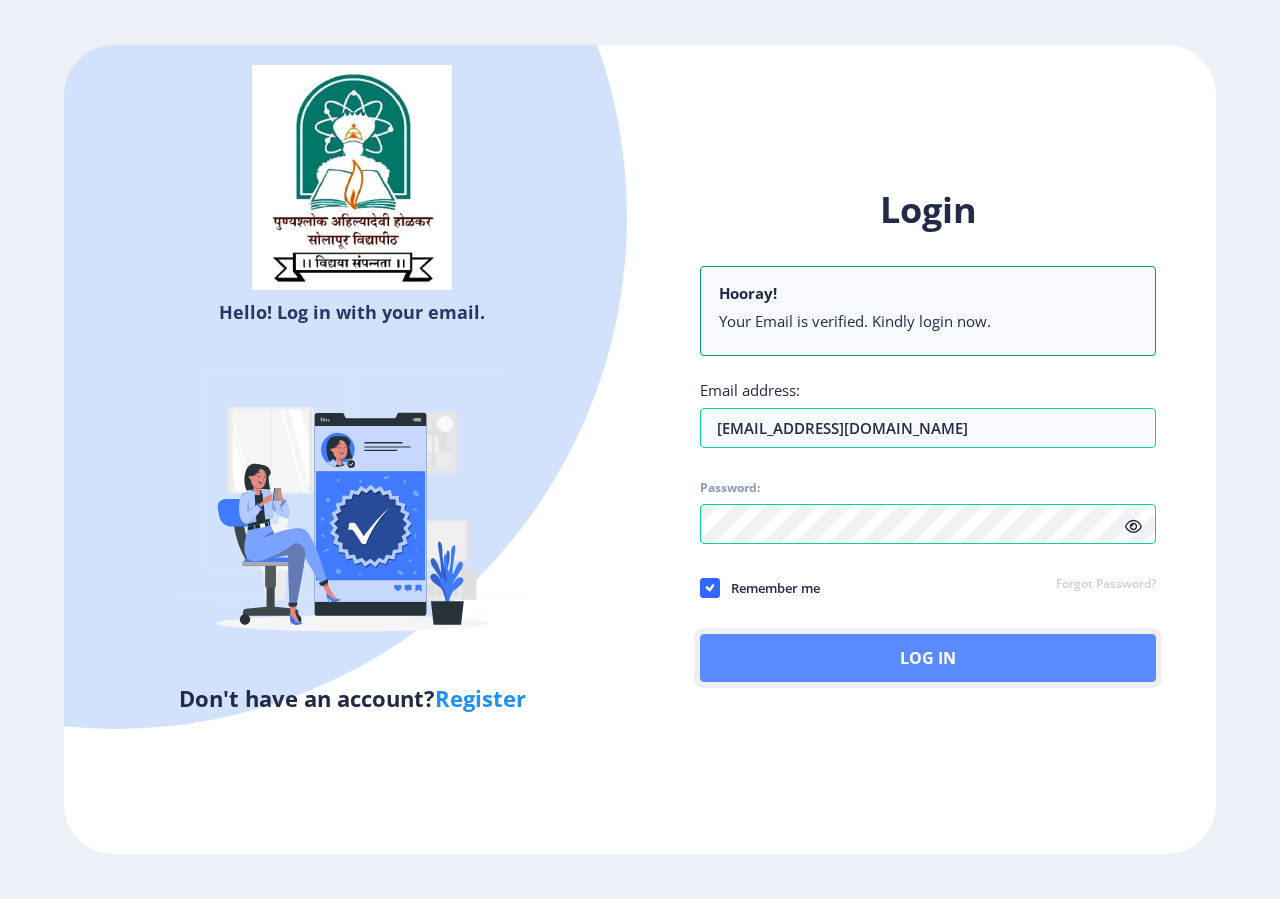 click on "Log In" 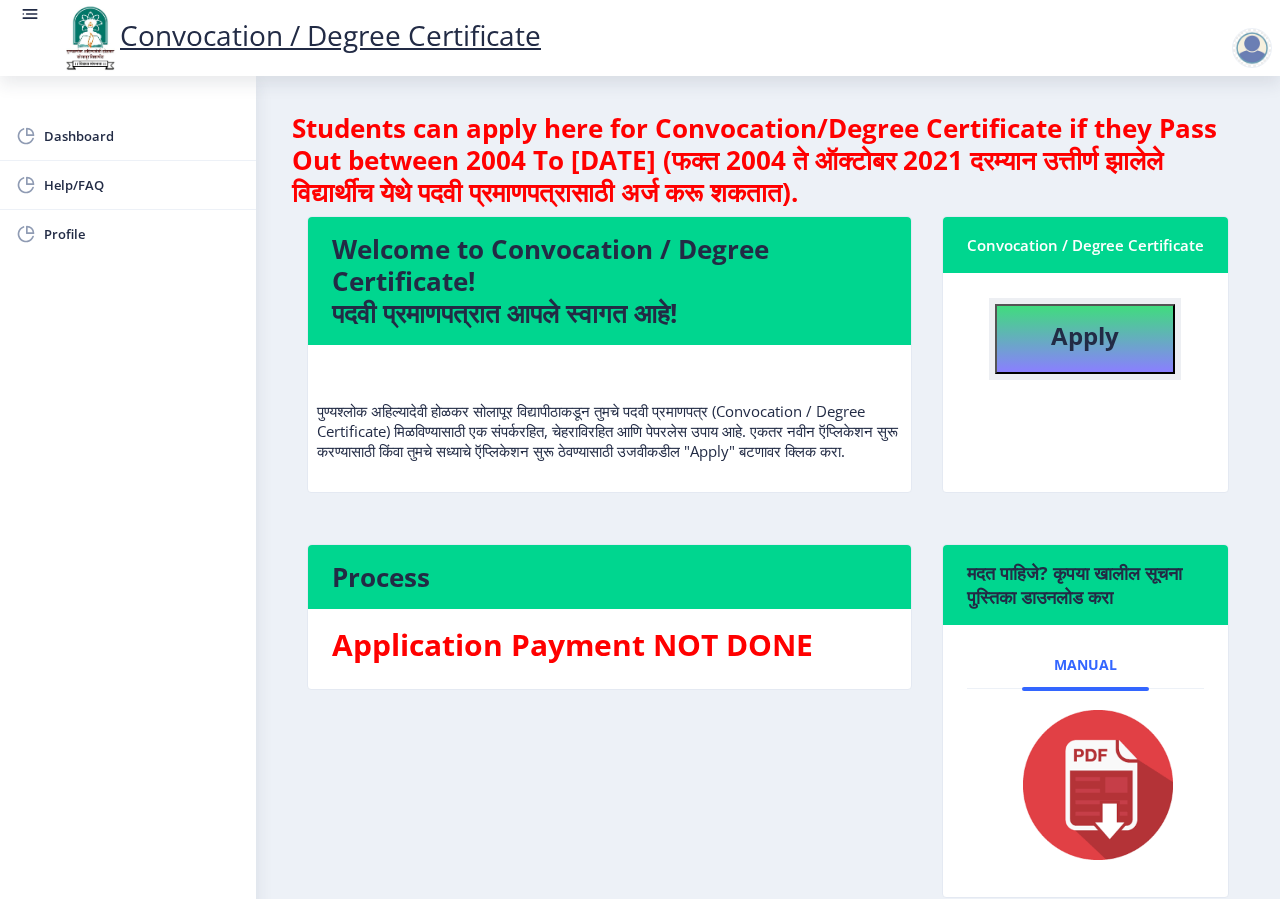 click on "Apply" 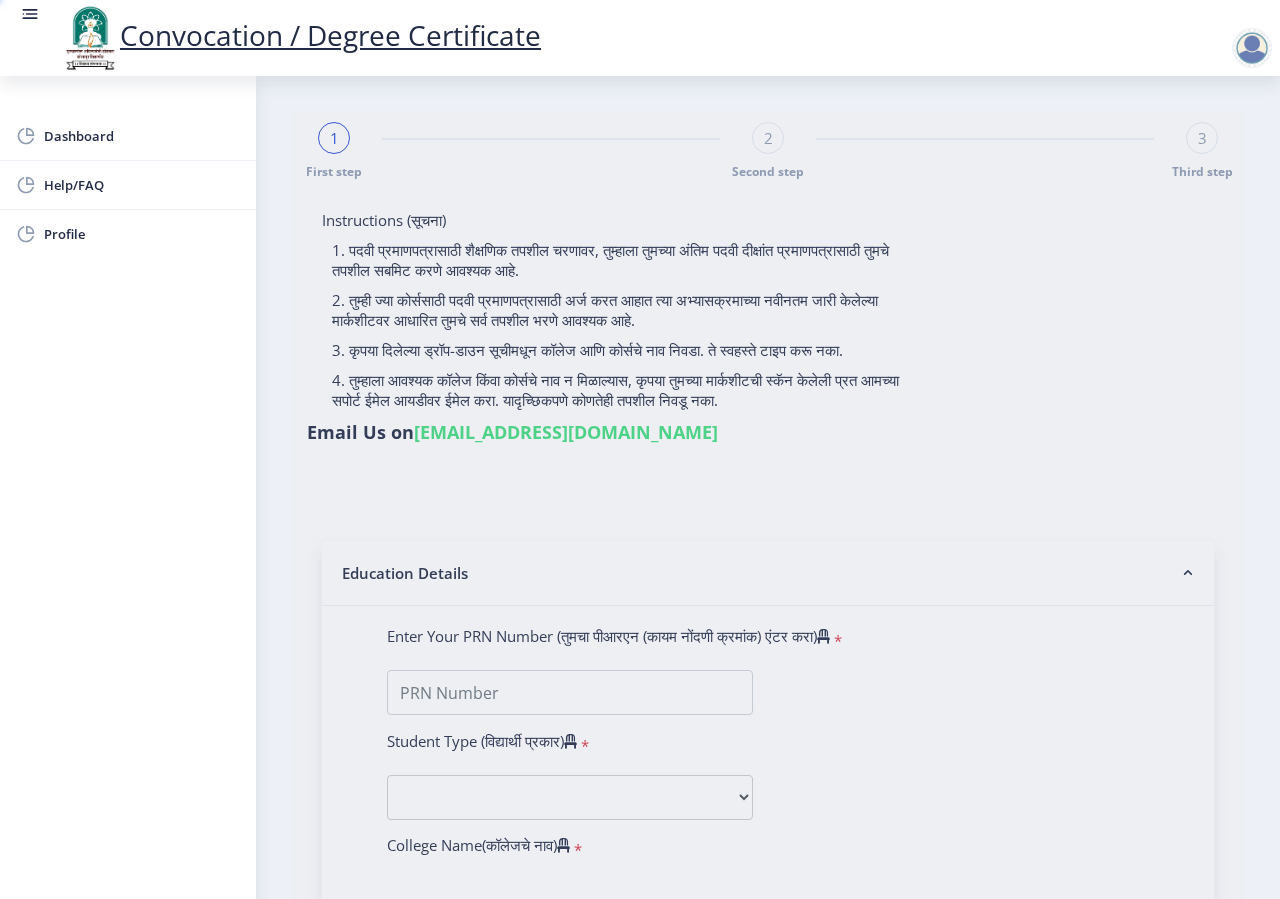 type on "[PERSON_NAME] [PERSON_NAME]" 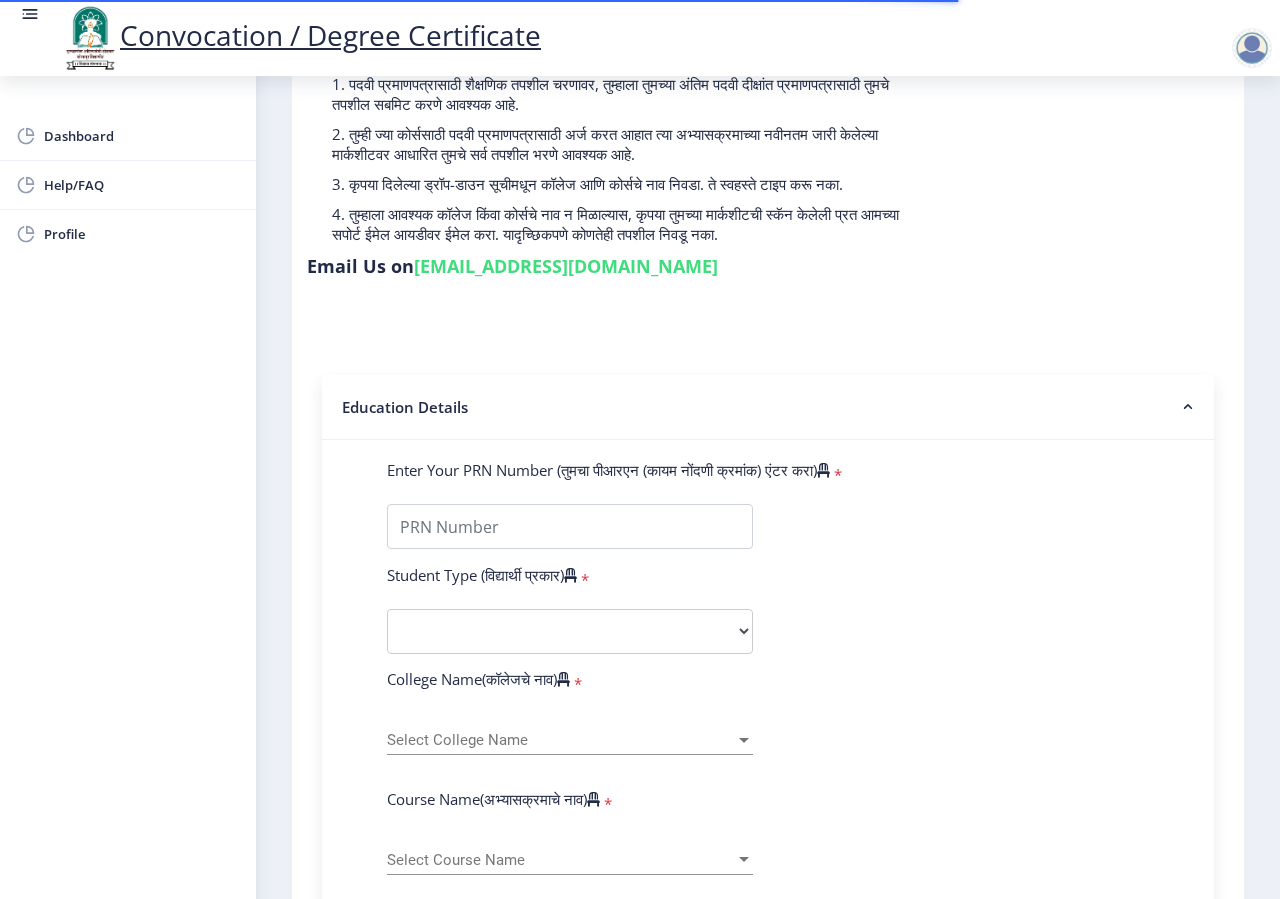 scroll, scrollTop: 252, scrollLeft: 0, axis: vertical 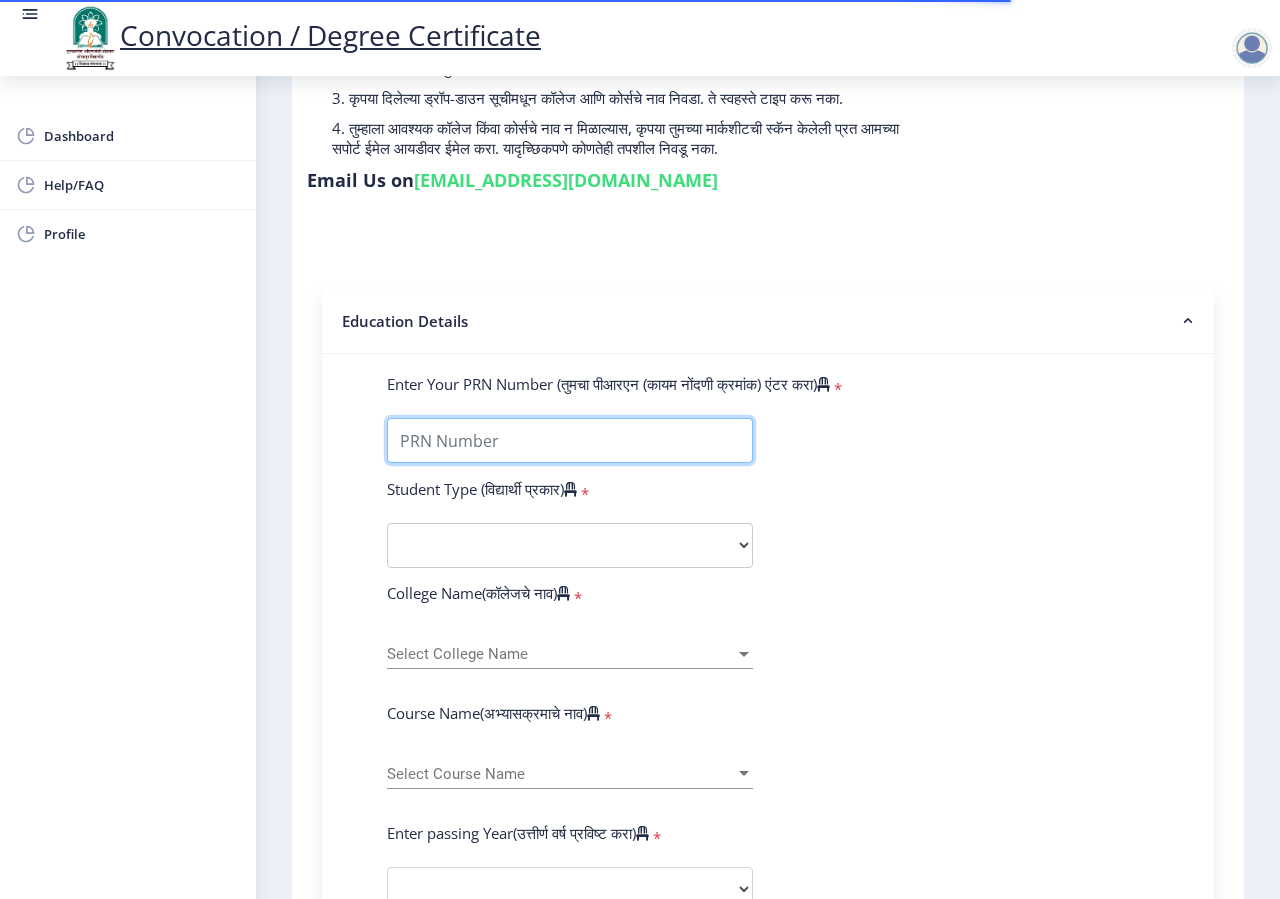 click on "Enter Your PRN Number (तुमचा पीआरएन (कायम नोंदणी क्रमांक) एंटर करा)" at bounding box center [570, 440] 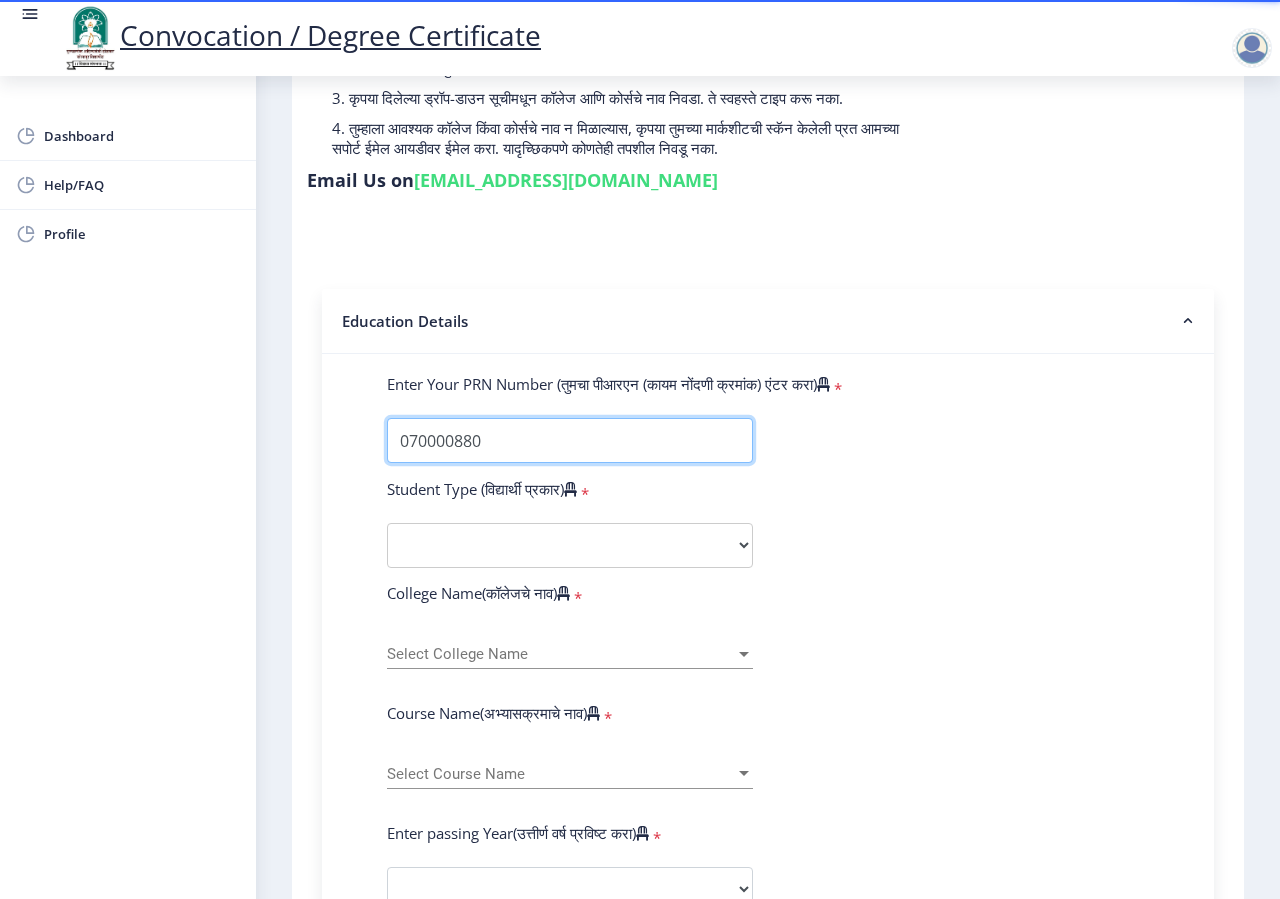drag, startPoint x: 457, startPoint y: 437, endPoint x: 482, endPoint y: 499, distance: 66.85058 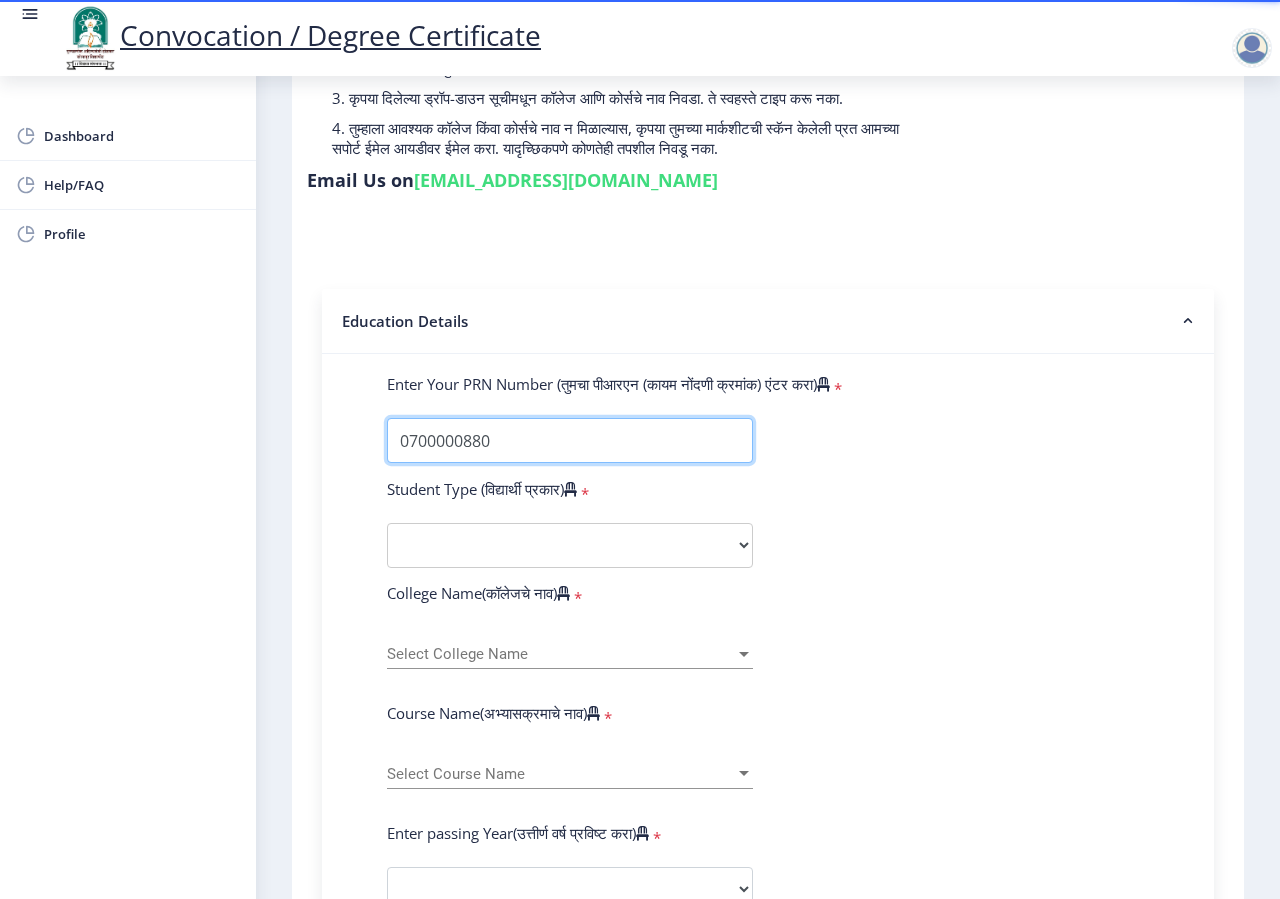 type on "0700000880" 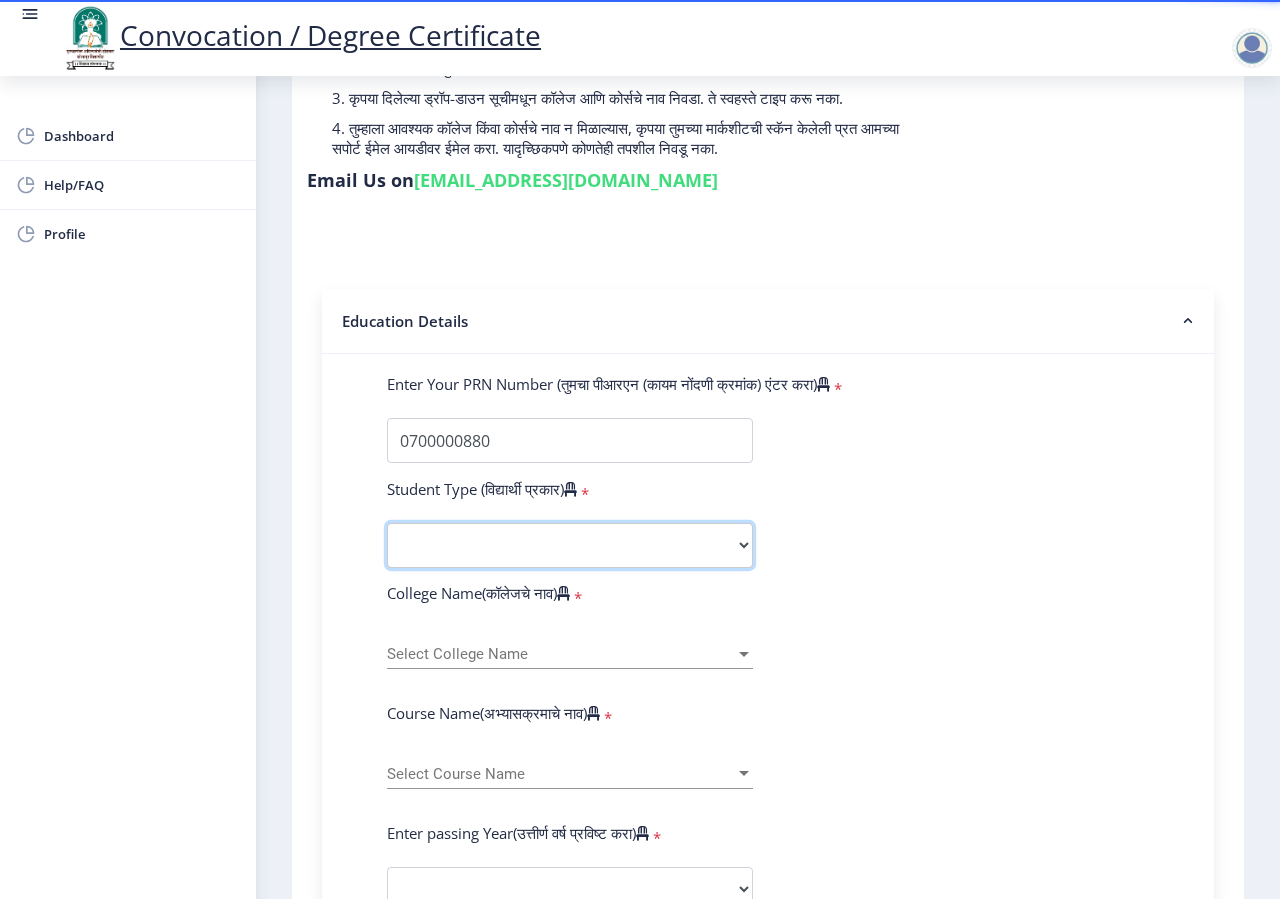 click on "Select Student Type Regular External" at bounding box center [570, 545] 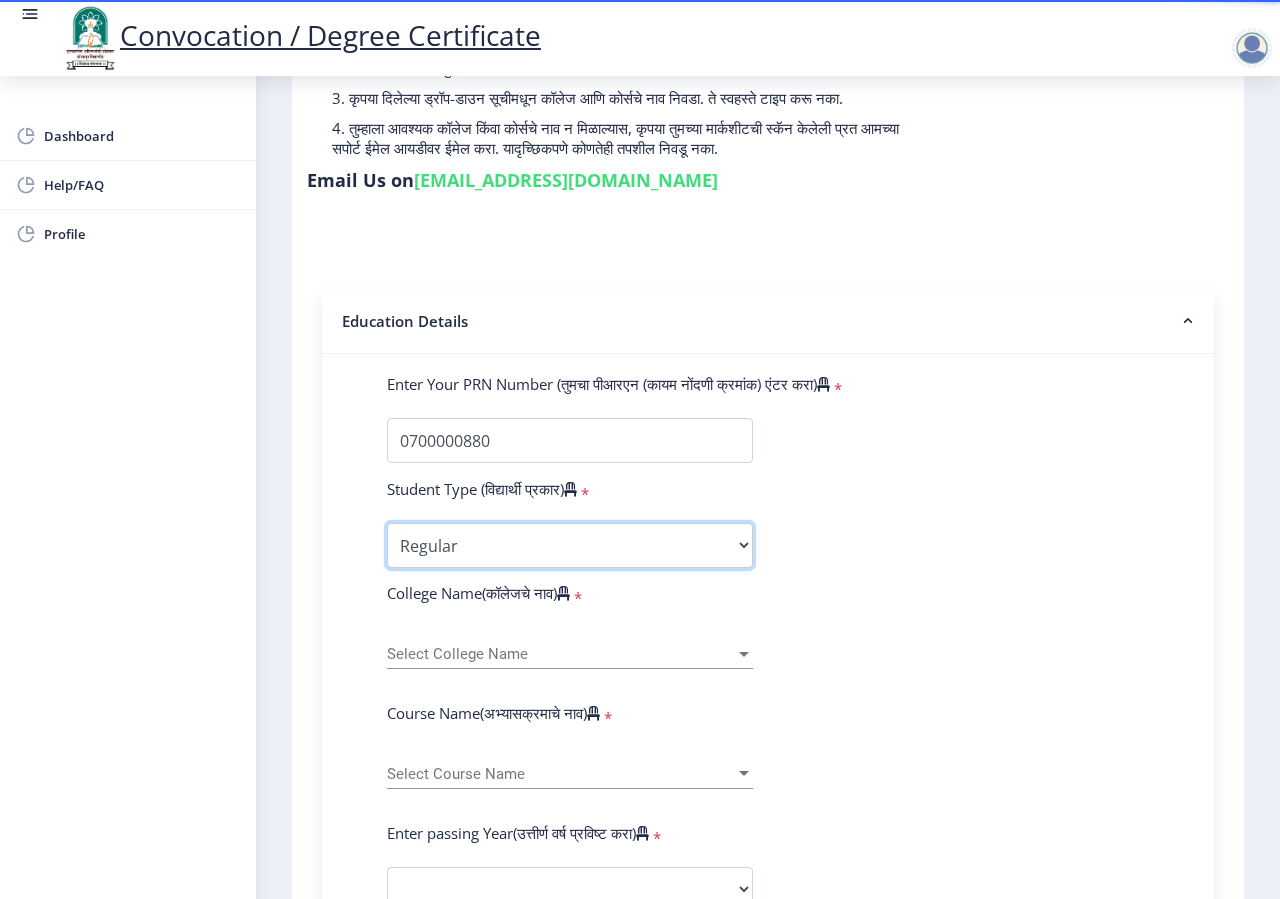 click on "Regular" at bounding box center (0, 0) 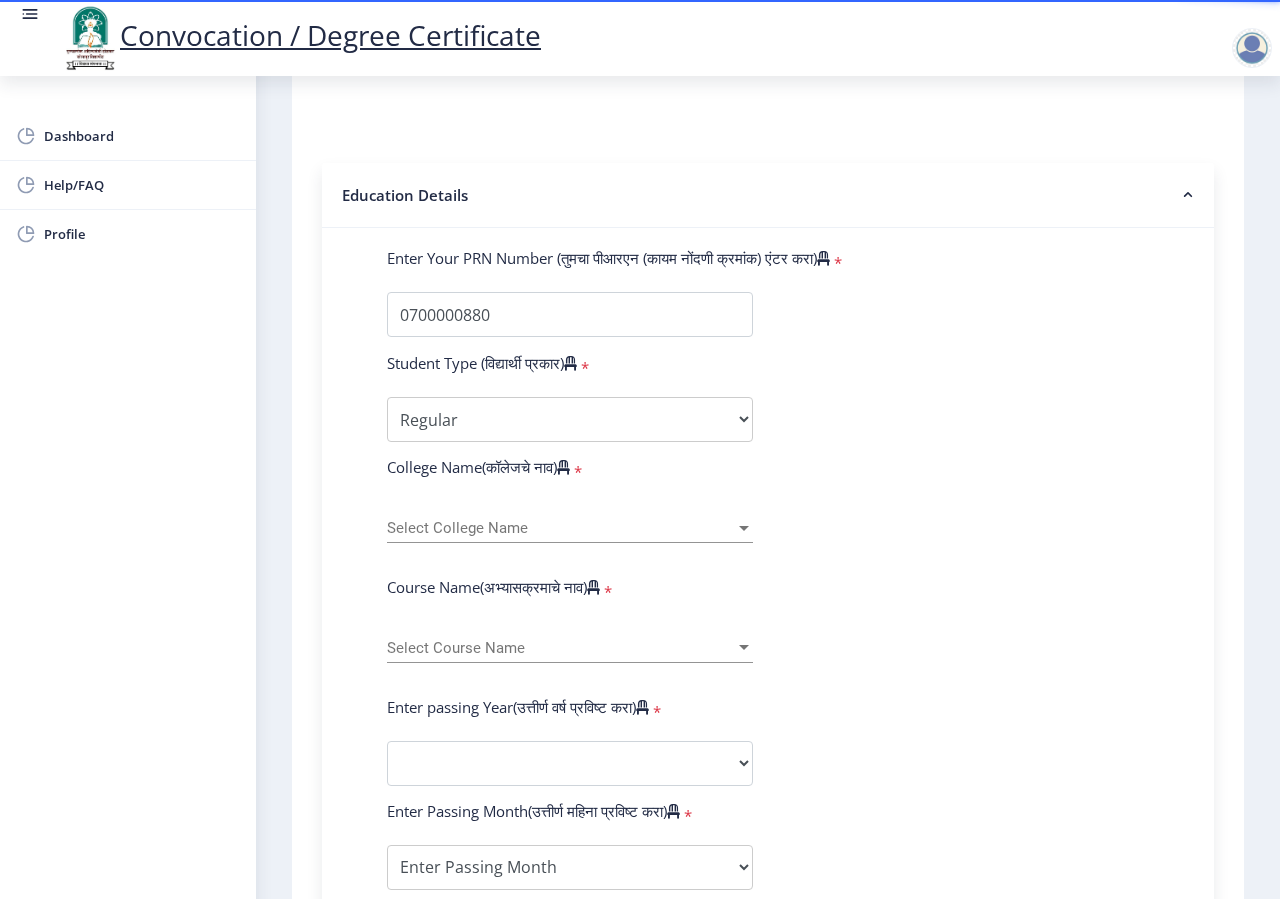 click on "Select College Name Select College Name" 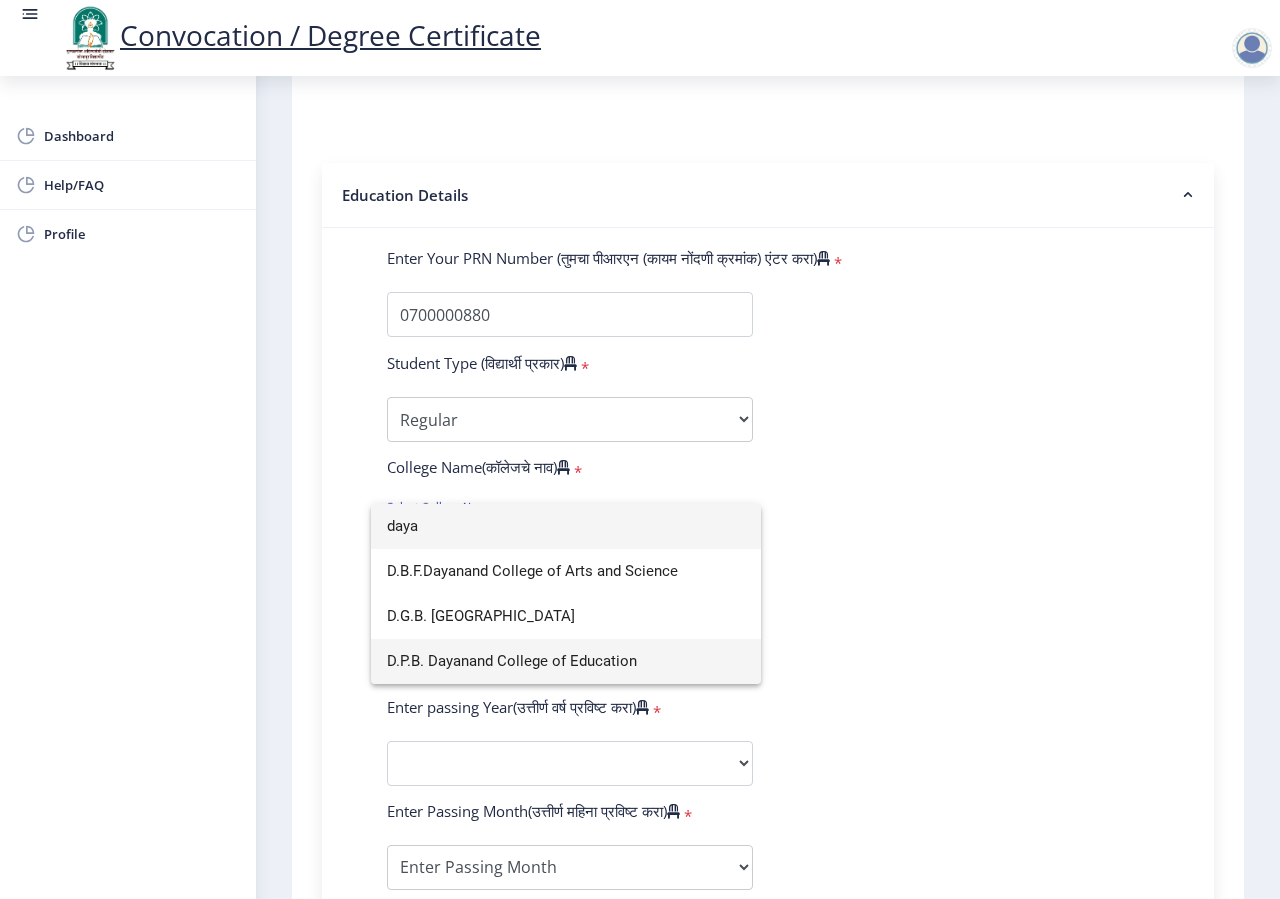 type on "daya" 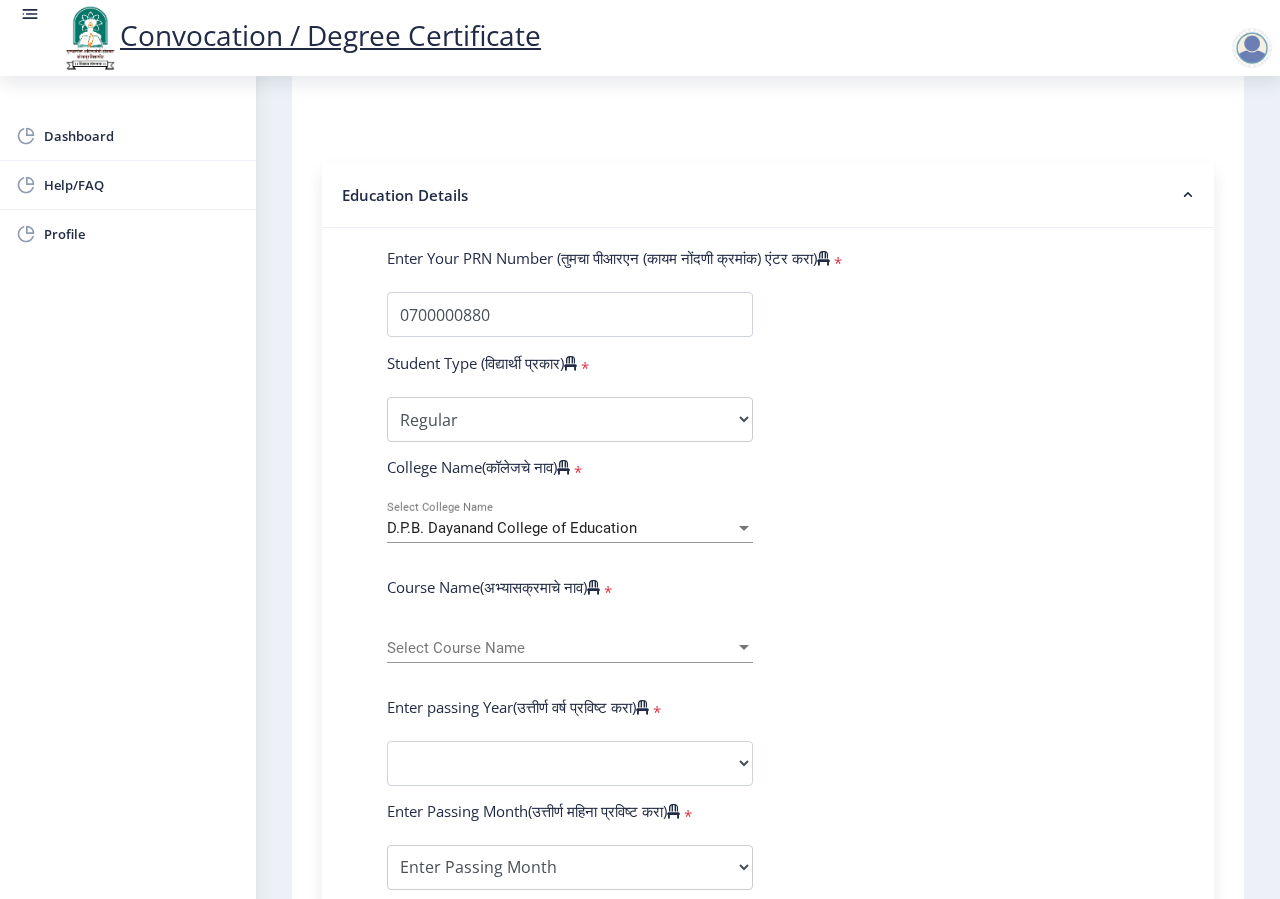 click on "Enter Your PRN Number (तुमचा पीआरएन (कायम नोंदणी क्रमांक) एंटर करा)   * Student Type (विद्यार्थी प्रकार)    * Select Student Type Regular External College Name(कॉलेजचे नाव)   * D.P.B. Dayanand College of Education Select College Name Course Name(अभ्यासक्रमाचे नाव)   * Select Course Name Select Course Name Enter passing Year(उत्तीर्ण वर्ष प्रविष्ट करा)   *  2025   2024   2023   2022   2021   2020   2019   2018   2017   2016   2015   2014   2013   2012   2011   2010   2009   2008   2007   2006   2005   2004   2003   2002   2001   2000   1999   1998   1997   1996   1995   1994   1993   1992   1991   1990   1989   1988   1987   1986   1985   1984   1983   1982   1981   1980   1979   1978   1977   1976  Enter Passing Month(उत्तीर्ण महिना प्रविष्ट करा)   * *" 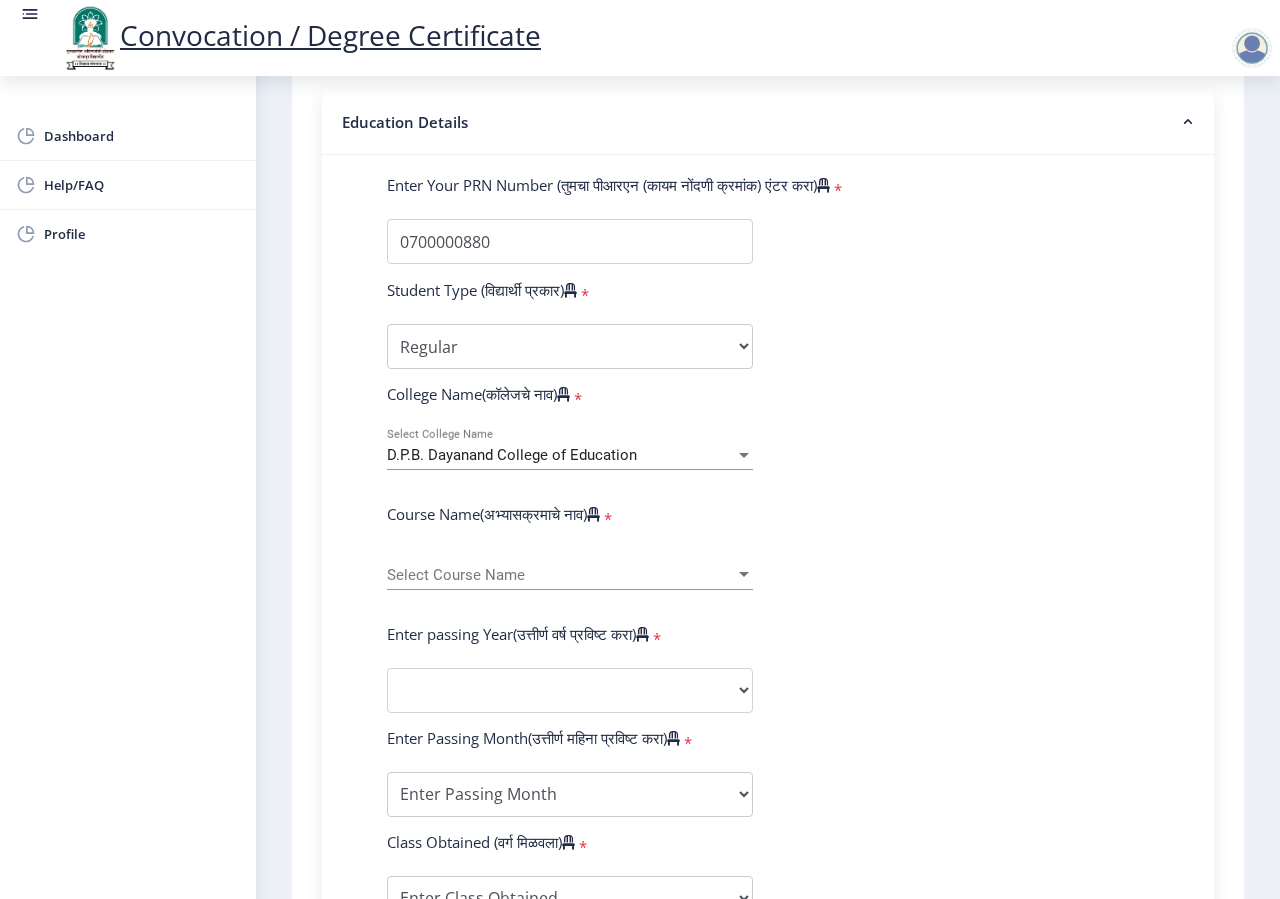scroll, scrollTop: 504, scrollLeft: 0, axis: vertical 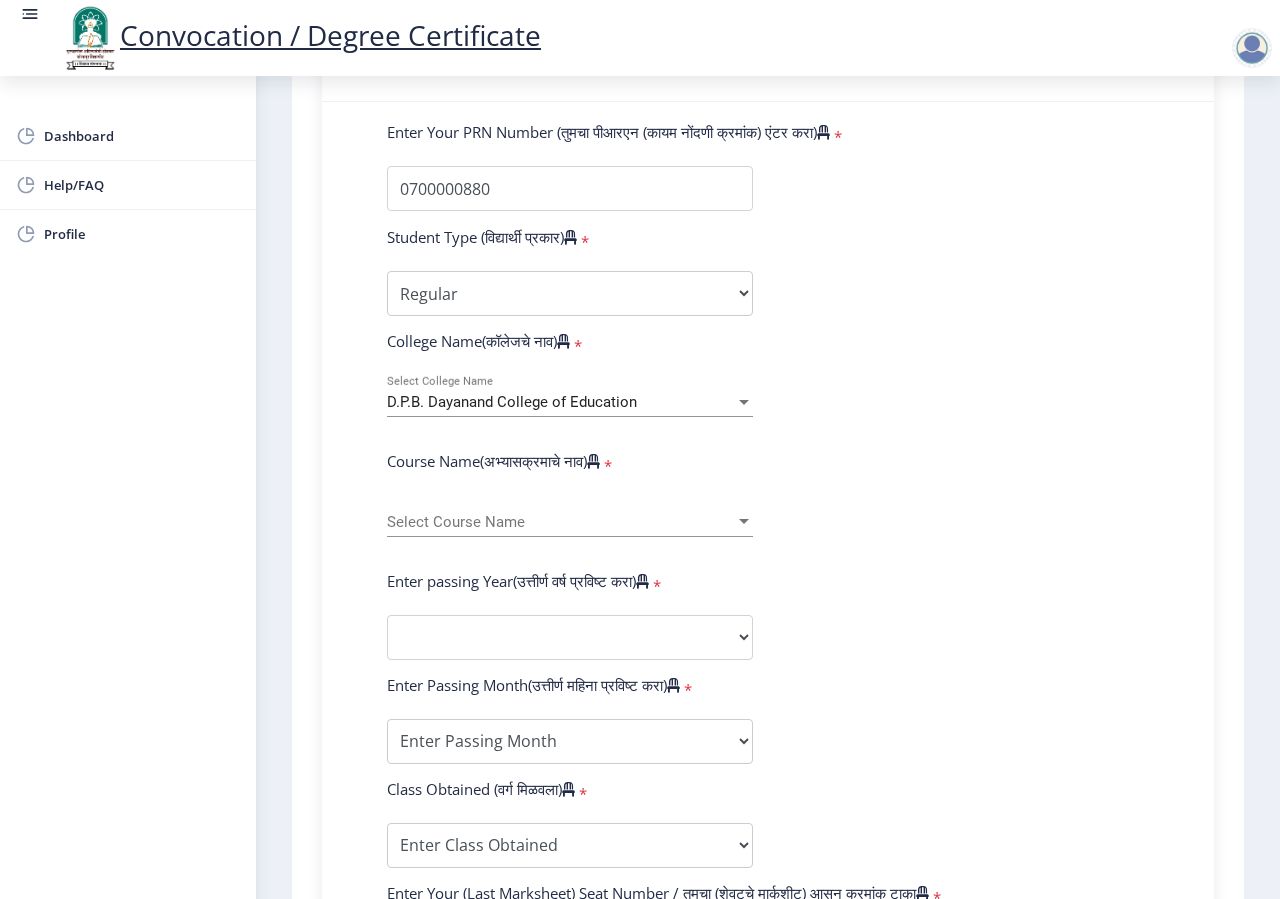 click on "Select Course Name" at bounding box center (561, 522) 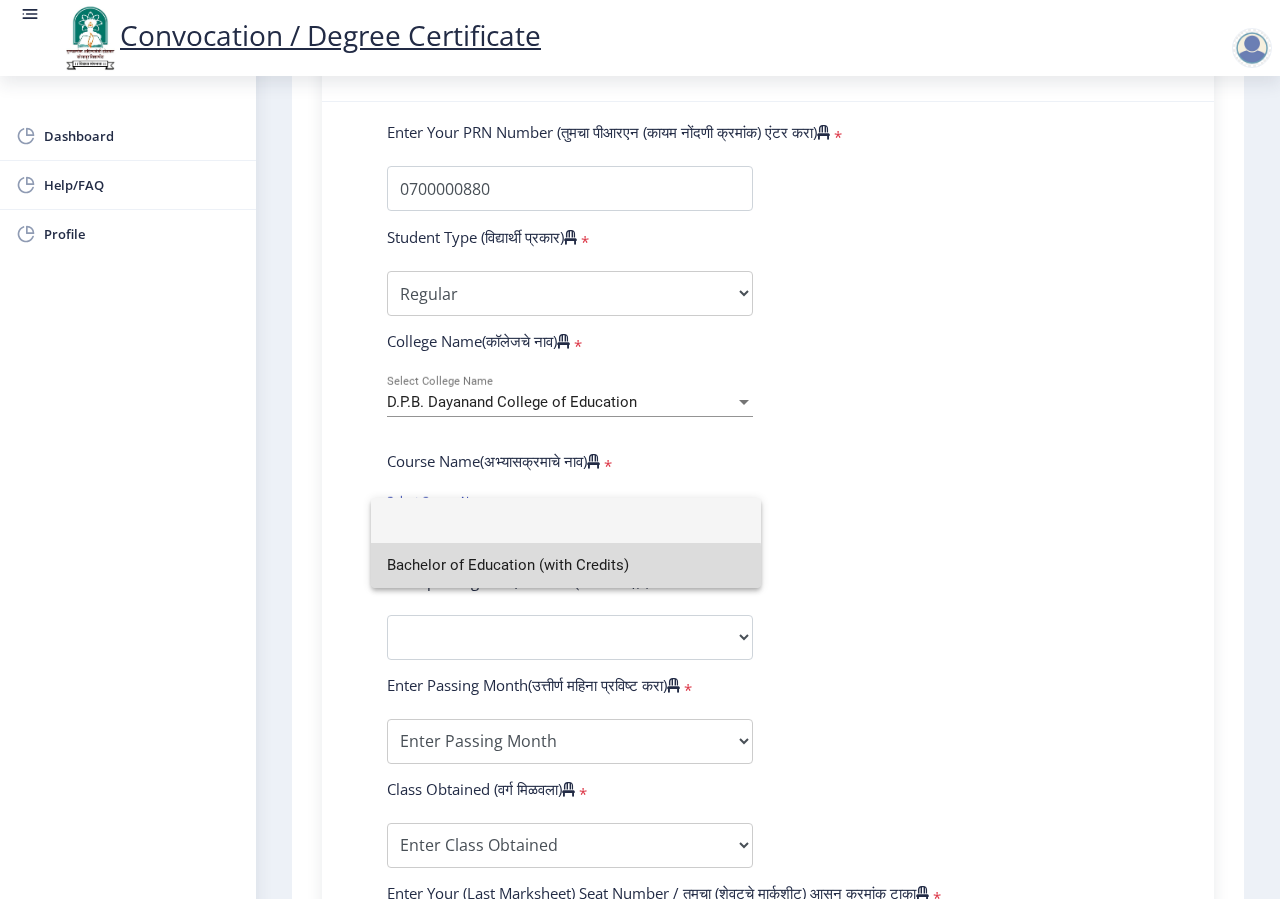 click on "Bachelor of Education (with Credits)" at bounding box center (566, 565) 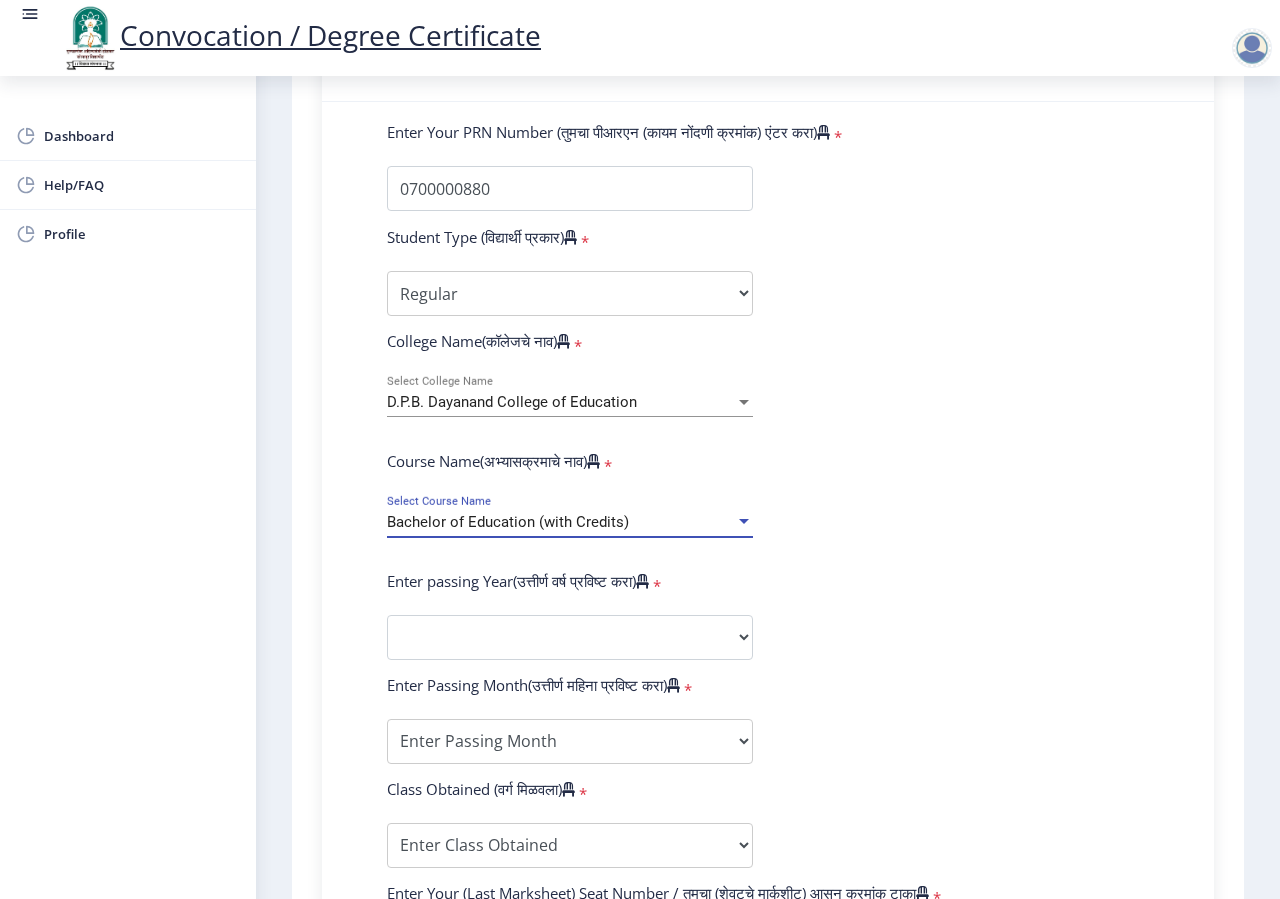 scroll, scrollTop: 630, scrollLeft: 0, axis: vertical 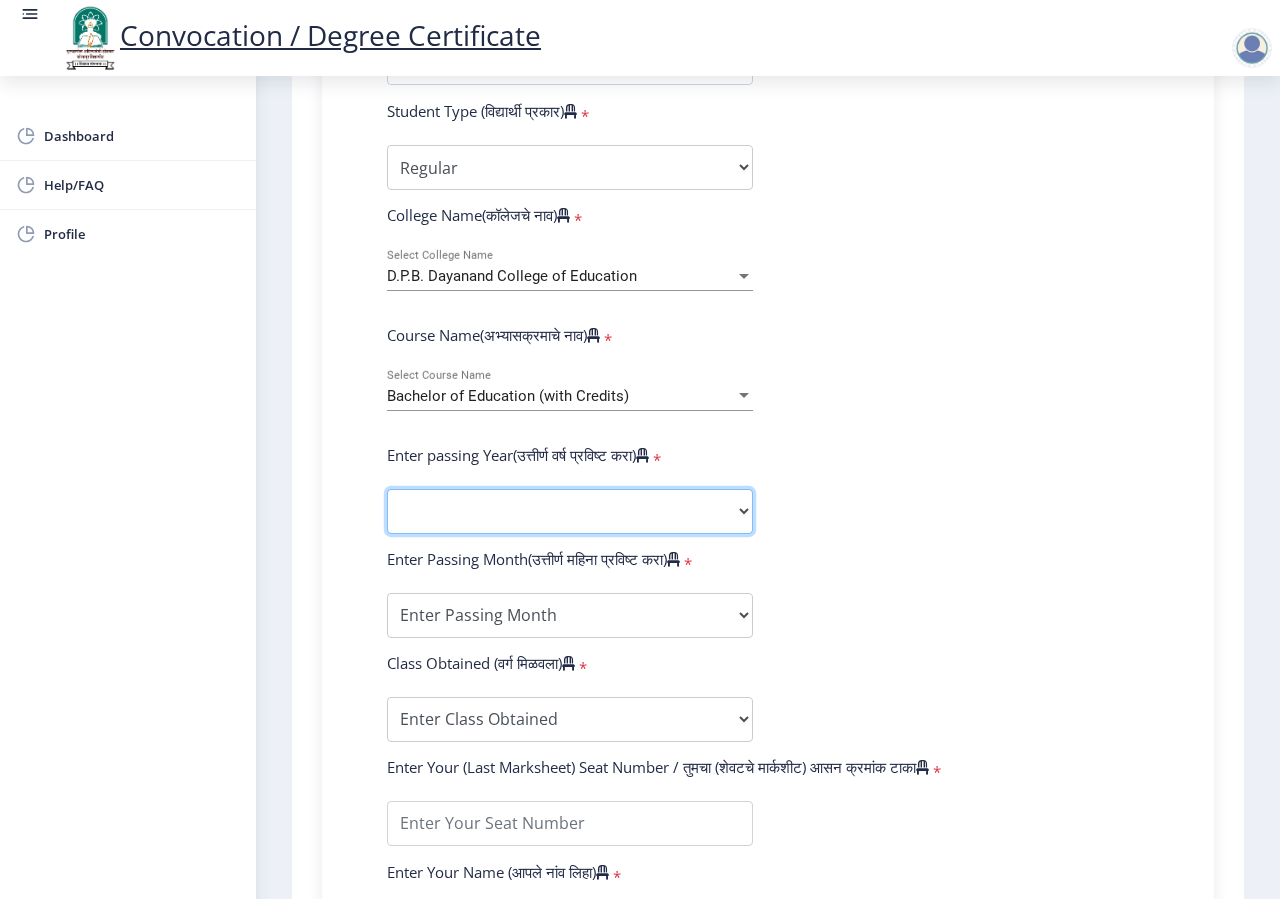 click on "2025   2024   2023   2022   2021   2020   2019   2018   2017   2016   2015   2014   2013   2012   2011   2010   2009   2008   2007   2006   2005   2004   2003   2002   2001   2000   1999   1998   1997   1996   1995   1994   1993   1992   1991   1990   1989   1988   1987   1986   1985   1984   1983   1982   1981   1980   1979   1978   1977   1976" 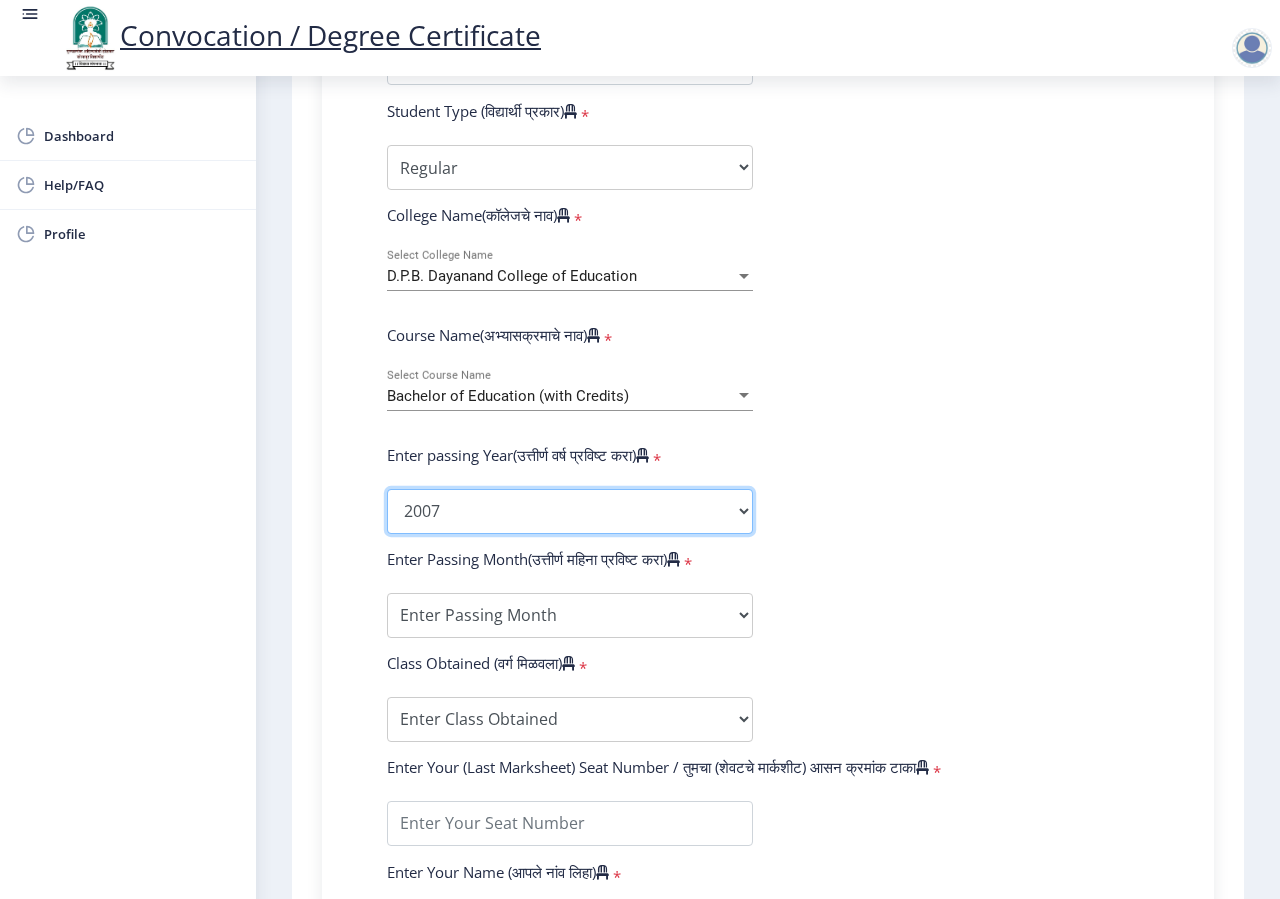click on "2007" 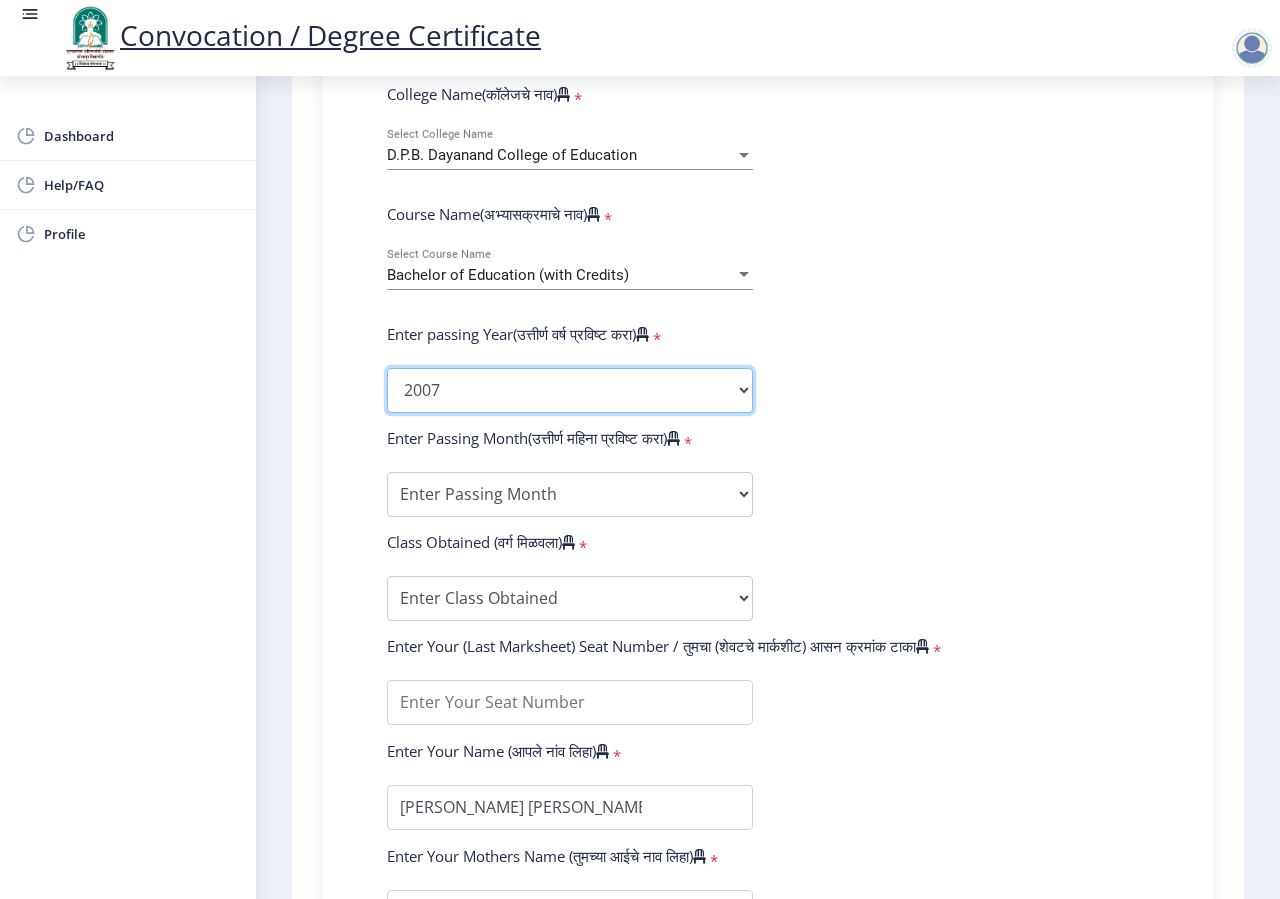 scroll, scrollTop: 882, scrollLeft: 0, axis: vertical 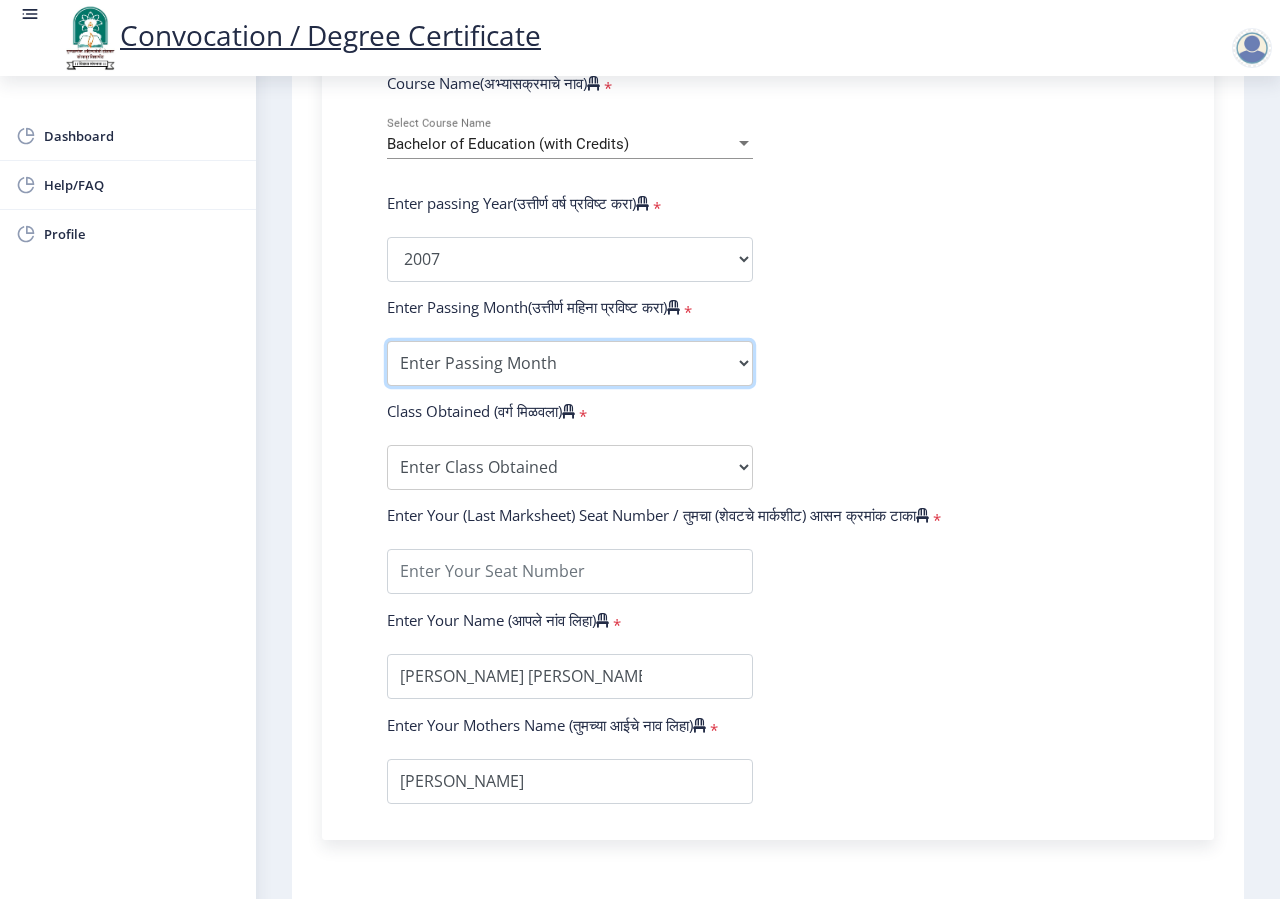 click on "Enter Passing Month March April May October November December" at bounding box center [570, 363] 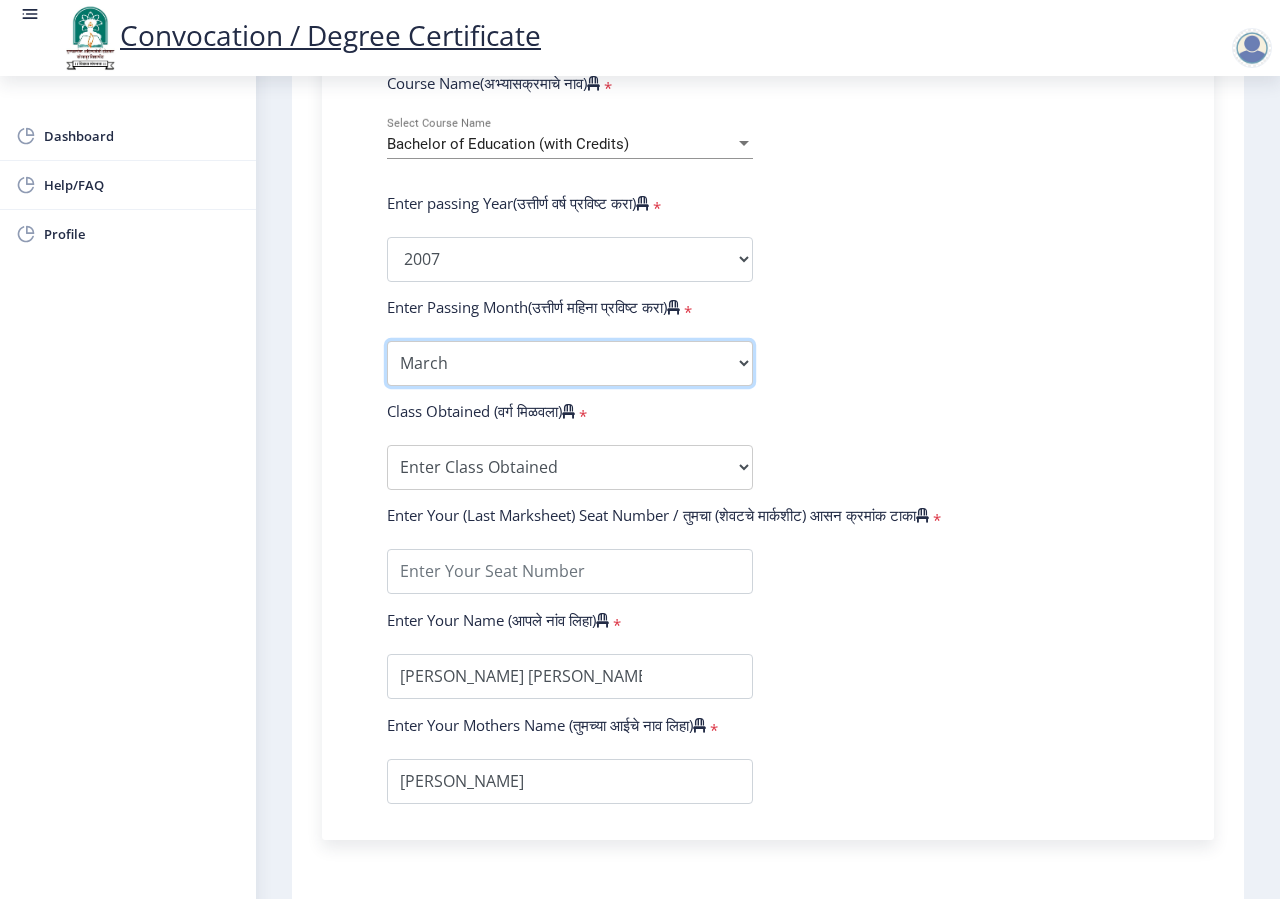 click on "March" at bounding box center (0, 0) 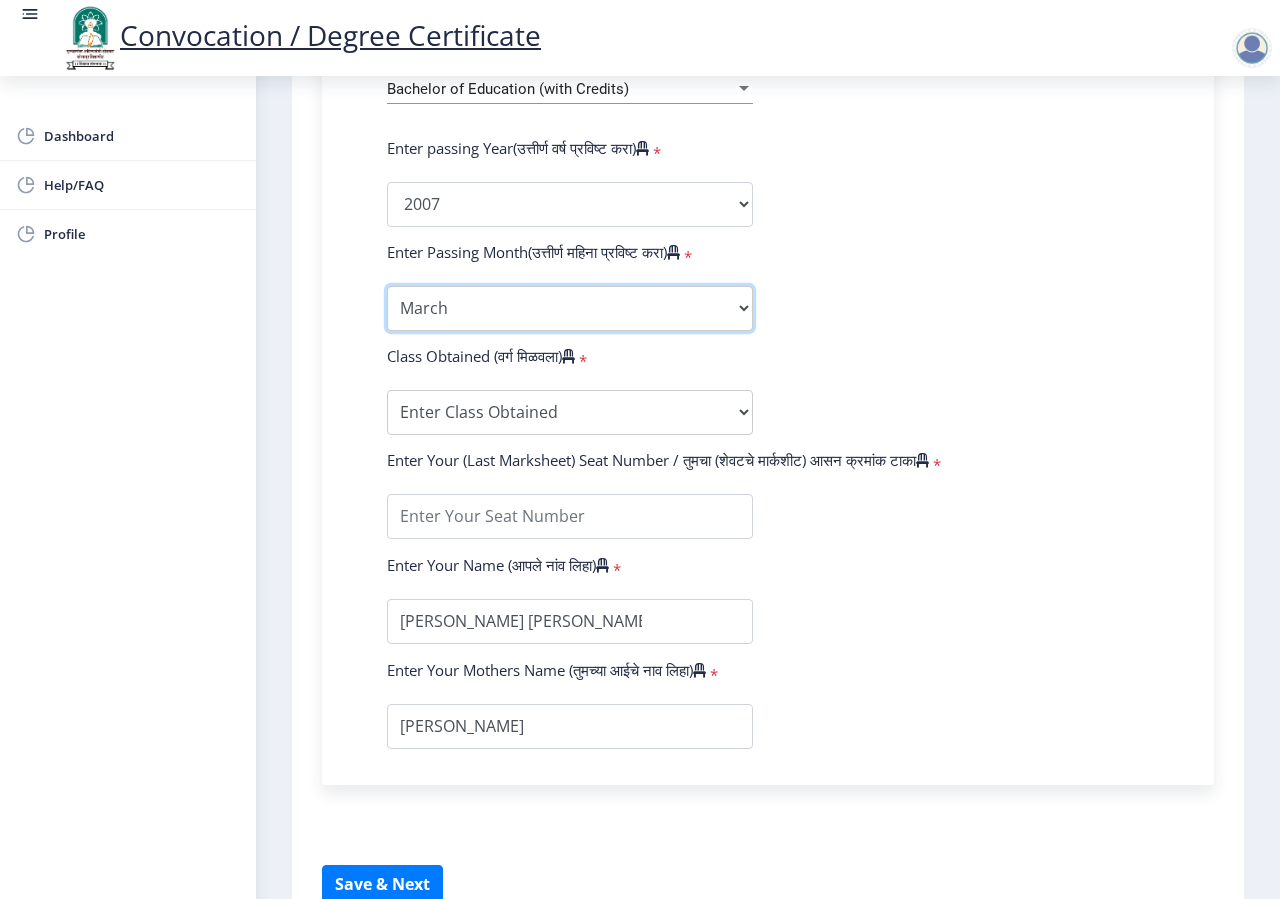 scroll, scrollTop: 1008, scrollLeft: 0, axis: vertical 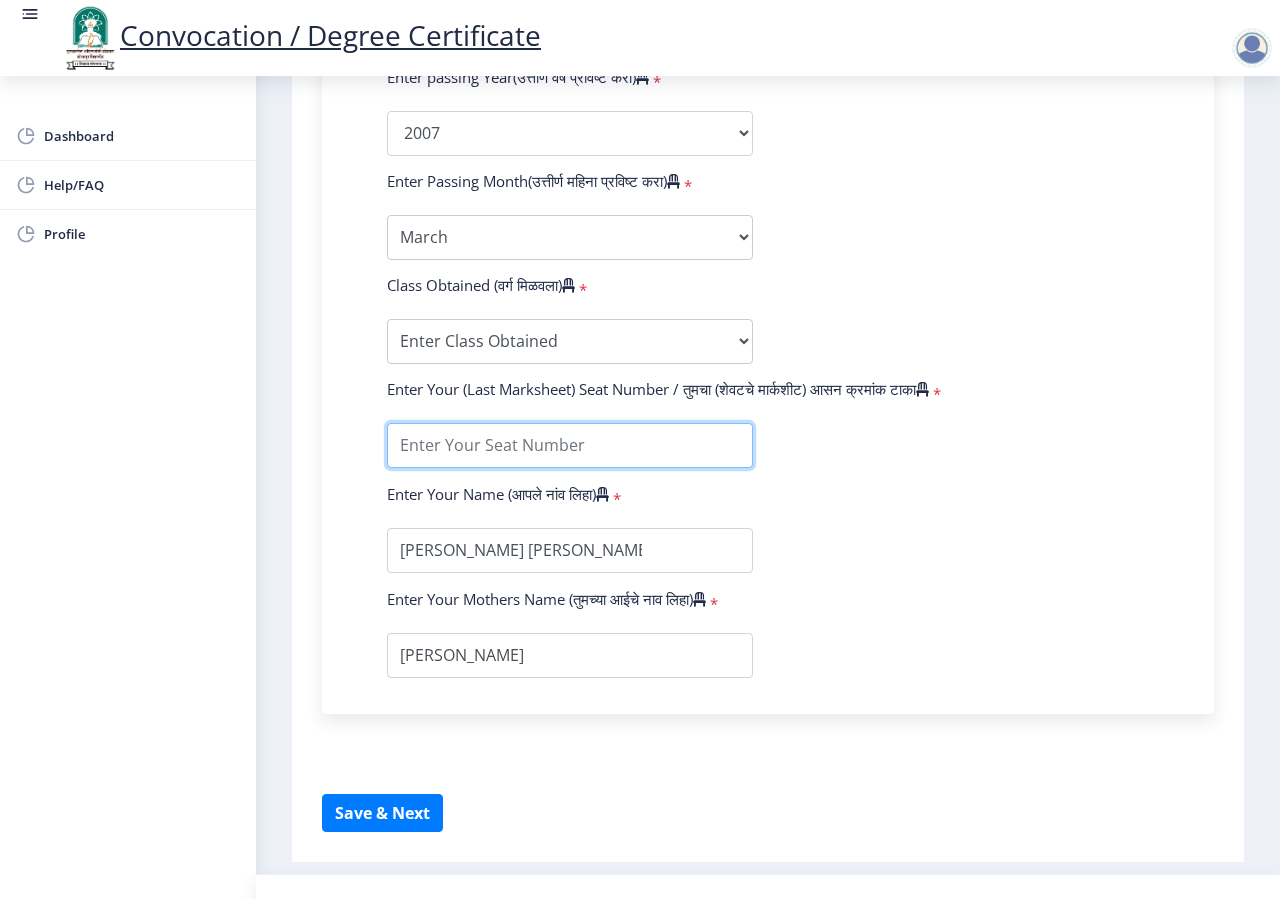 click at bounding box center [570, 445] 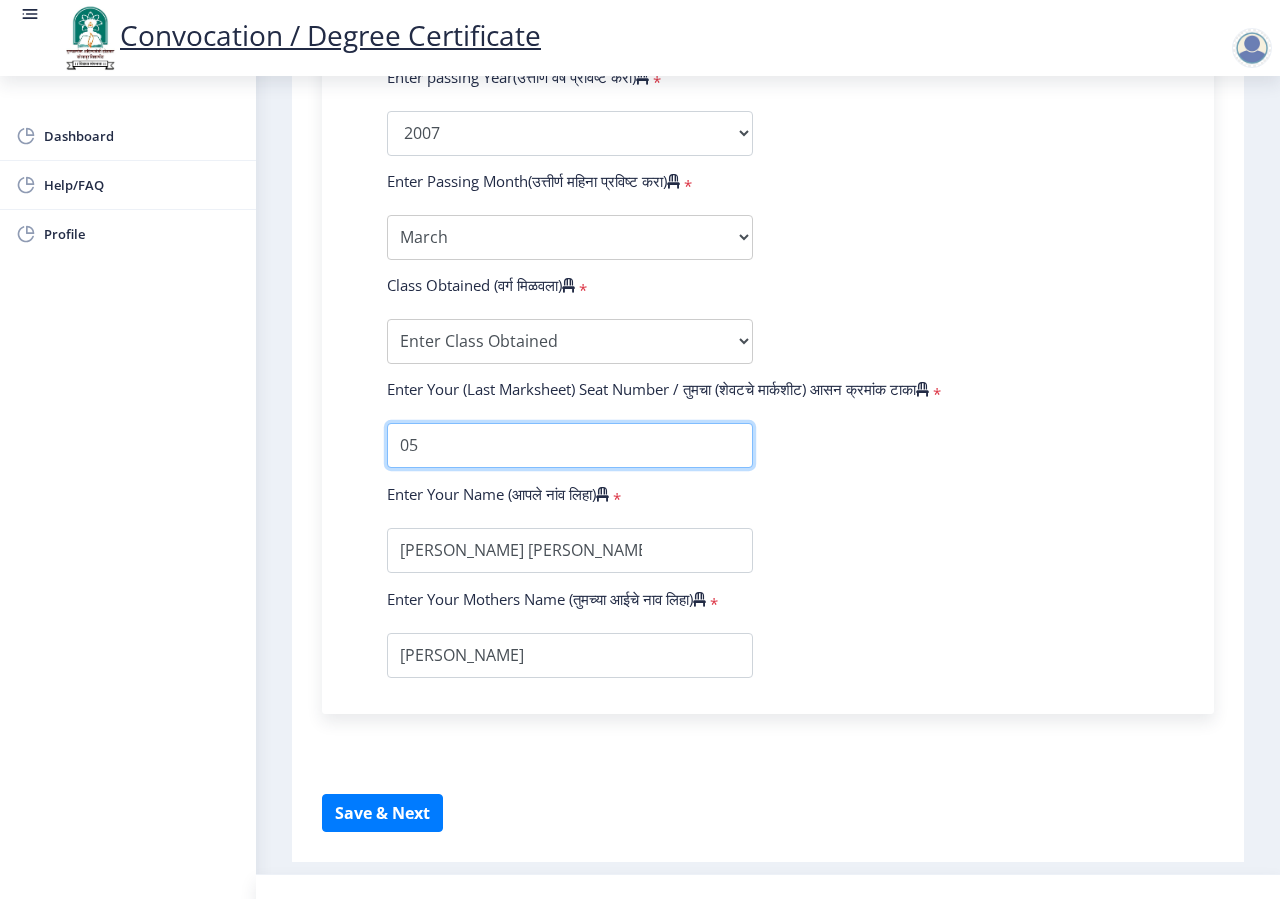 scroll, scrollTop: 0, scrollLeft: 0, axis: both 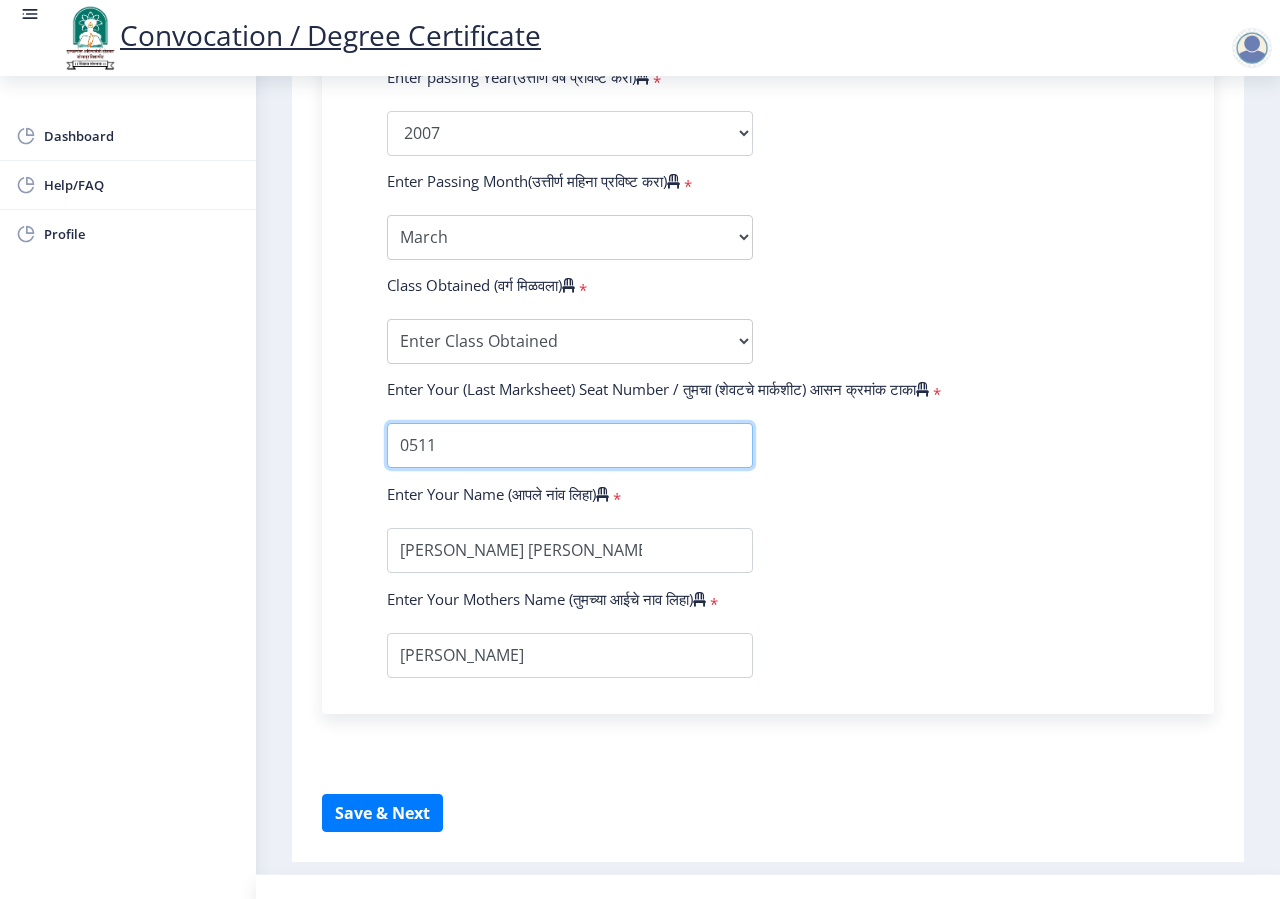type on "0511" 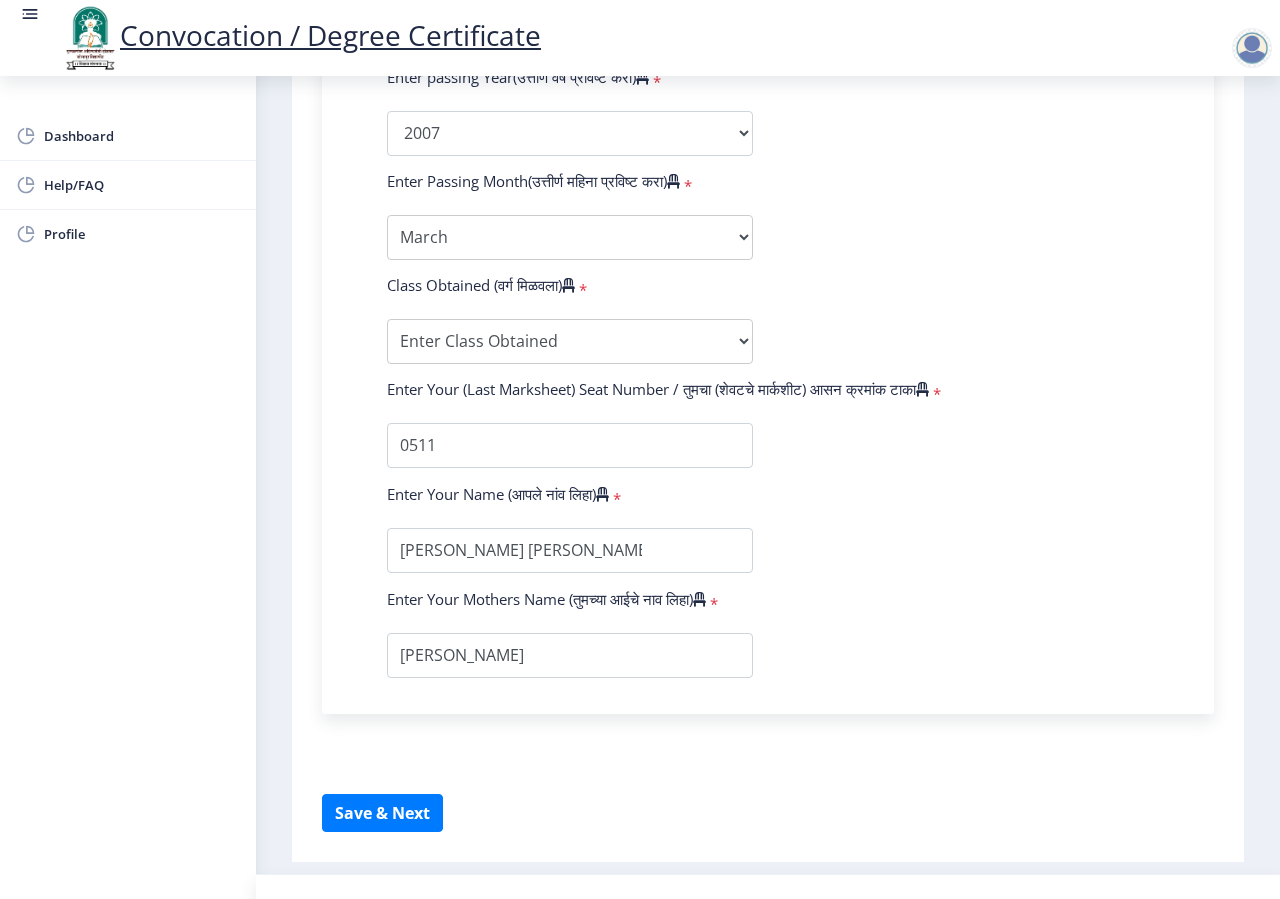 click on "Enter Your PRN Number (तुमचा पीआरएन (कायम नोंदणी क्रमांक) एंटर करा)   * Student Type (विद्यार्थी प्रकार)    * Select Student Type Regular External College Name(कॉलेजचे नाव)   * D.P.B. Dayanand College of Education Select College Name Course Name(अभ्यासक्रमाचे नाव)   * Bachelor of Education (with Credits) Select Course Name Enter passing Year(उत्तीर्ण वर्ष प्रविष्ट करा)   *  2025   2024   2023   2022   2021   2020   2019   2018   2017   2016   2015   2014   2013   2012   2011   2010   2009   2008   2007   2006   2005   2004   2003   2002   2001   2000   1999   1998   1997   1996   1995   1994   1993   1992   1991   1990   1989   1988   1987   1986   1985   1984   1983   1982   1981   1980   1979   1978   1977   1976  * Enter Passing Month March April May October November December * Enter Class Obtained" 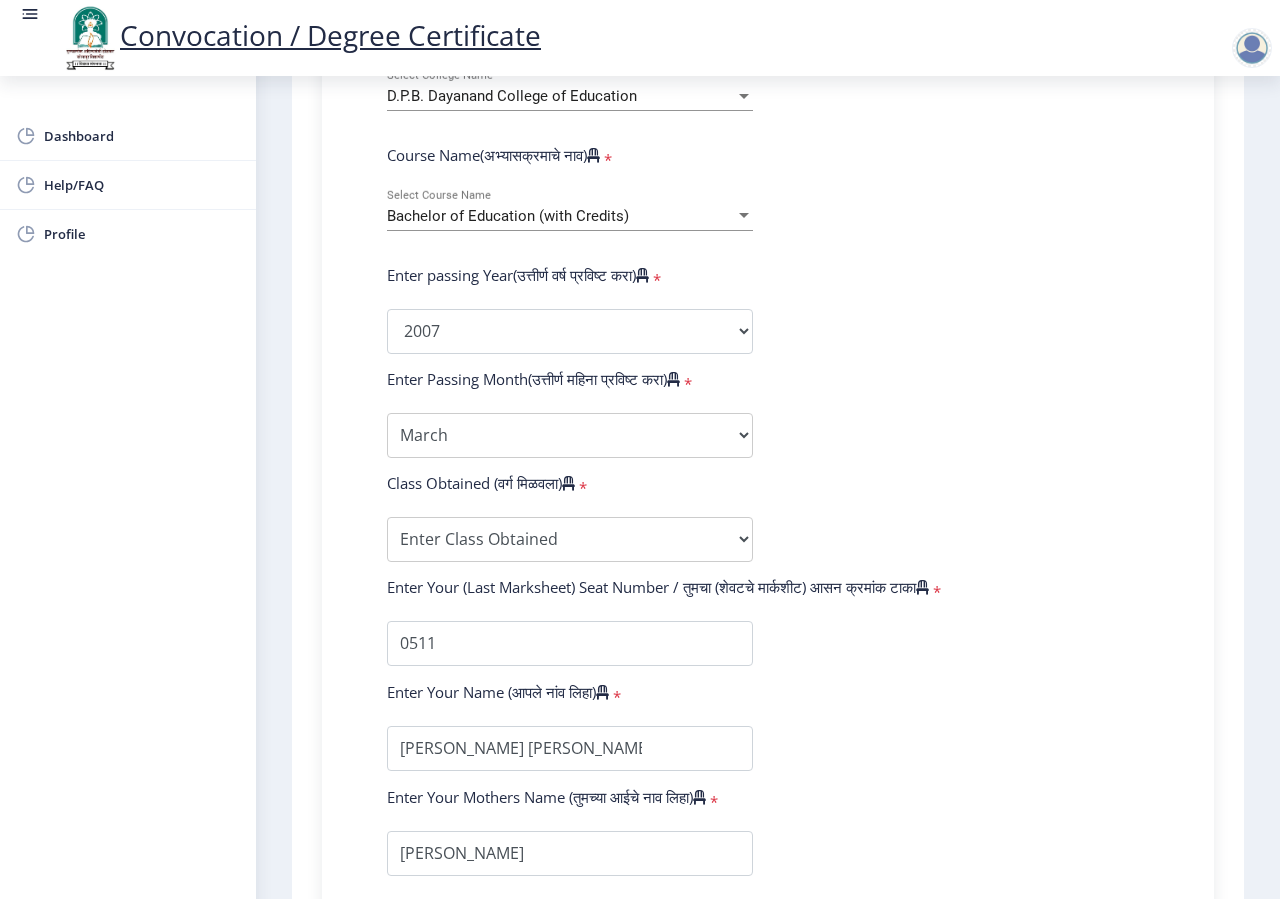 scroll, scrollTop: 1062, scrollLeft: 0, axis: vertical 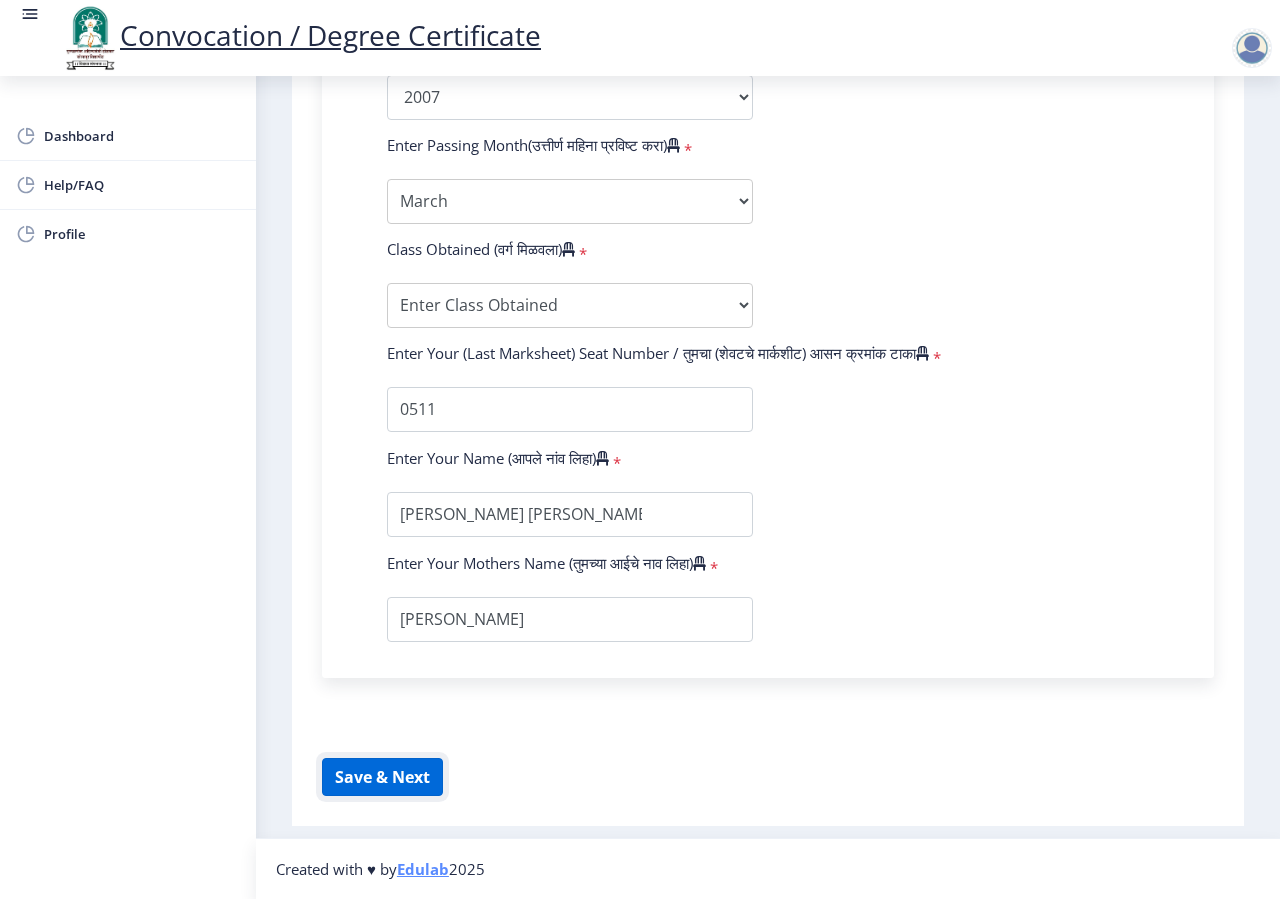 click on "Save & Next" 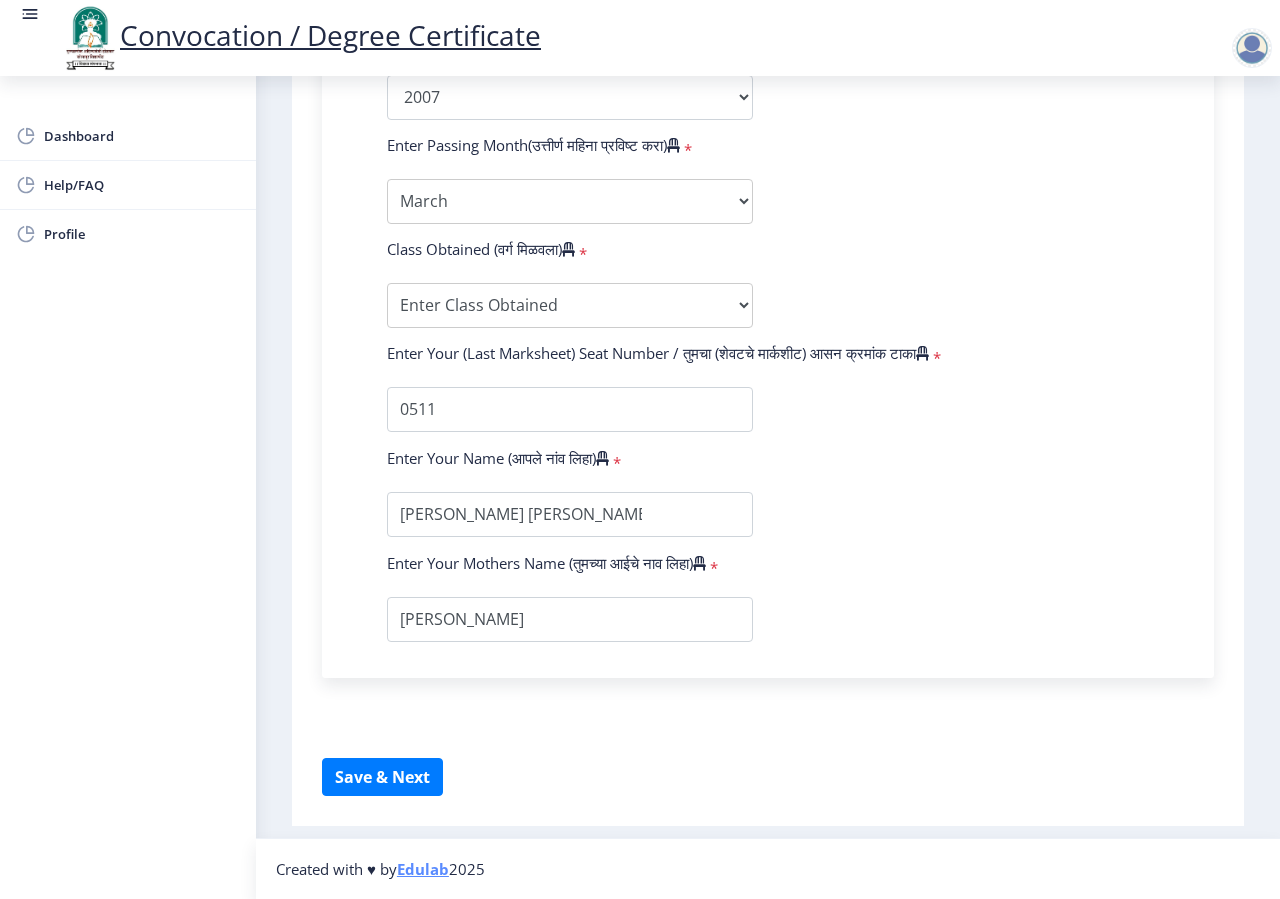 click 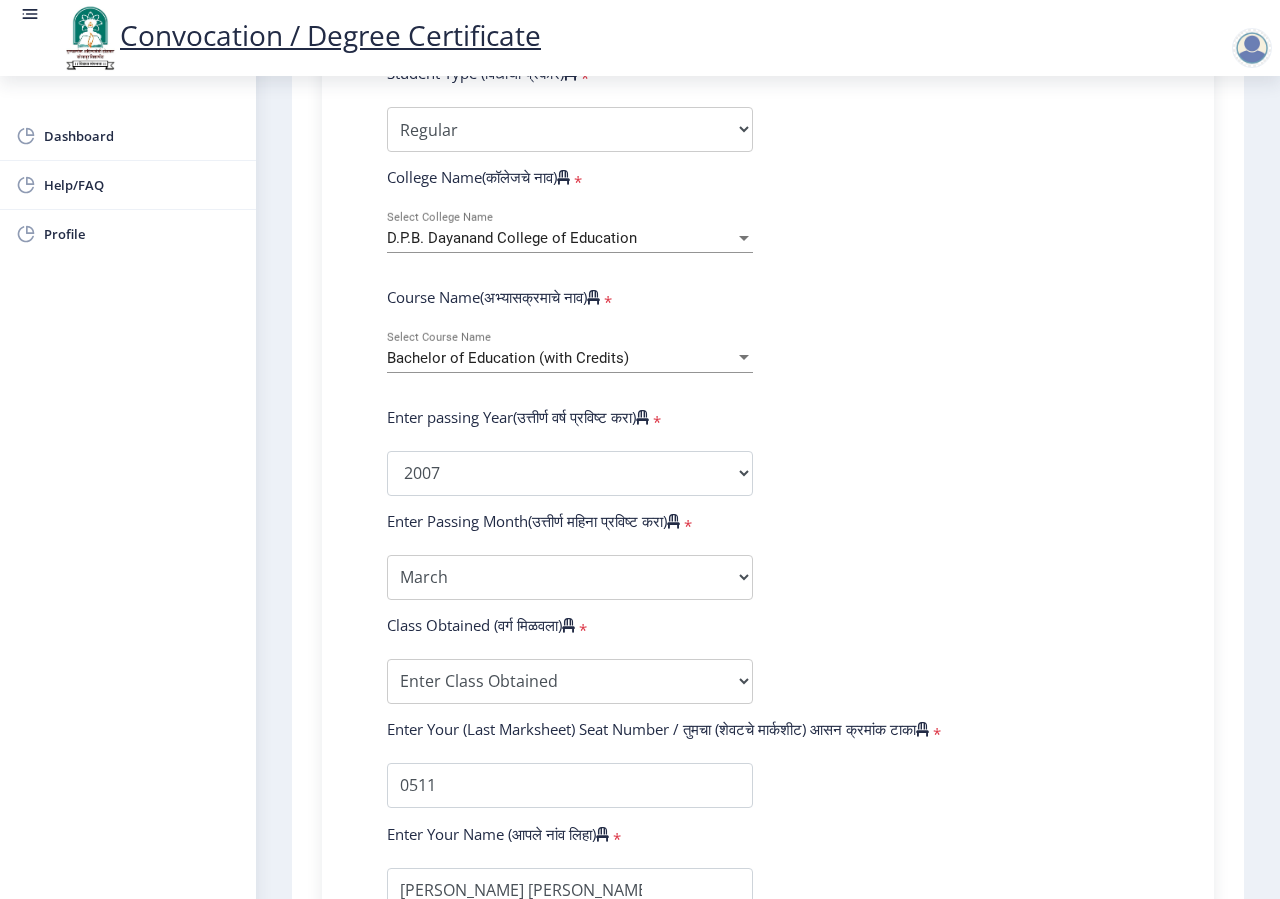 click on "*" 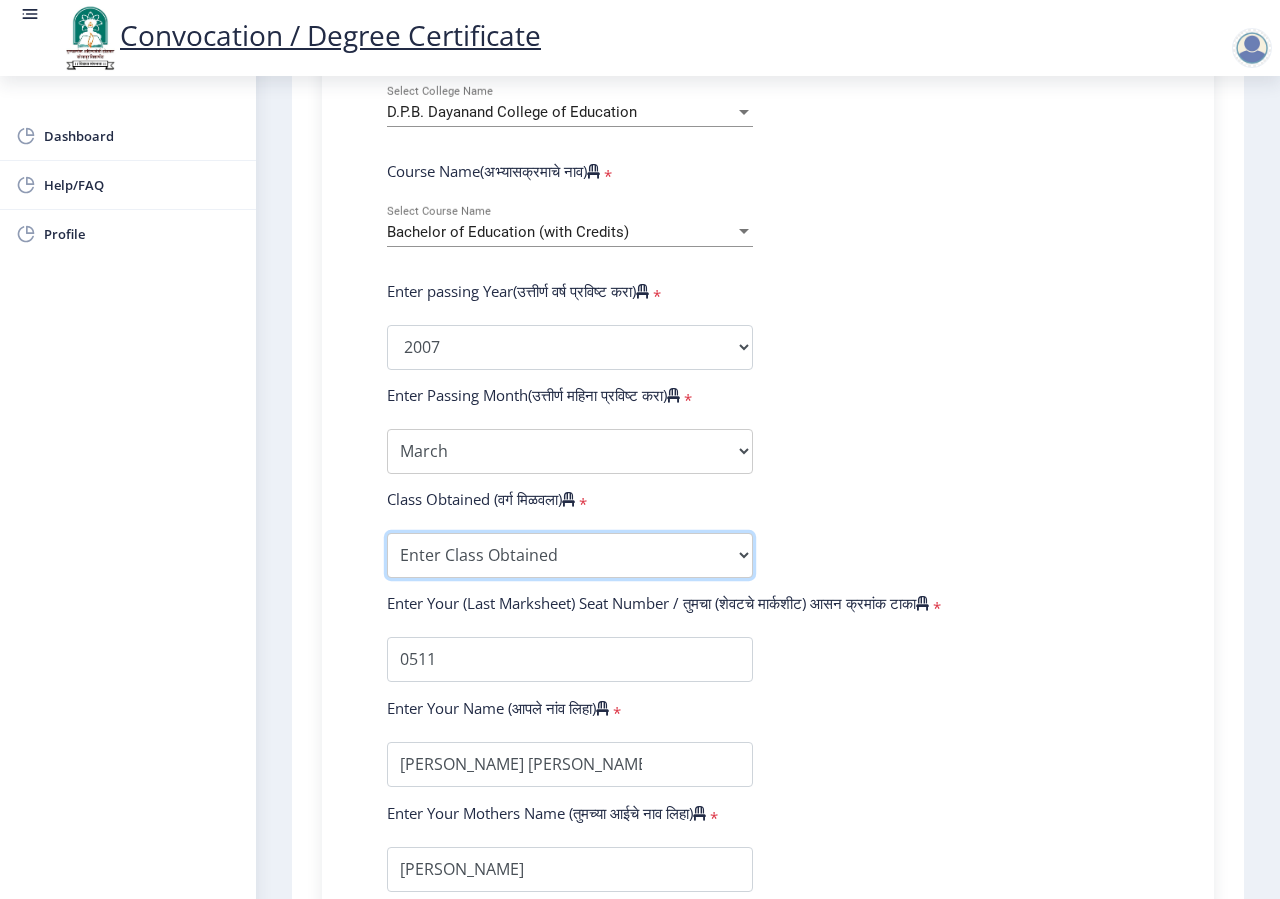 click on "Enter Class Obtained FIRST CLASS WITH DISTINCTION FIRST CLASS HIGHER SECOND CLASS SECOND CLASS PASS CLASS Grade O Grade A+ Grade A Grade B+ Grade B Grade C+ Grade C Grade D Grade E" at bounding box center [570, 555] 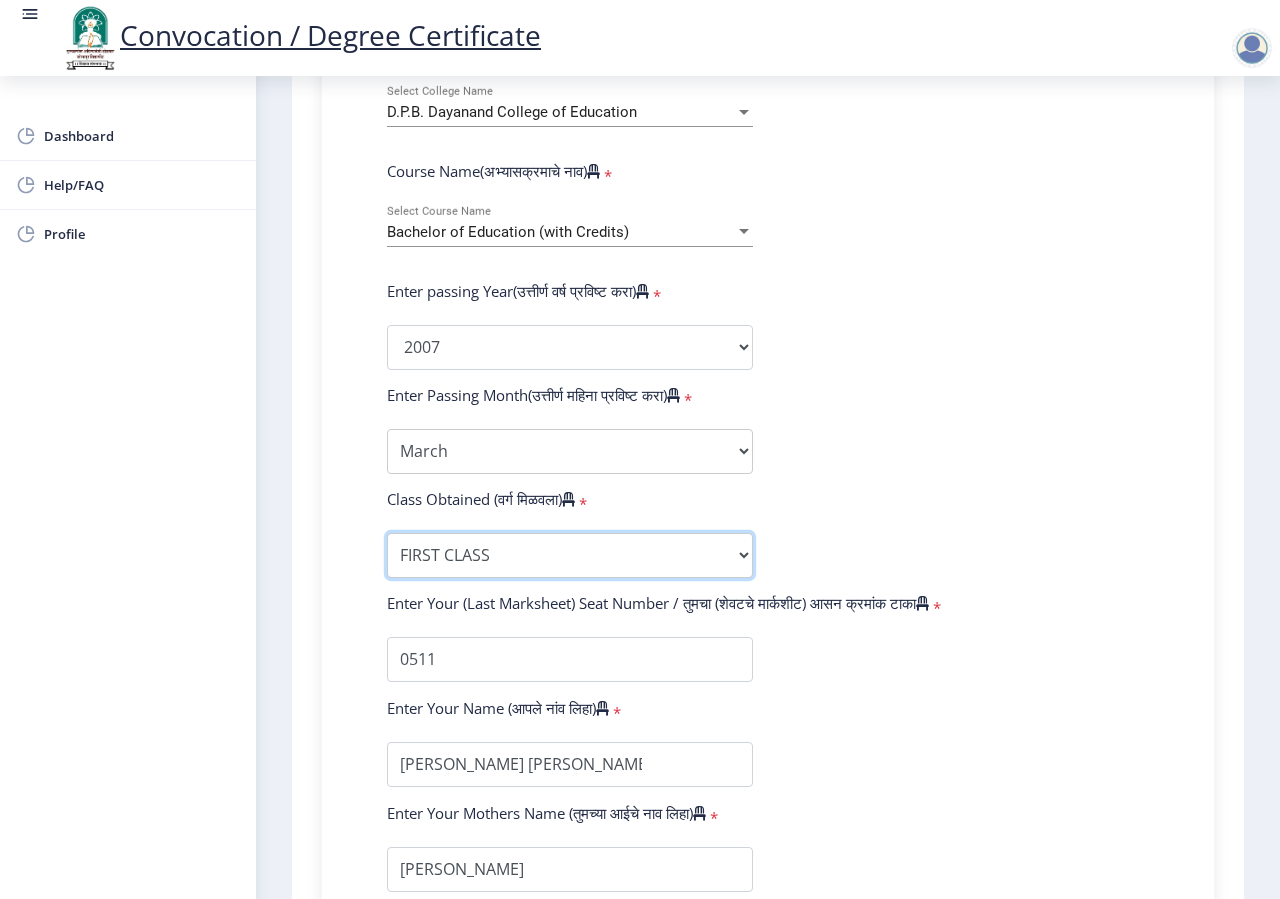 click on "FIRST CLASS" at bounding box center (0, 0) 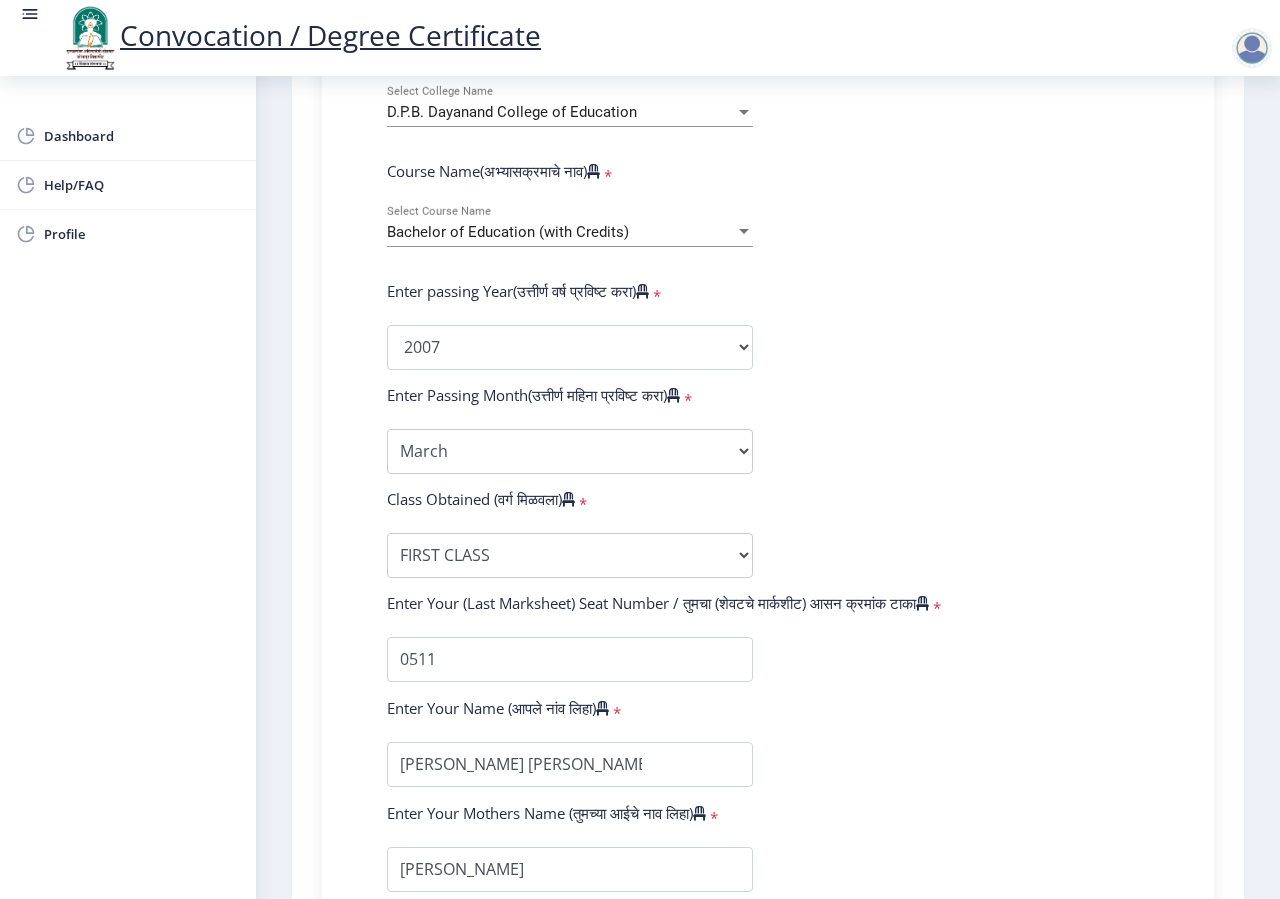 click on "Enter Your PRN Number (तुमचा पीआरएन (कायम नोंदणी क्रमांक) एंटर करा)   * Student Type (विद्यार्थी प्रकार)    * Select Student Type Regular External College Name(कॉलेजचे नाव)   * D.P.B. Dayanand College of Education Select College Name Course Name(अभ्यासक्रमाचे नाव)   * Bachelor of Education (with Credits) Select Course Name Enter passing Year(उत्तीर्ण वर्ष प्रविष्ट करा)   *  2025   2024   2023   2022   2021   2020   2019   2018   2017   2016   2015   2014   2013   2012   2011   2010   2009   2008   2007   2006   2005   2004   2003   2002   2001   2000   1999   1998   1997   1996   1995   1994   1993   1992   1991   1990   1989   1988   1987   1986   1985   1984   1983   1982   1981   1980   1979   1978   1977   1976  * Enter Passing Month March April May October November December * Enter Class Obtained" 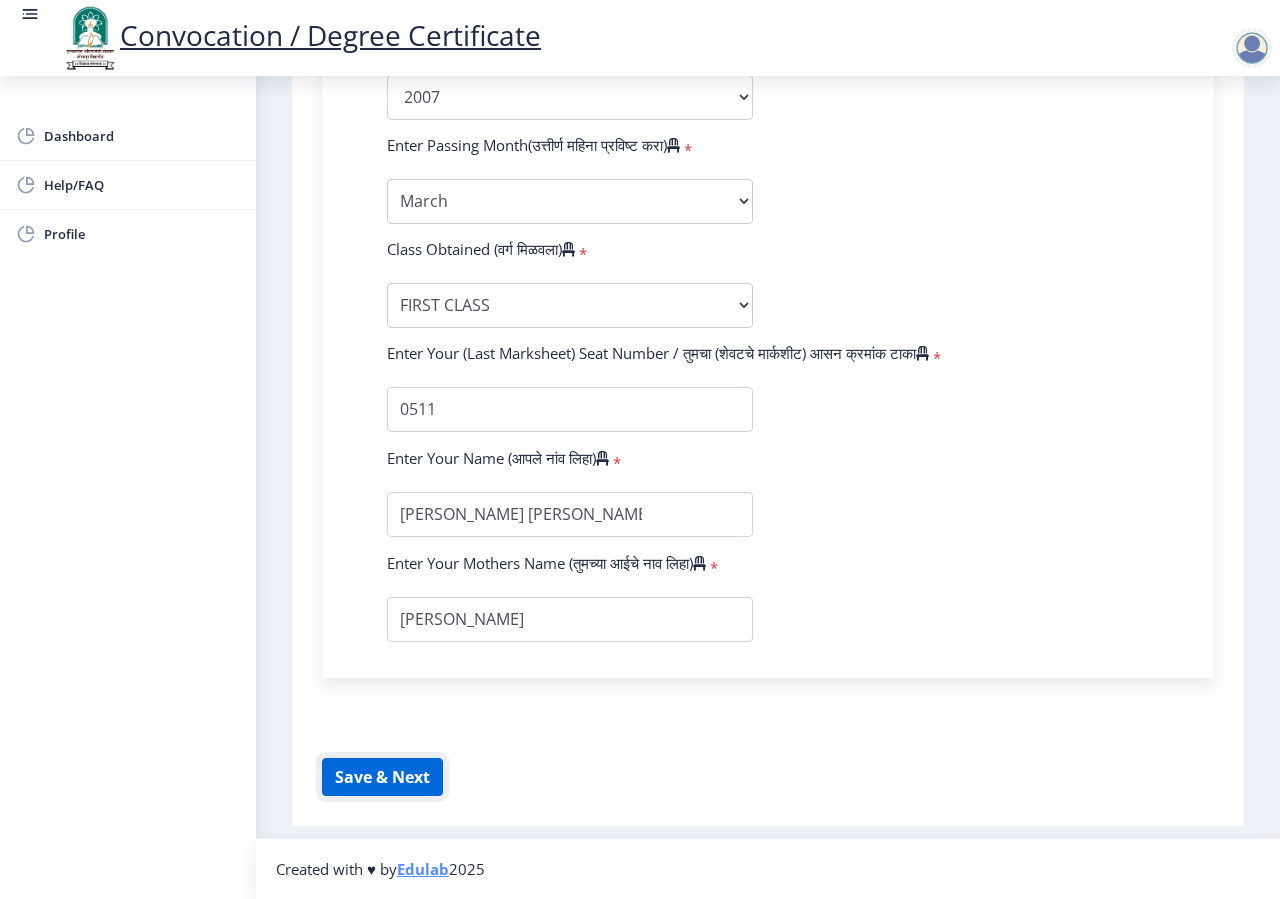 click on "Save & Next" 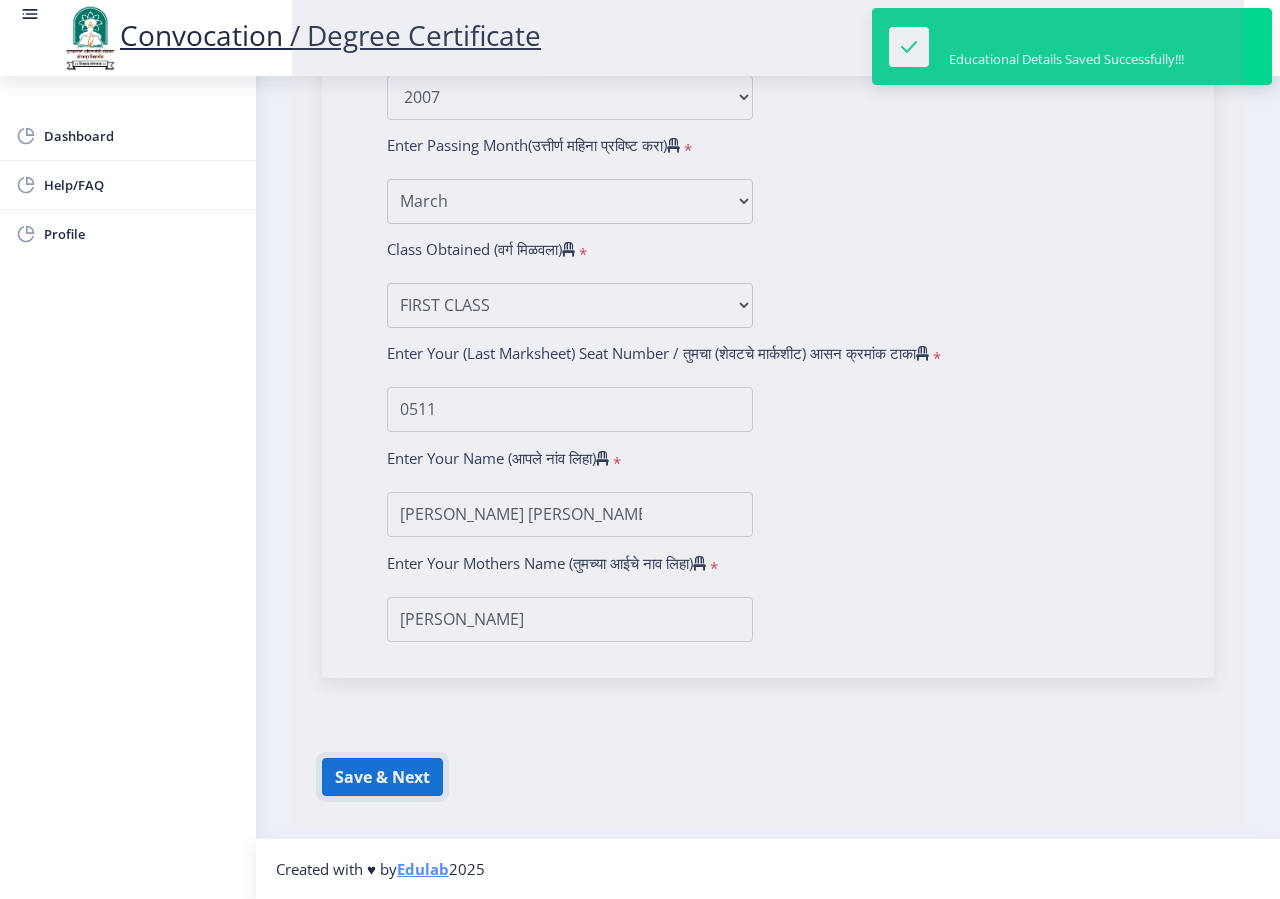 select 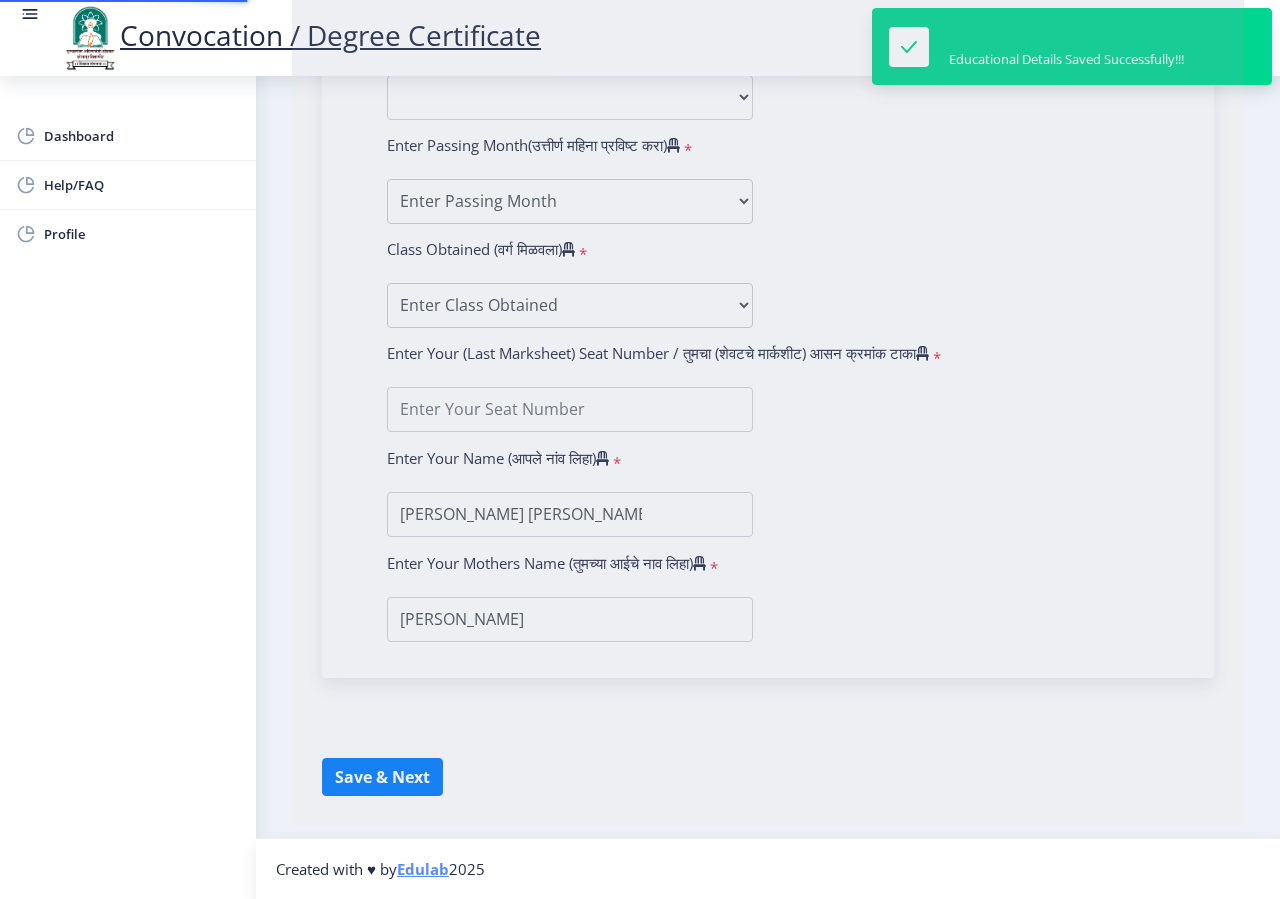 scroll, scrollTop: 0, scrollLeft: 0, axis: both 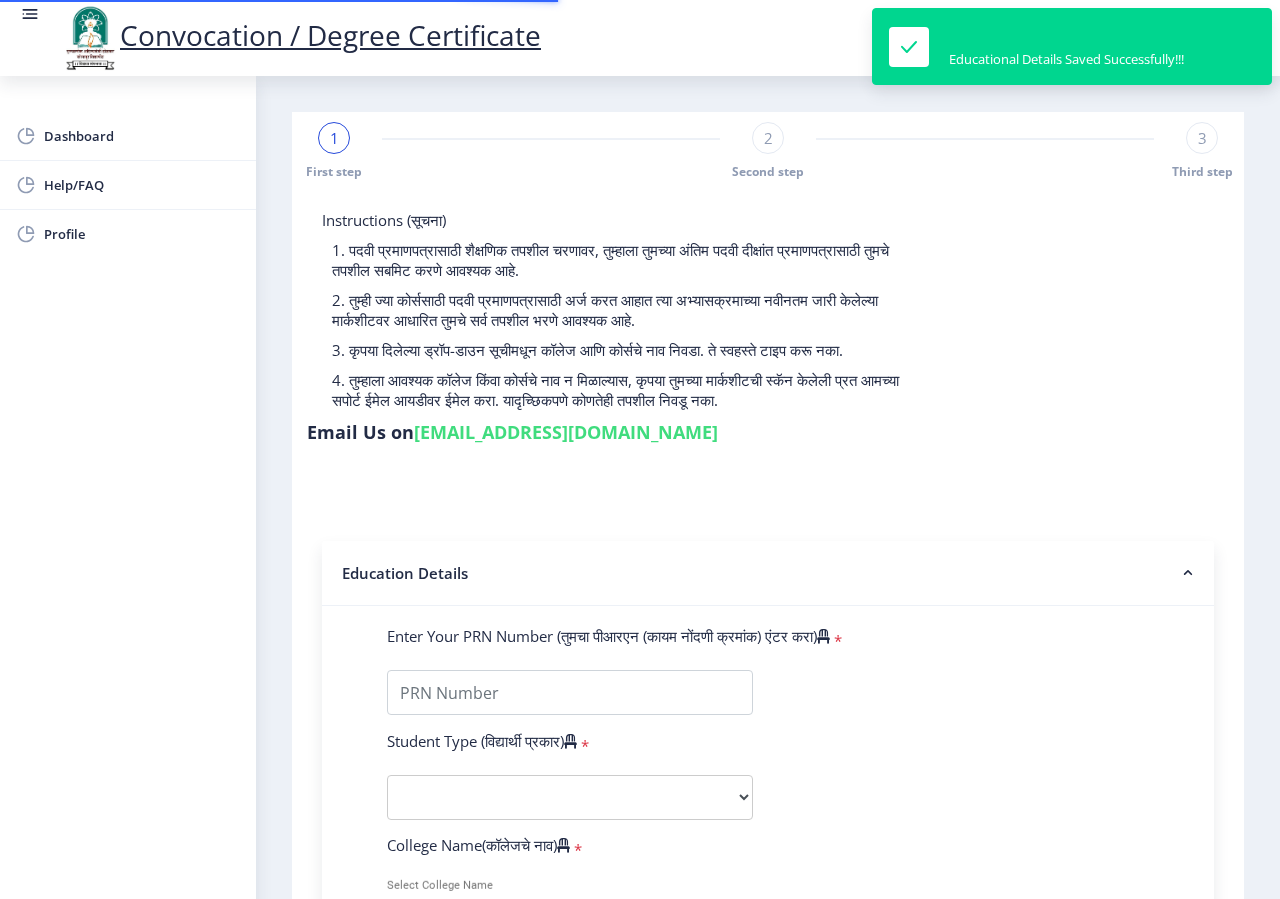 type on "0700000880" 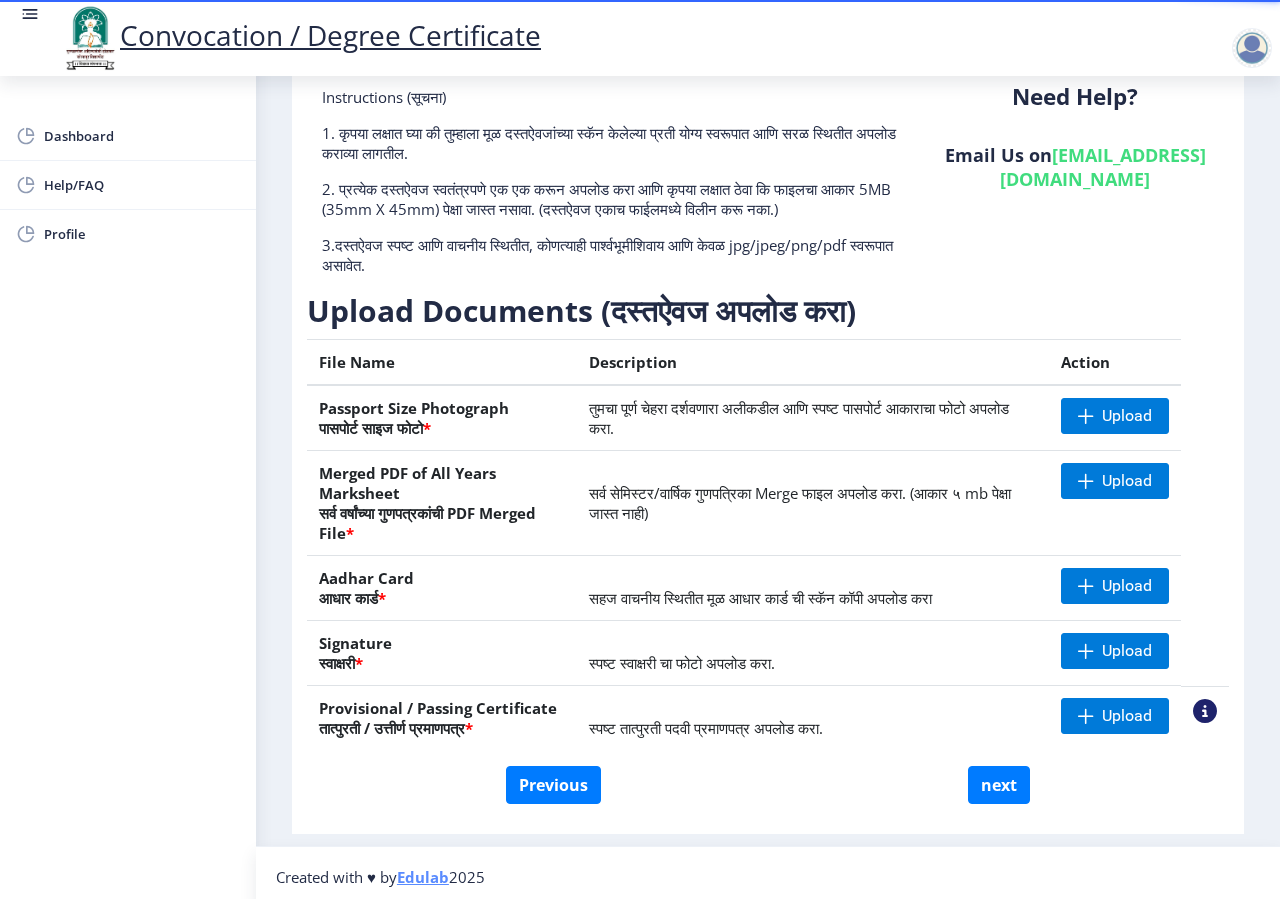 scroll, scrollTop: 126, scrollLeft: 0, axis: vertical 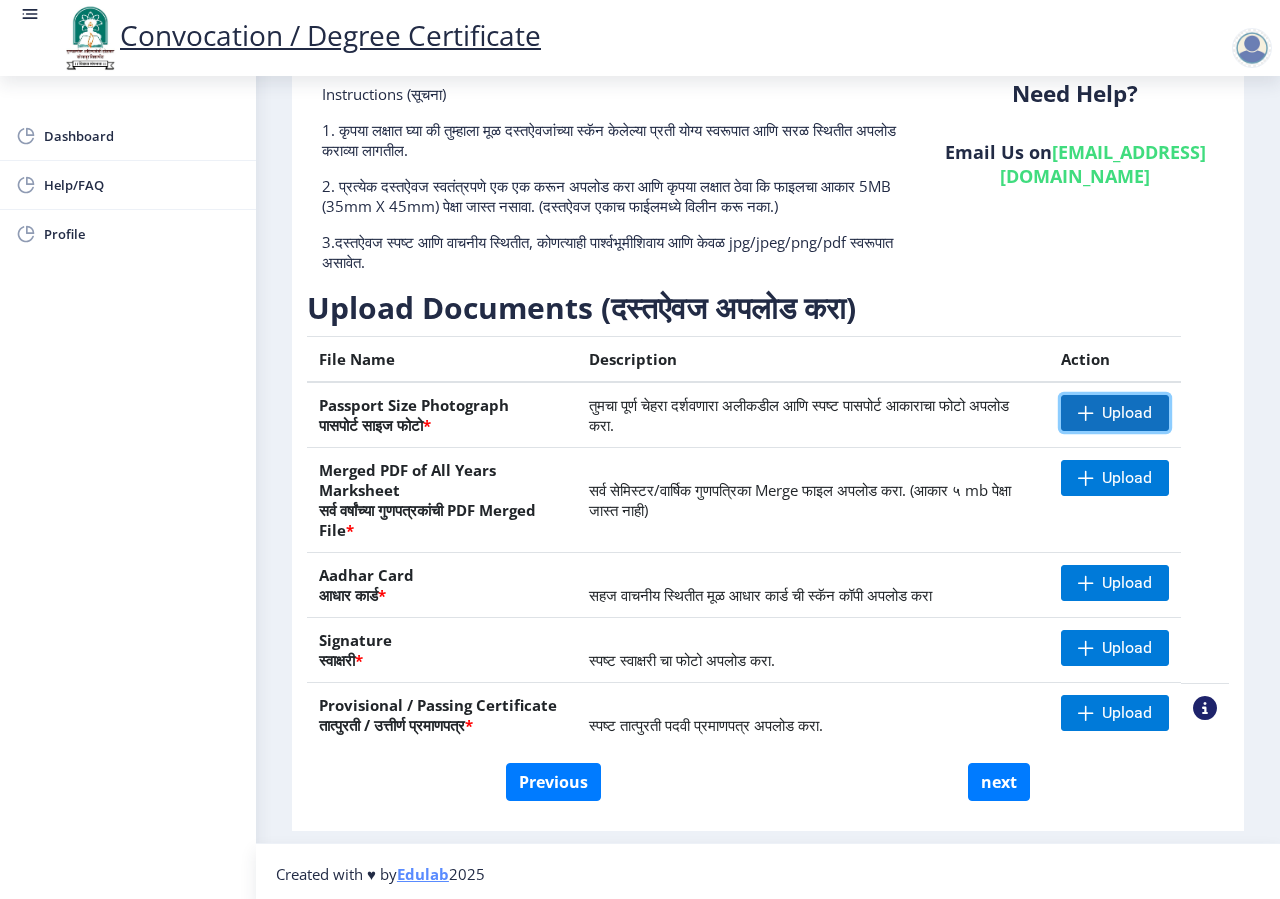 click 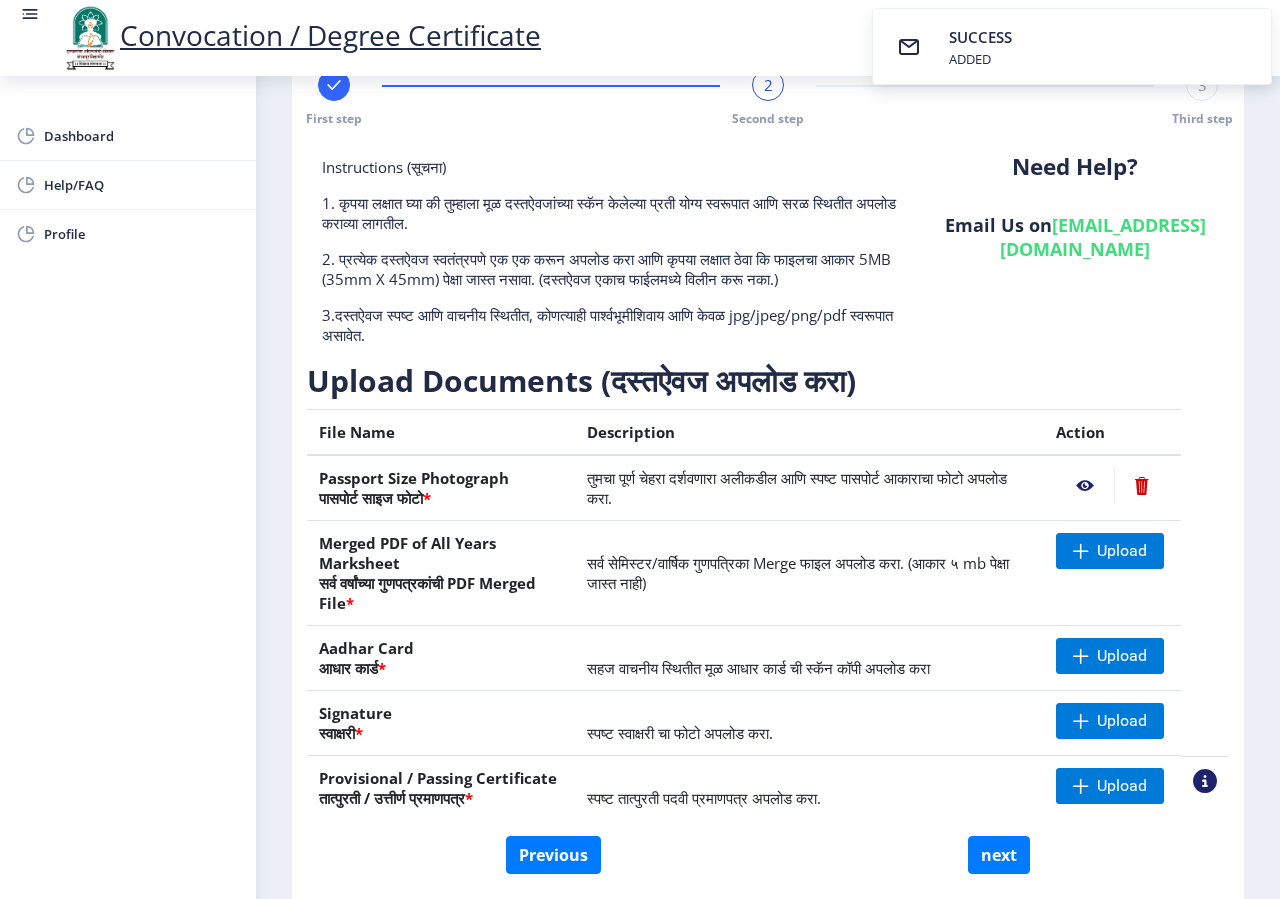 scroll, scrollTop: 0, scrollLeft: 0, axis: both 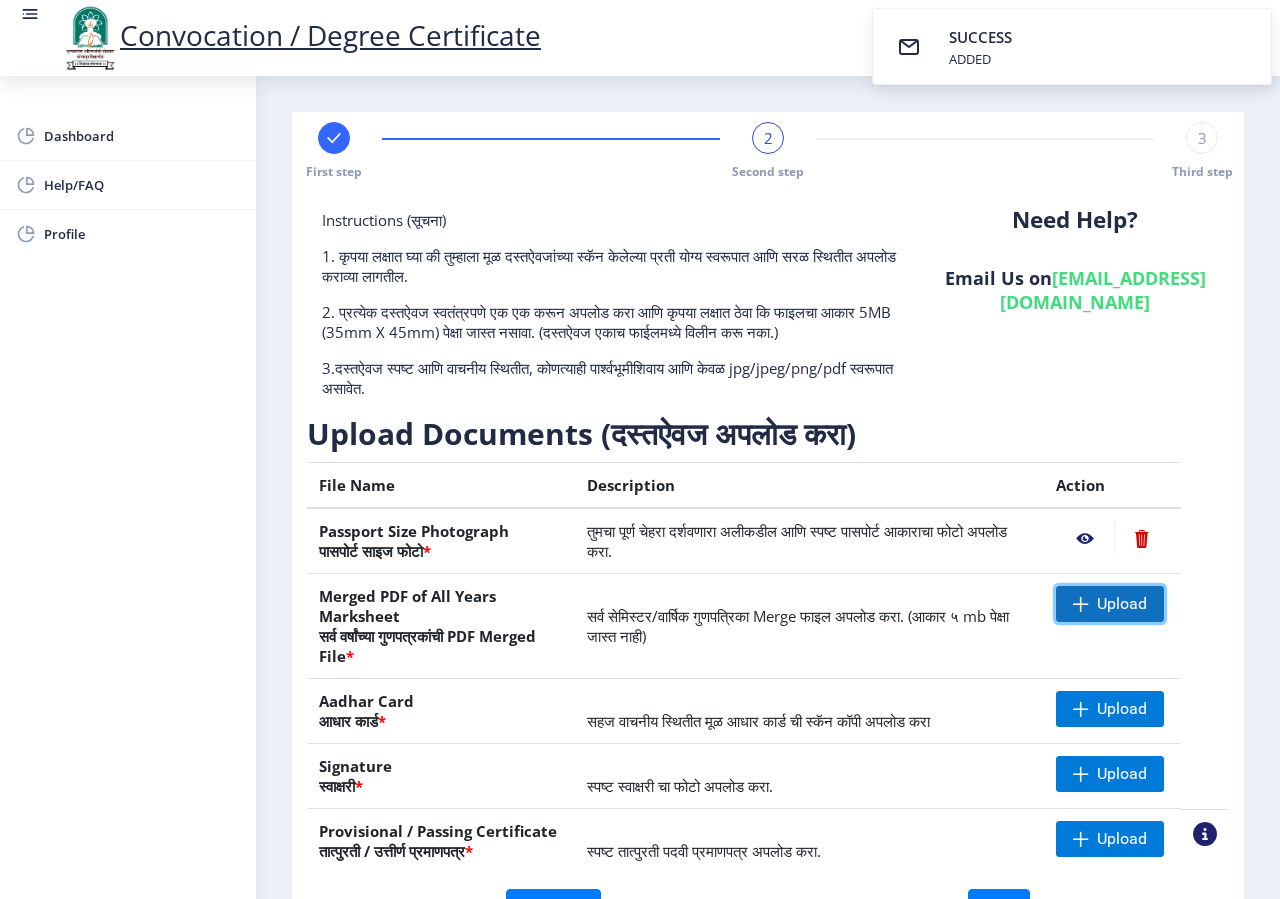 click on "Upload" 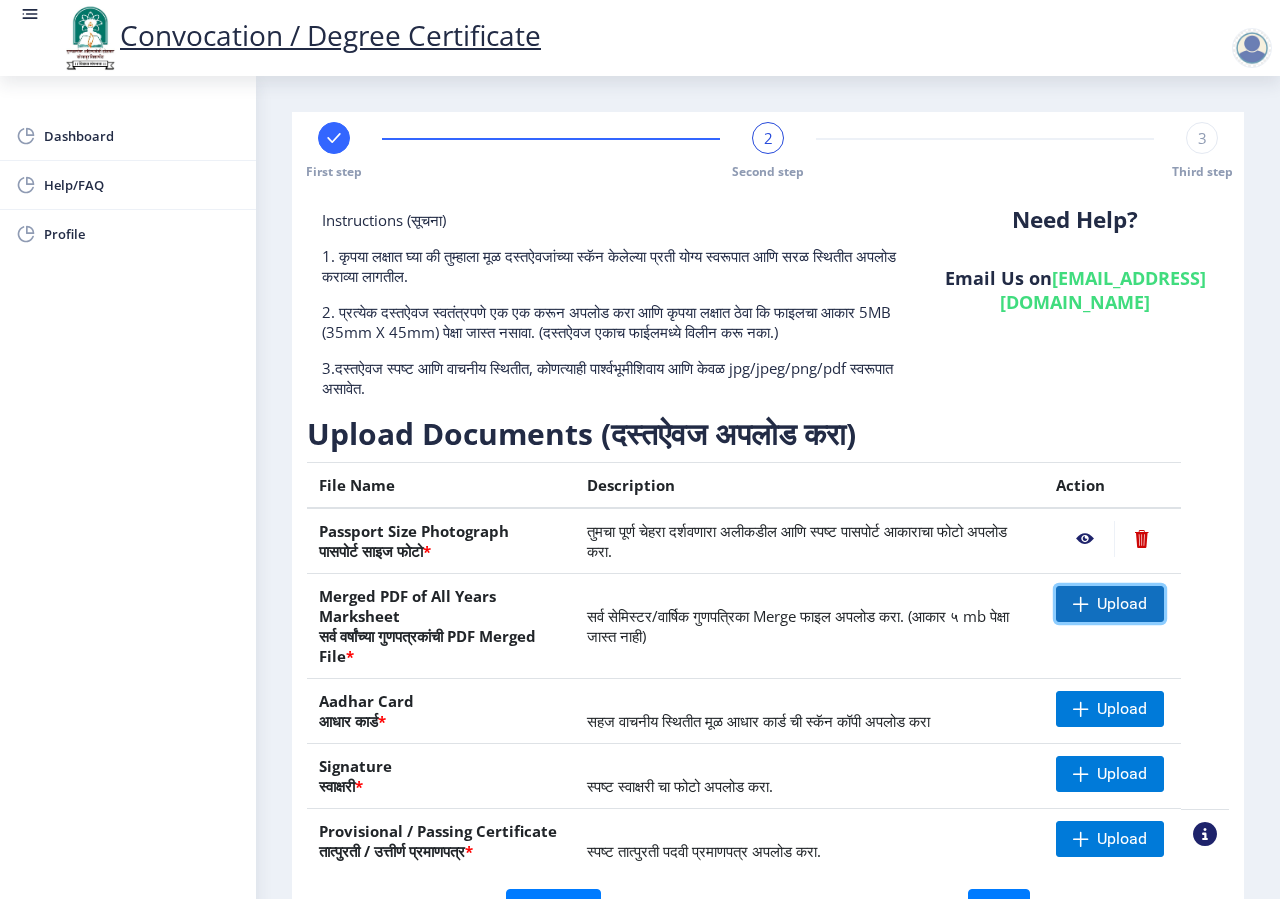 click on "Upload" 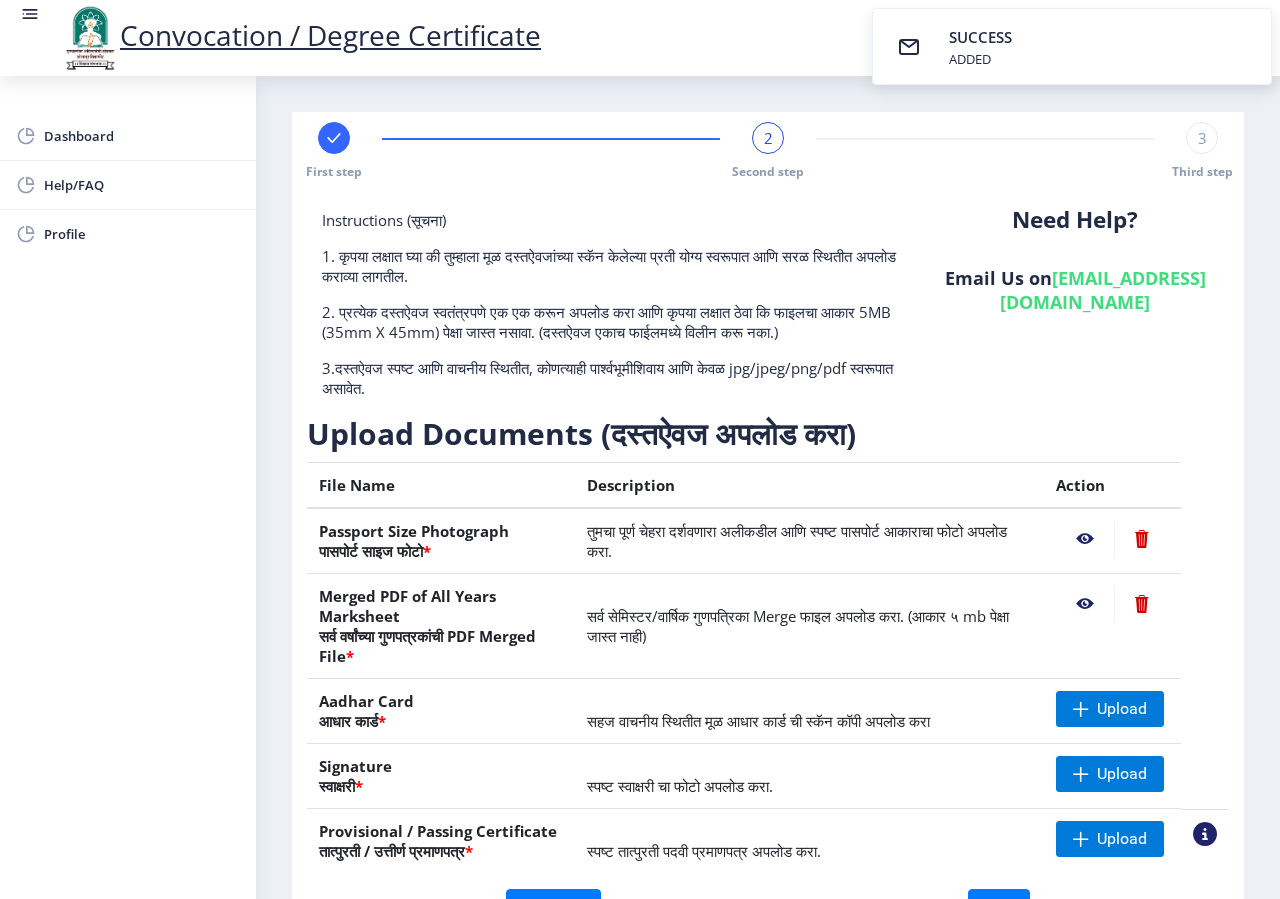 scroll, scrollTop: 171, scrollLeft: 0, axis: vertical 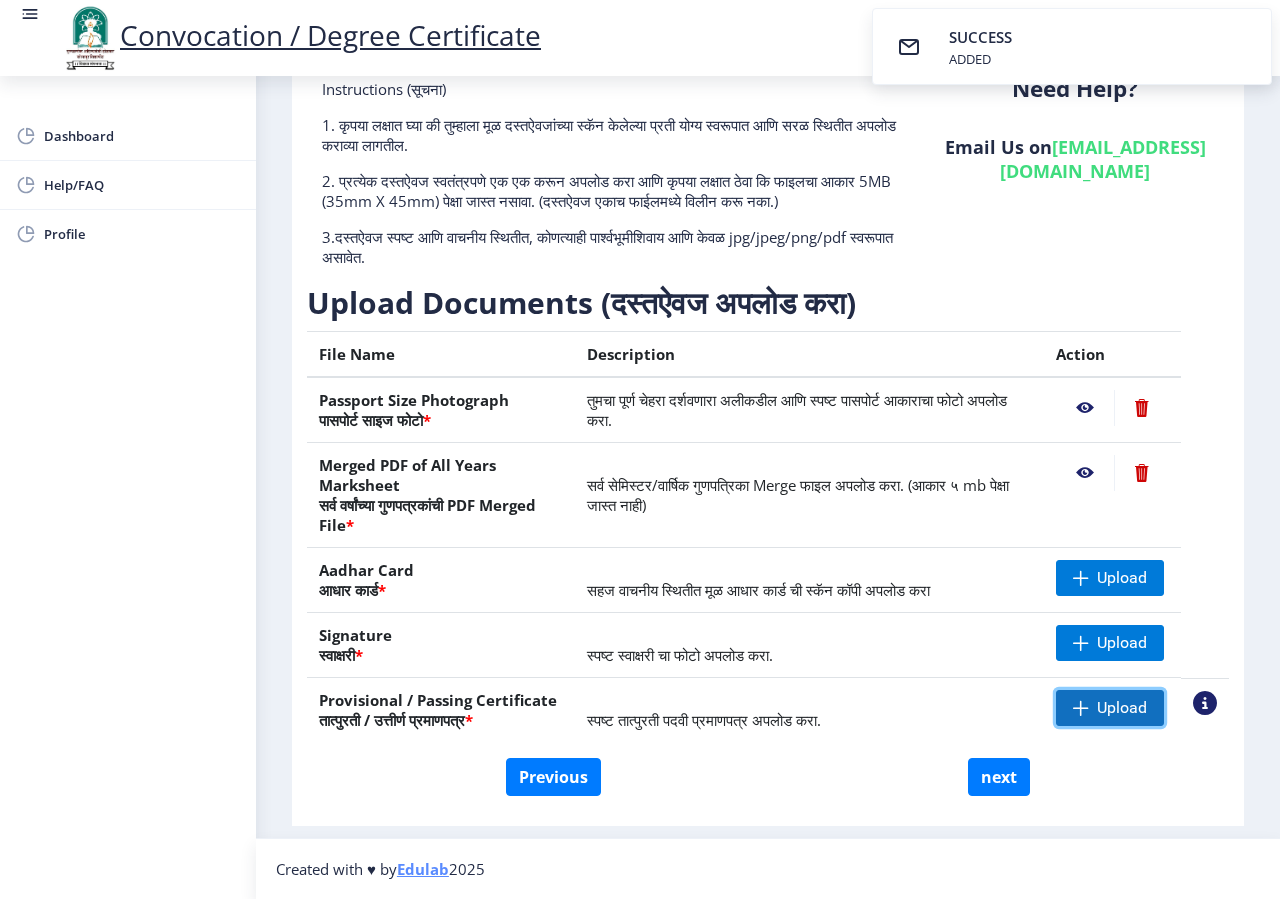 click on "Upload" 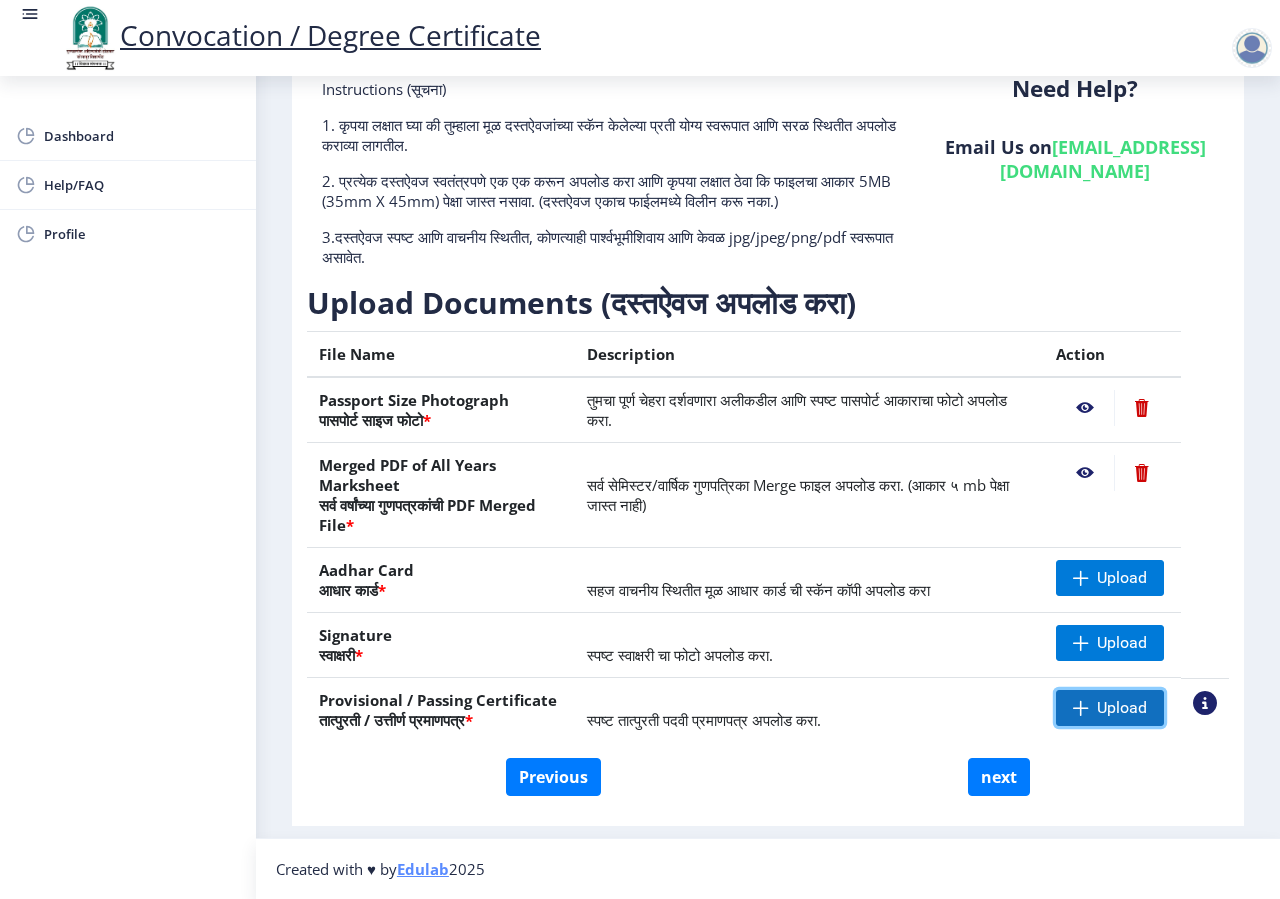 click on "Upload" 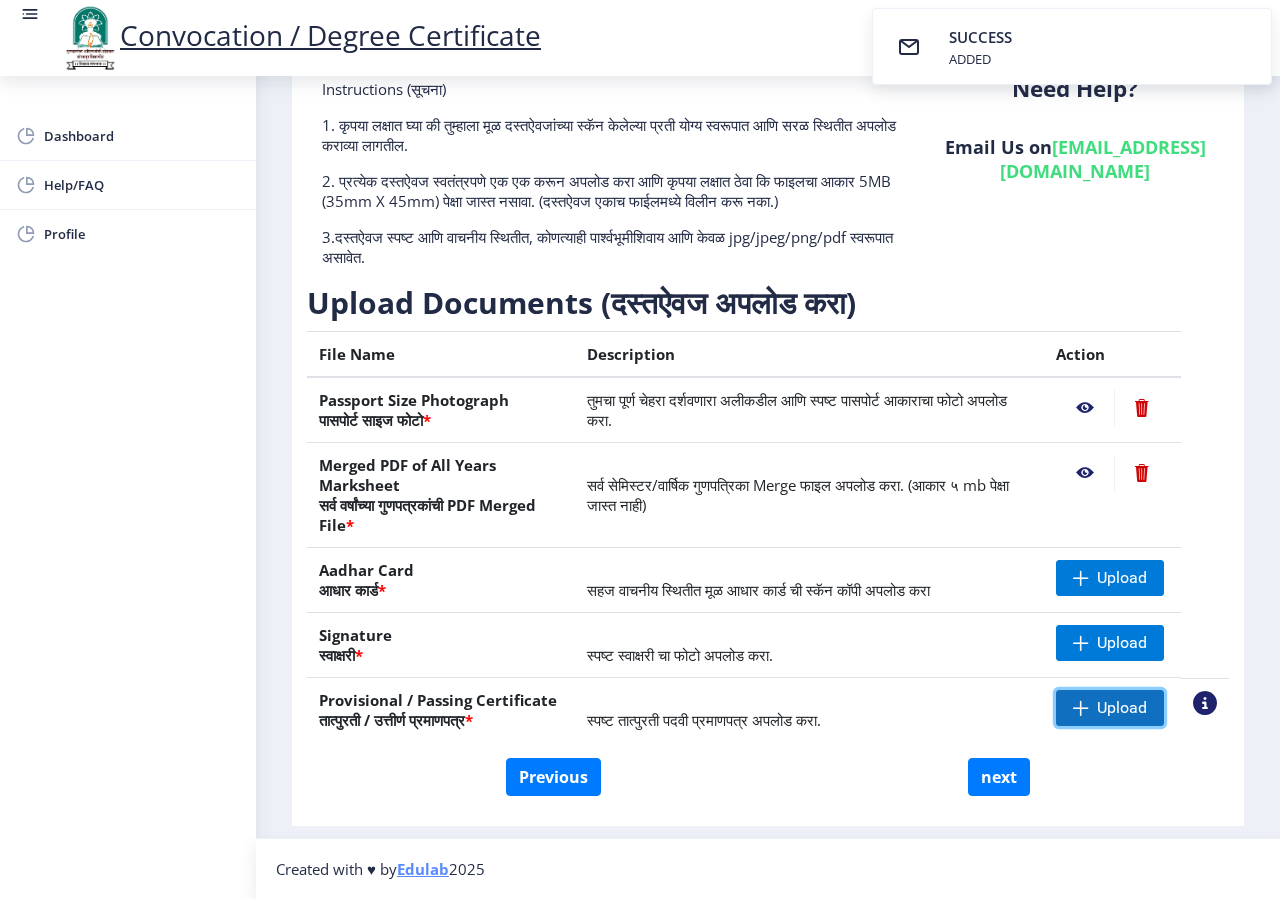 click on "Upload" 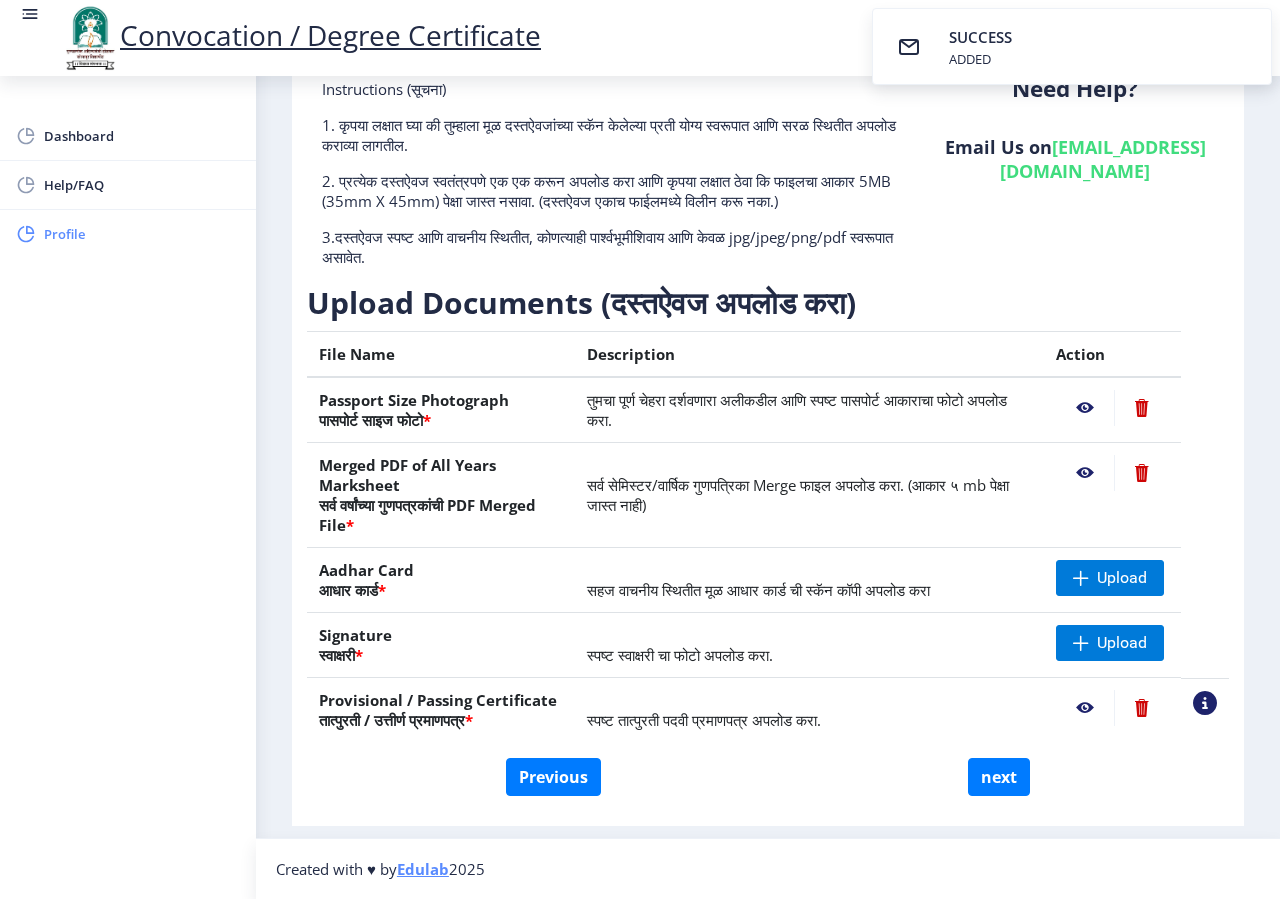 click on "Profile" 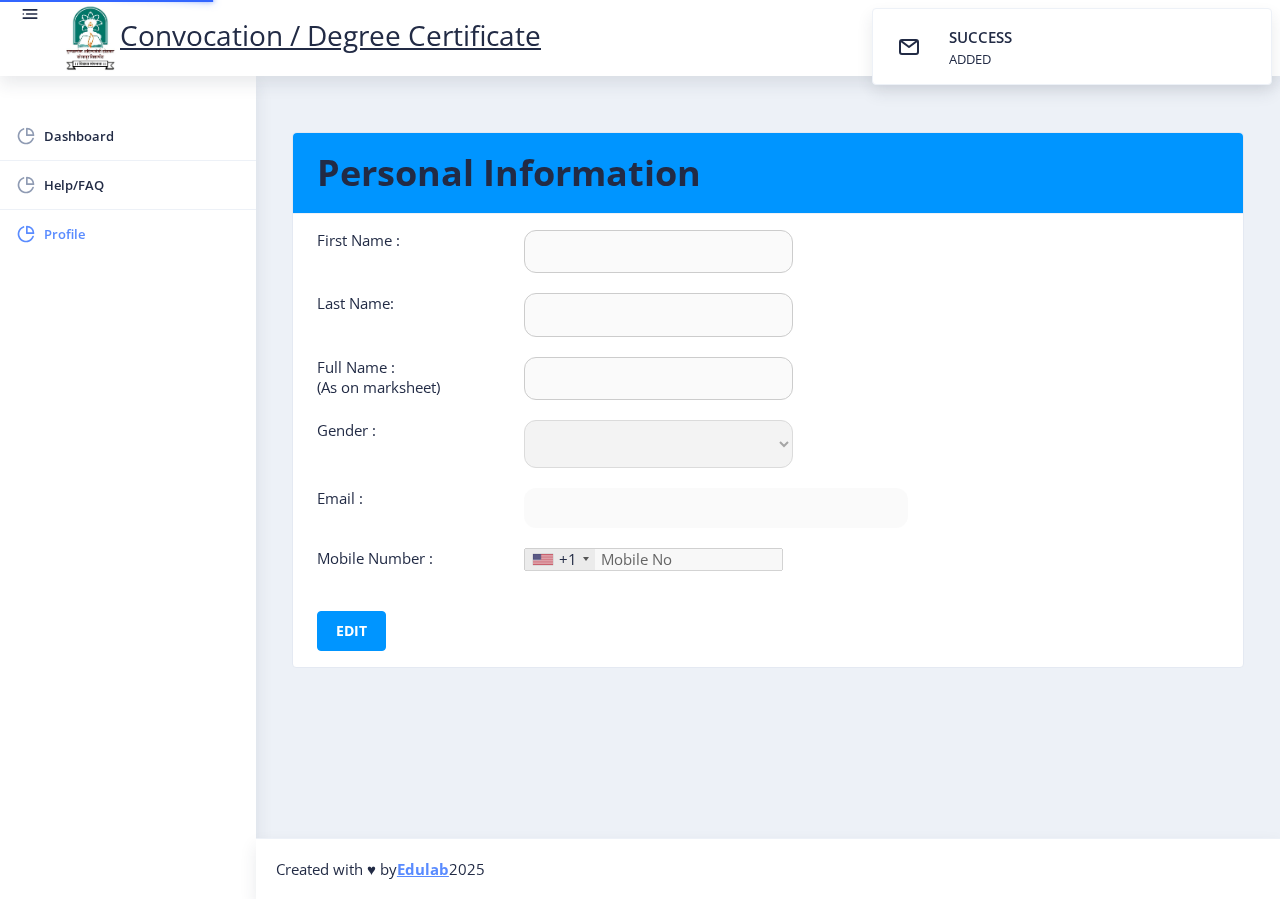type on "[PERSON_NAME]" 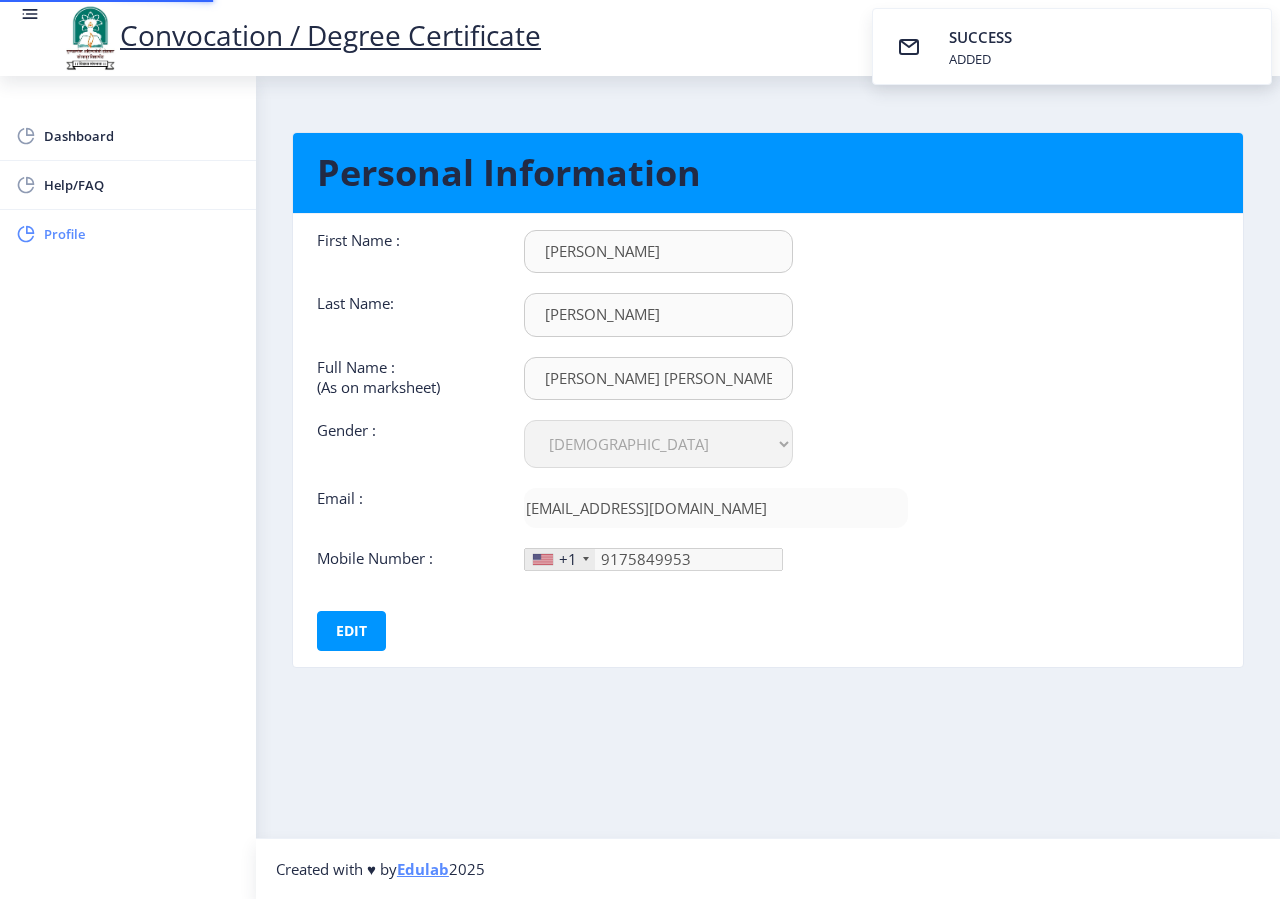 scroll, scrollTop: 0, scrollLeft: 0, axis: both 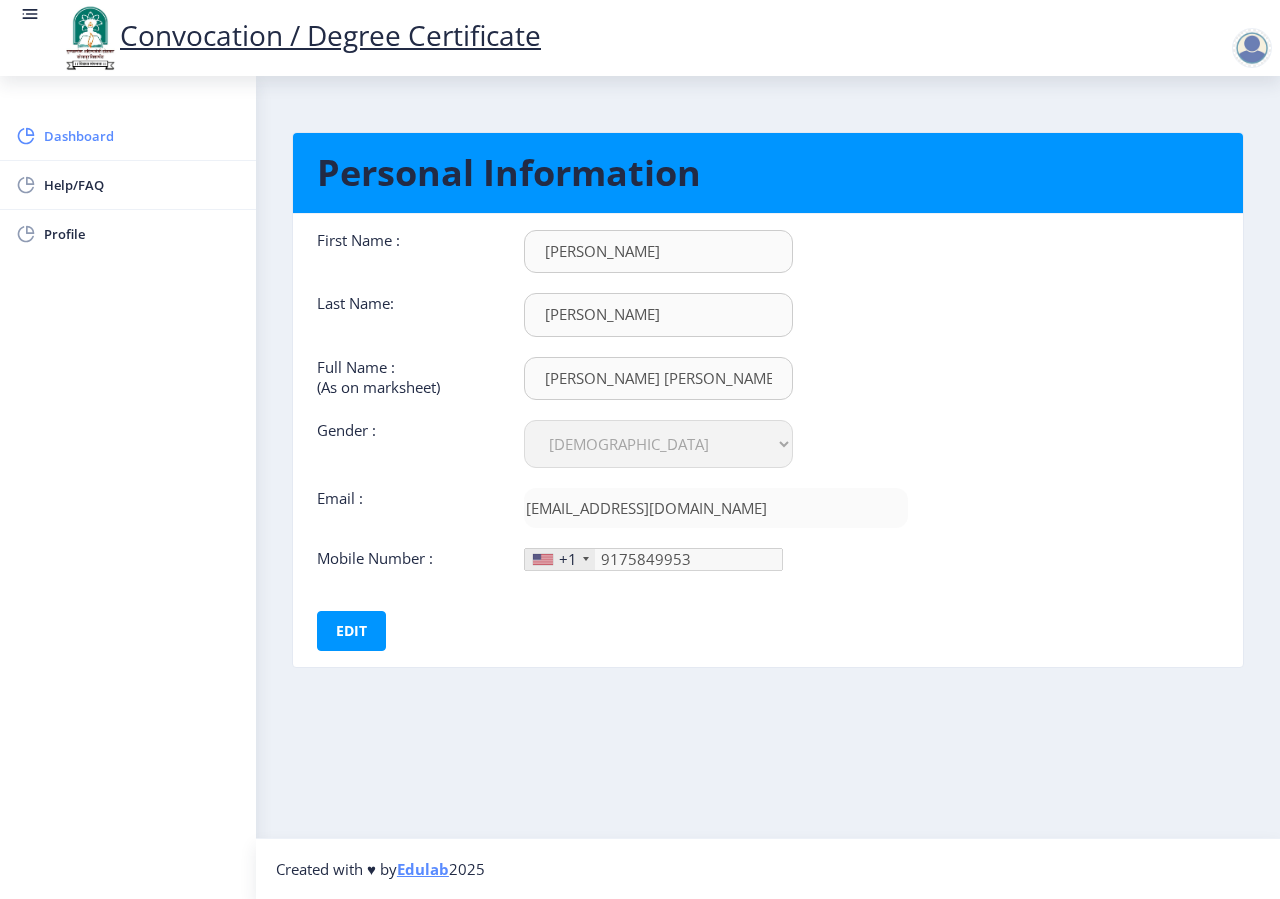 click on "Dashboard" 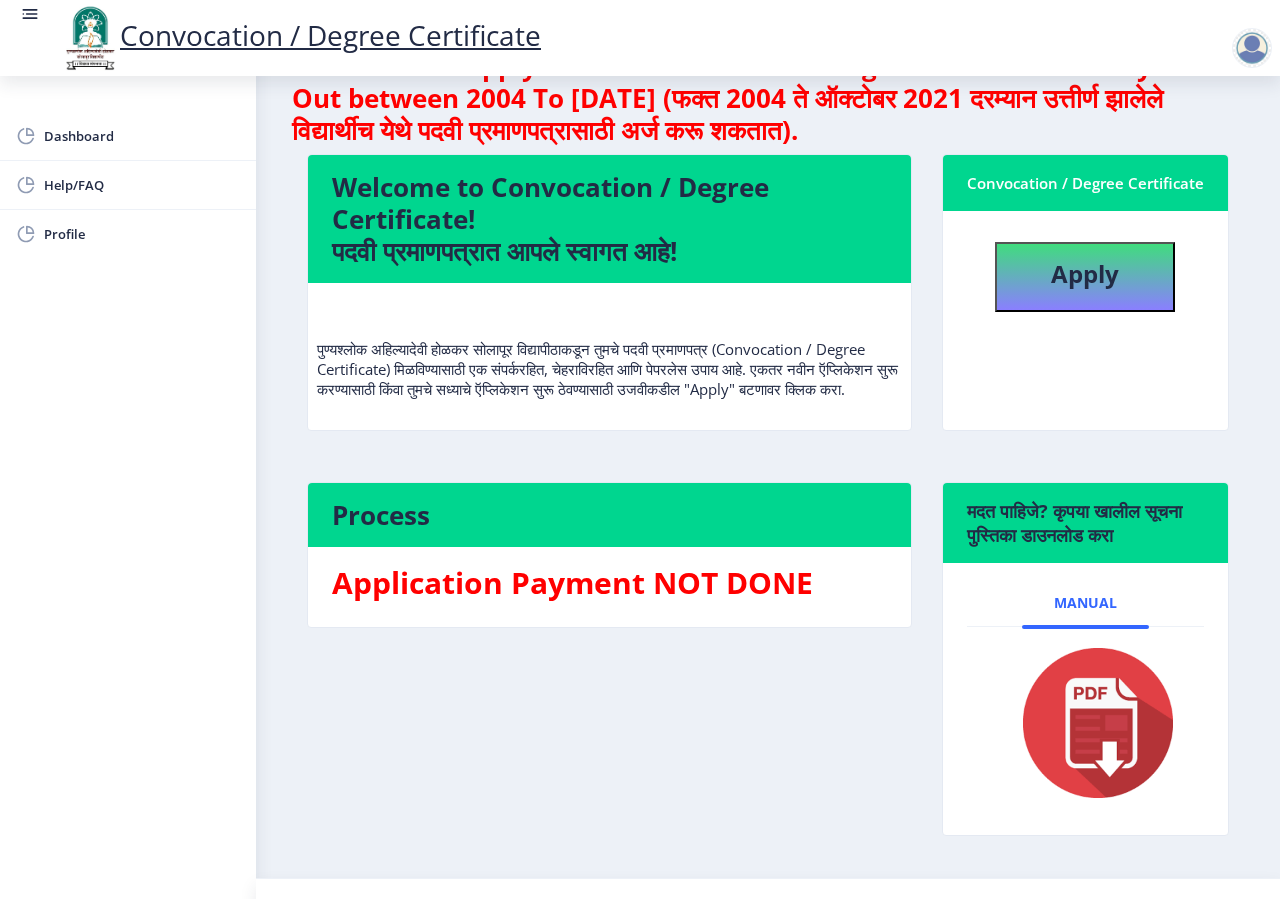 scroll, scrollTop: 0, scrollLeft: 0, axis: both 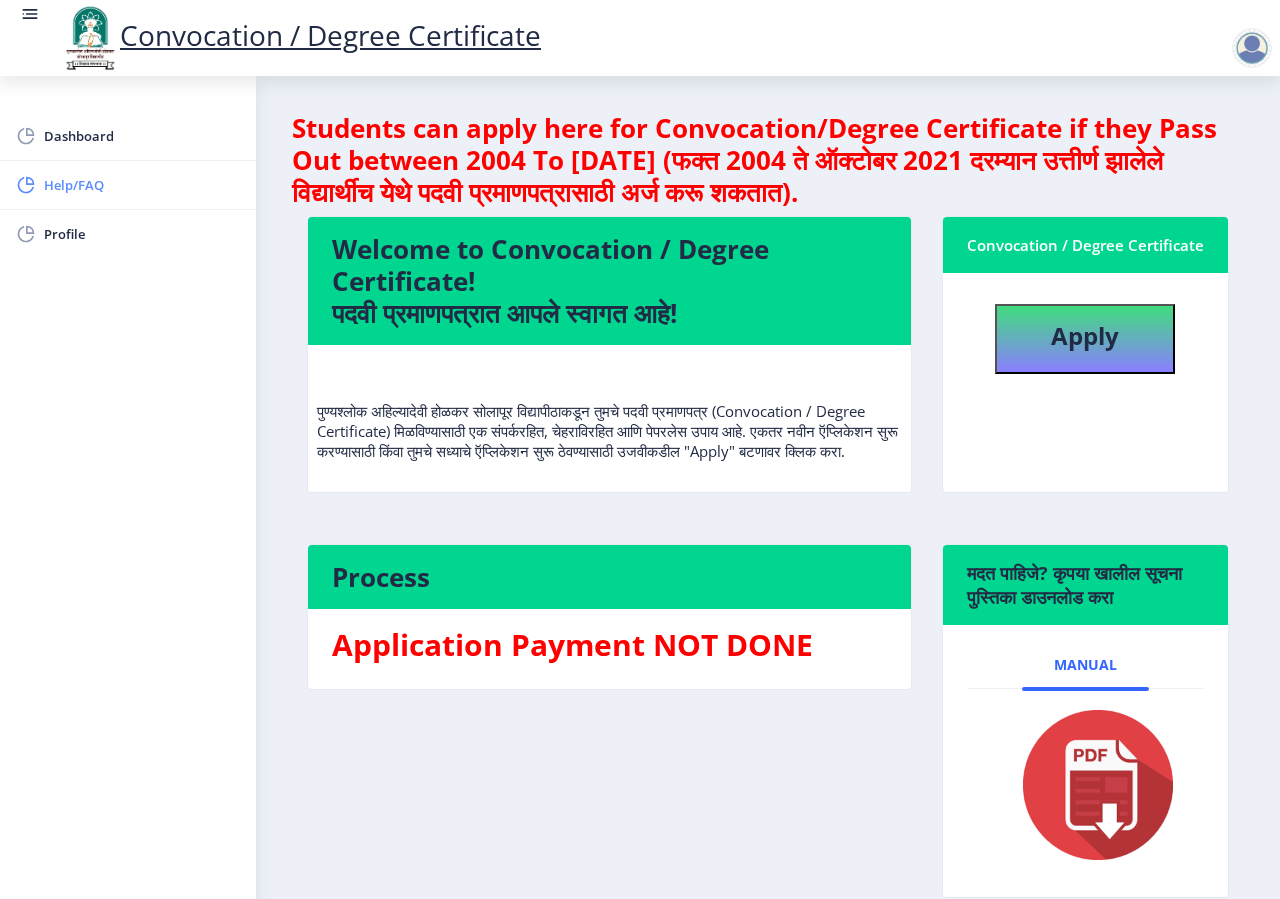 click on "Help/FAQ" 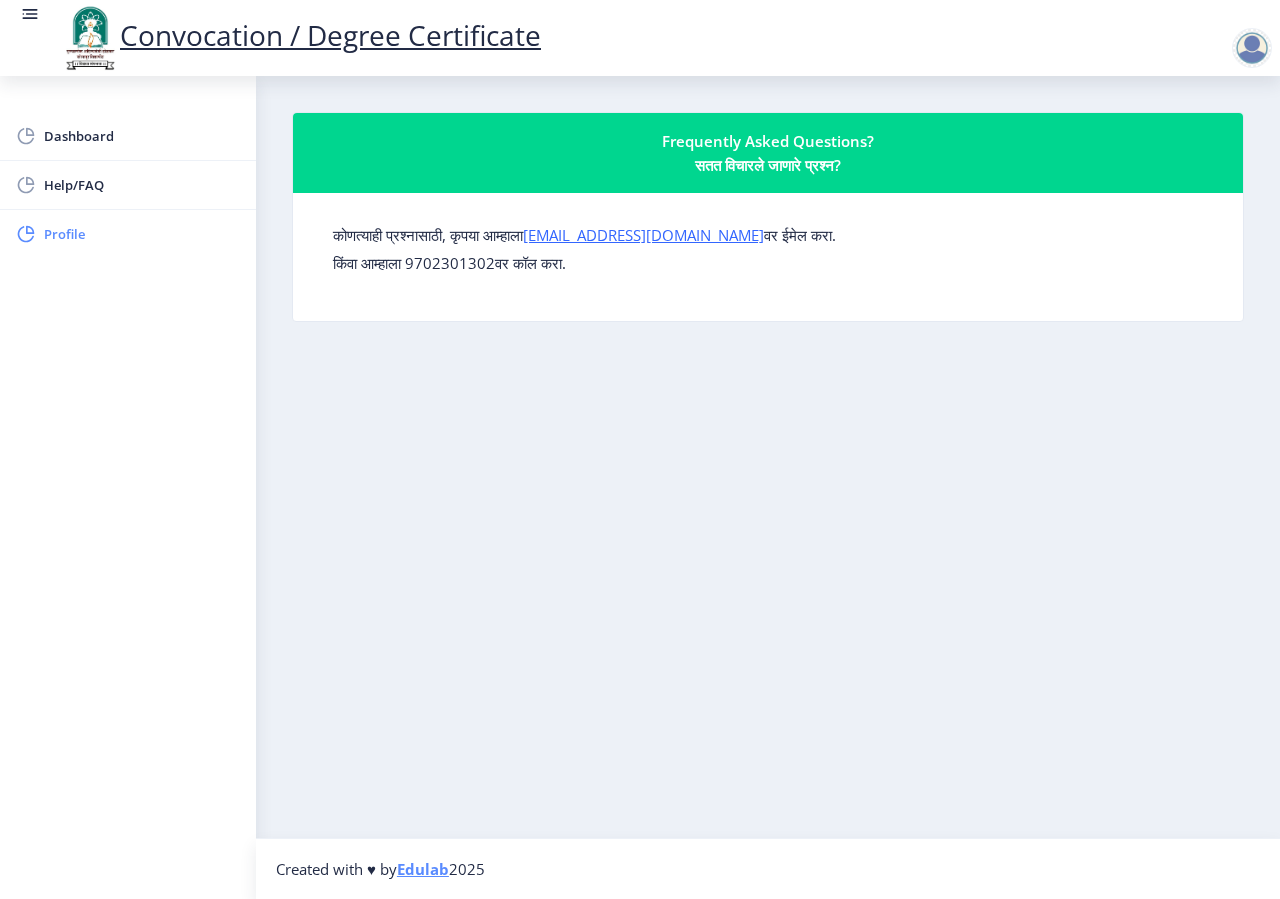 click on "Profile" 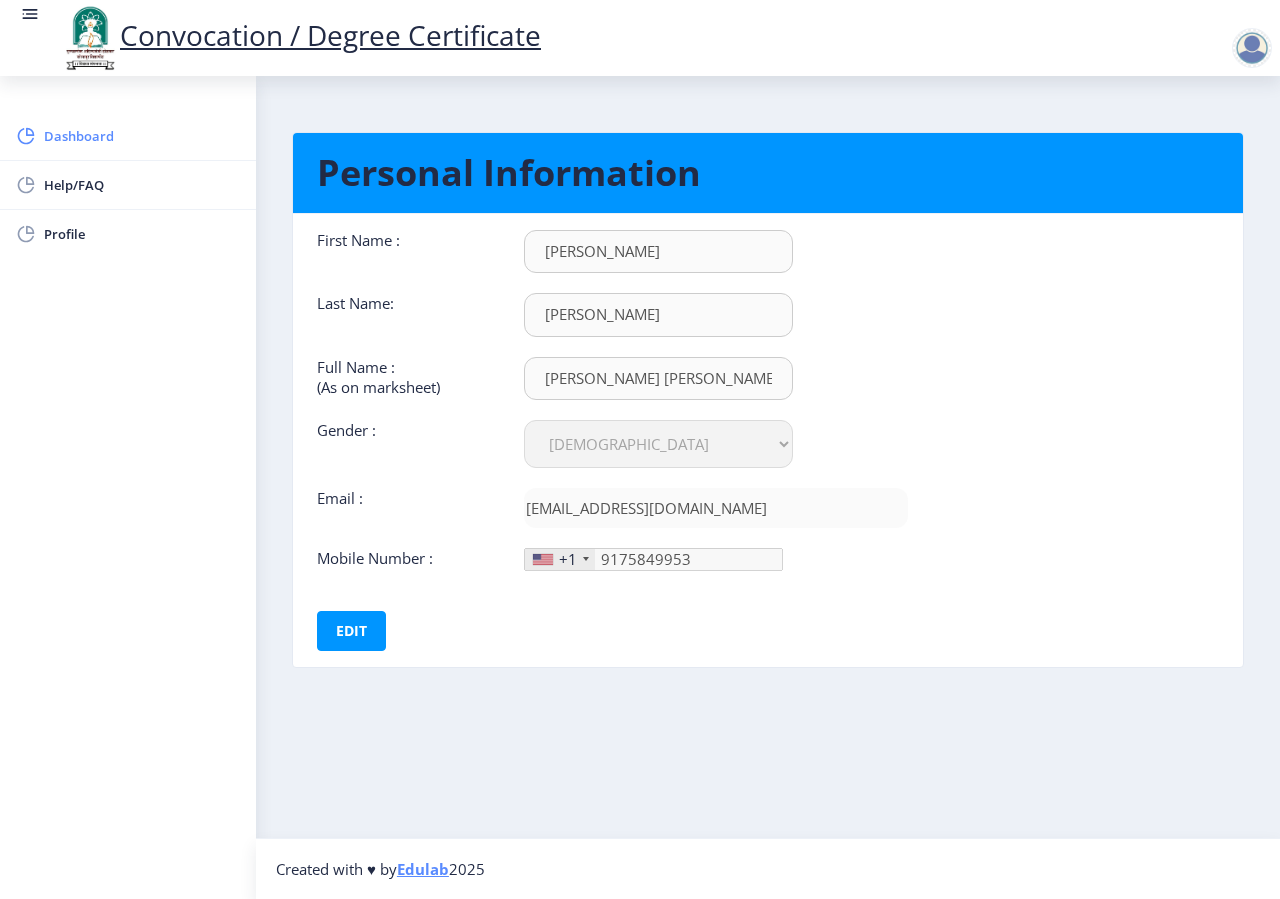click on "Dashboard" 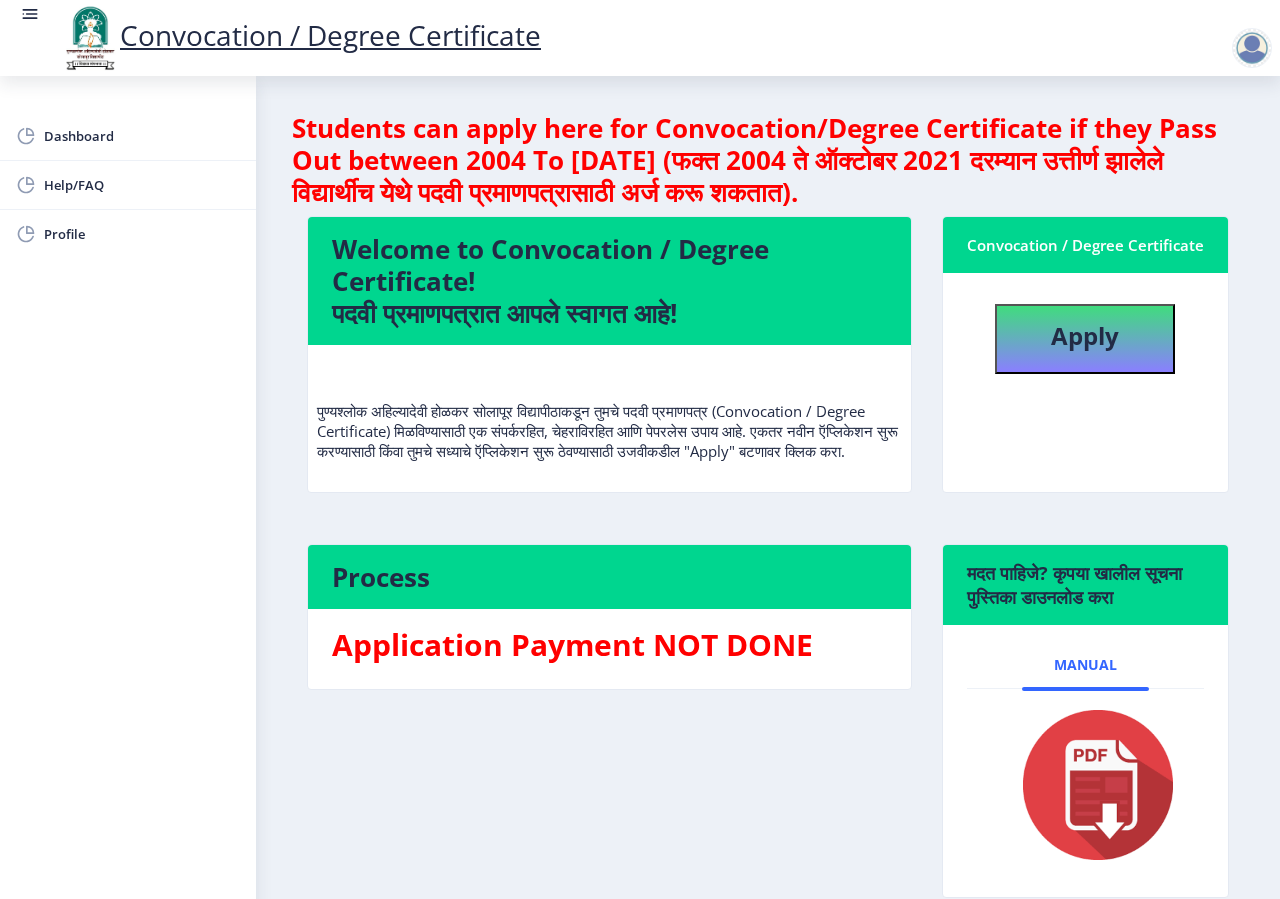 click 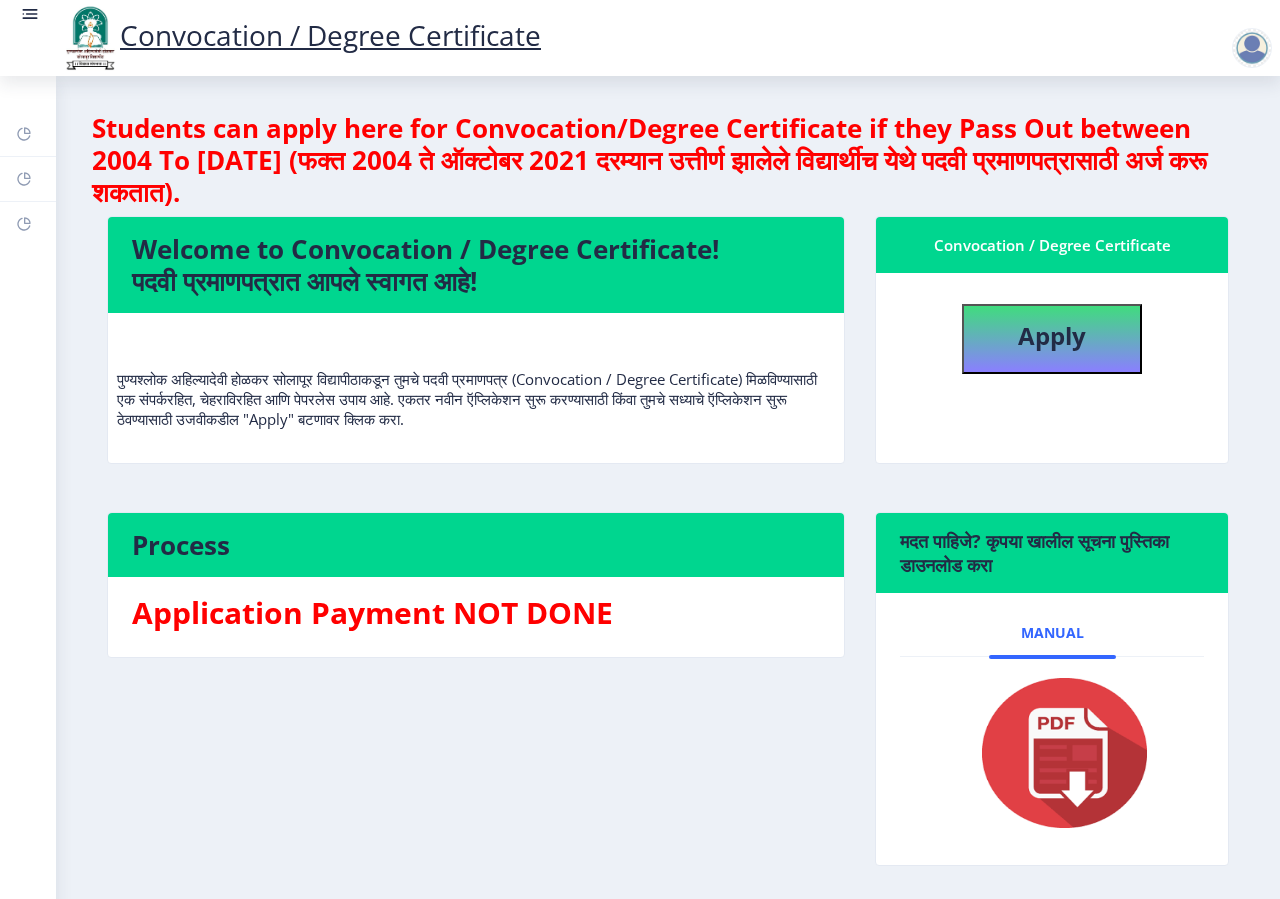 click on "Application Payment NOT DONE" 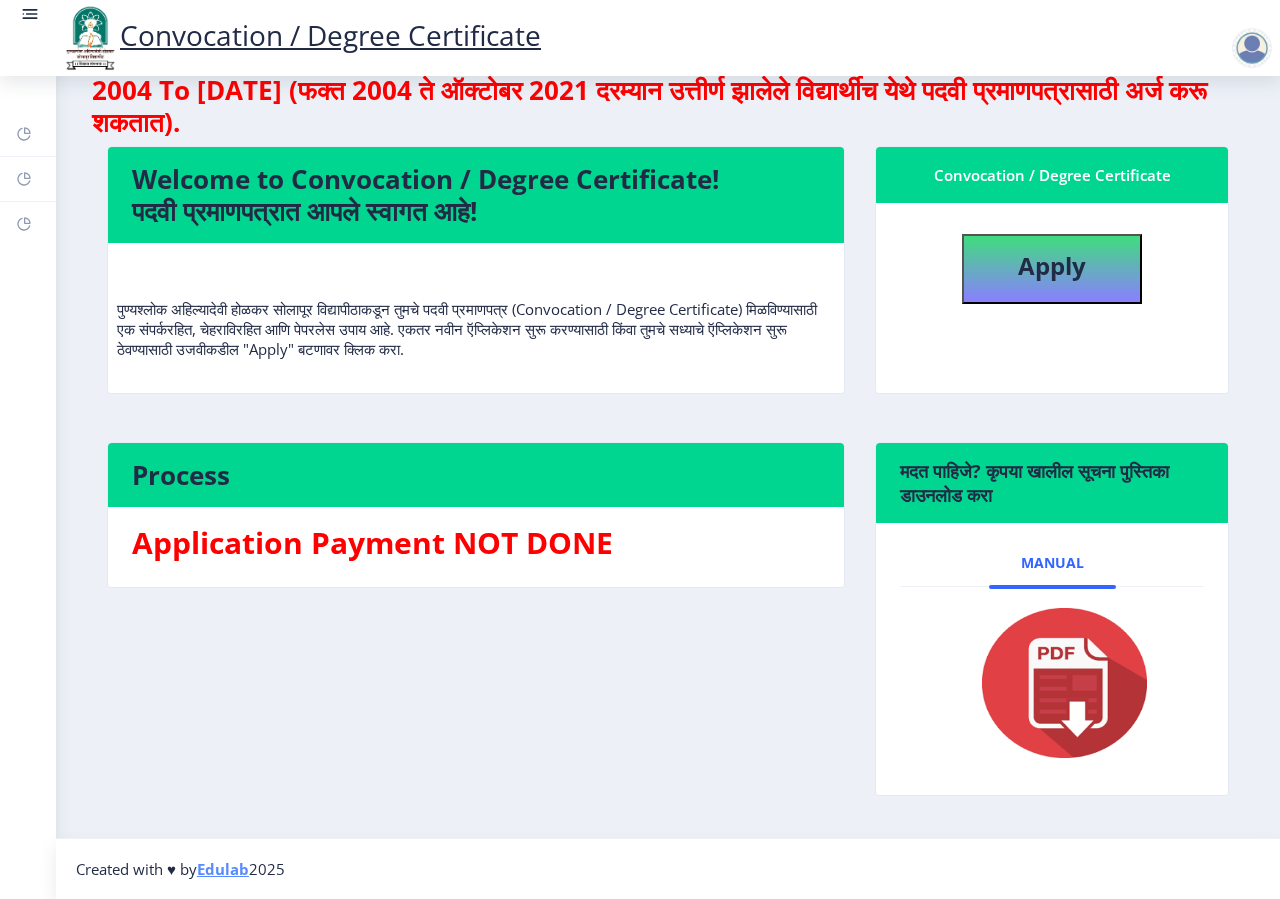 scroll, scrollTop: 0, scrollLeft: 0, axis: both 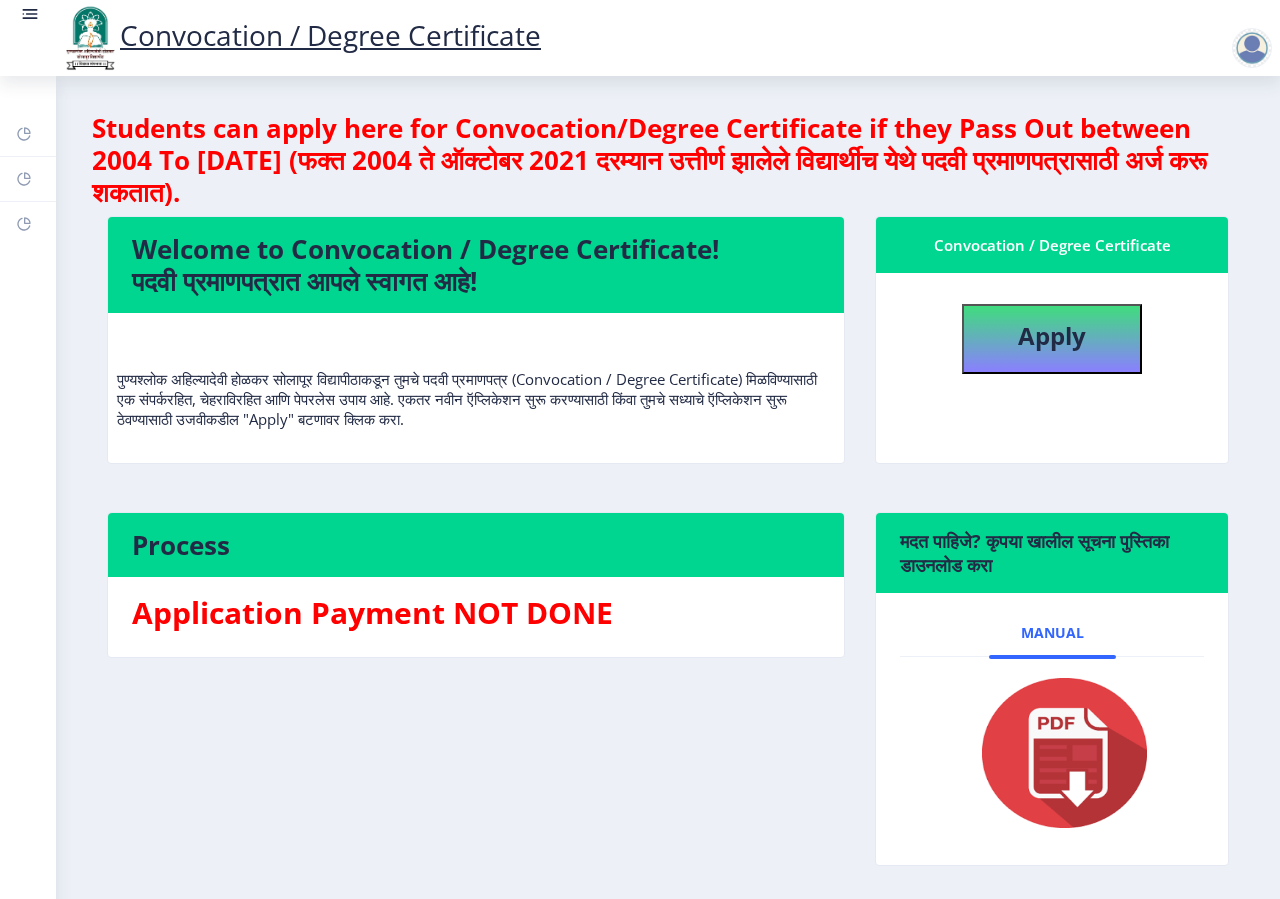 click 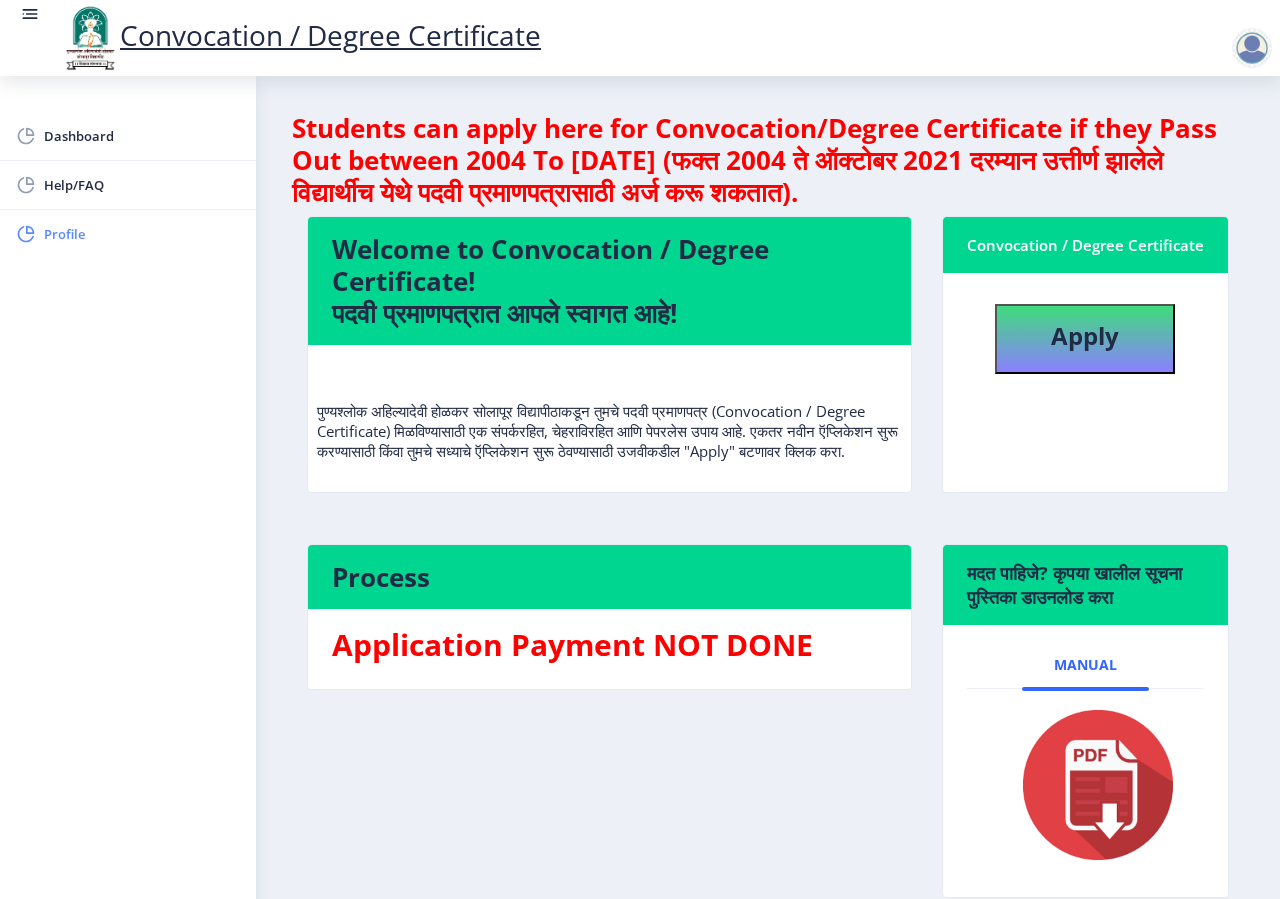 click on "Profile" 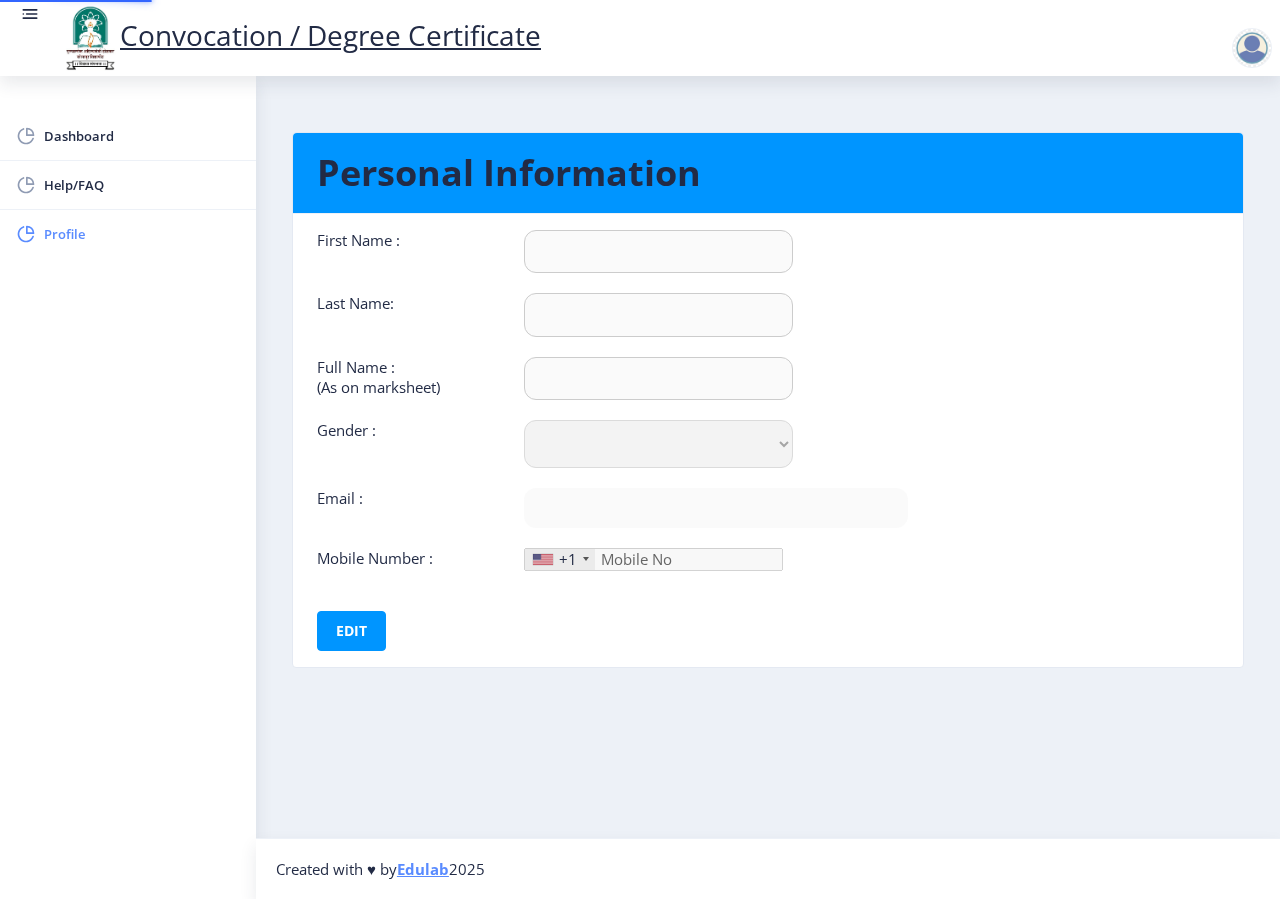 type on "[PERSON_NAME]" 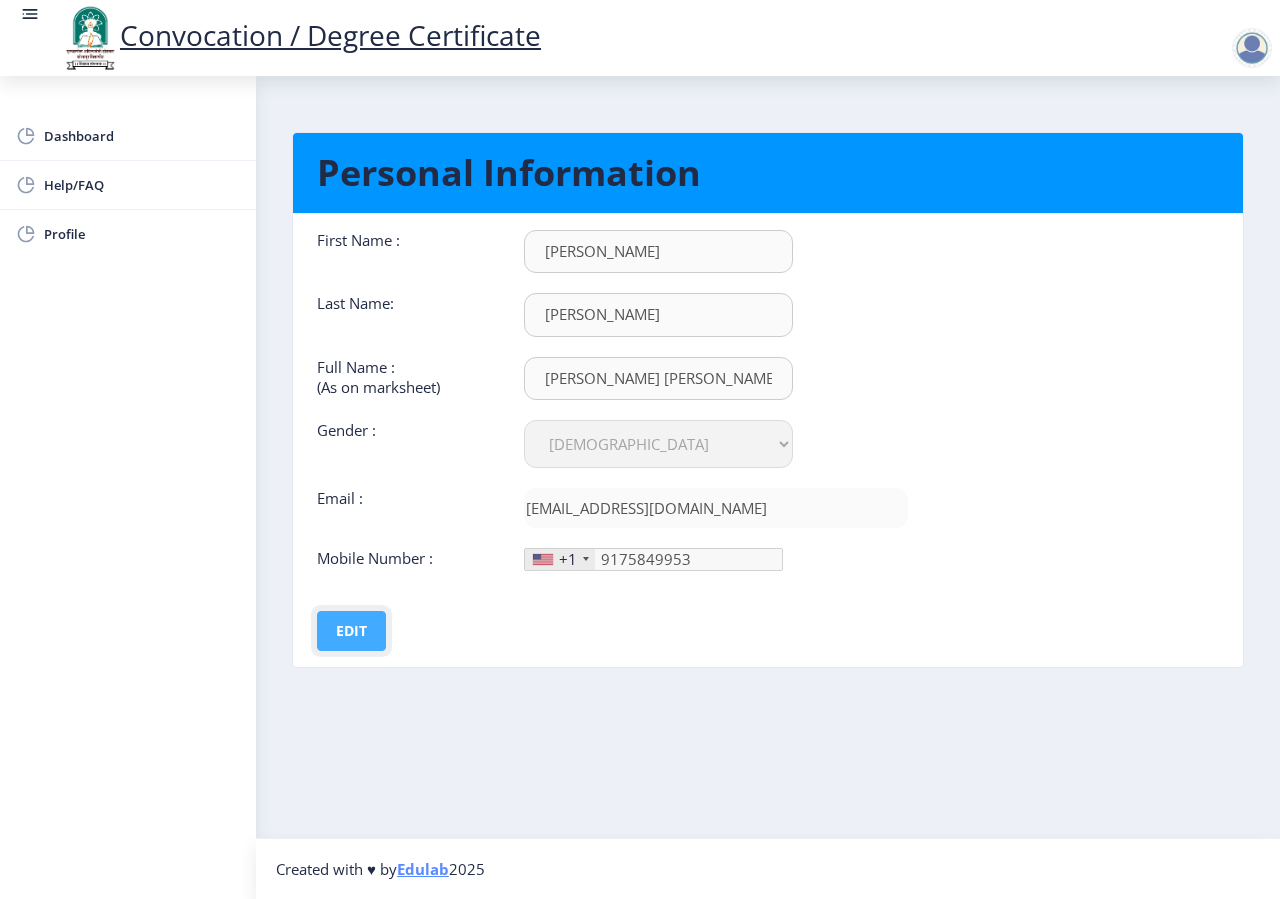 click on "Edit" 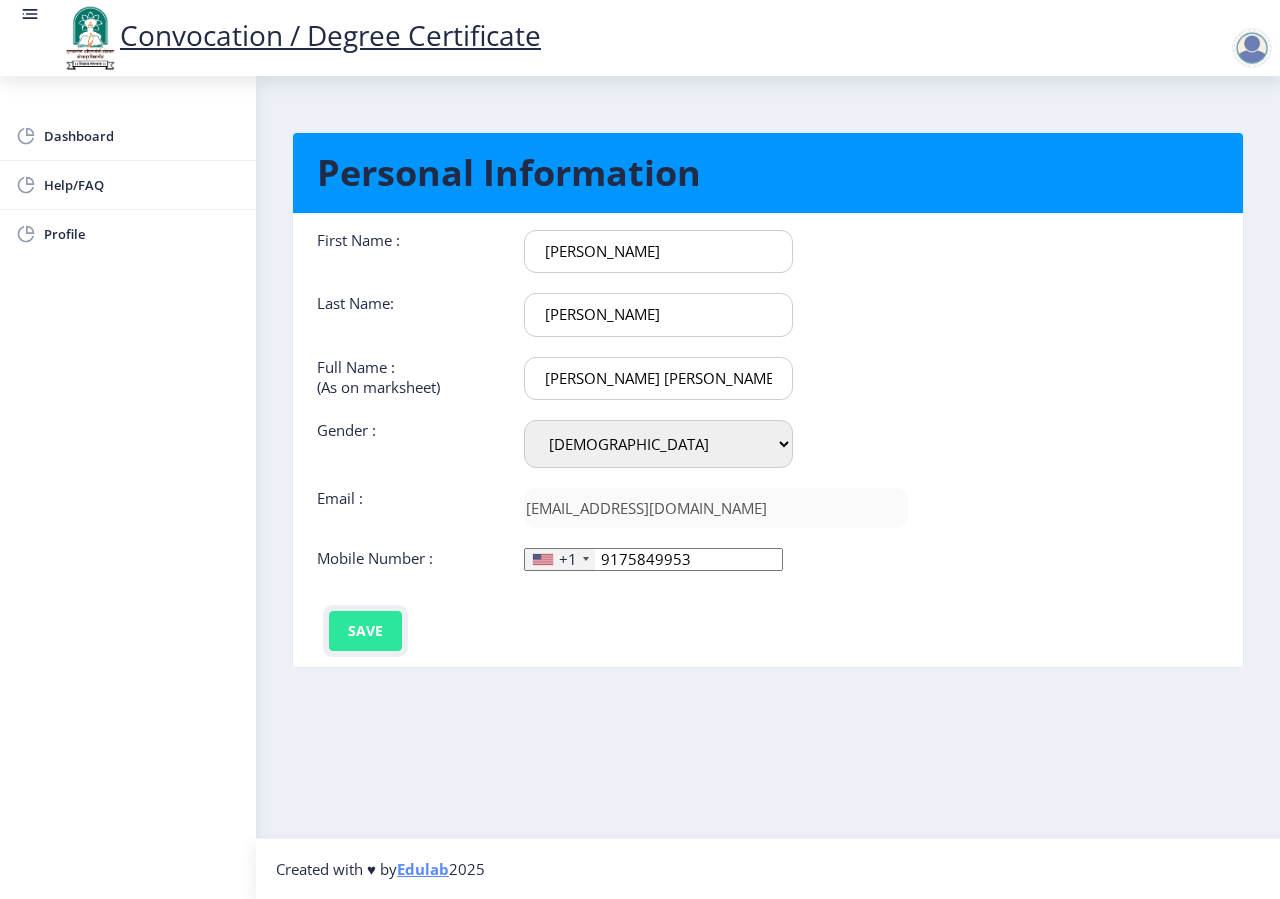 click on "Save" 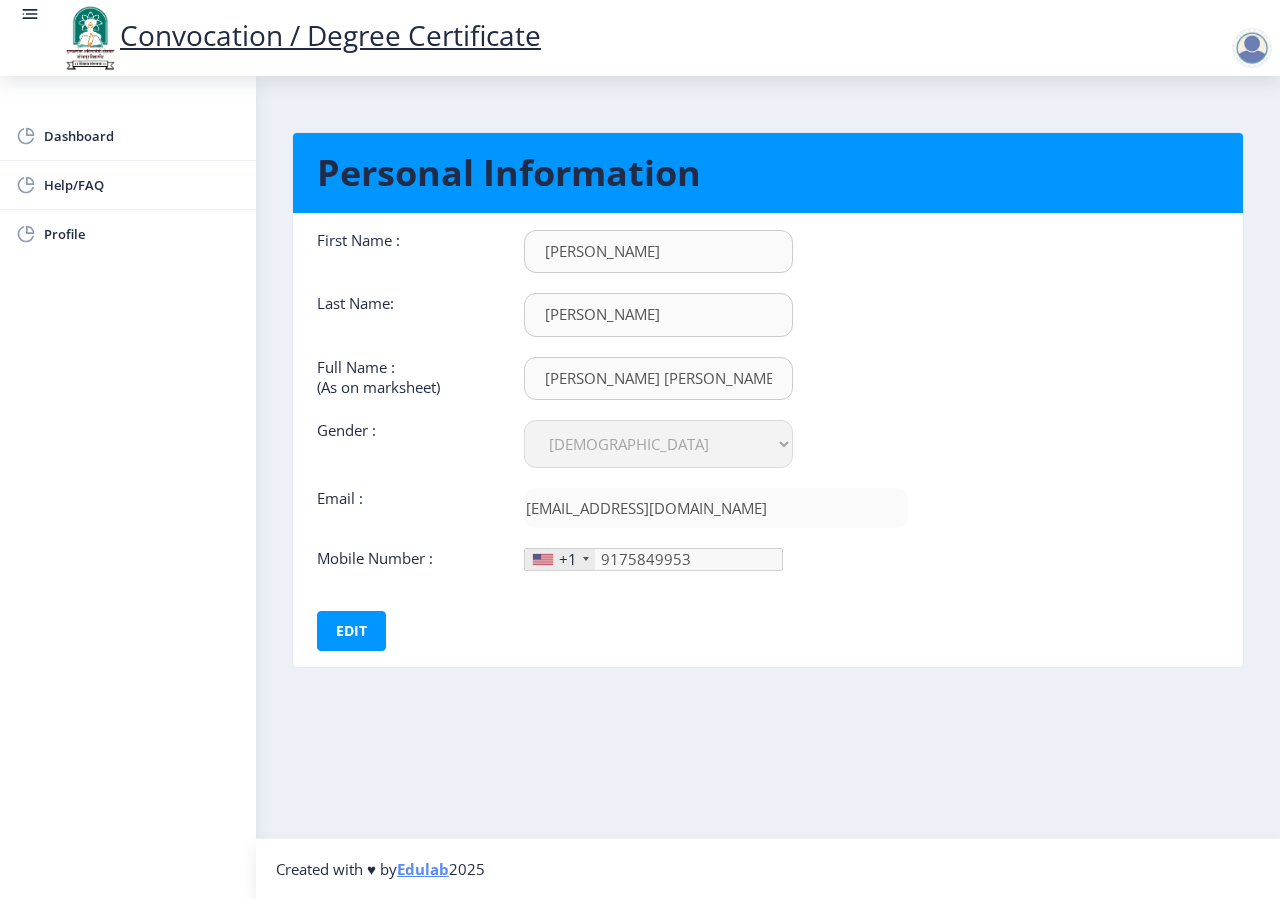 click 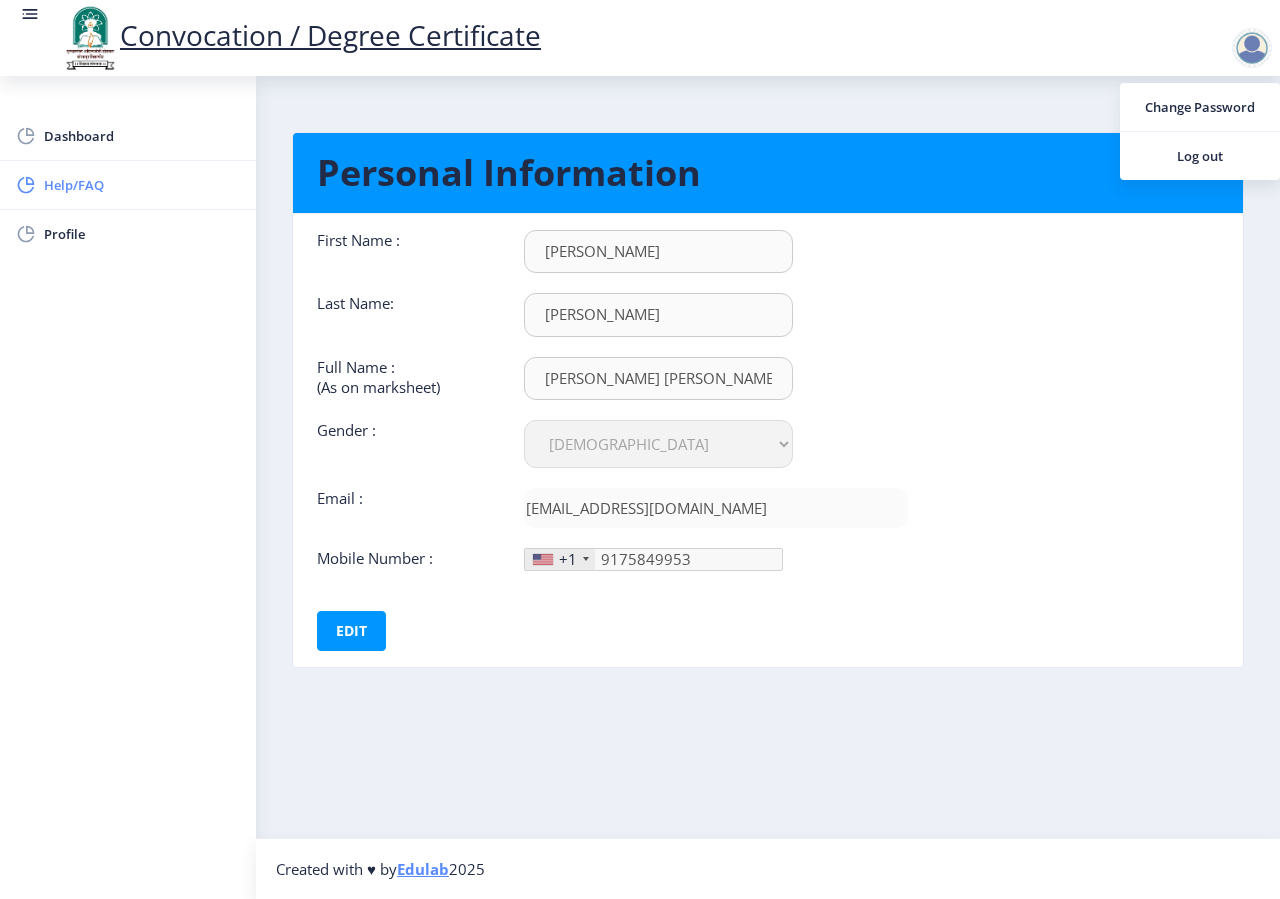 click on "Help/FAQ" 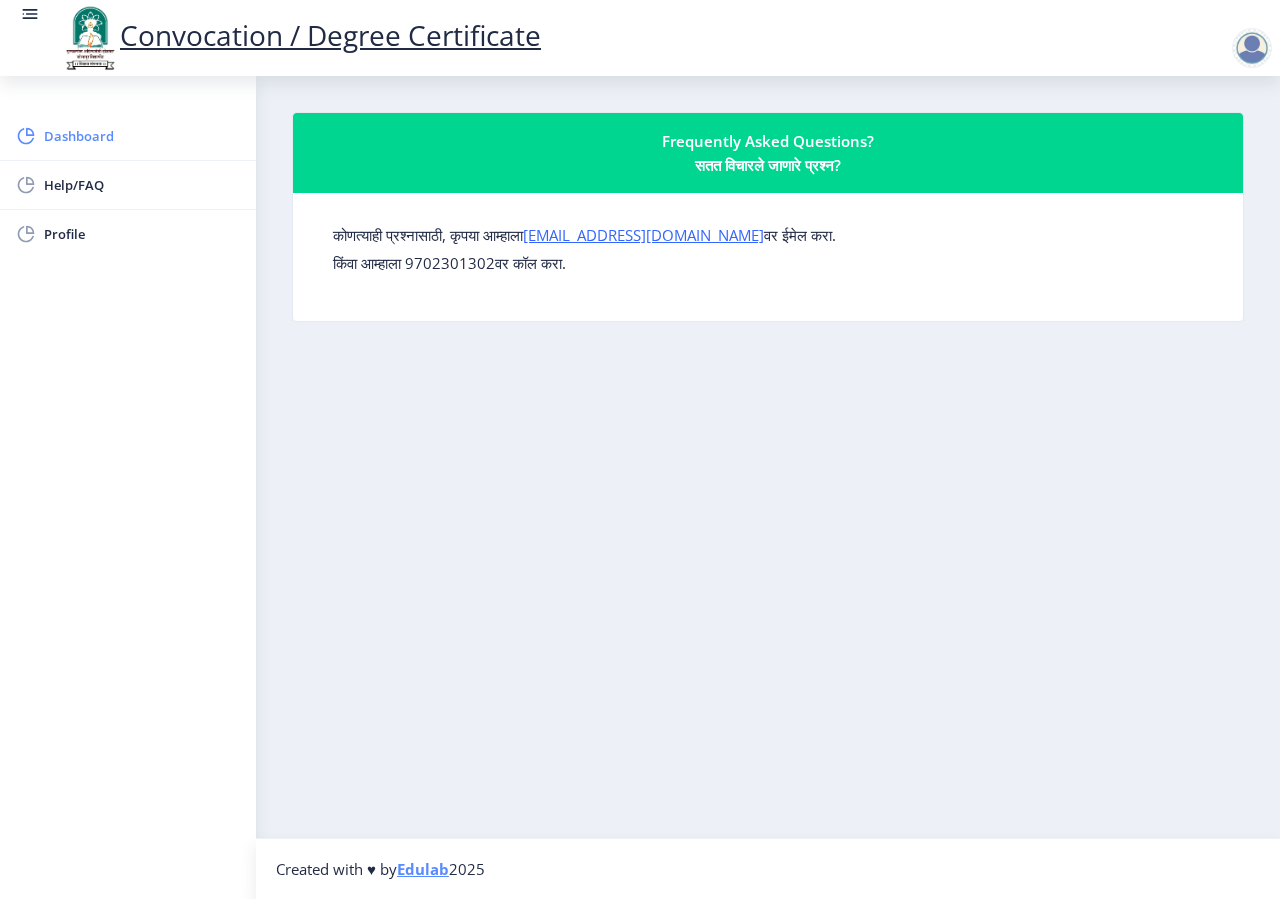 click on "Dashboard" 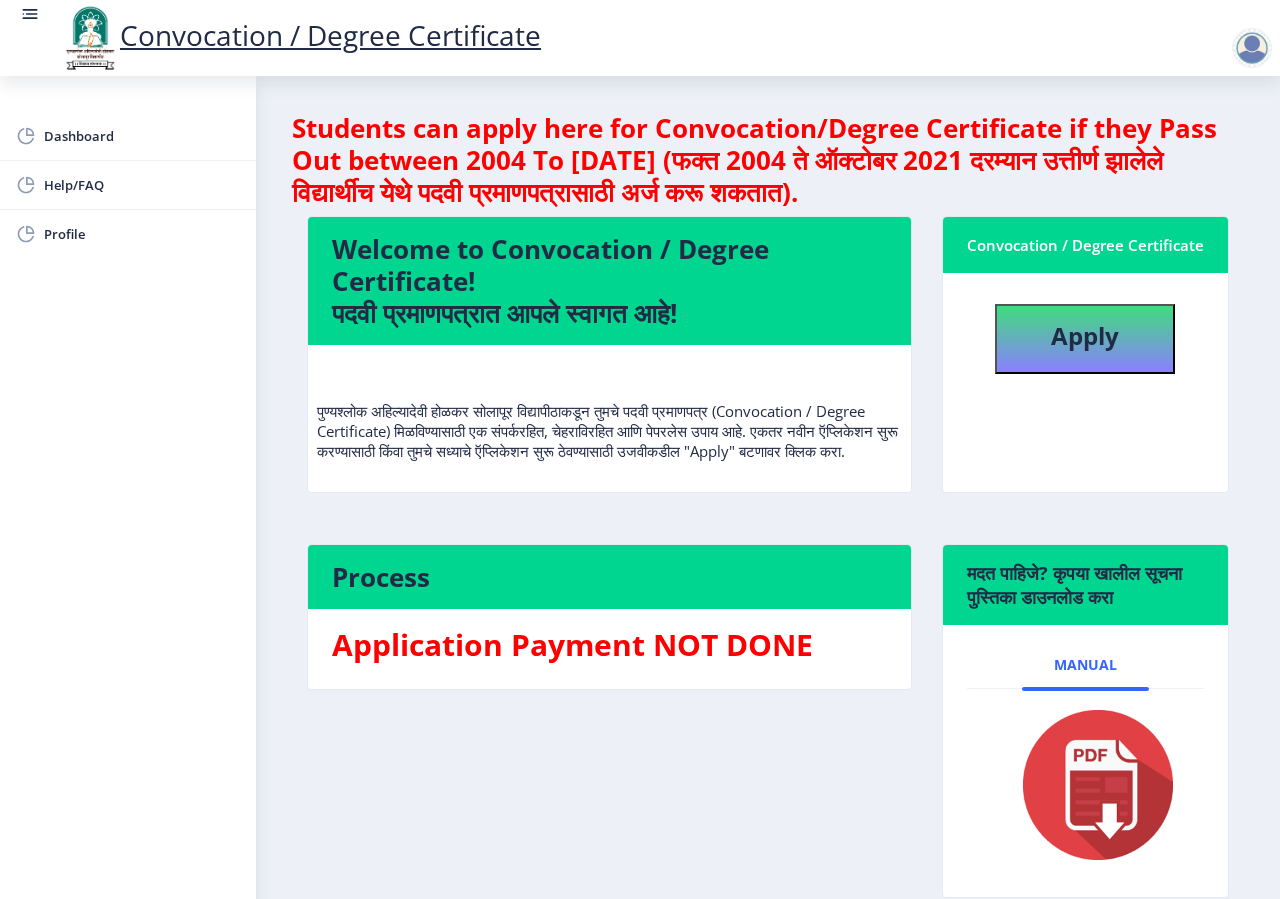 scroll, scrollTop: 3, scrollLeft: 0, axis: vertical 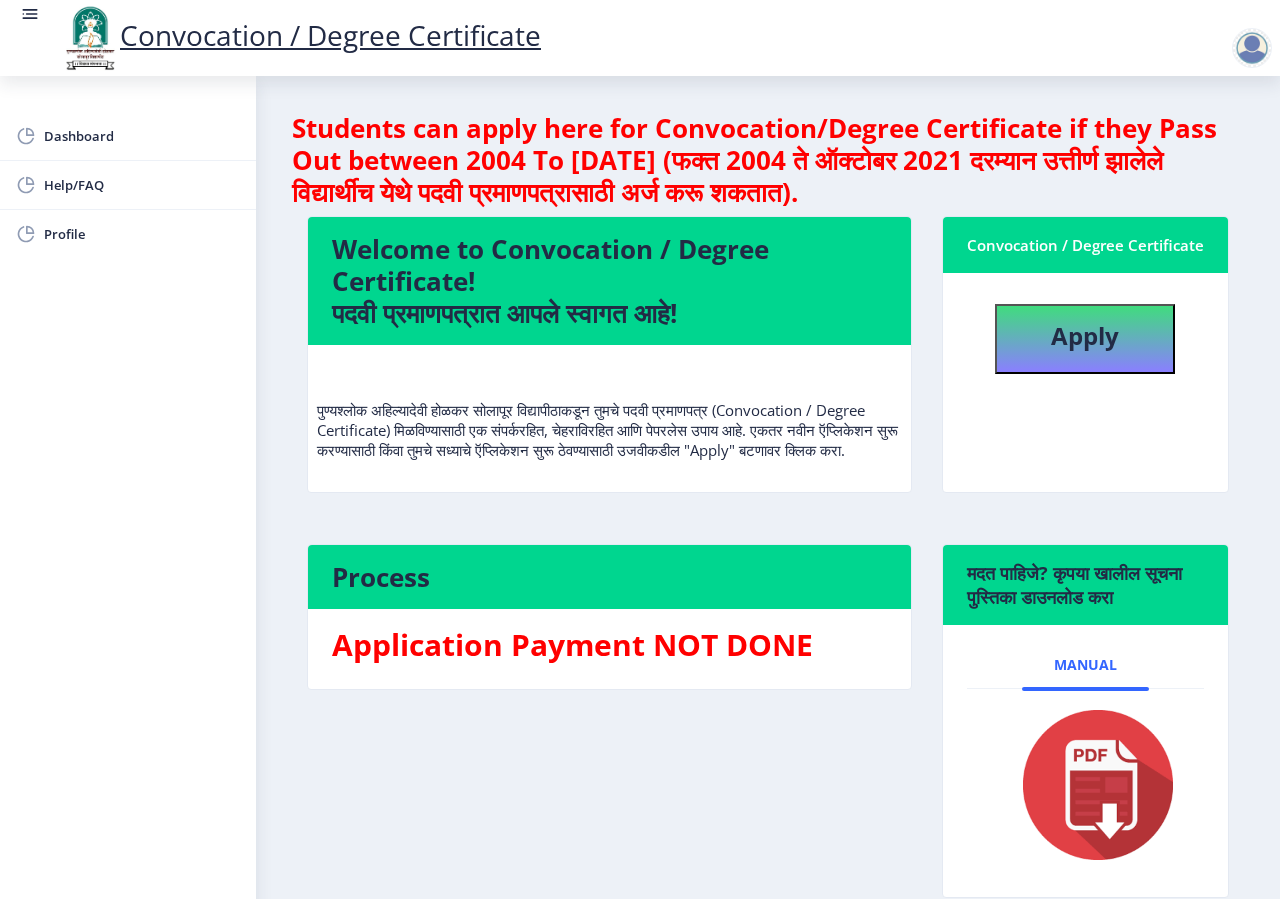 click 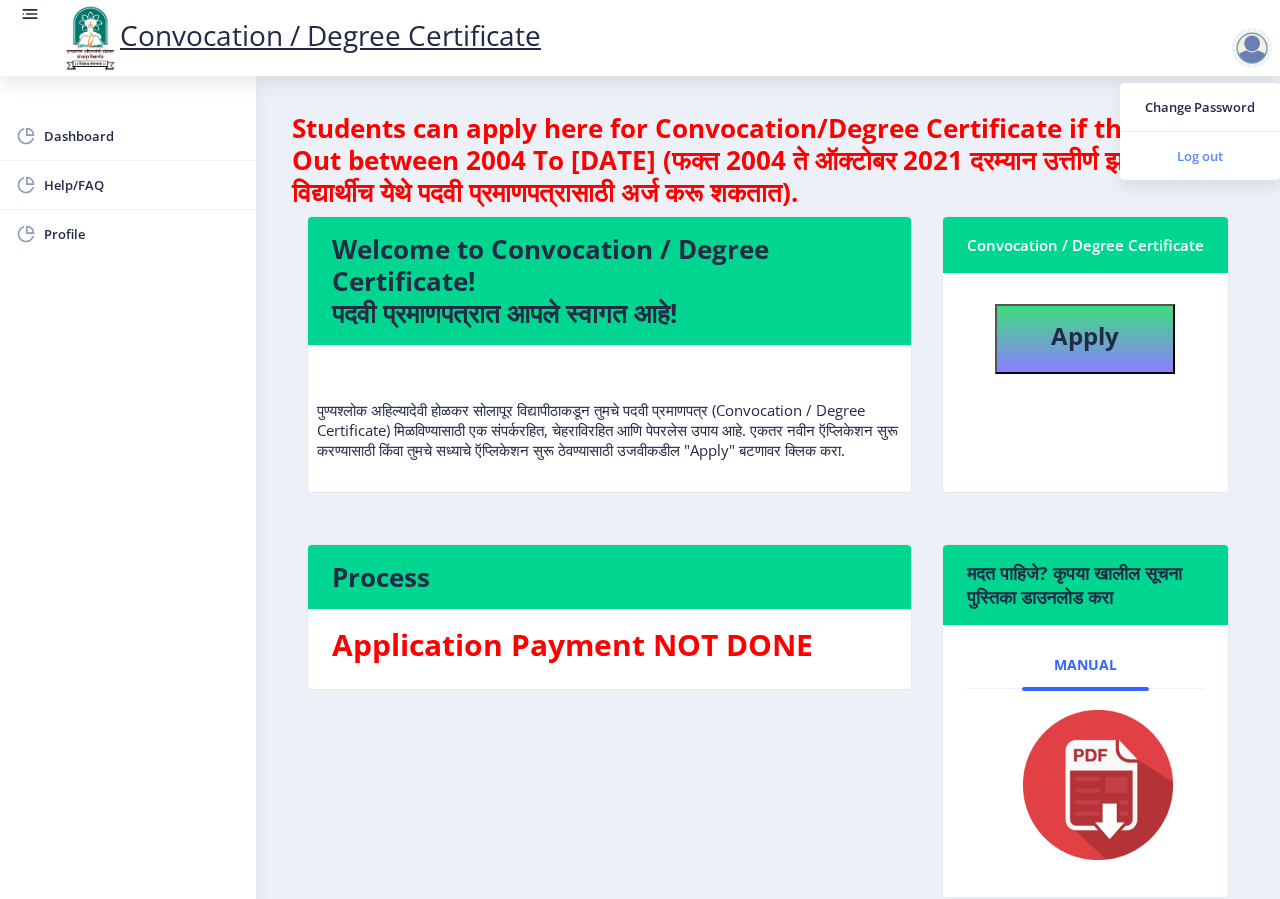 click on "Log out" at bounding box center (1200, 156) 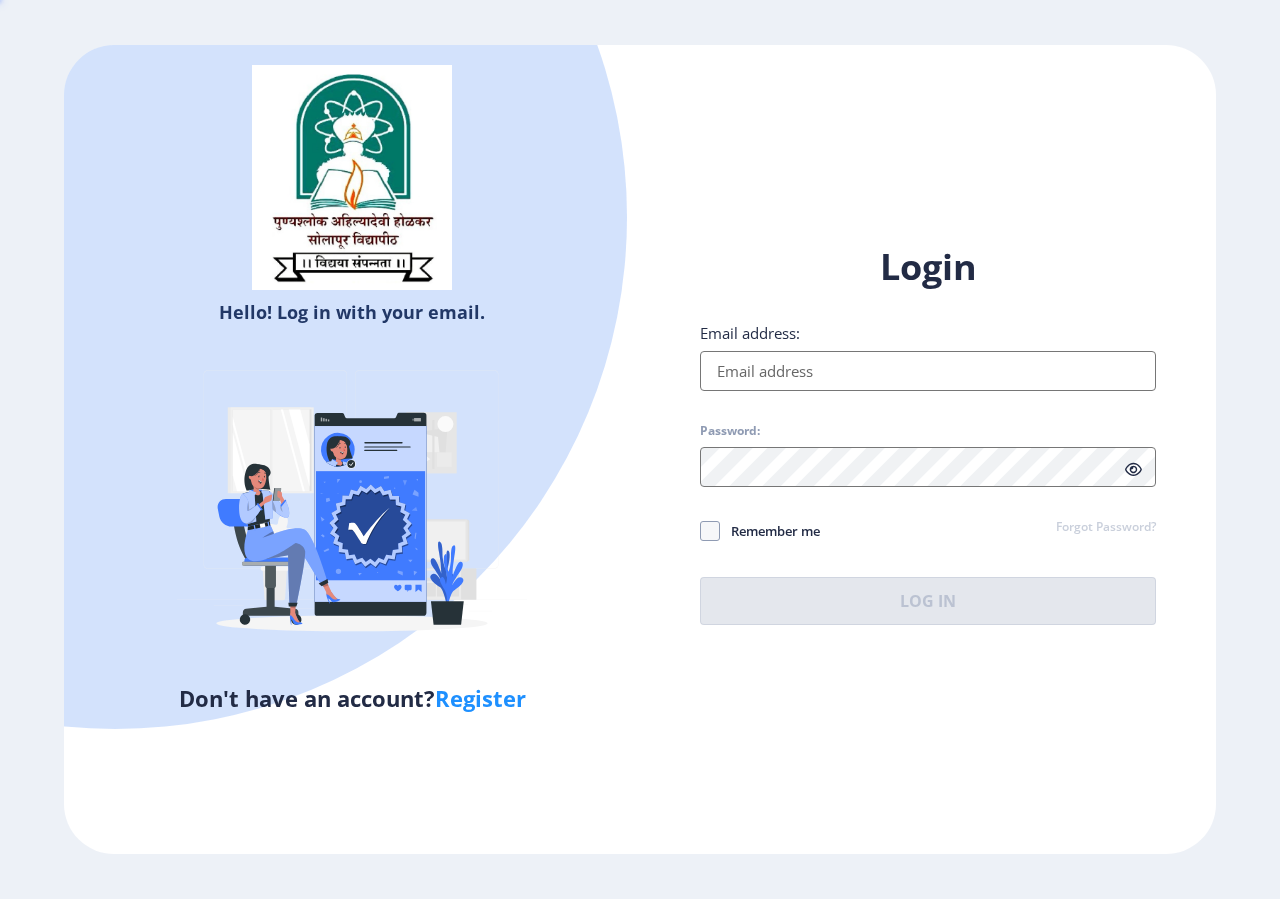 type on "[EMAIL_ADDRESS][DOMAIN_NAME]" 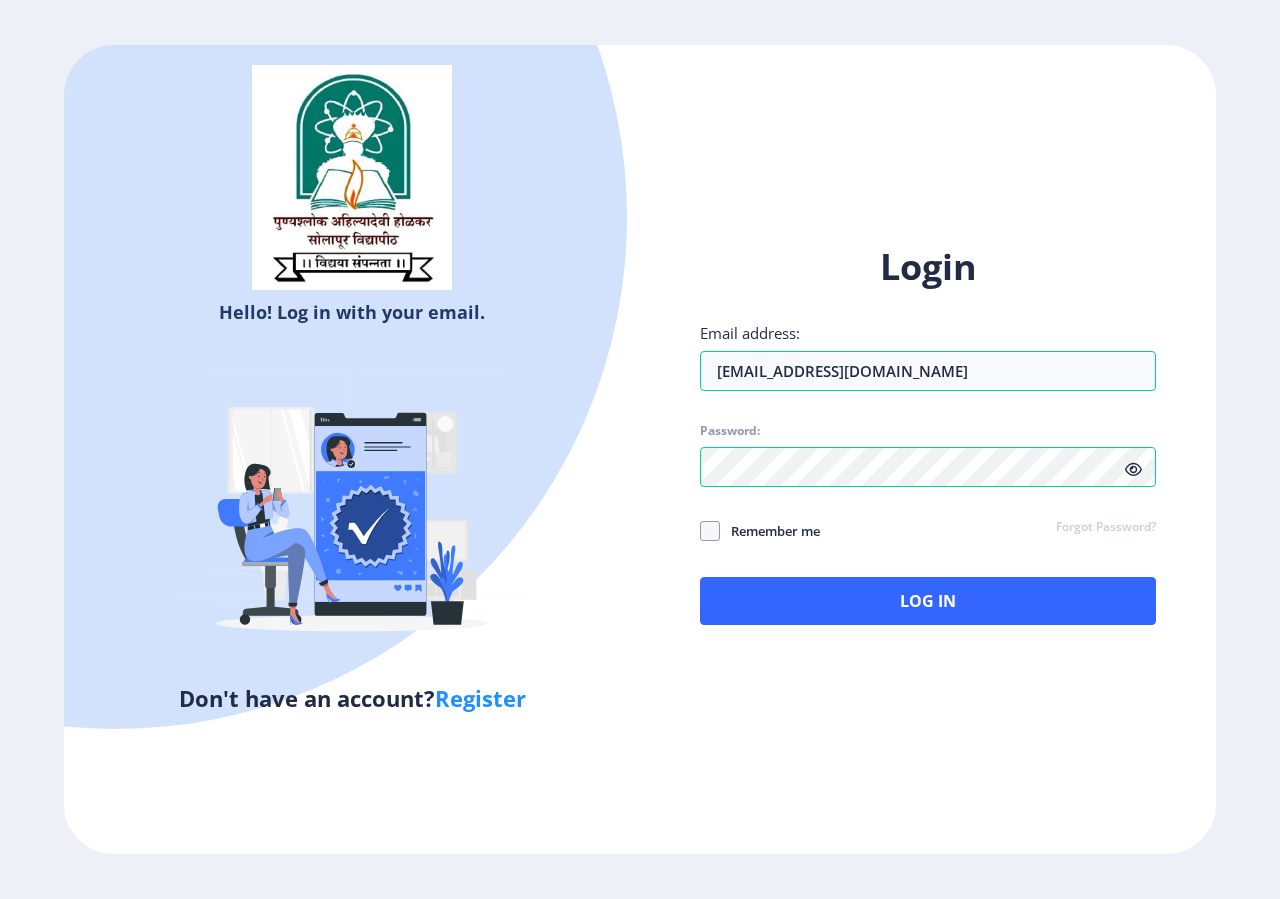 click on "Register" 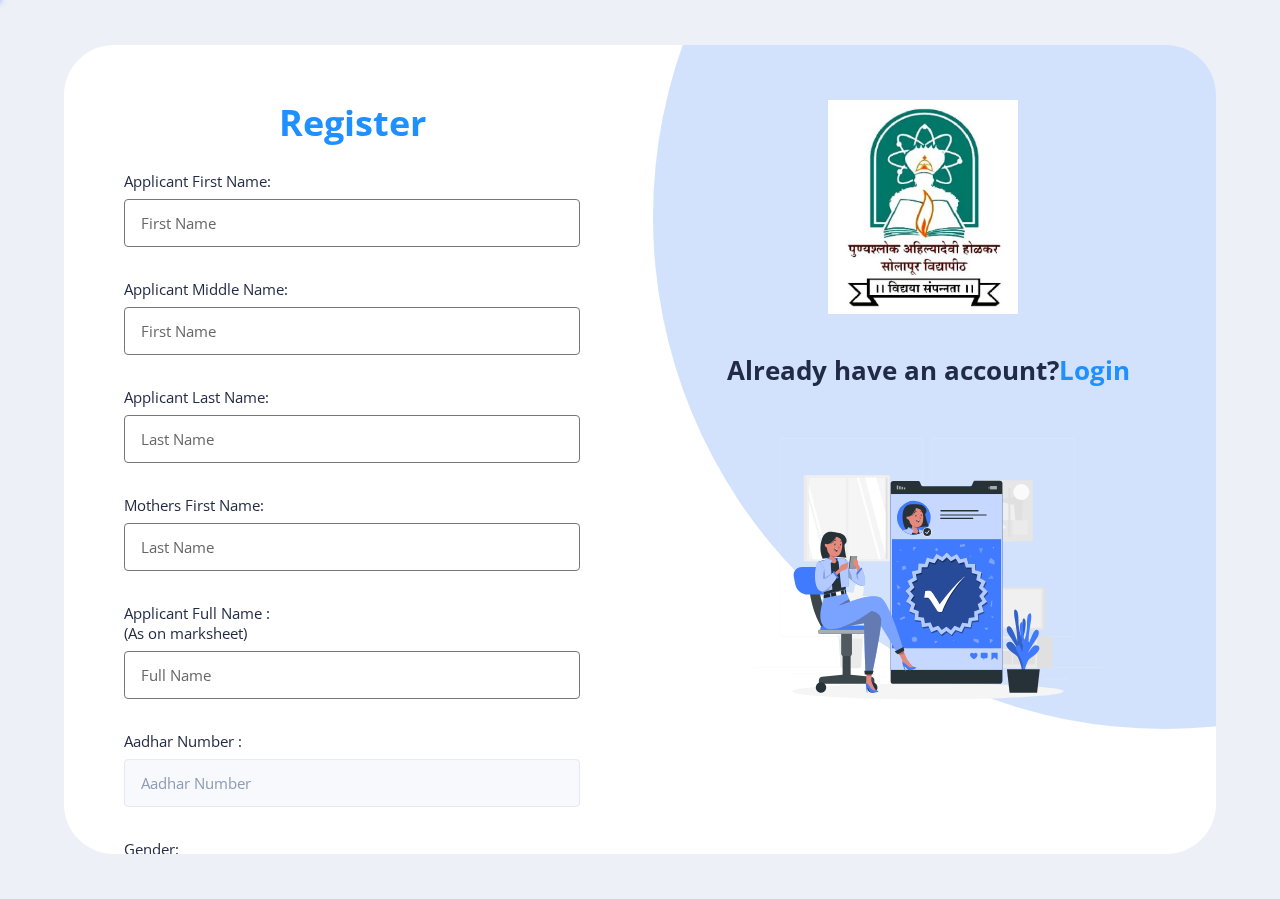 type on "[EMAIL_ADDRESS][DOMAIN_NAME]" 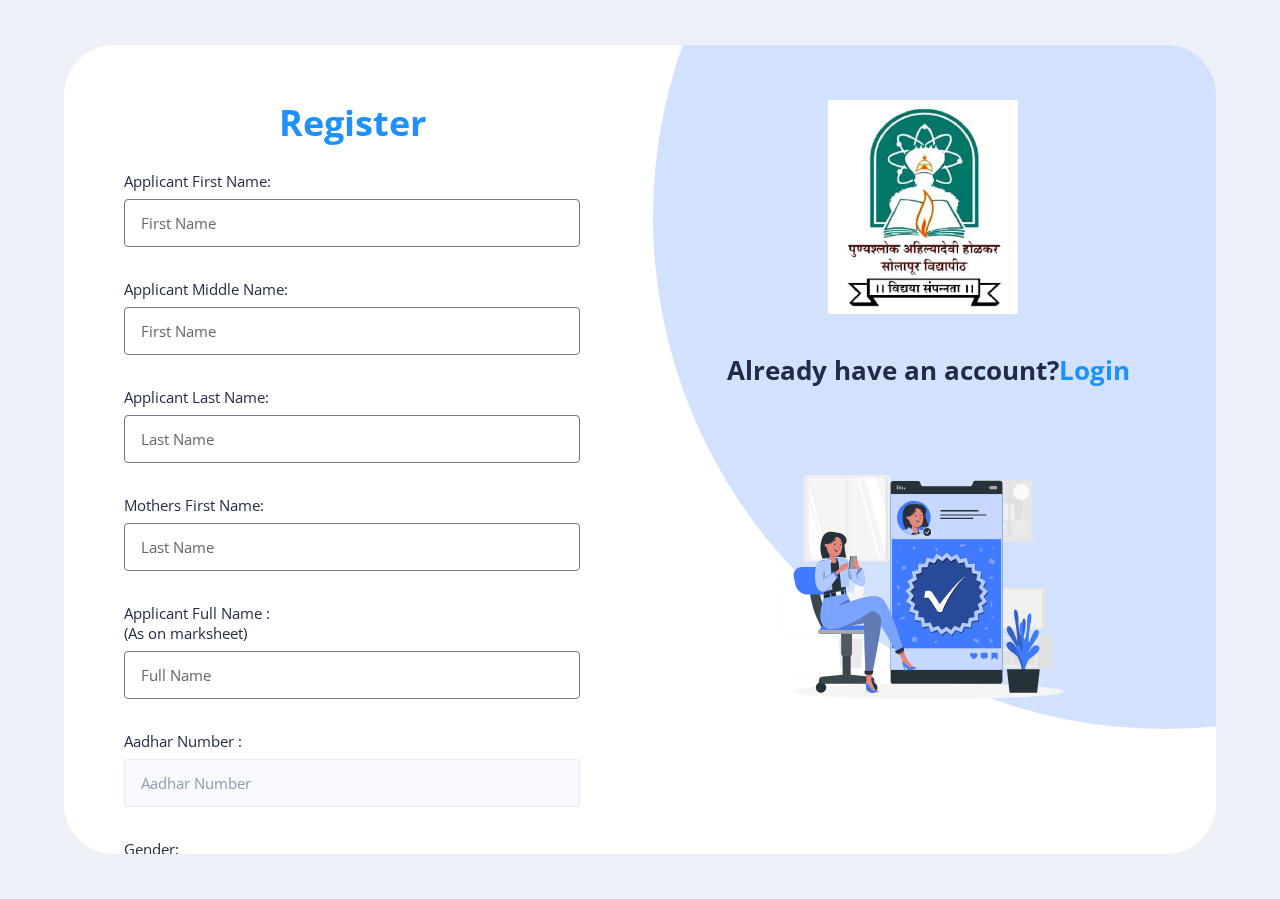 click on "Applicant First Name:" at bounding box center [352, 223] 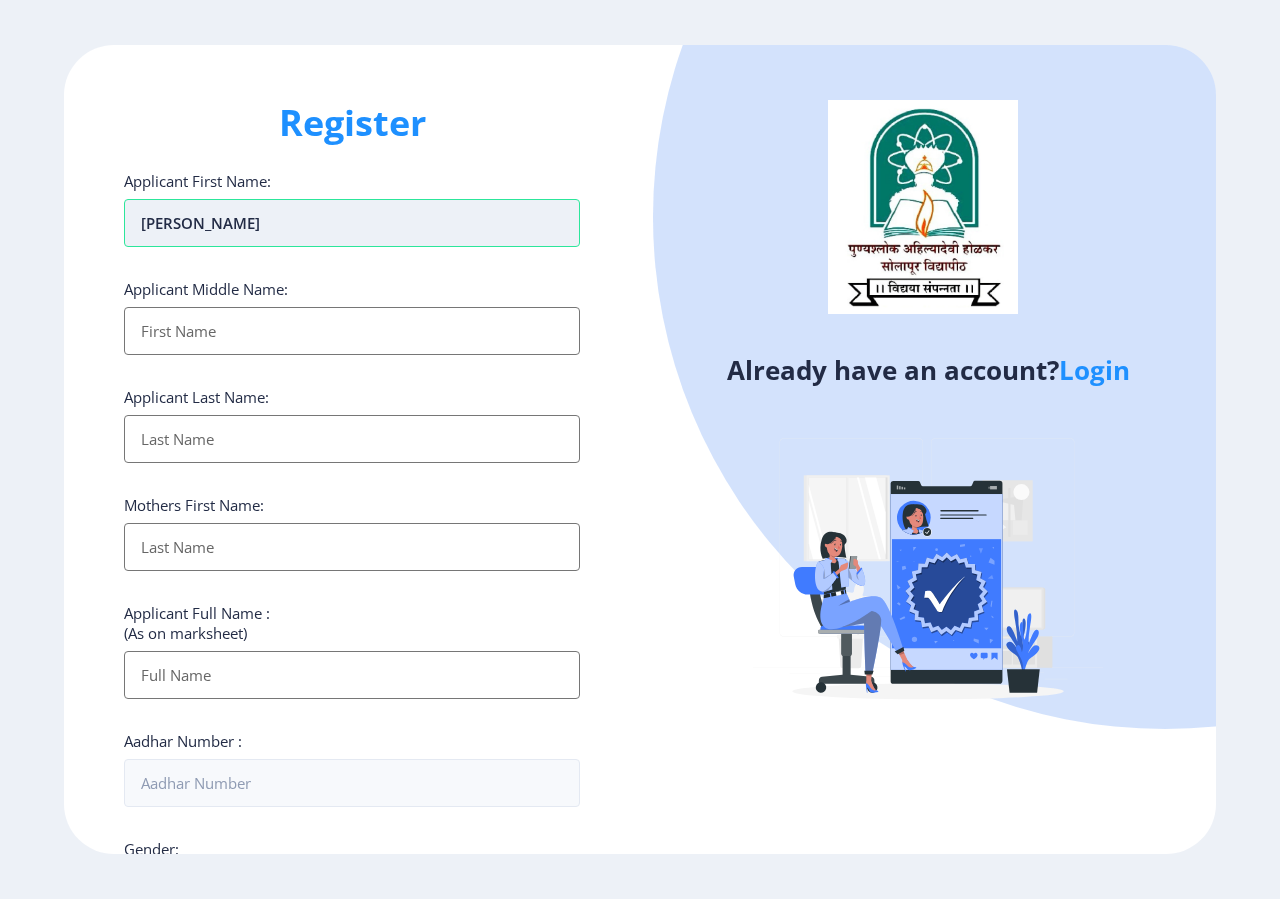 type on "[PERSON_NAME]" 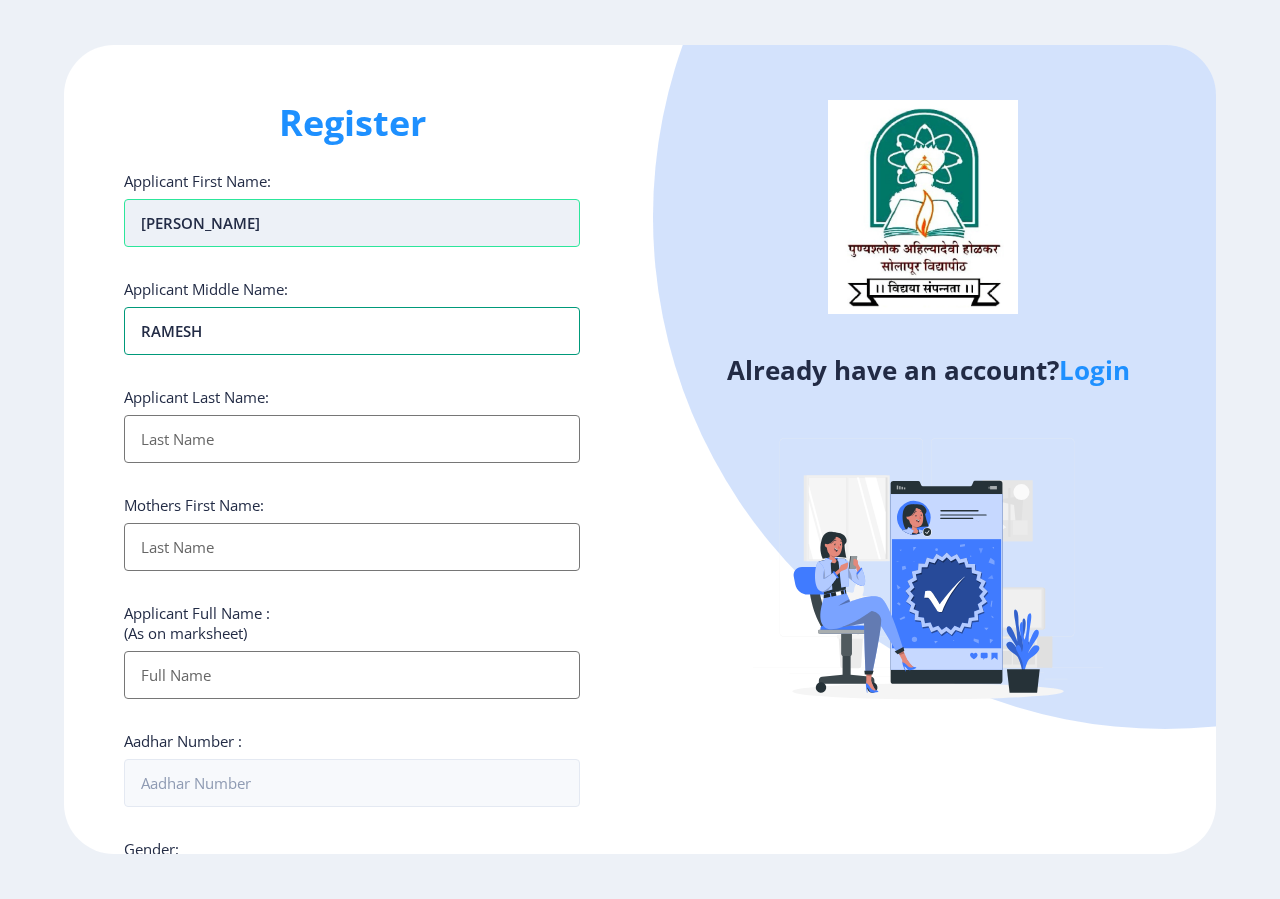 type on "RAMESH" 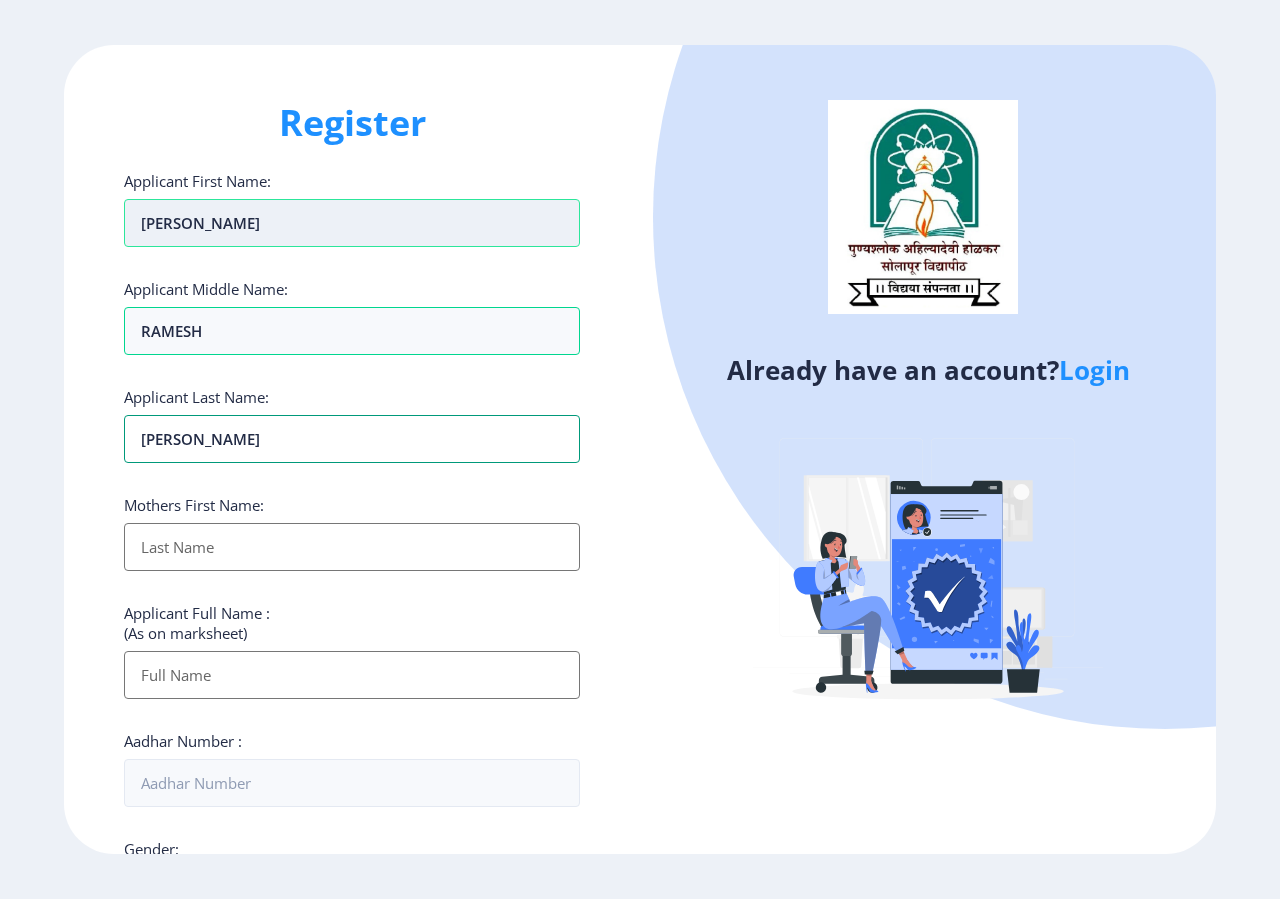 type on "[PERSON_NAME]" 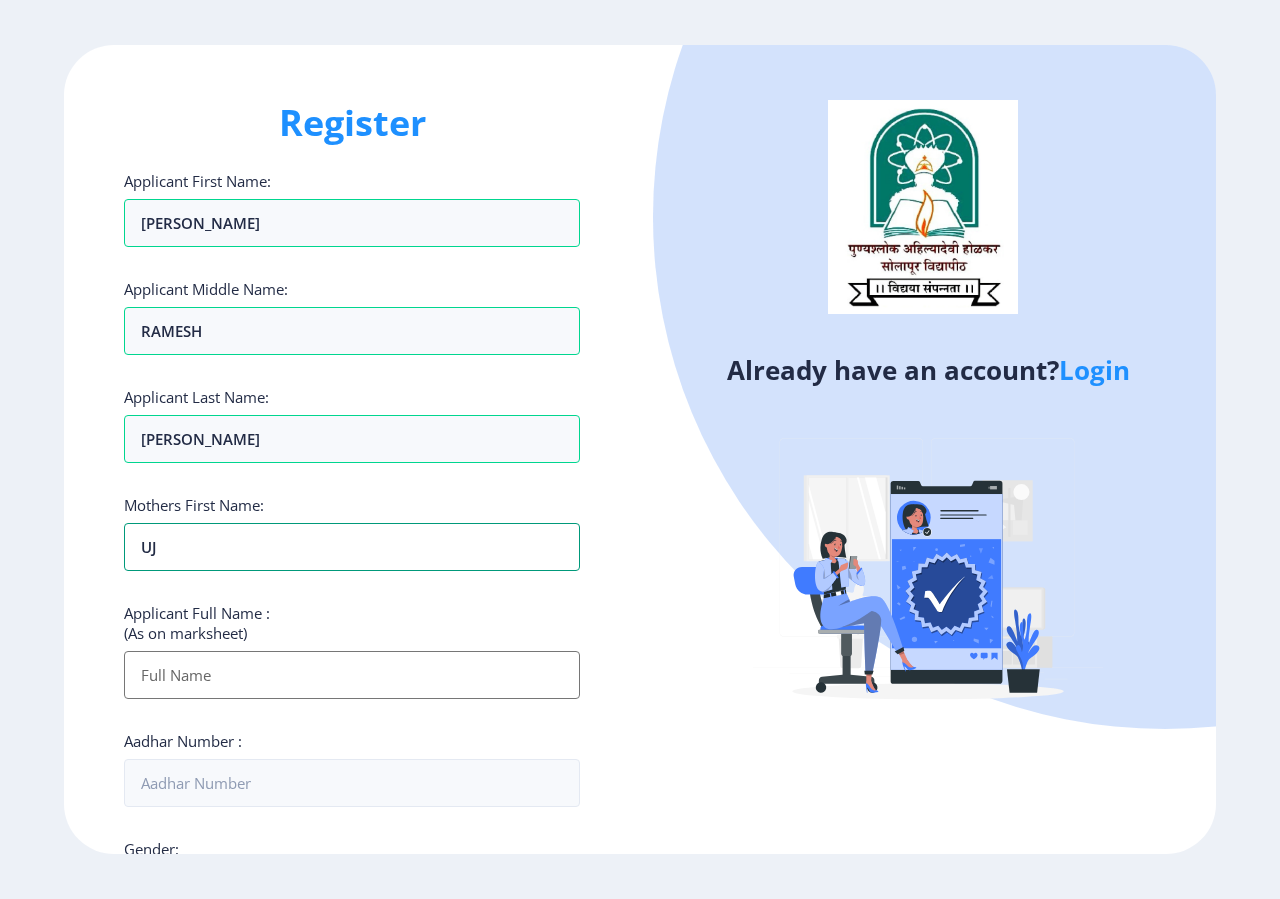 type on "U" 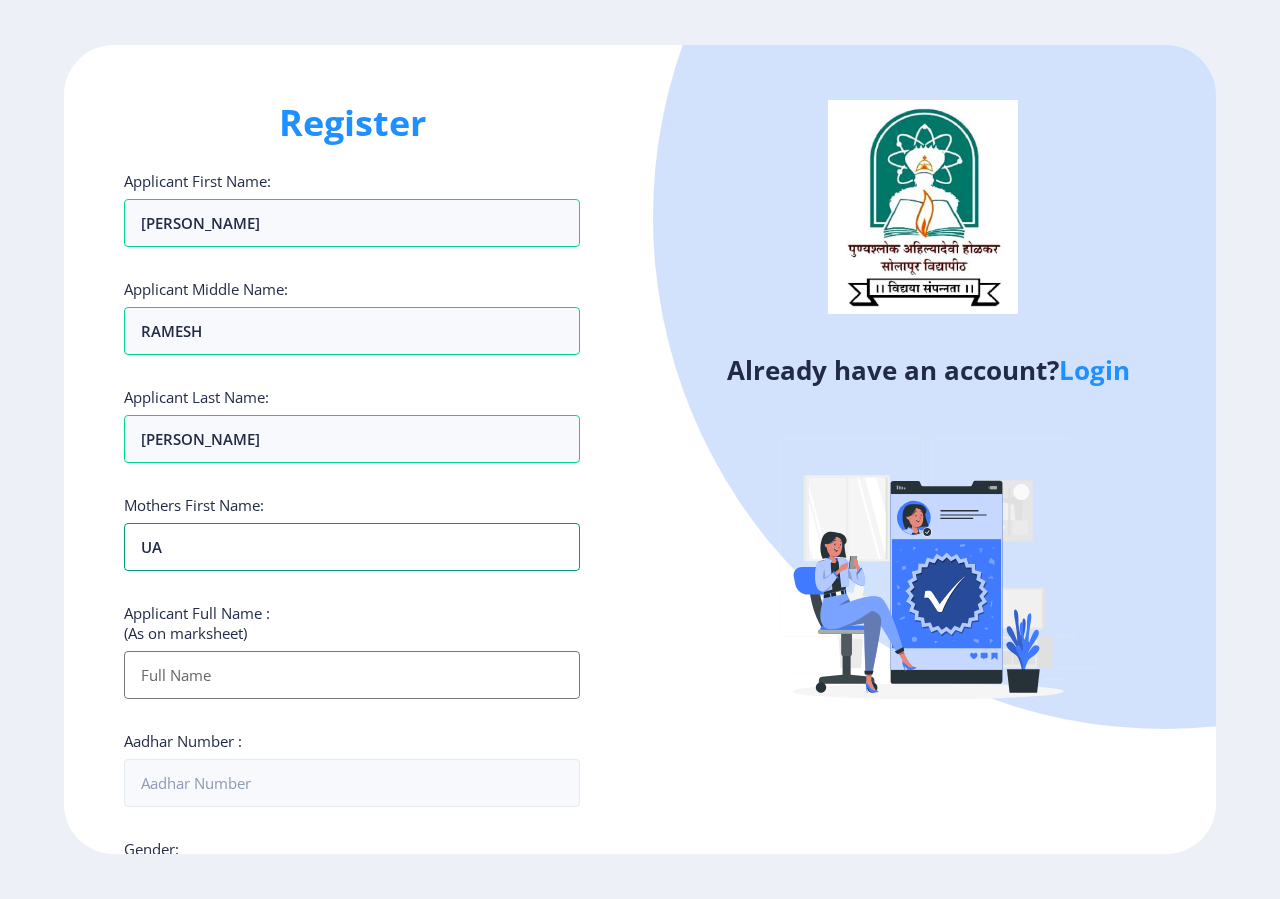 type on "U" 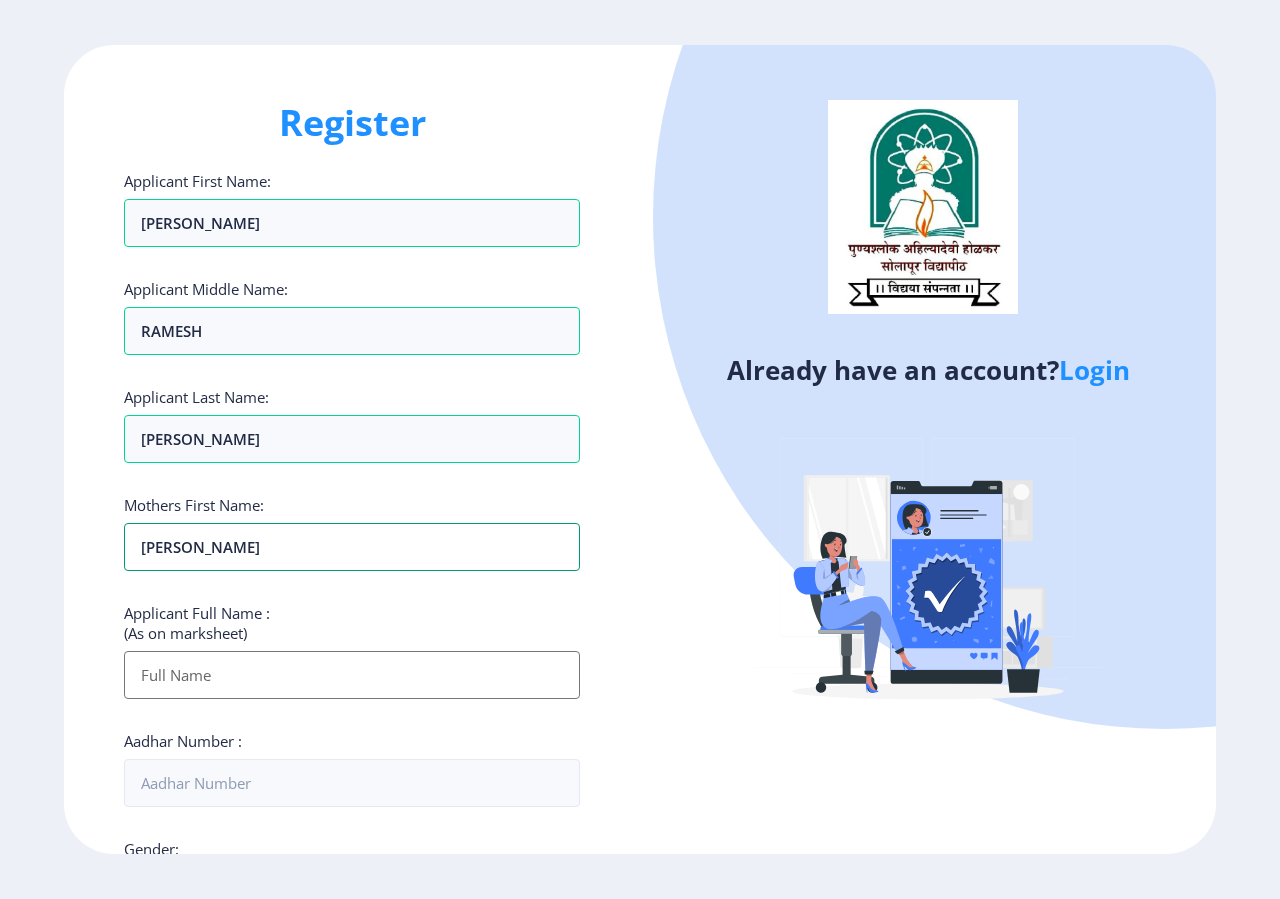 type on "[PERSON_NAME]" 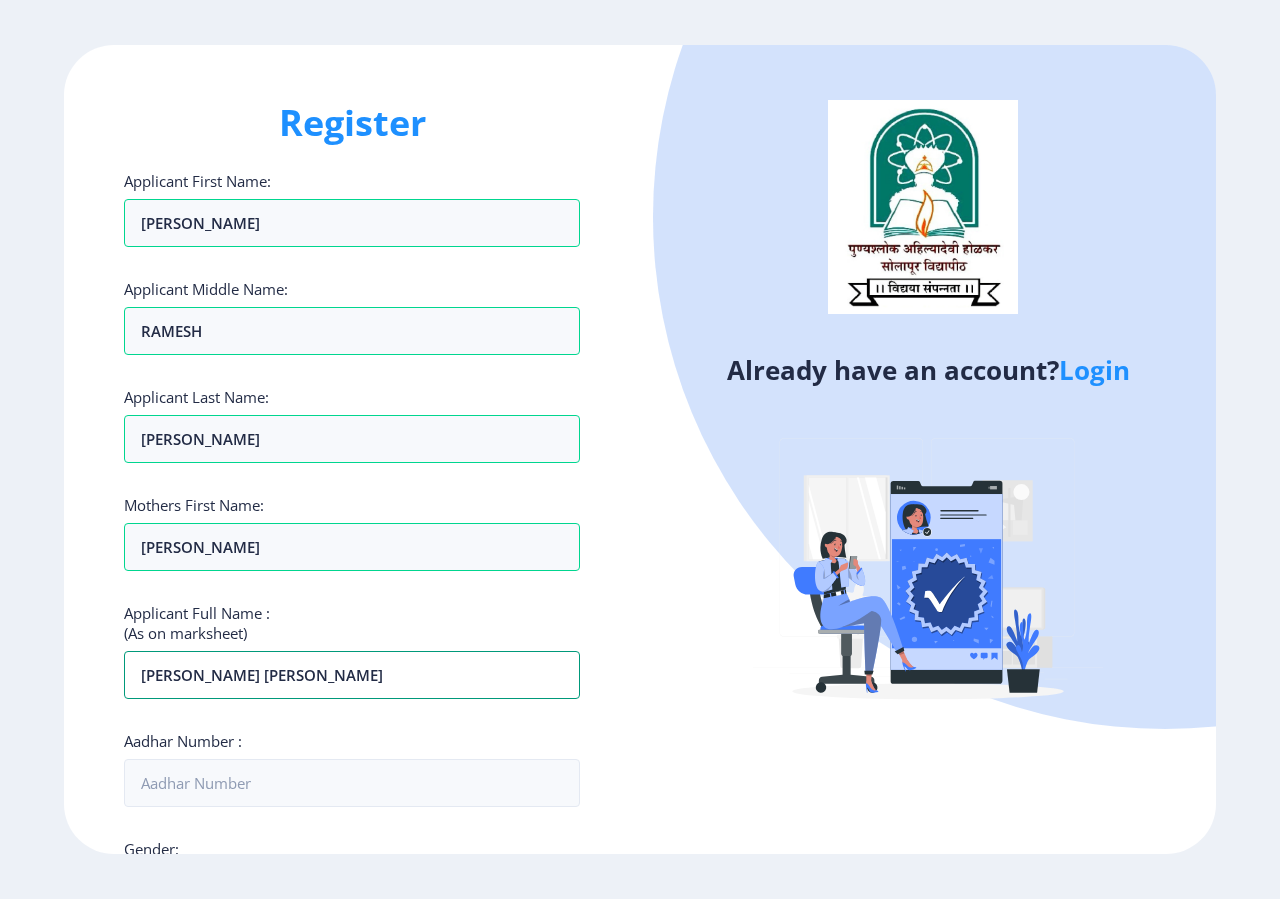 type on "[PERSON_NAME] [PERSON_NAME]" 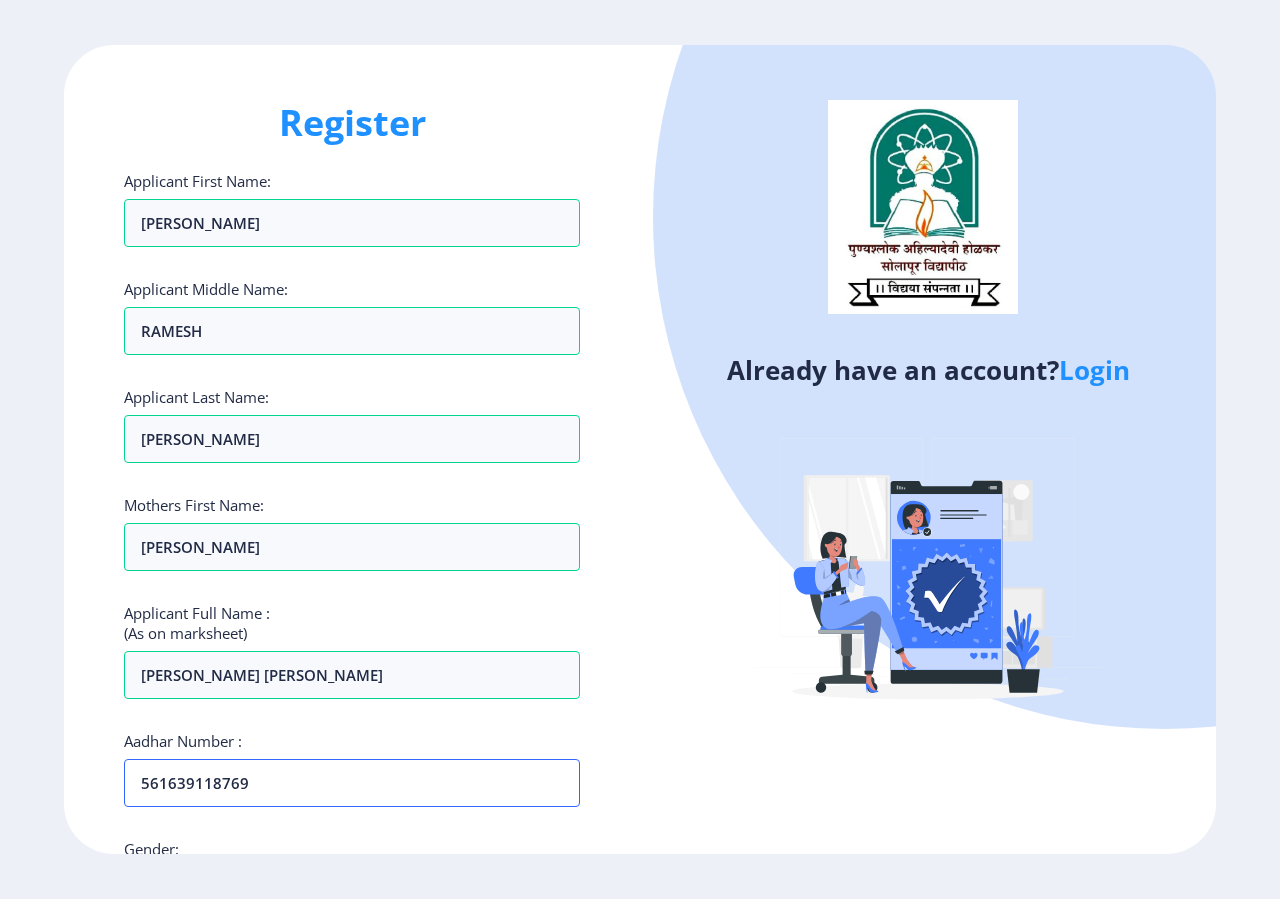 type on "561639118769" 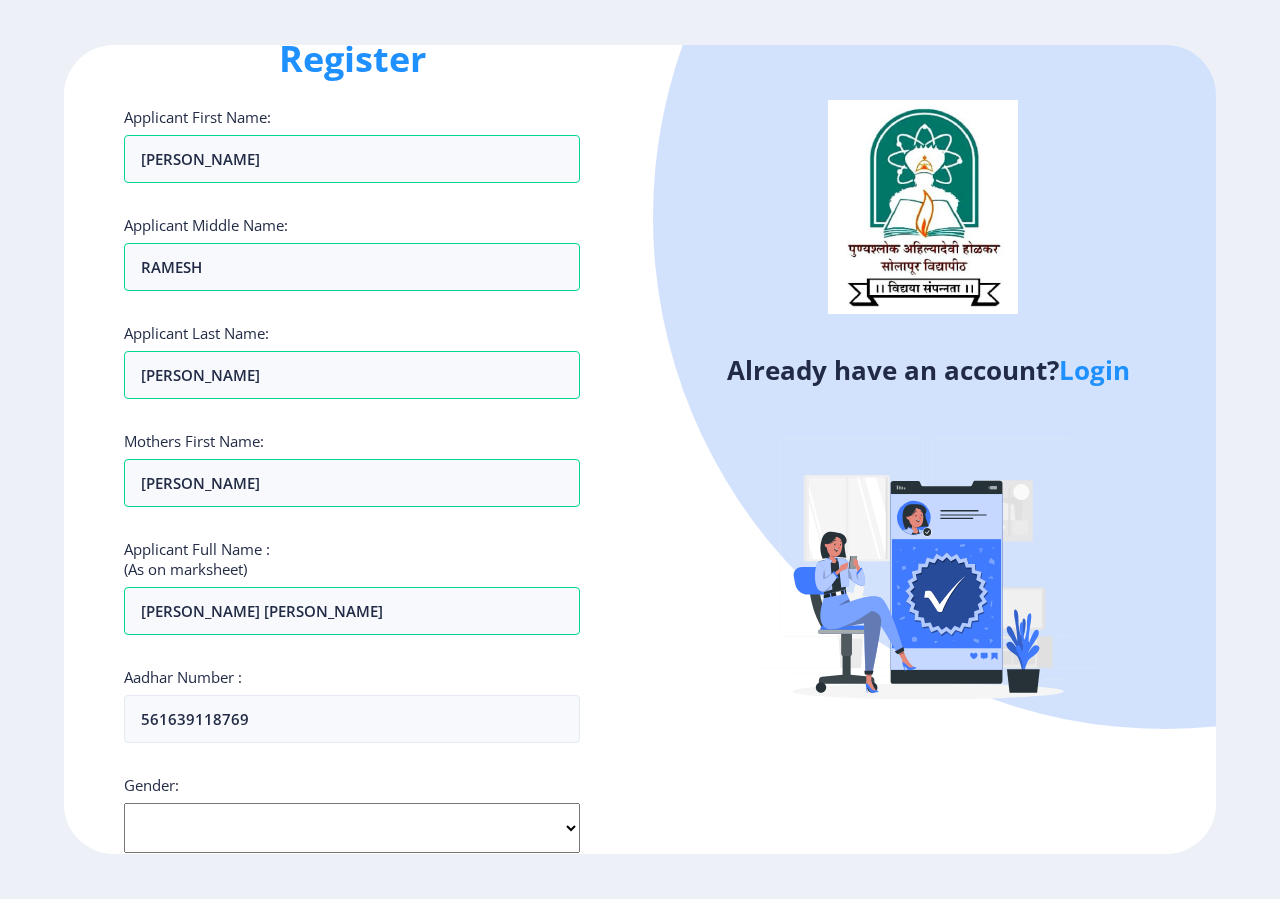scroll, scrollTop: 184, scrollLeft: 0, axis: vertical 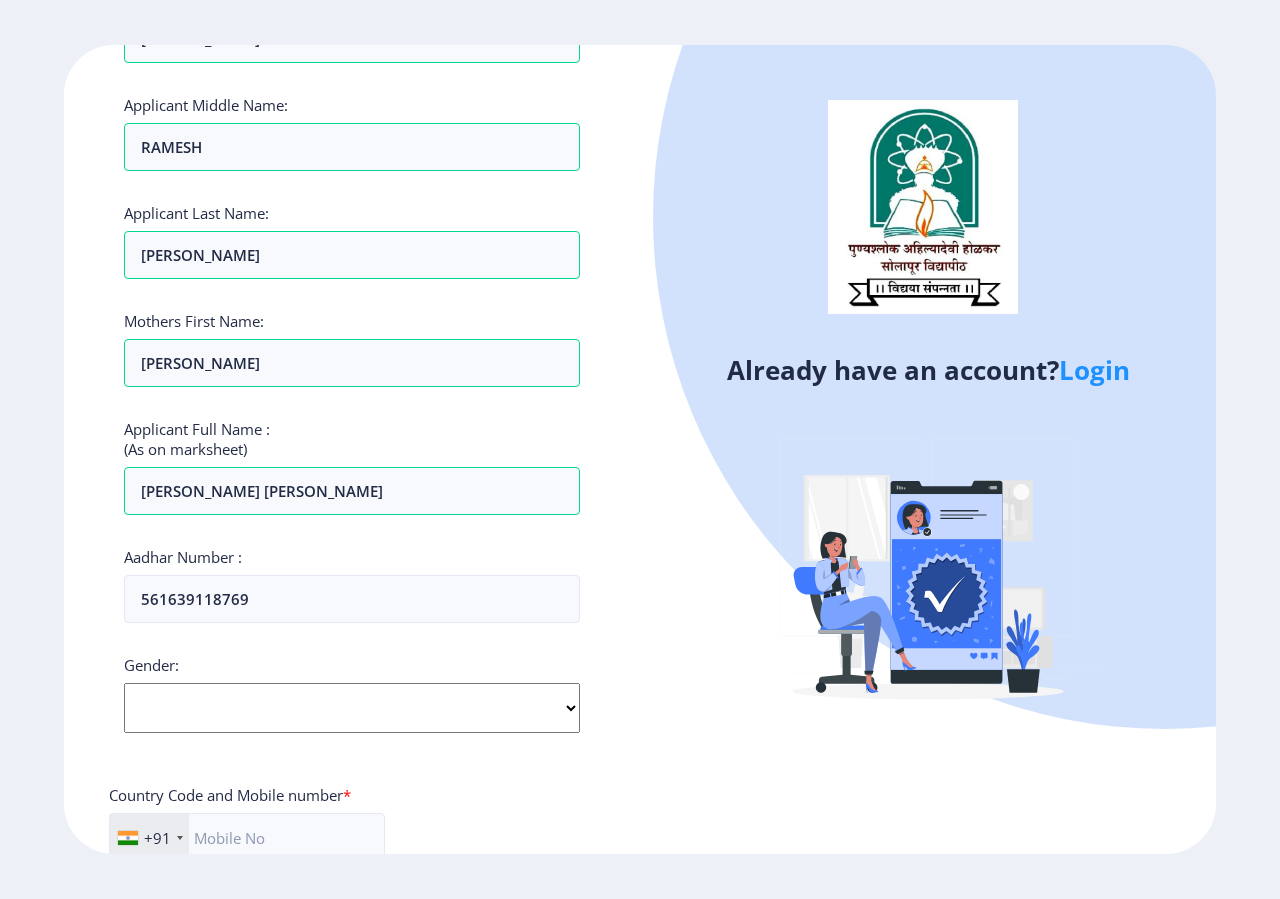 click on "Select Gender [DEMOGRAPHIC_DATA] [DEMOGRAPHIC_DATA] Other" 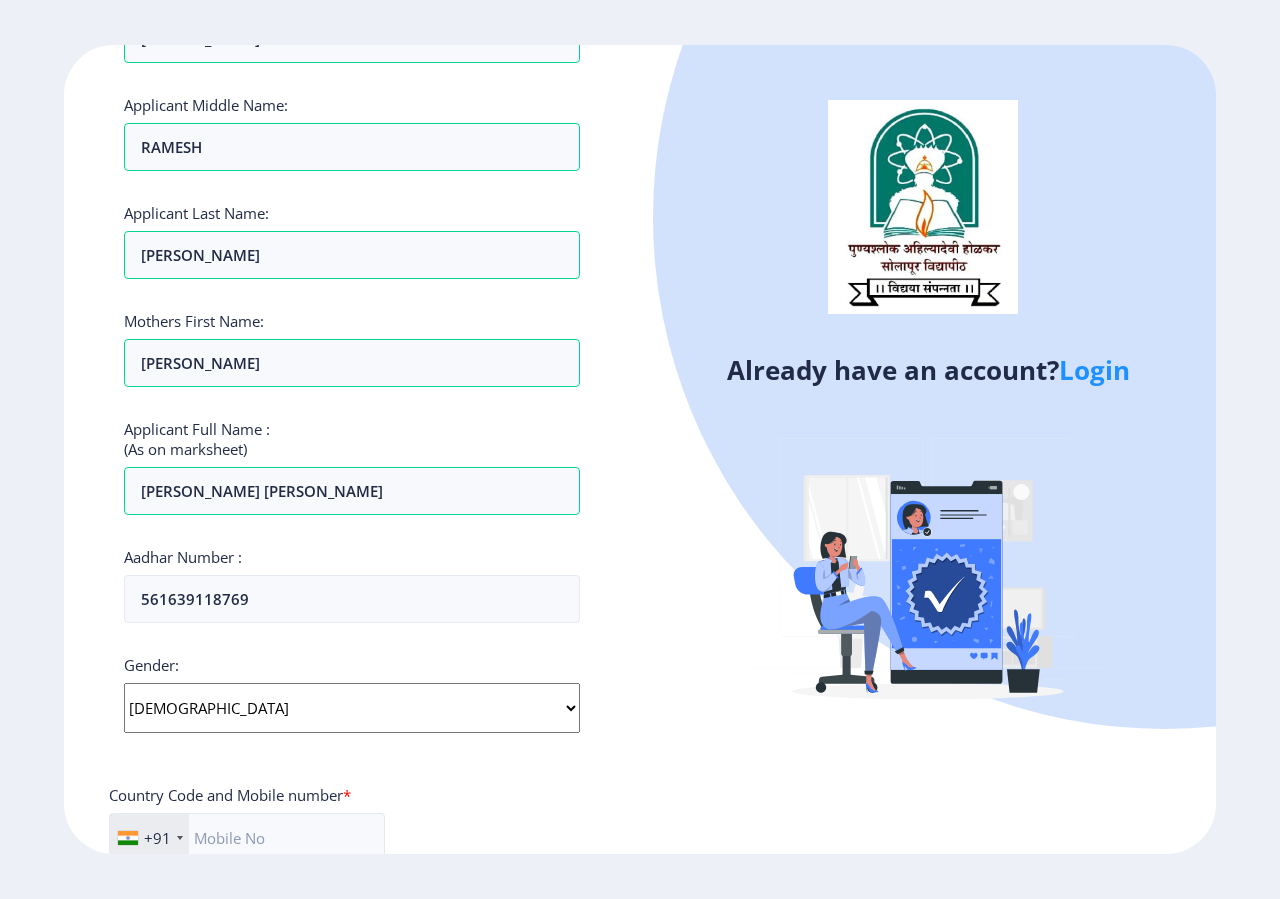 click on "[DEMOGRAPHIC_DATA]" 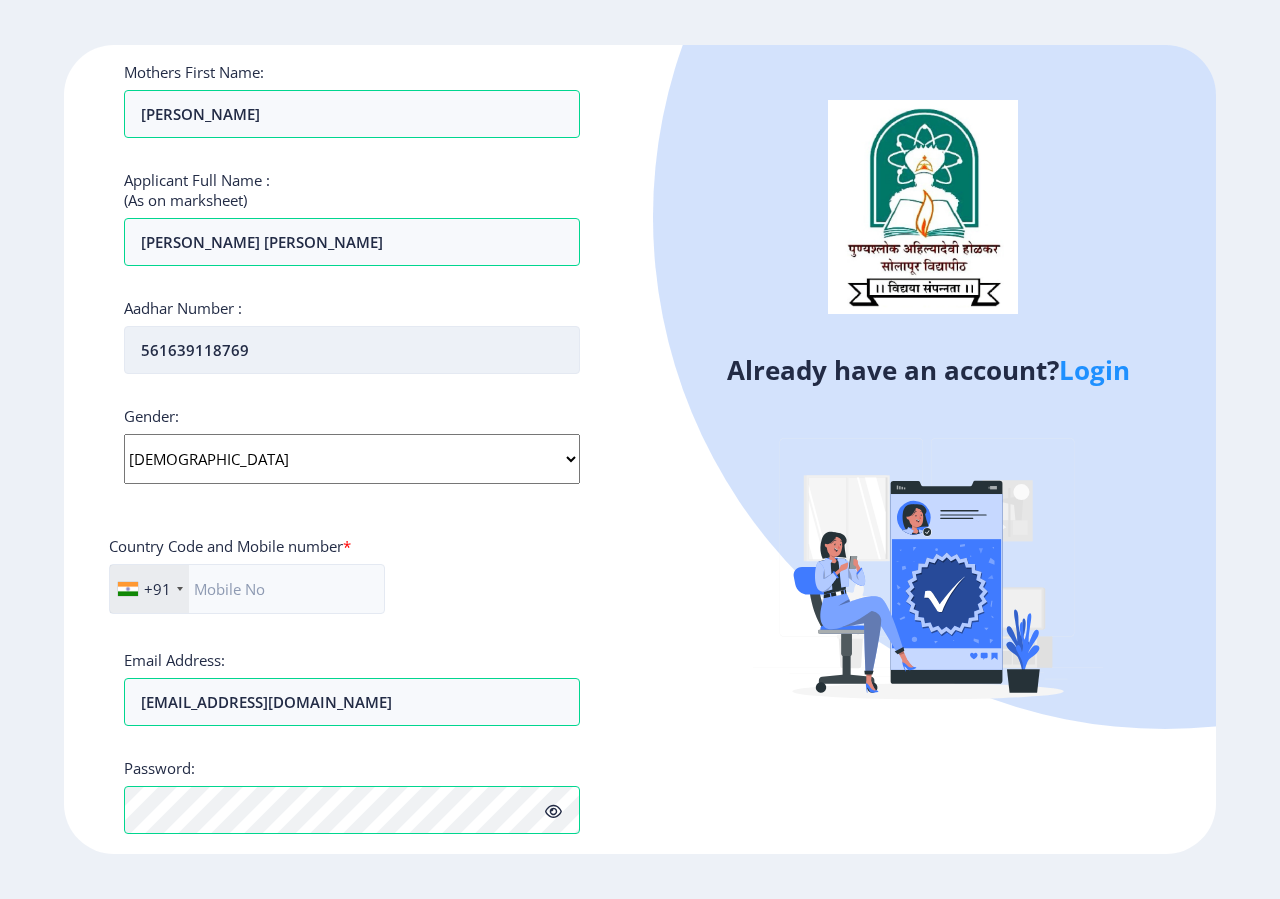 scroll, scrollTop: 544, scrollLeft: 0, axis: vertical 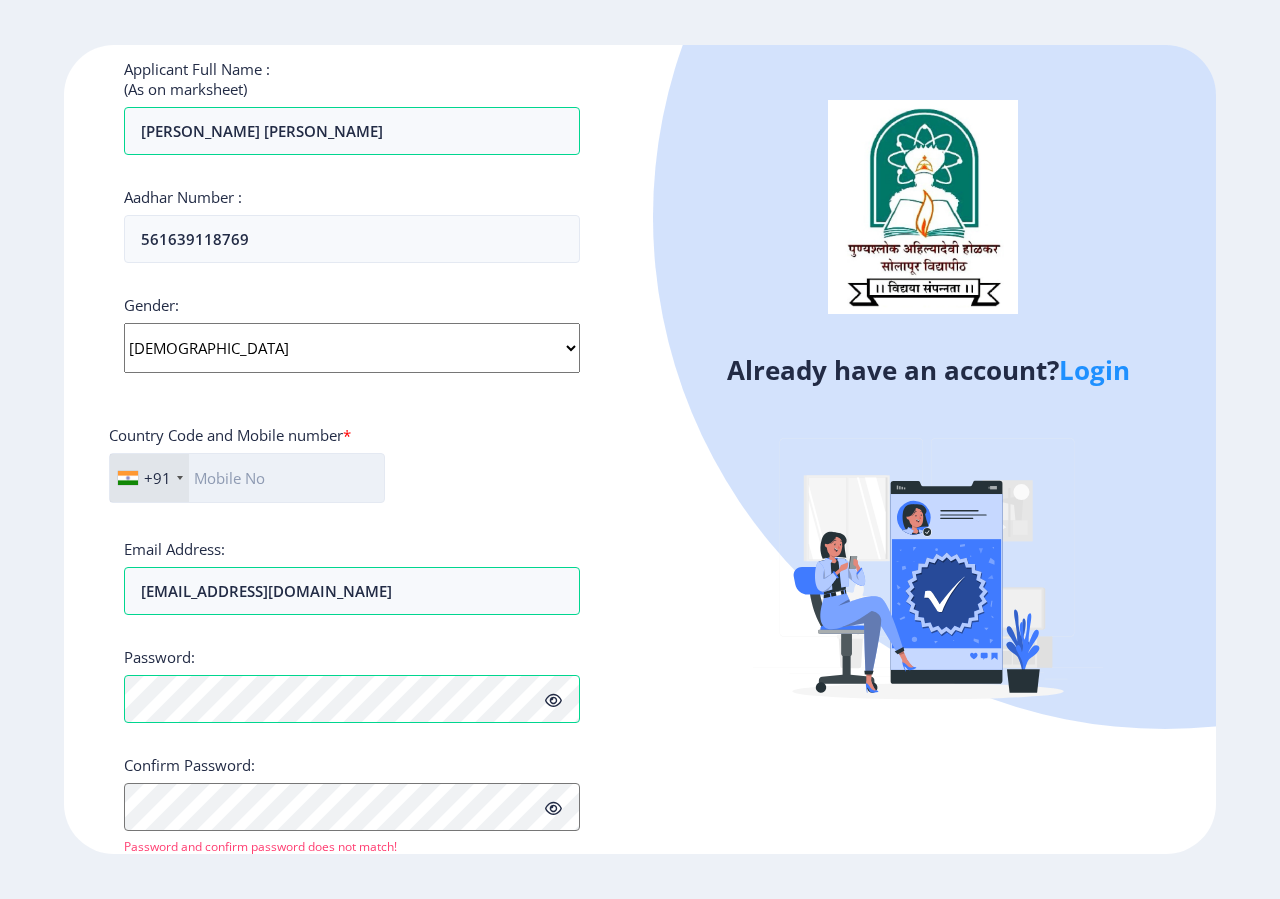 click 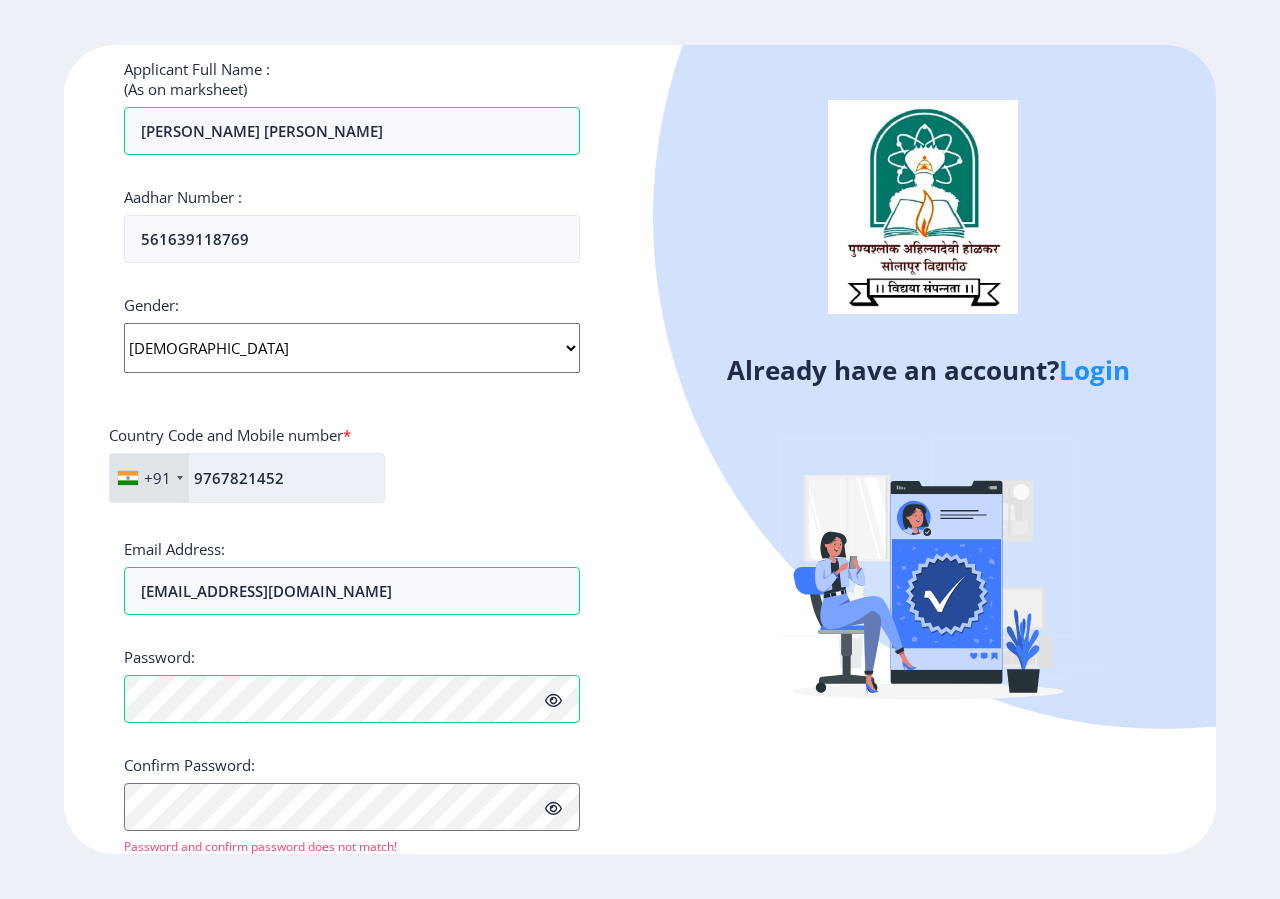 type on "9767821452" 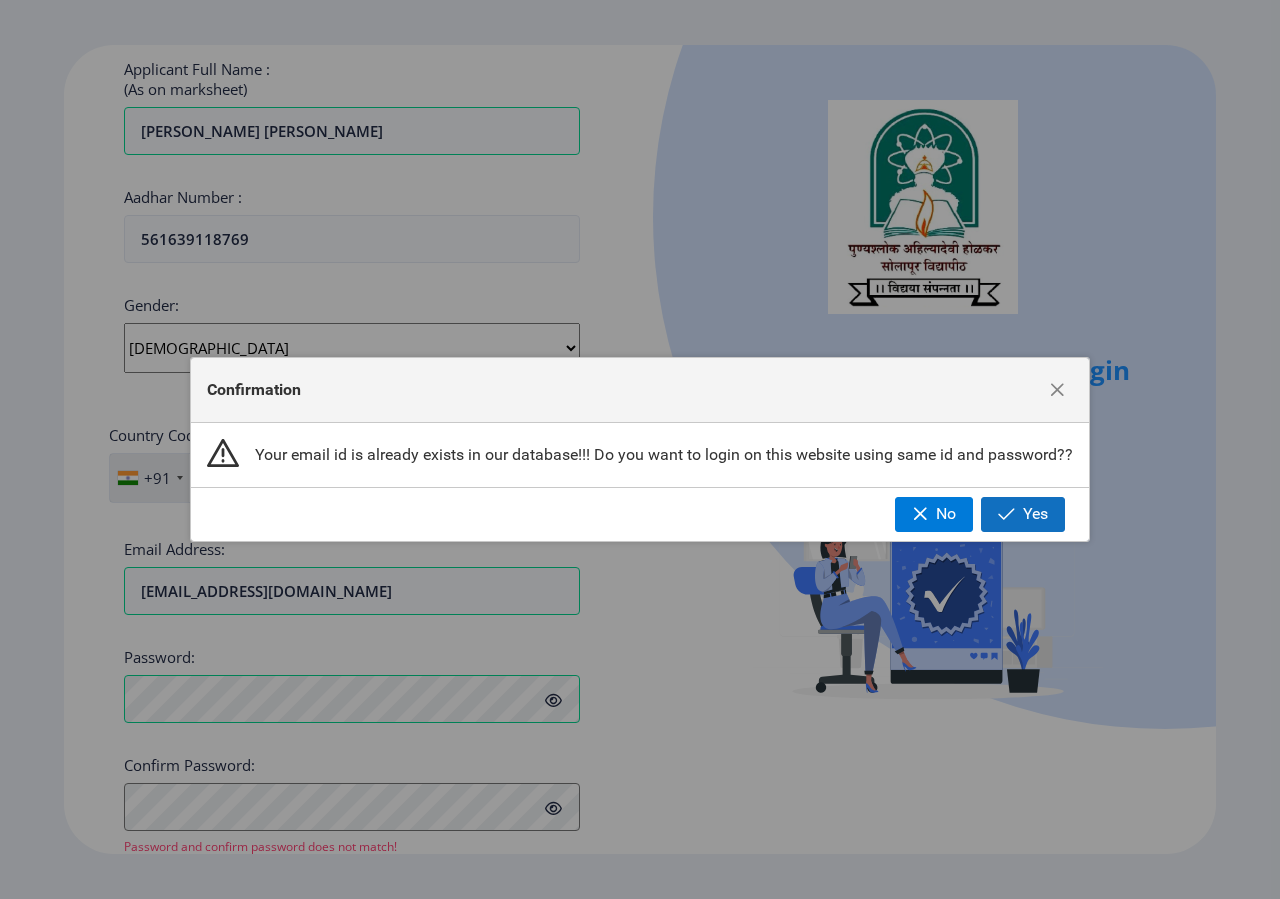 click 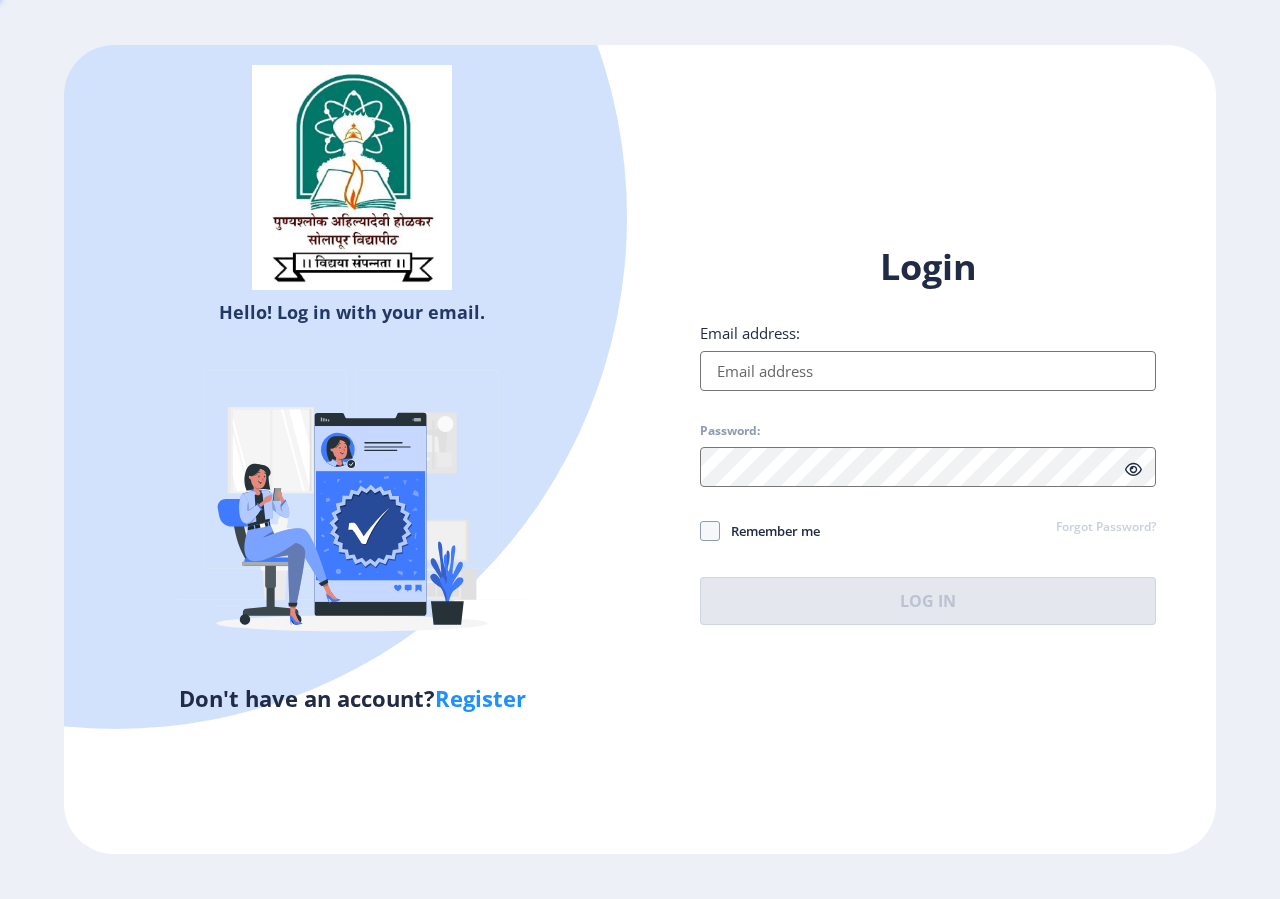 type on "[EMAIL_ADDRESS][DOMAIN_NAME]" 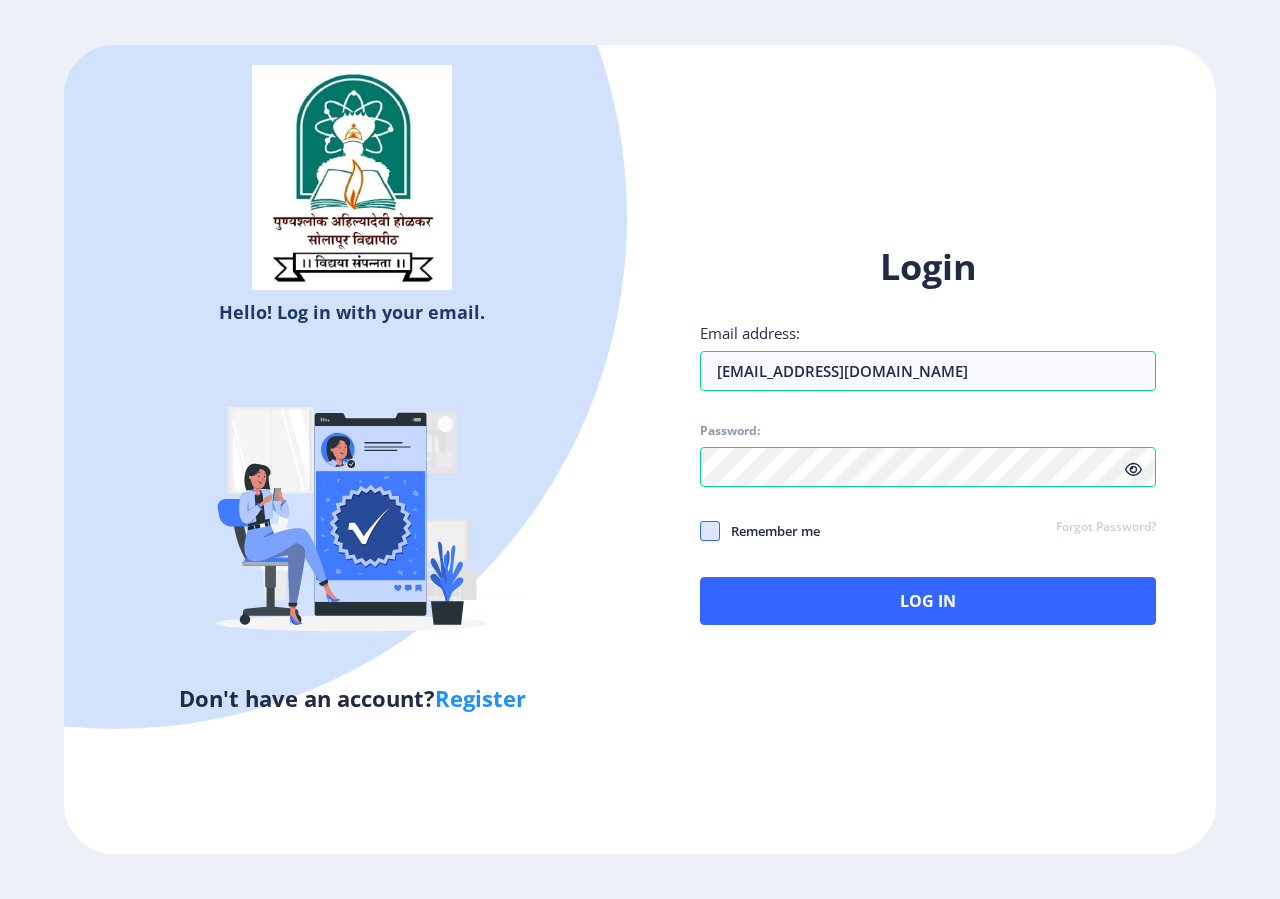 click 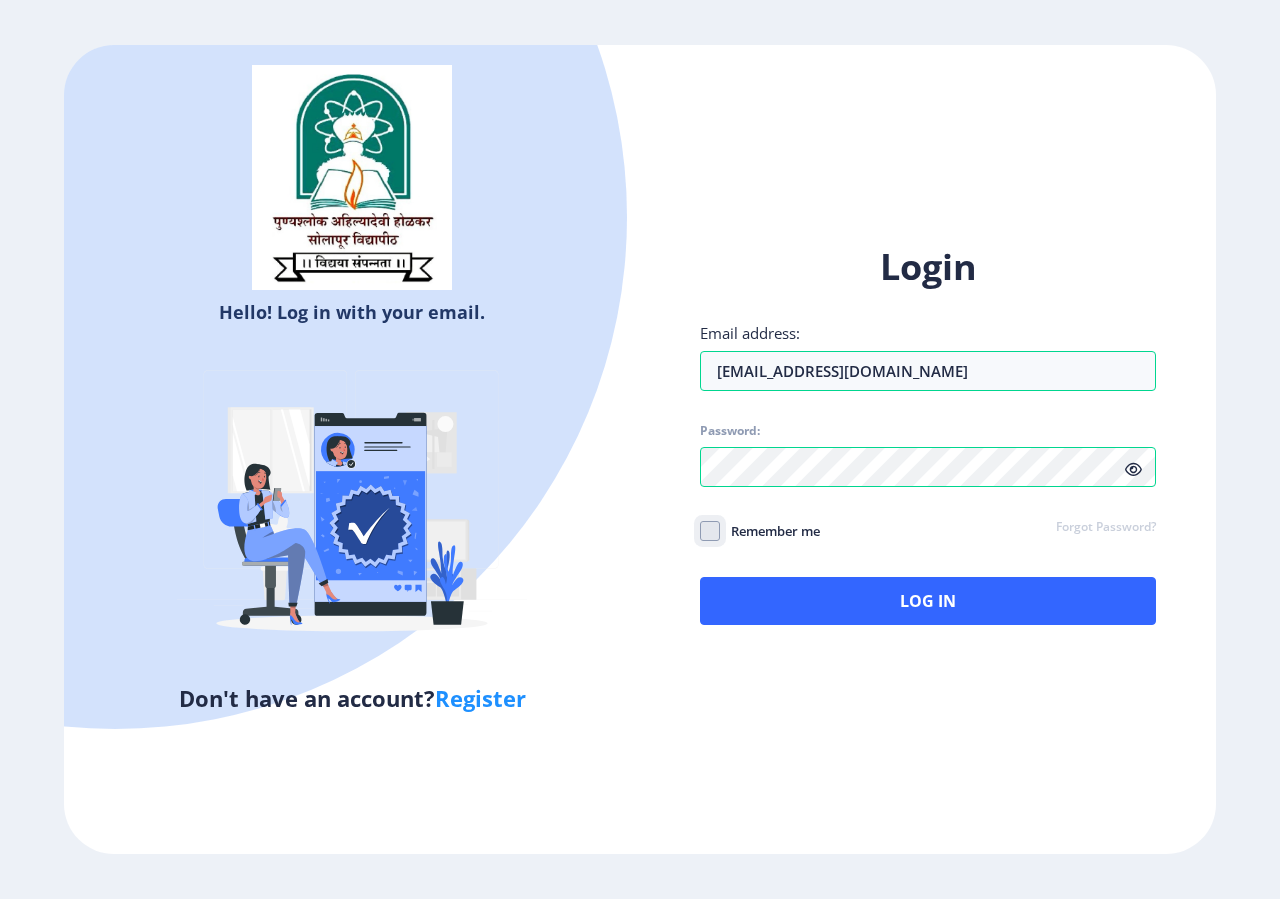 checkbox on "true" 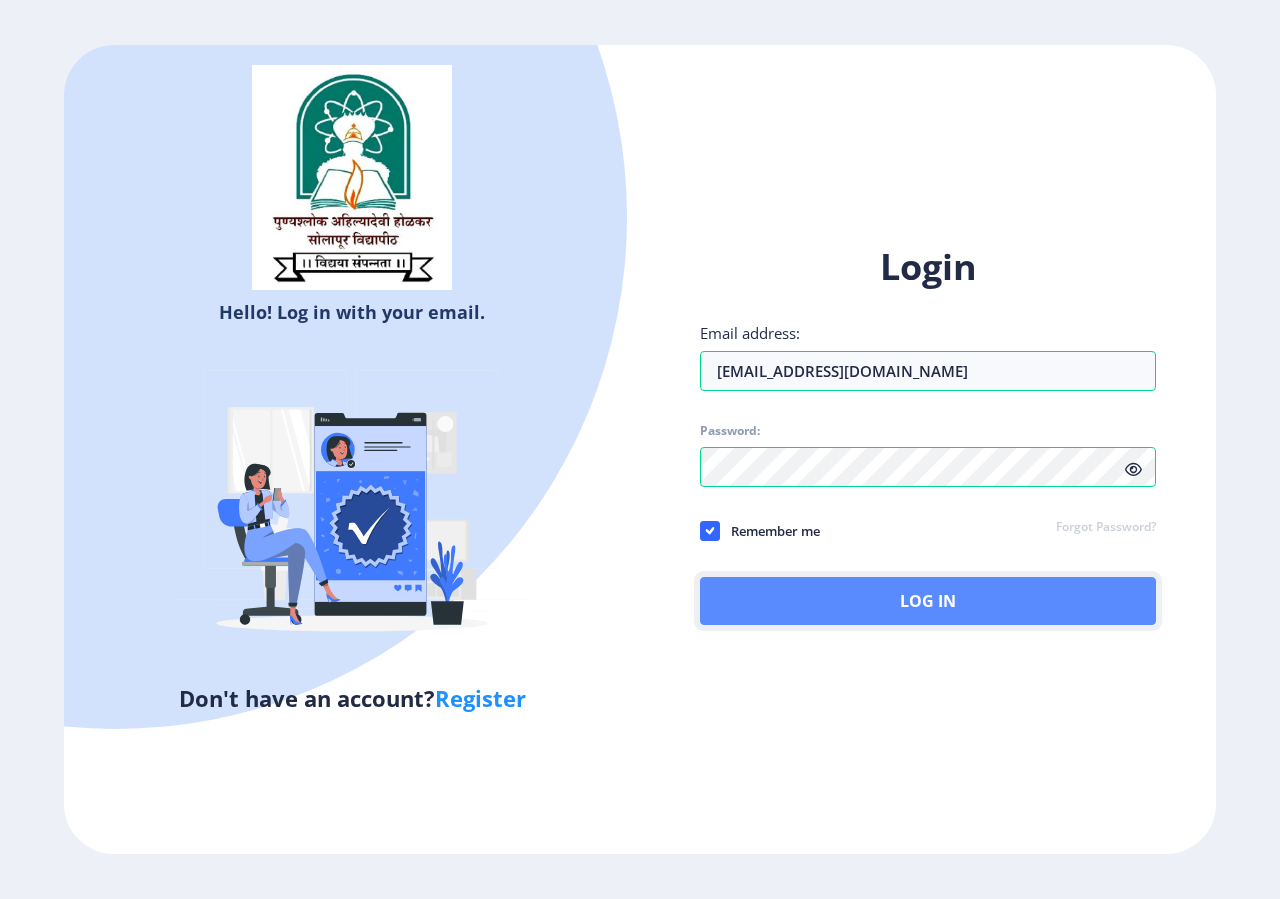 click on "Log In" 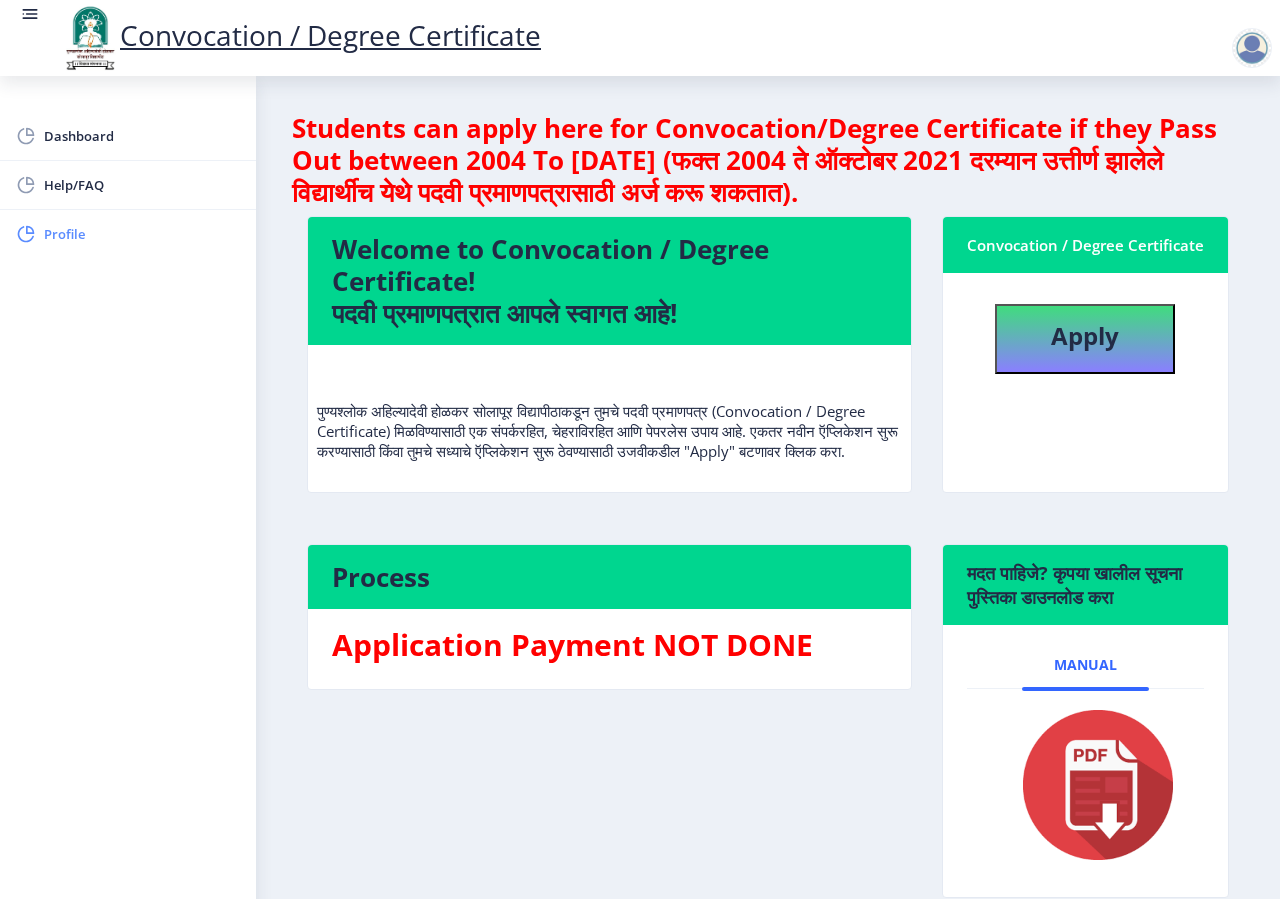 click on "Profile" 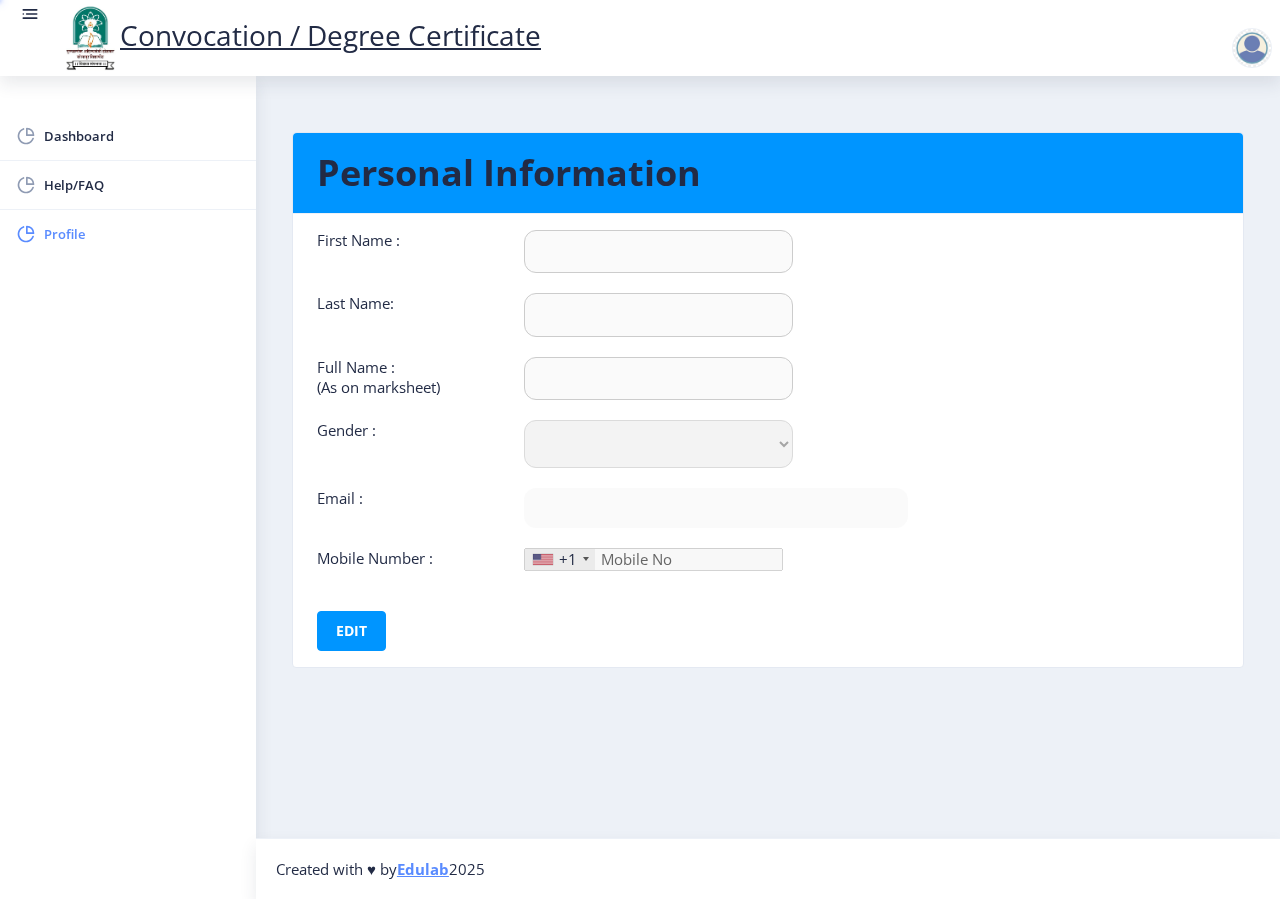 type on "[PERSON_NAME]" 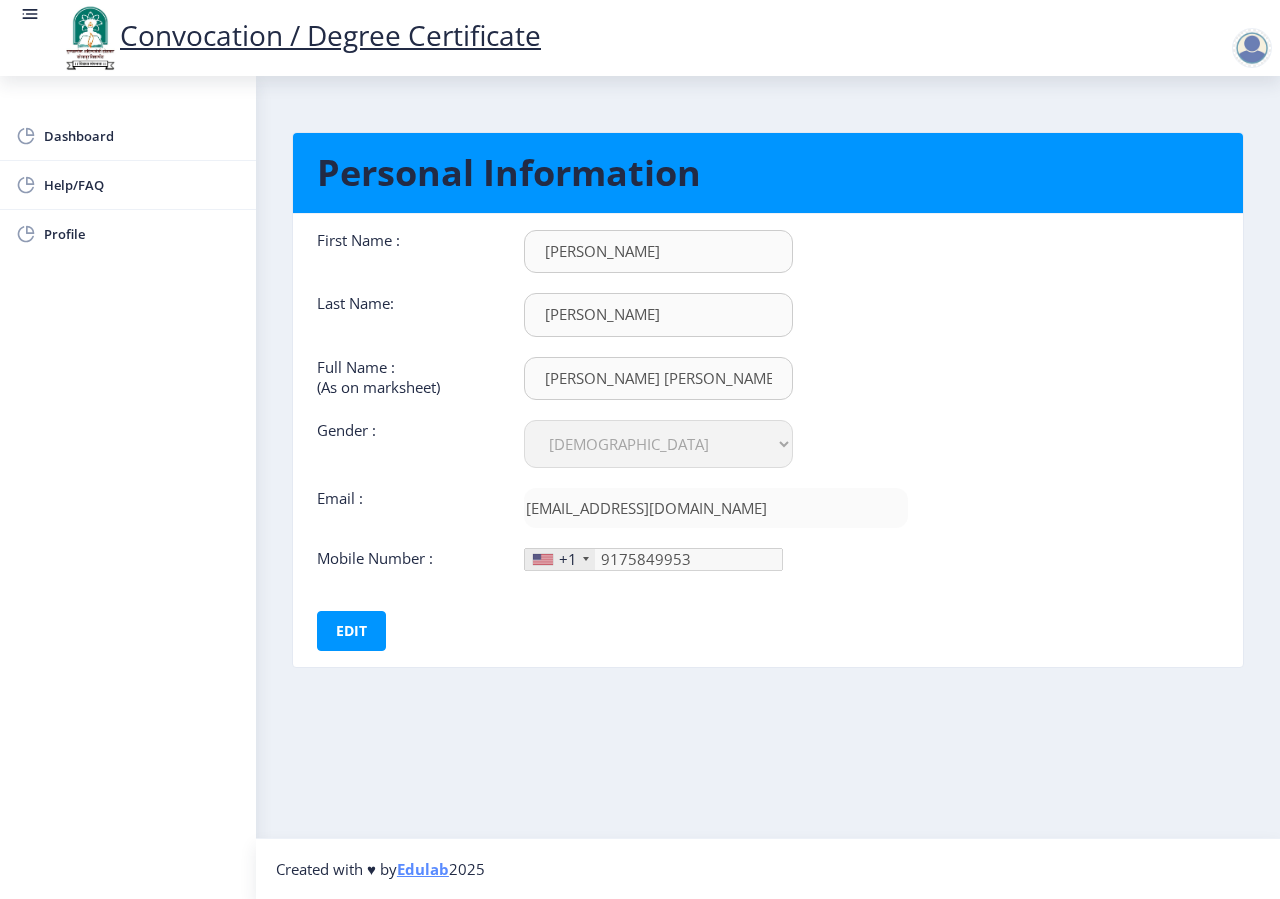 click 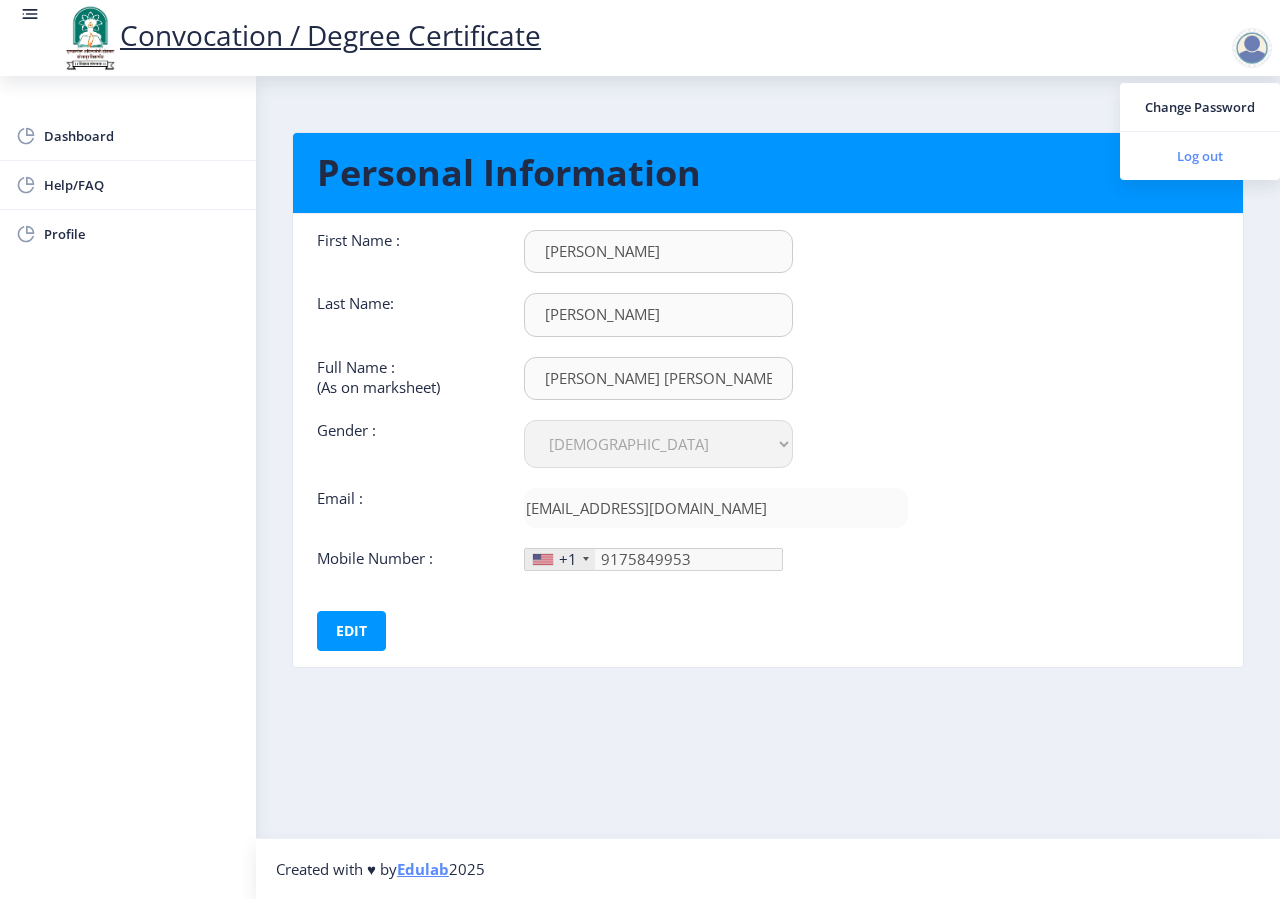 click on "Log out" at bounding box center [1200, 156] 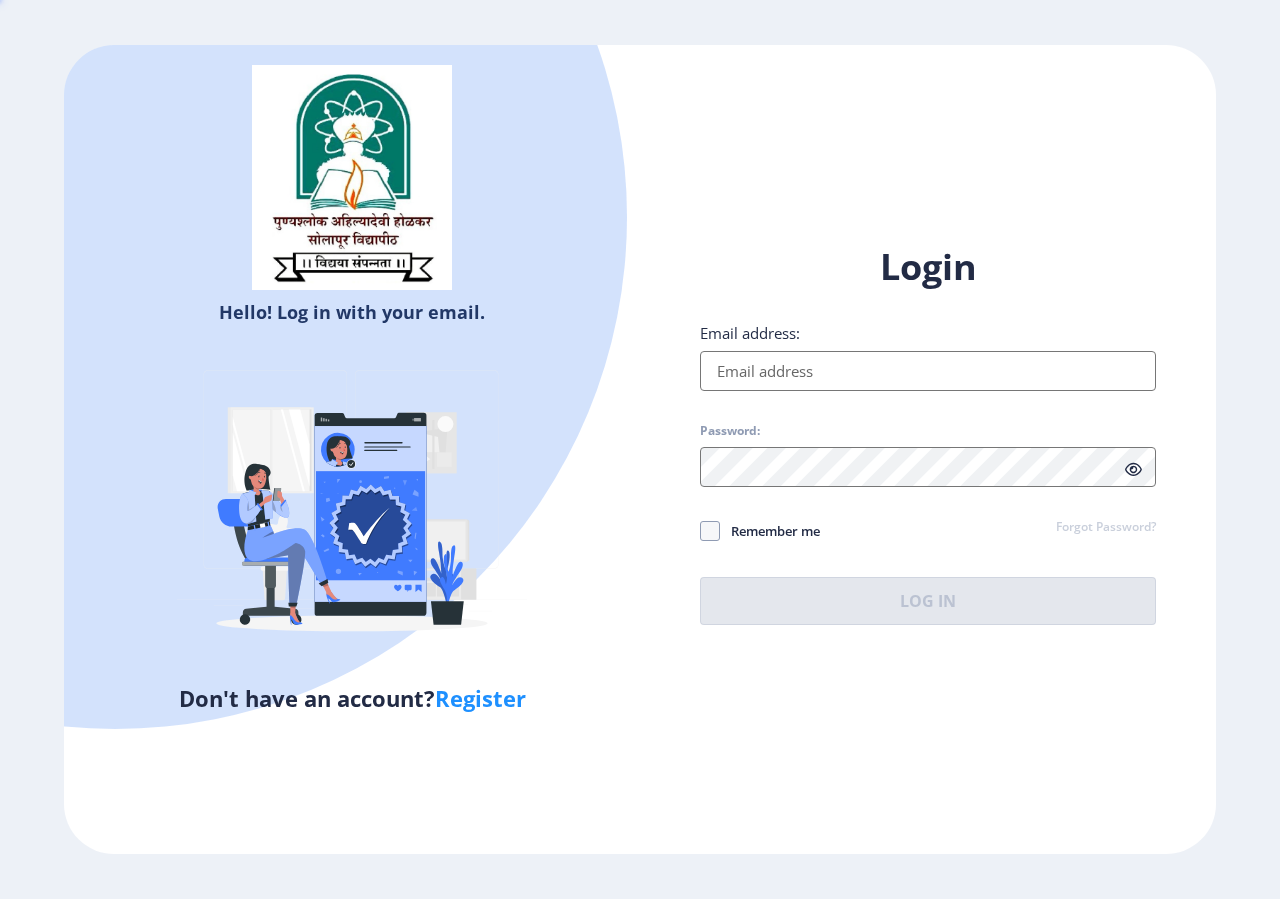 type on "[EMAIL_ADDRESS][DOMAIN_NAME]" 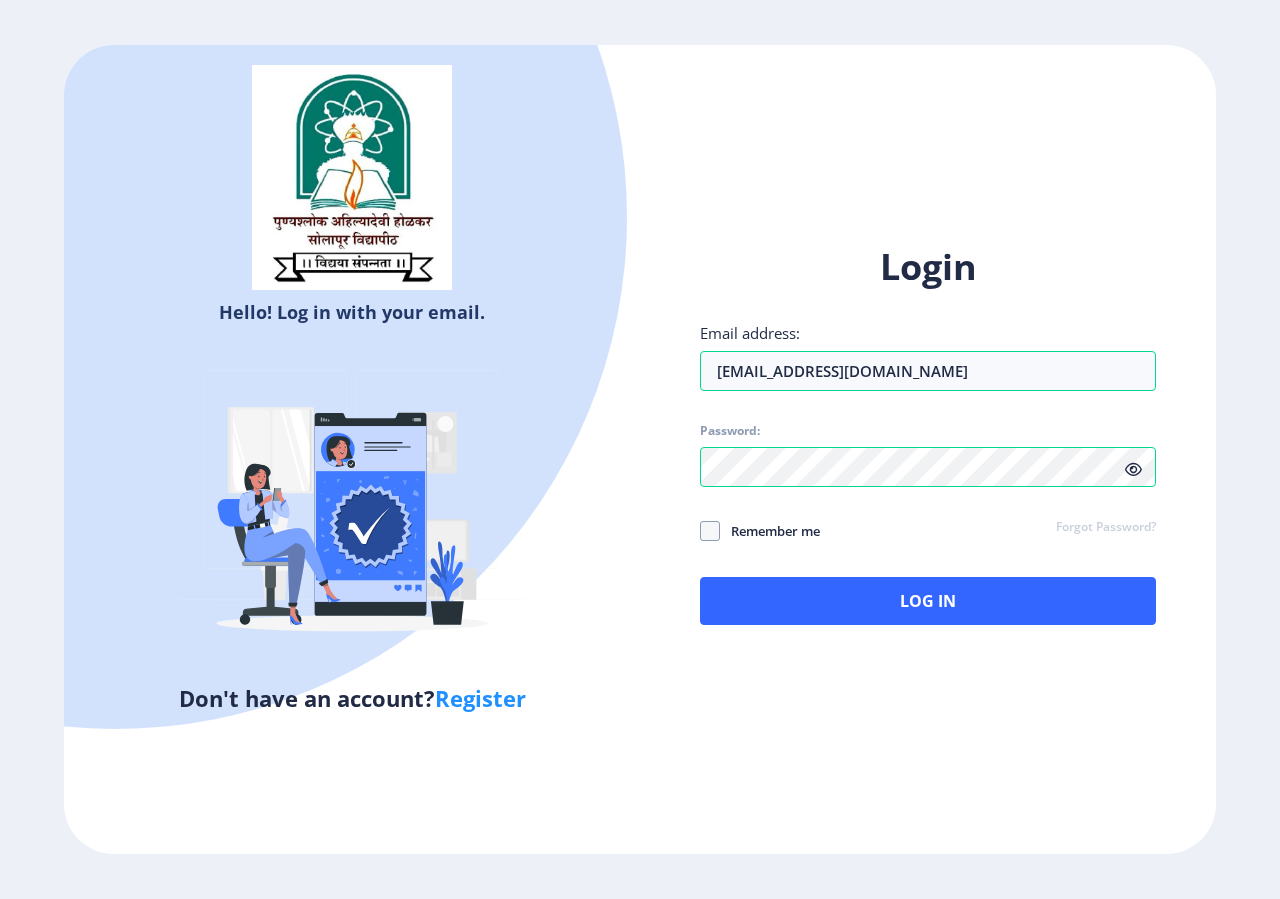 click on "Register" 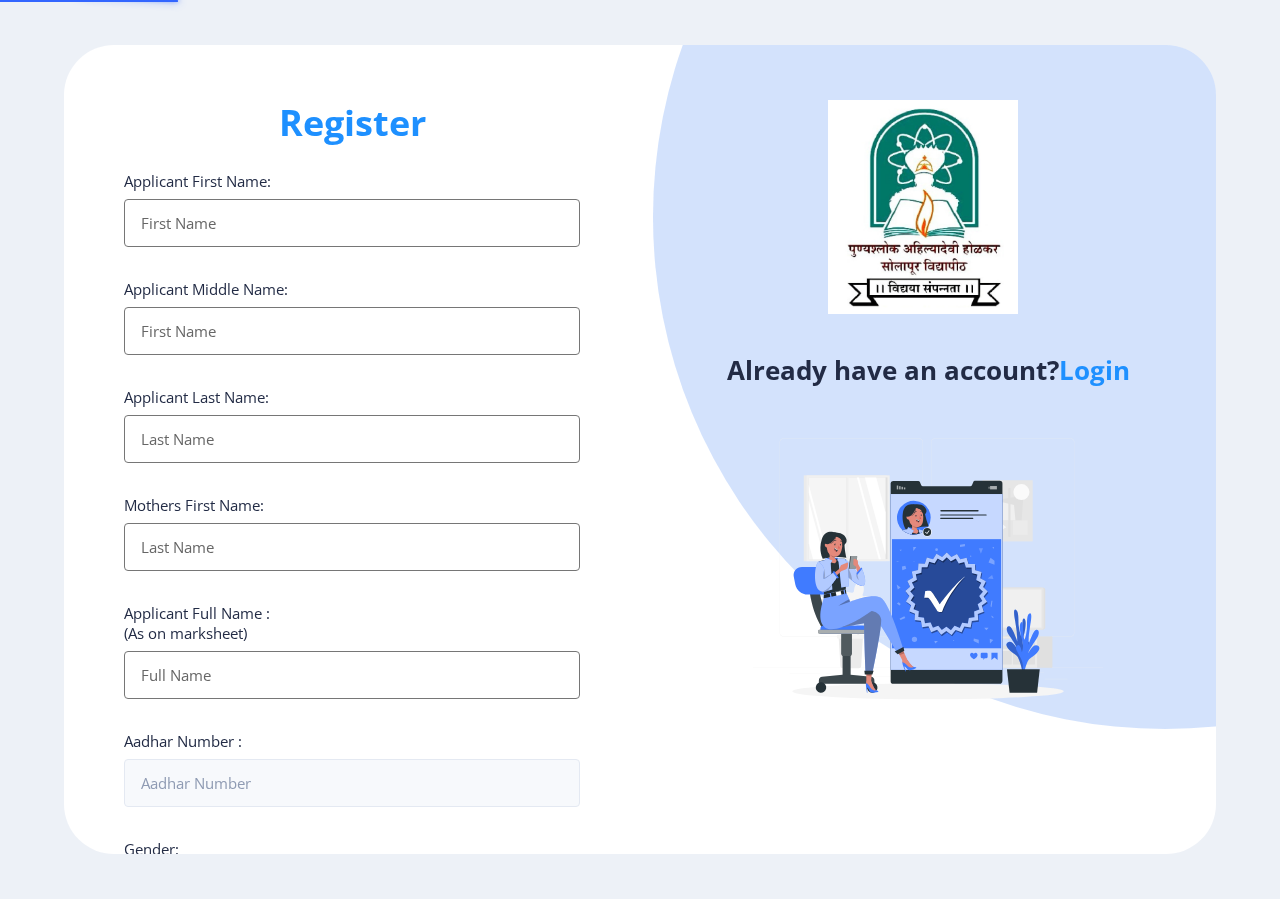 type on "[EMAIL_ADDRESS][DOMAIN_NAME]" 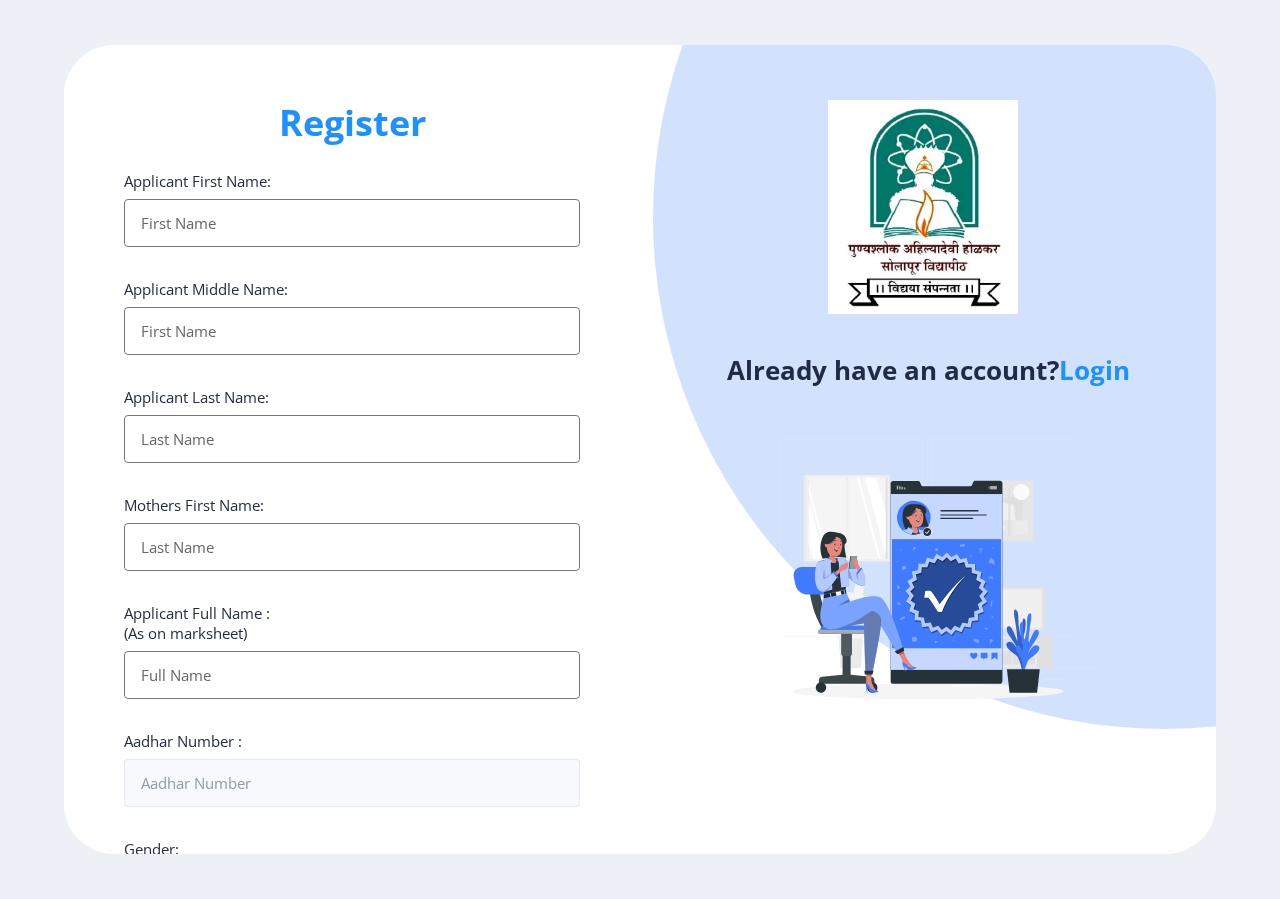 click on "Applicant First Name:" at bounding box center (352, 223) 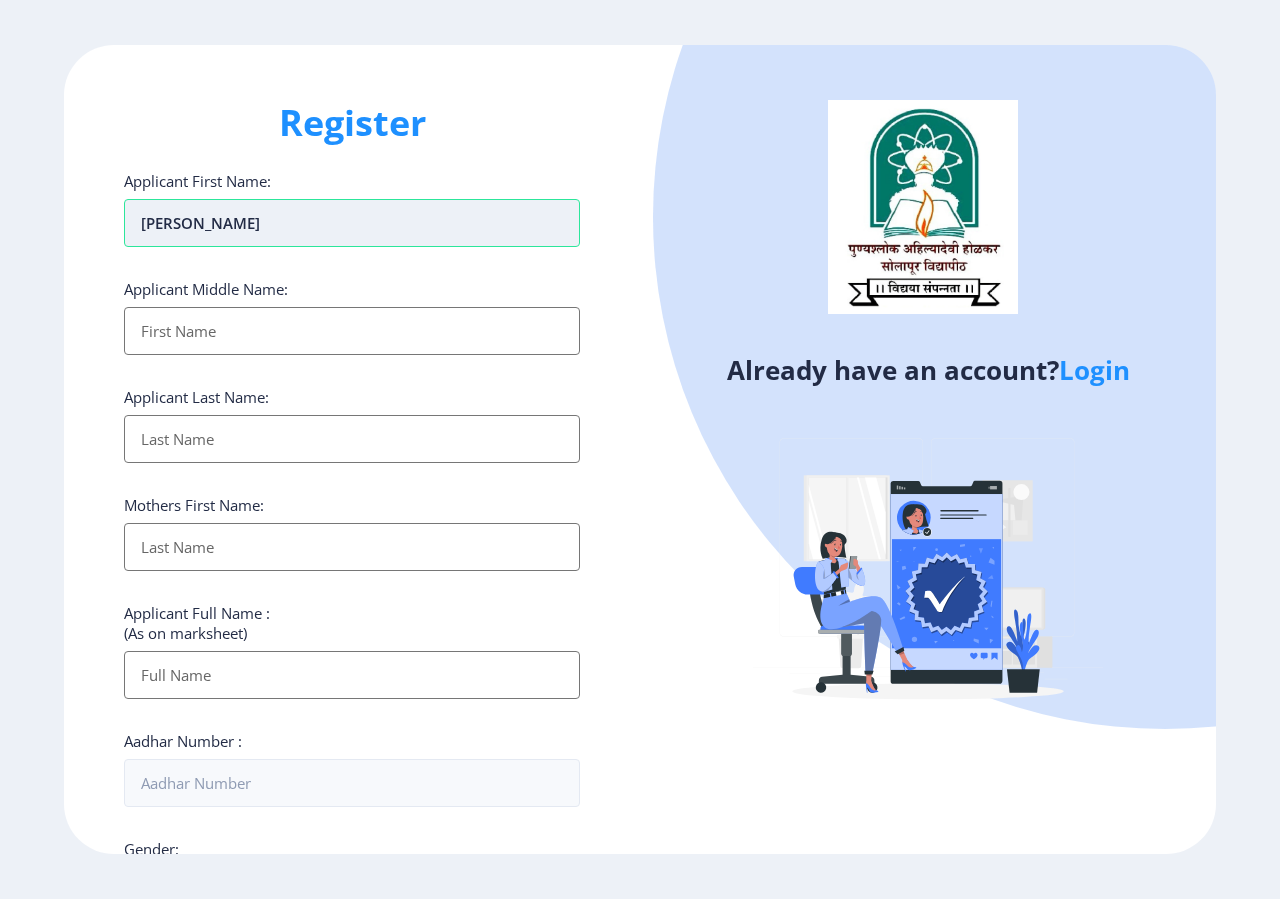 type on "[PERSON_NAME]" 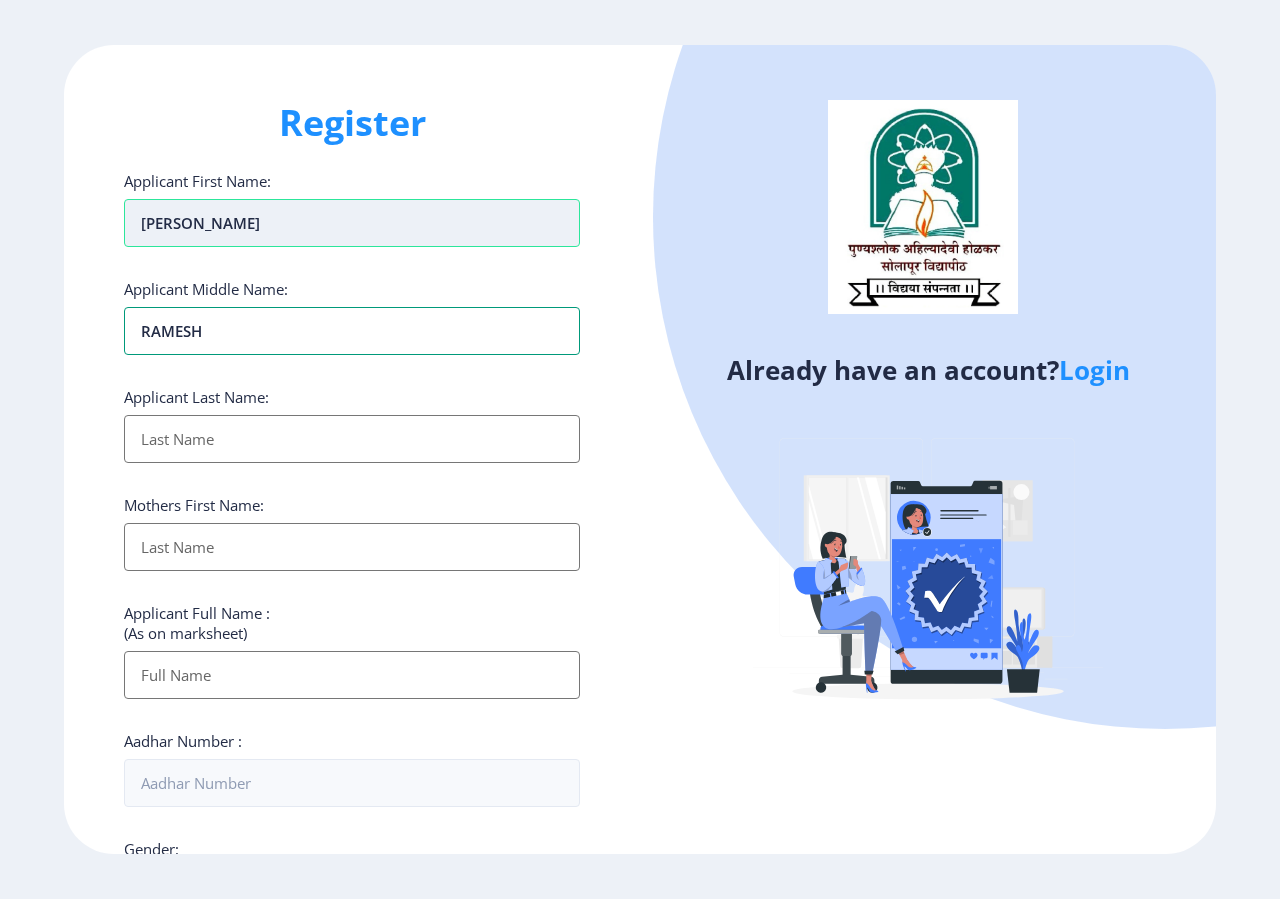 type on "RAMESH" 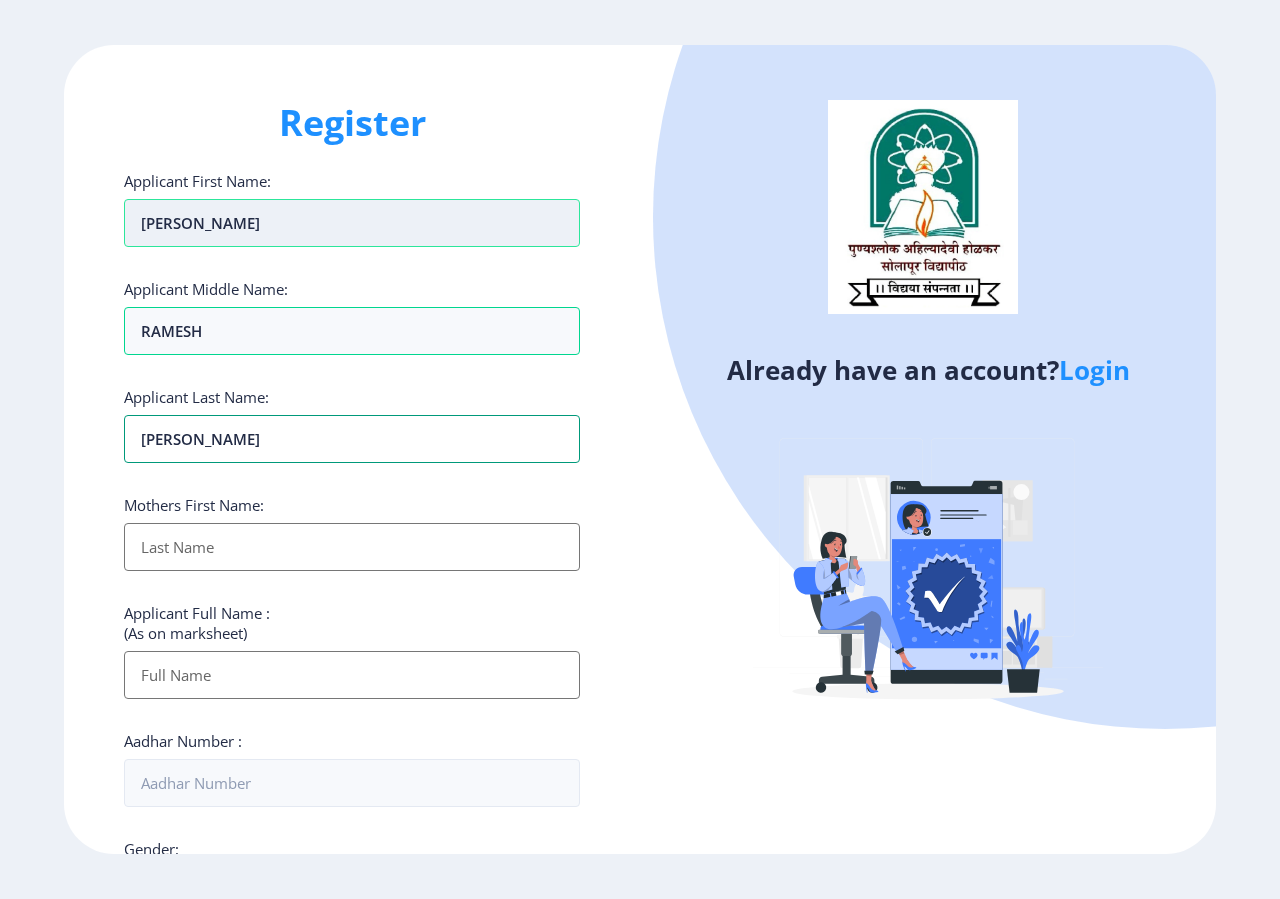 type on "[PERSON_NAME]" 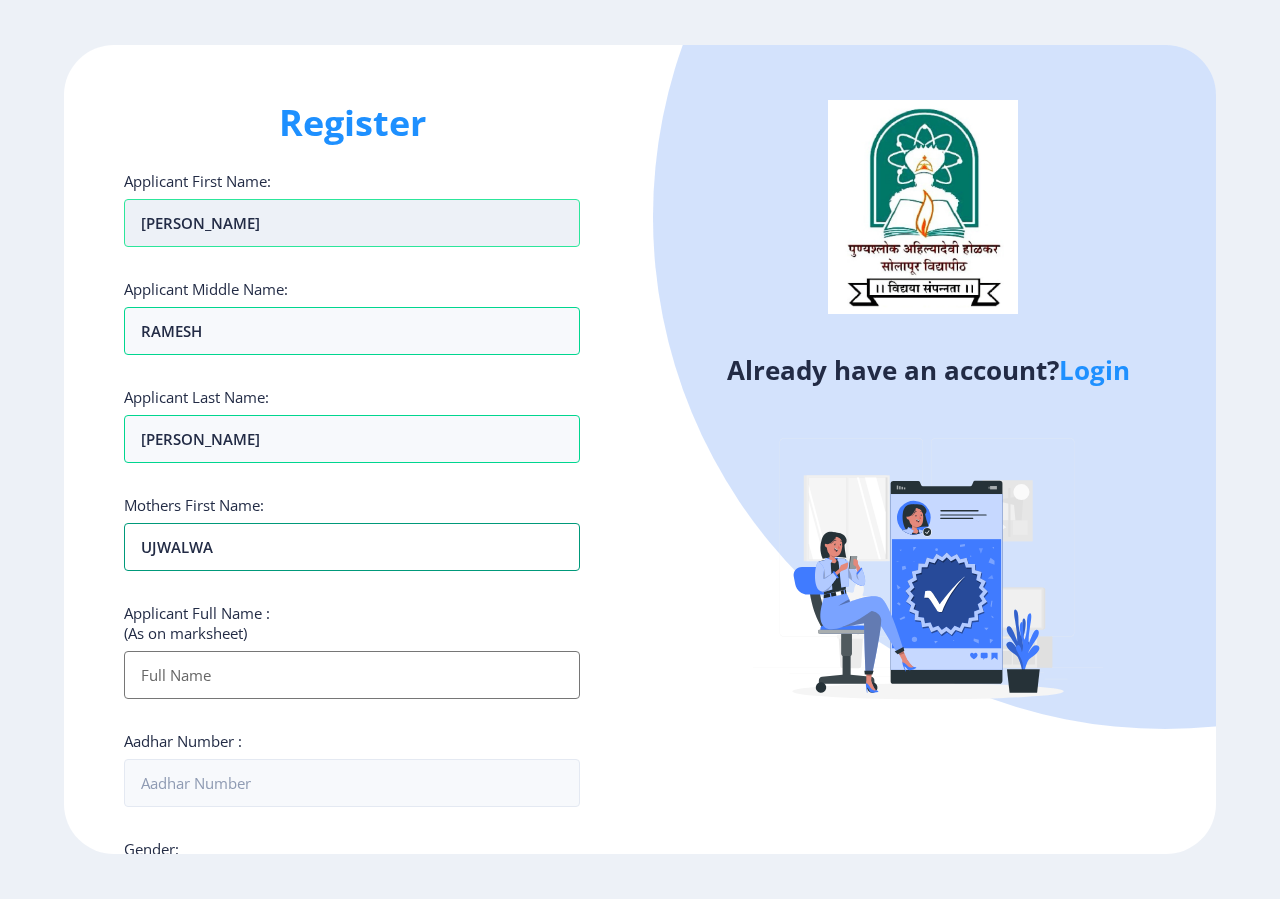 type on "UJWALWA" 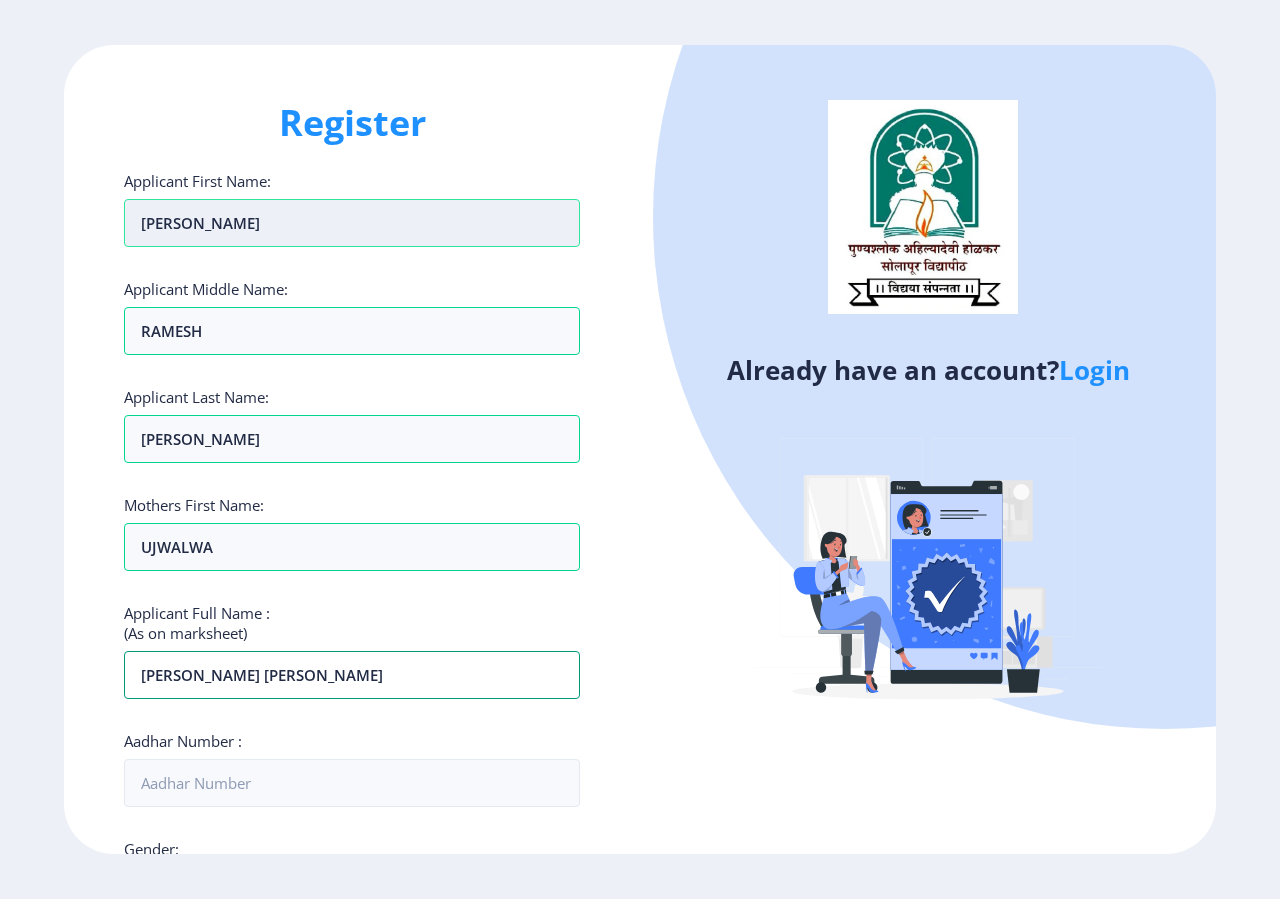 type on "[PERSON_NAME] [PERSON_NAME]" 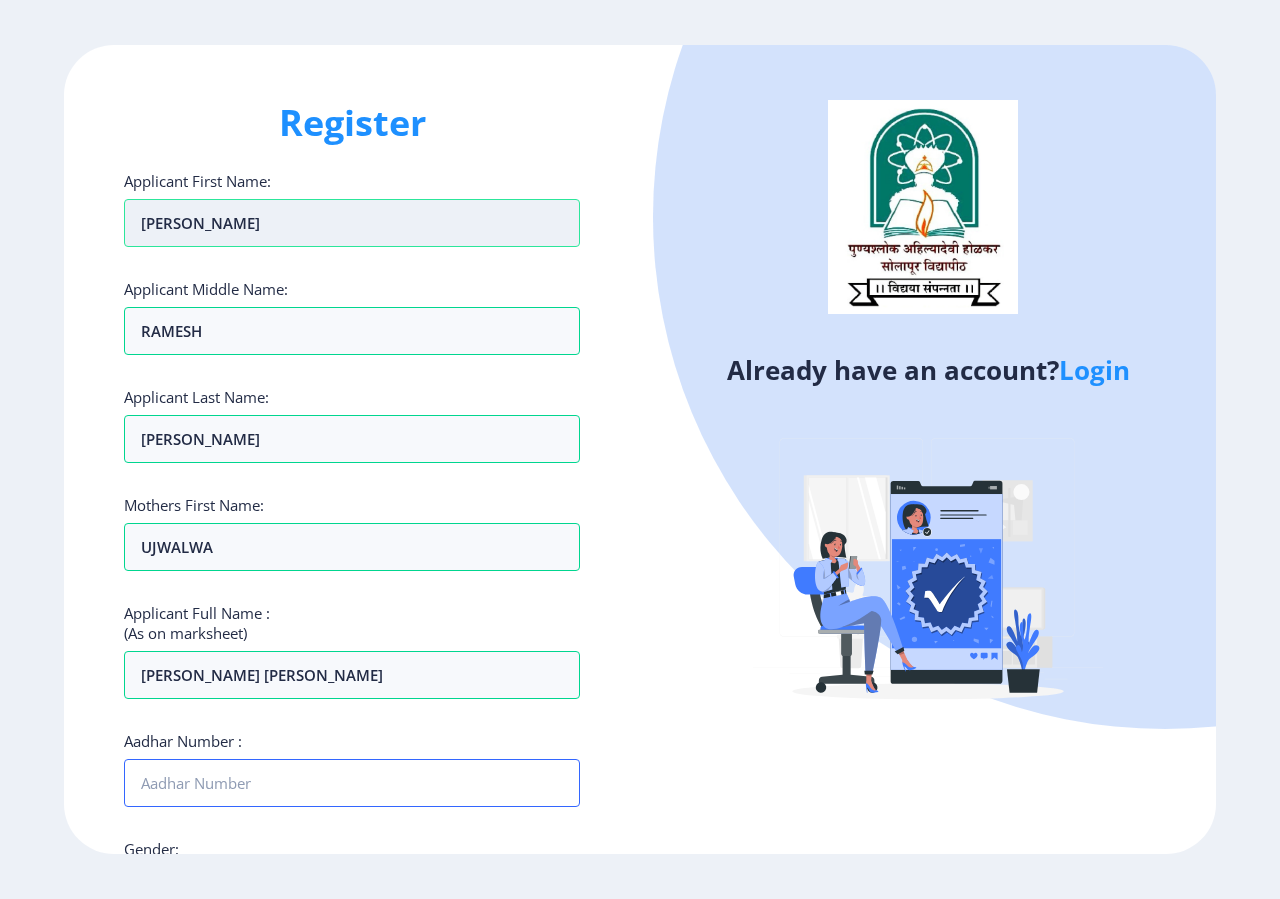scroll, scrollTop: 360, scrollLeft: 0, axis: vertical 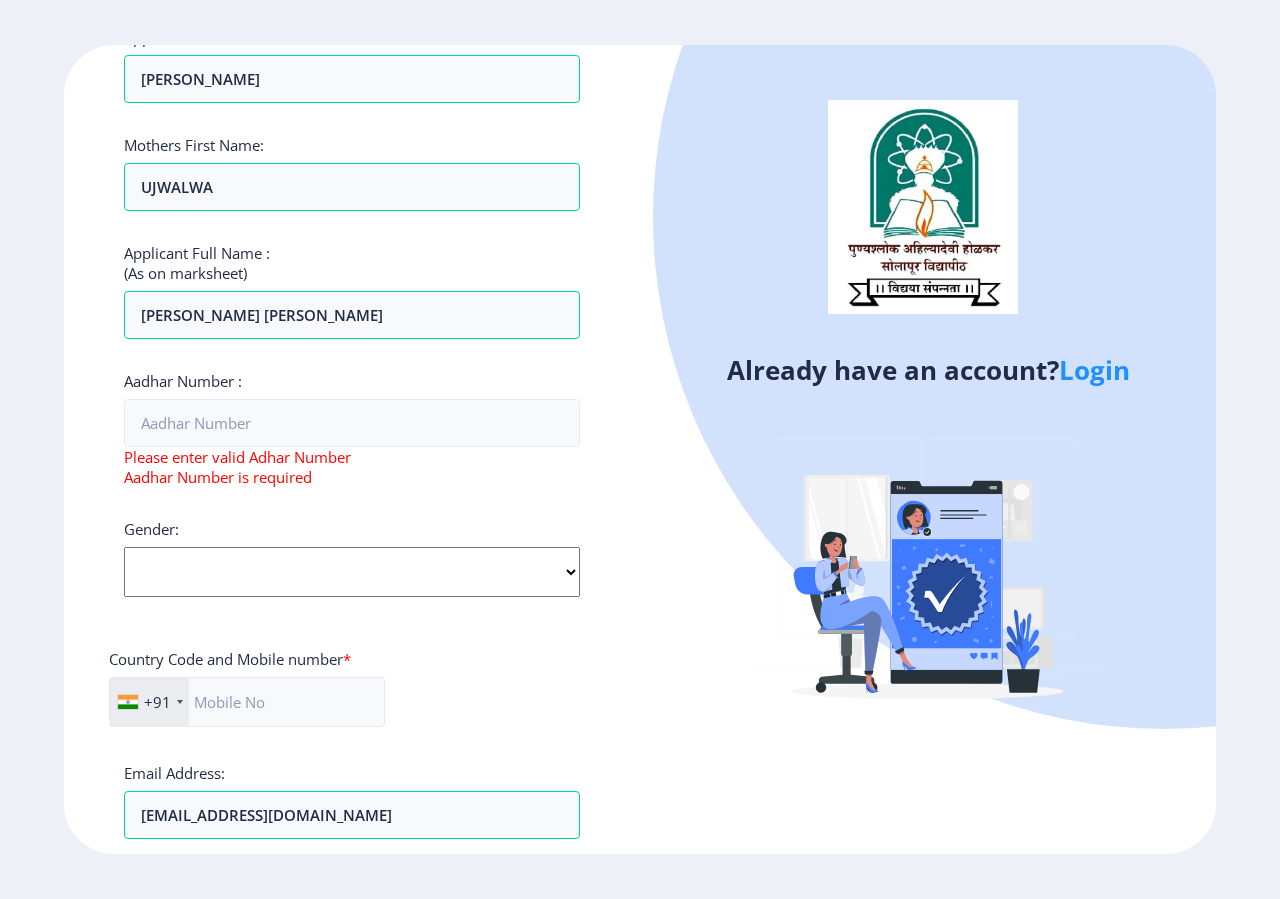 click on "Select Gender [DEMOGRAPHIC_DATA] [DEMOGRAPHIC_DATA] Other" 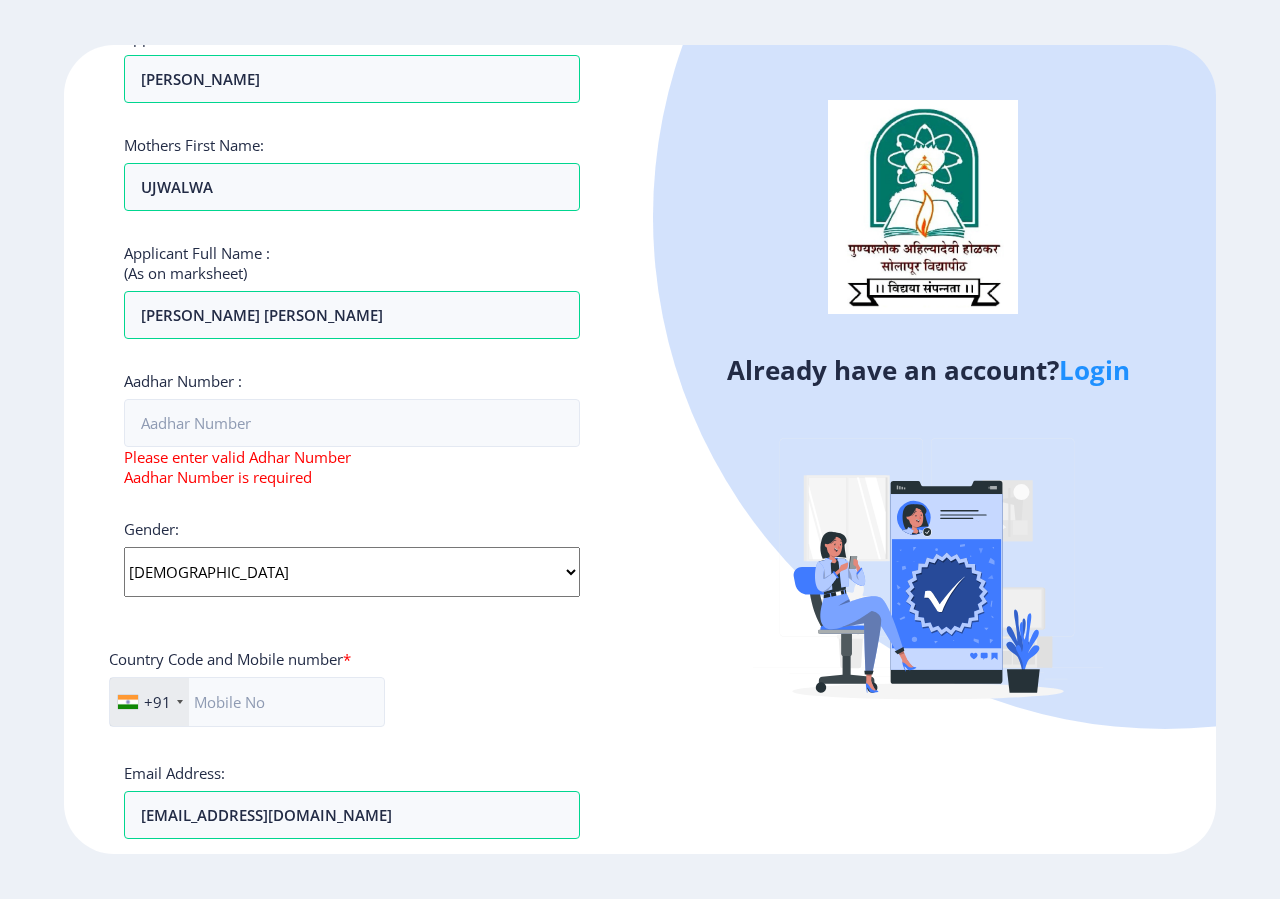 click on "[DEMOGRAPHIC_DATA]" 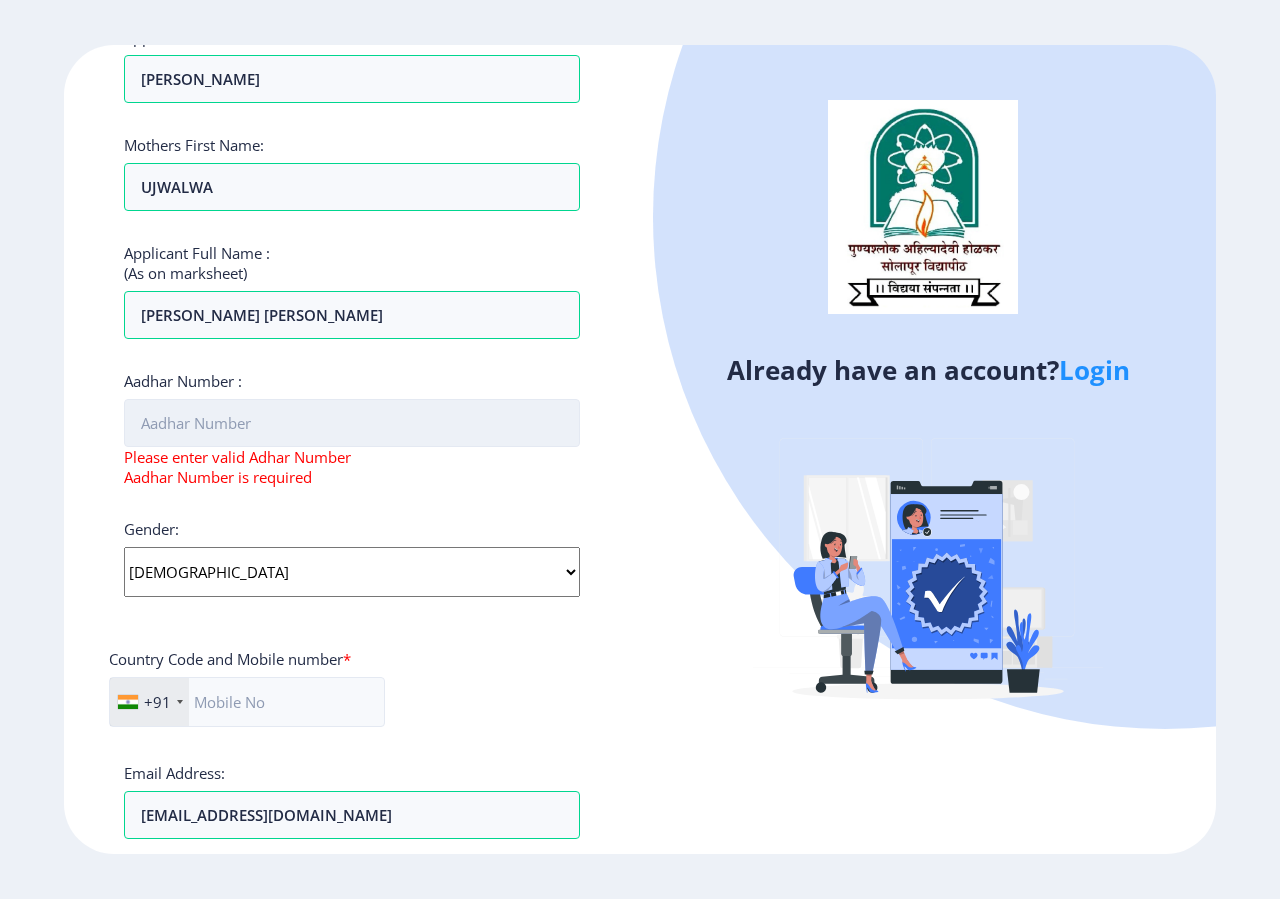 click on "Aadhar Number :" at bounding box center (352, 423) 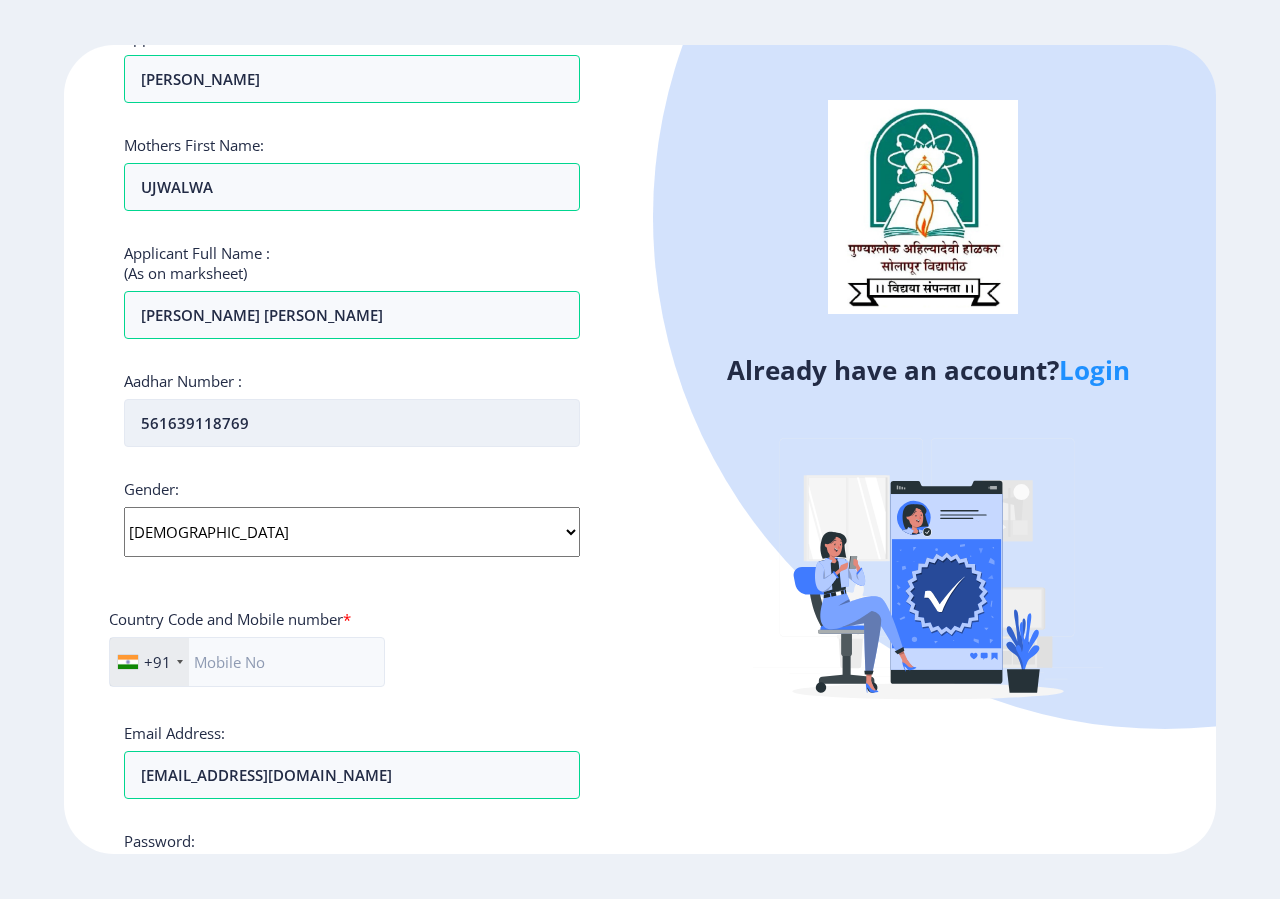 type on "561639118769" 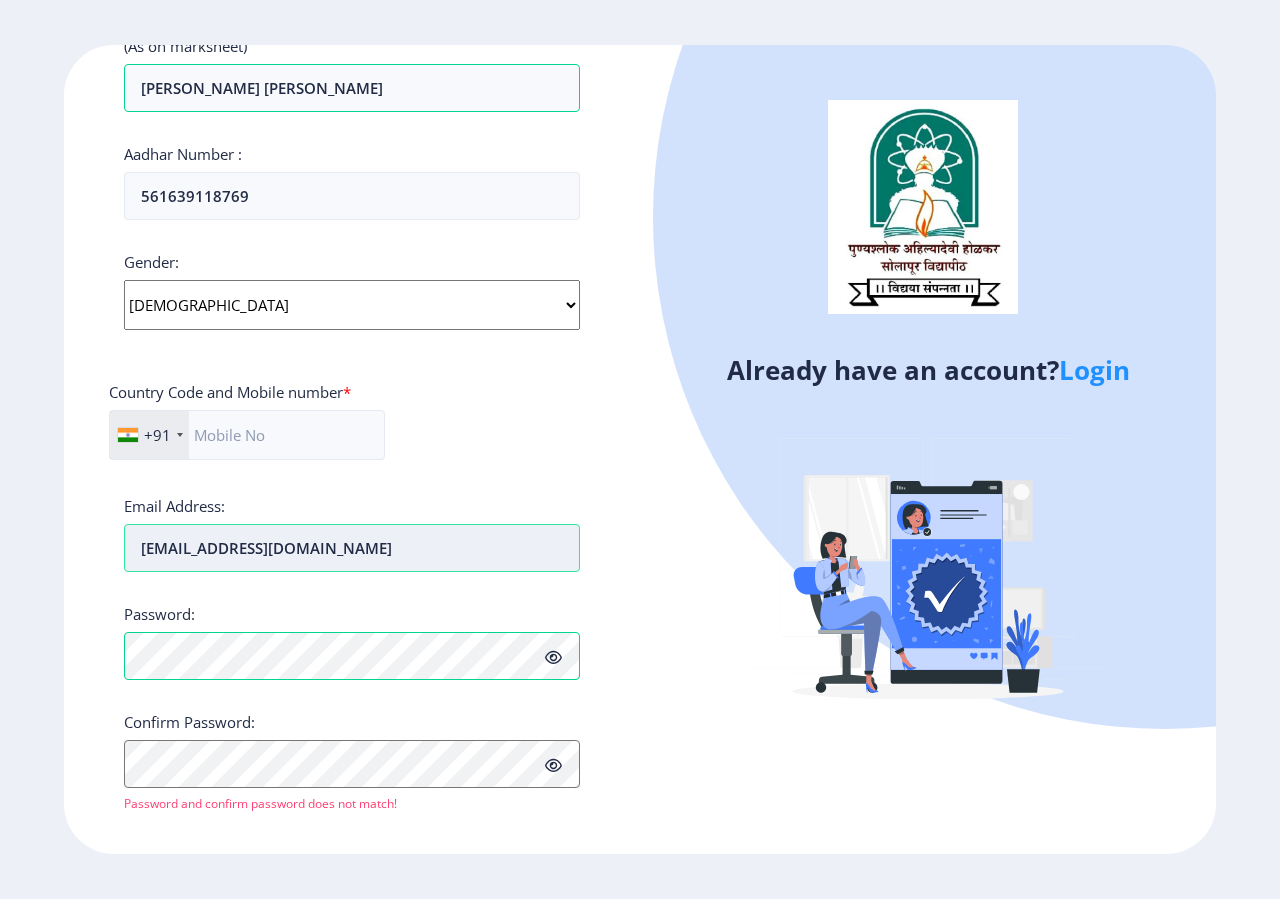 scroll, scrollTop: 600, scrollLeft: 0, axis: vertical 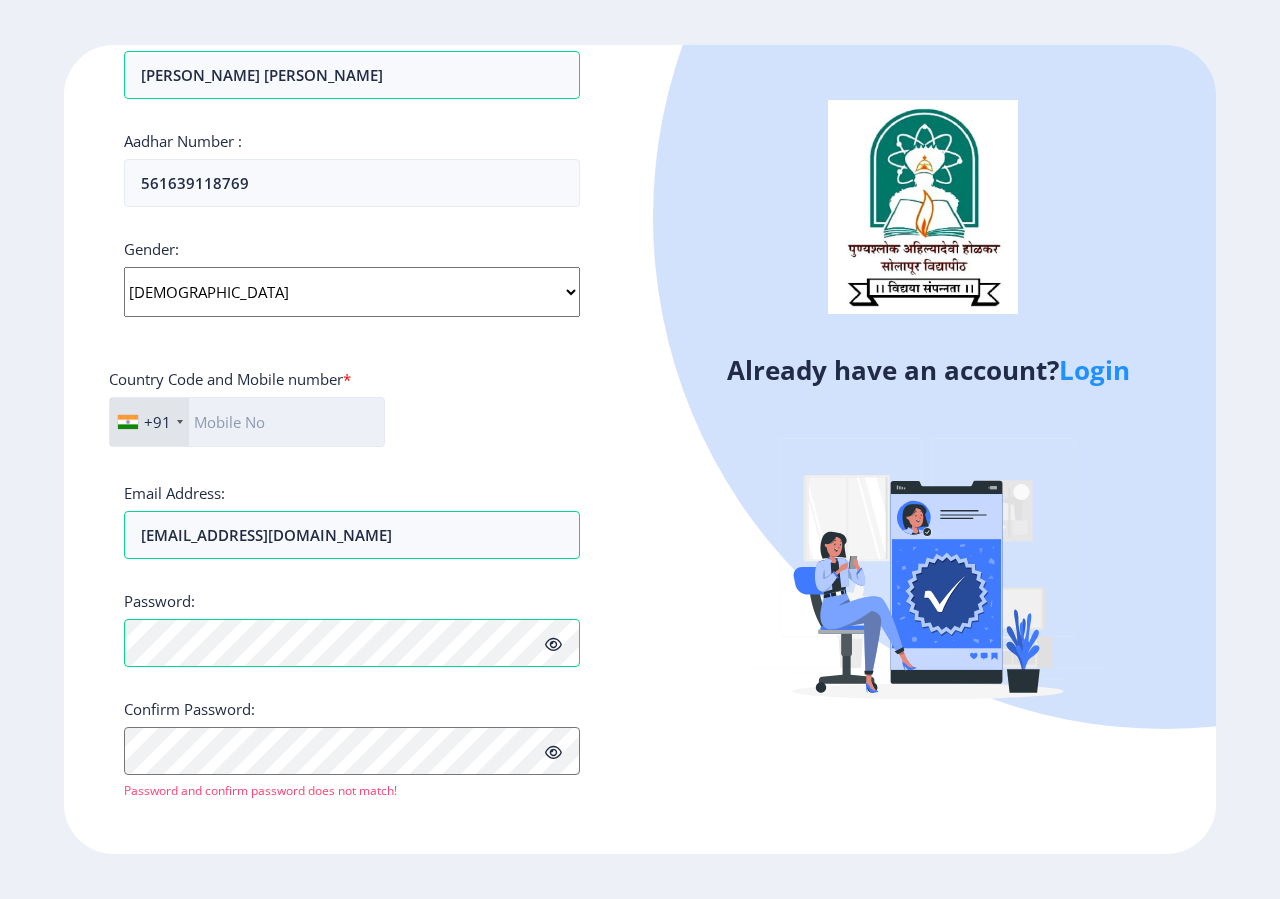 click 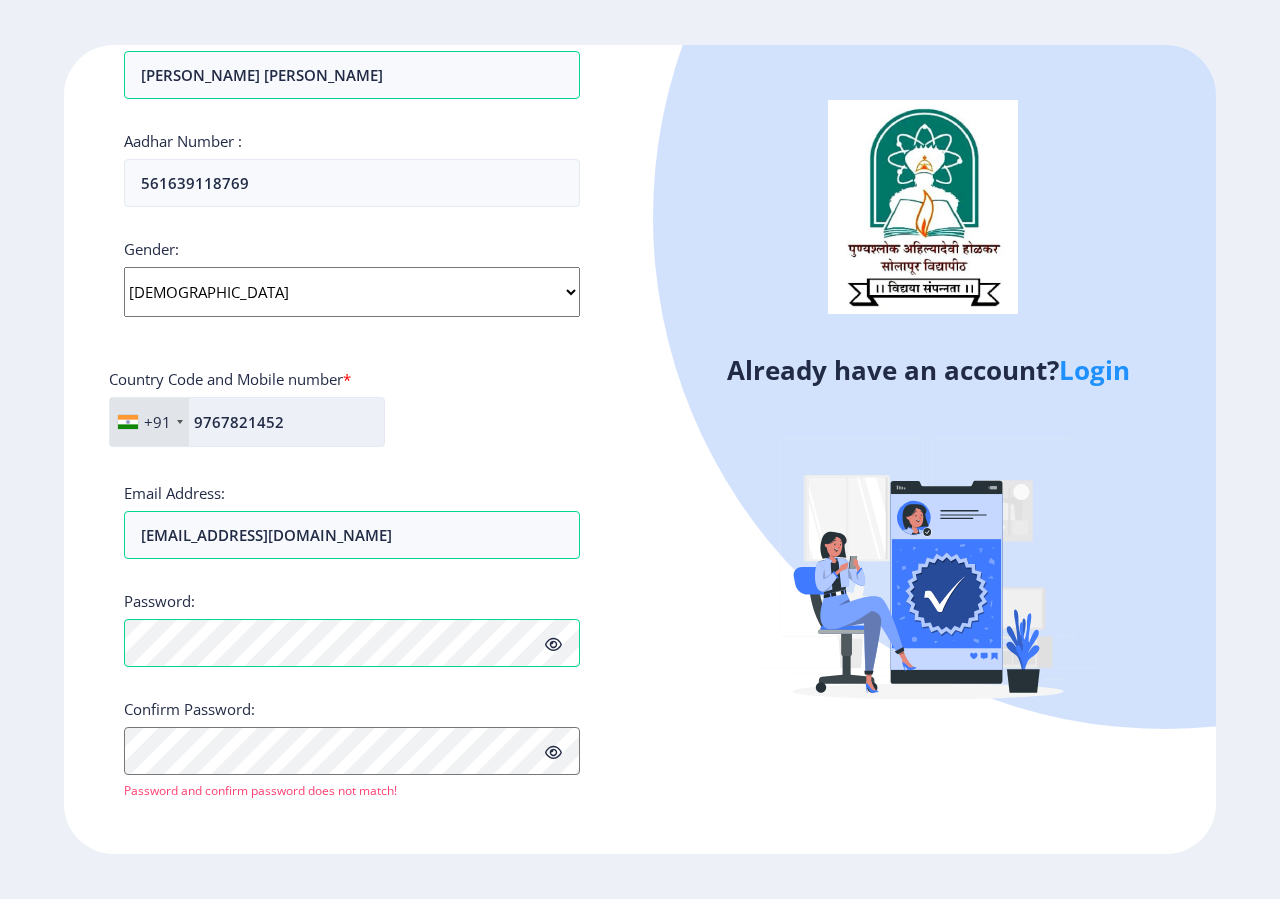 type on "9767821452" 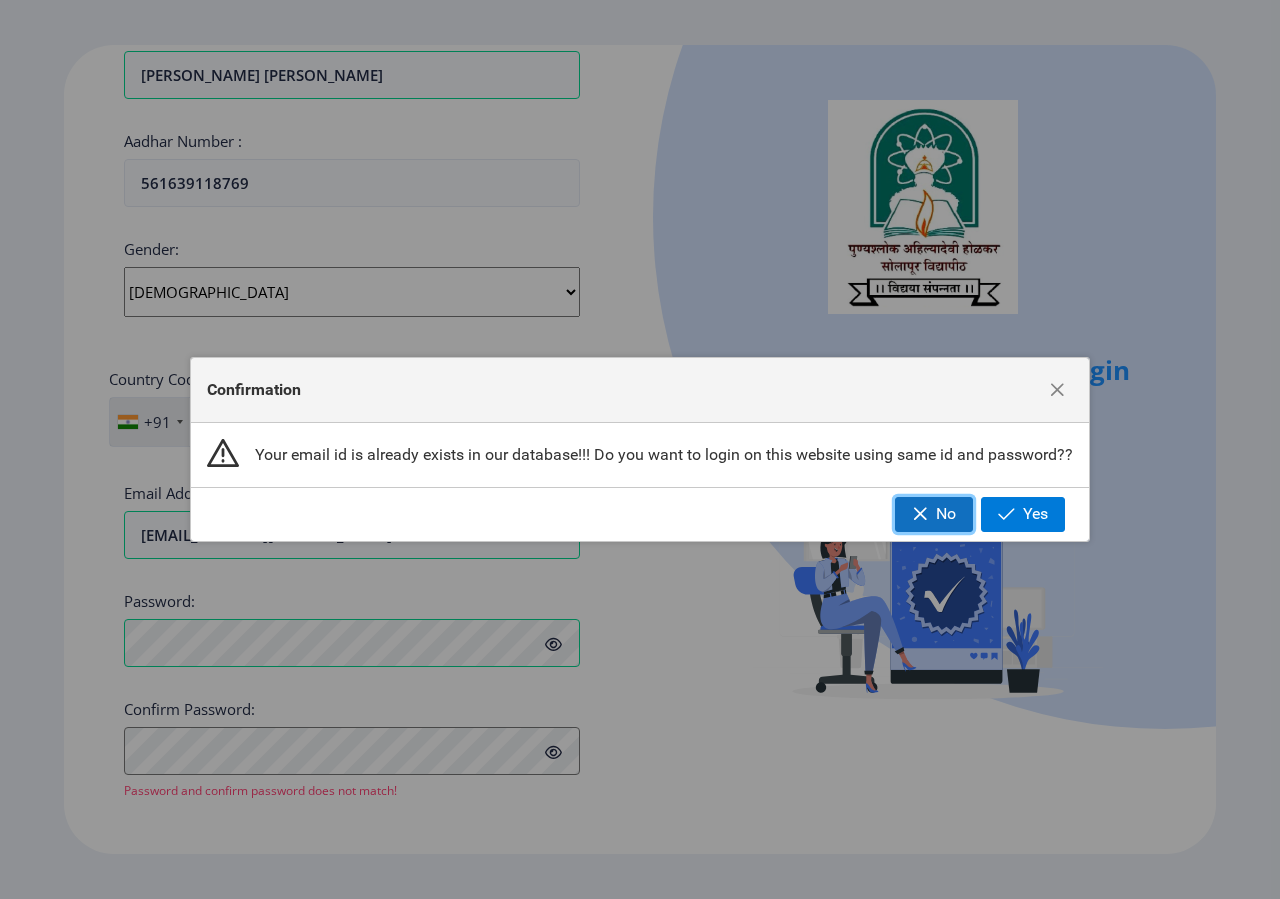 click on "No" 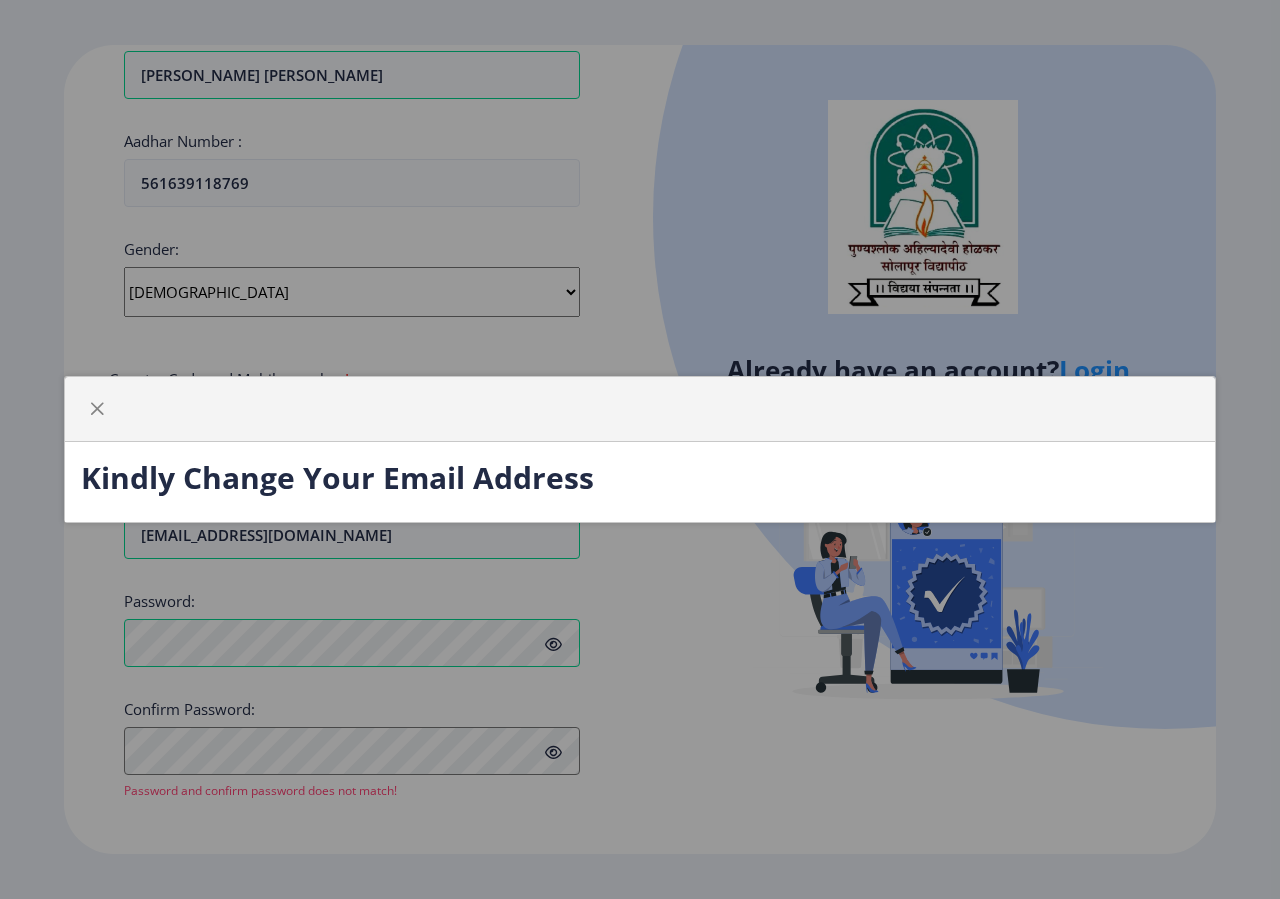 click on "Kindly Change Your Email Address" 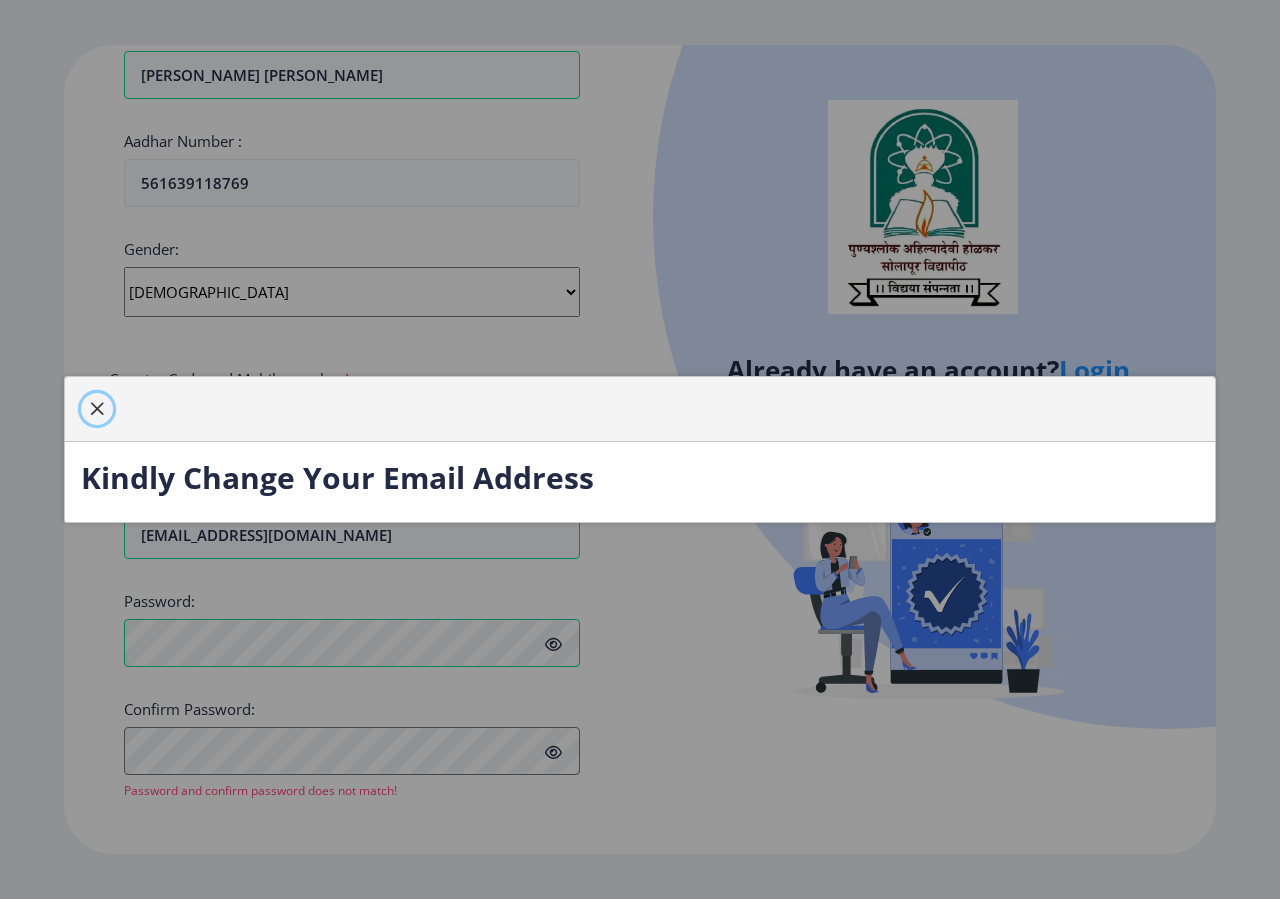 click 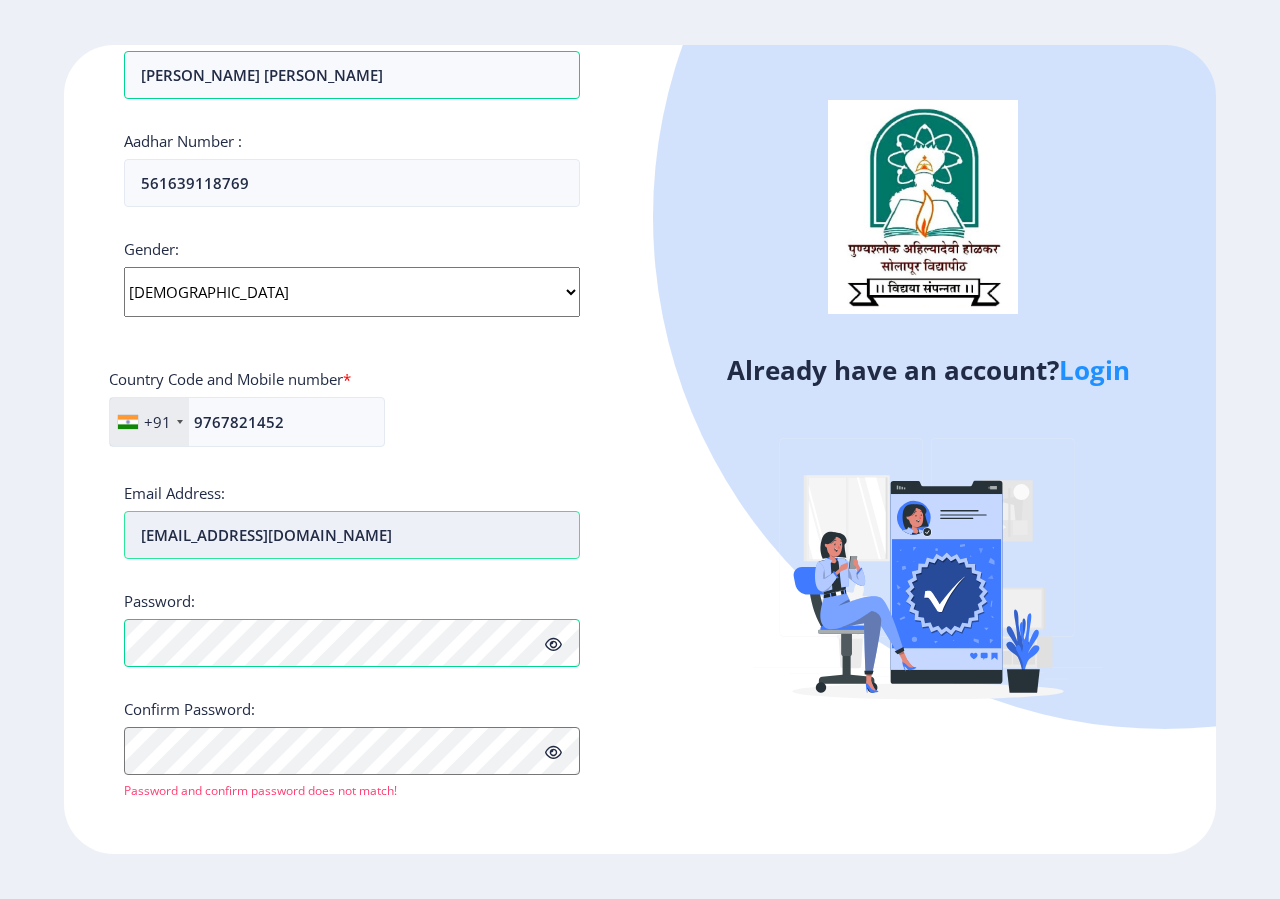 click on "[EMAIL_ADDRESS][DOMAIN_NAME]" at bounding box center [352, 535] 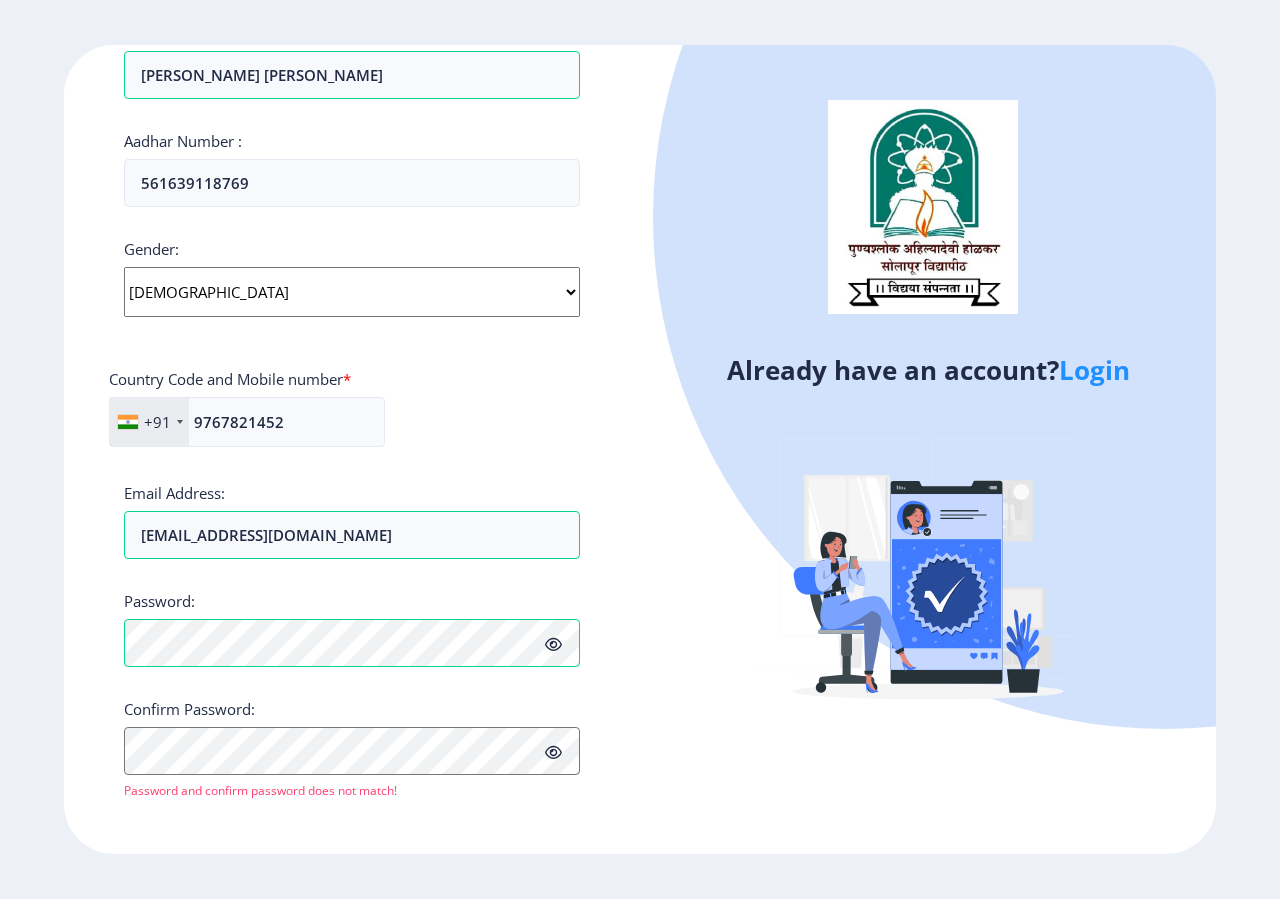 click 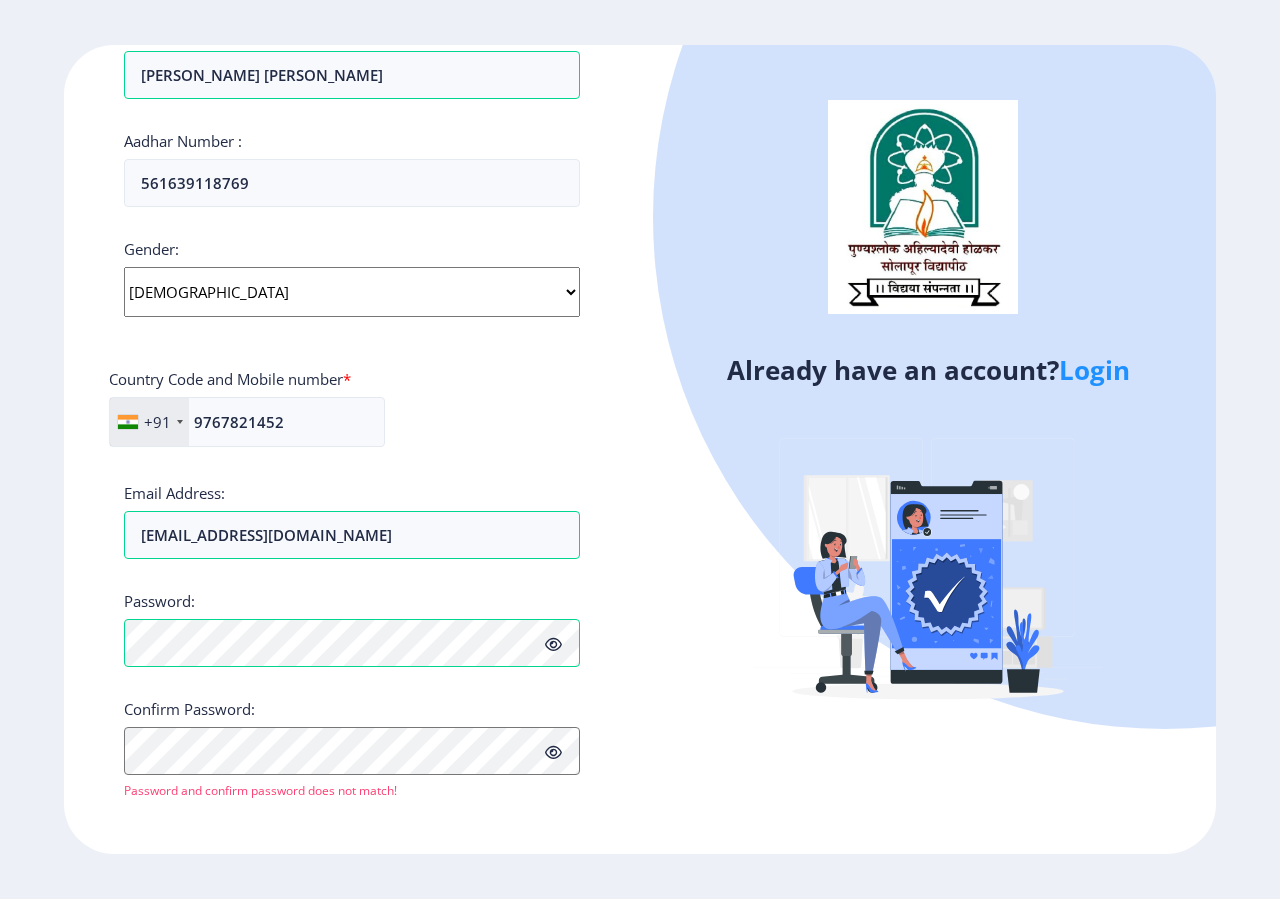 click 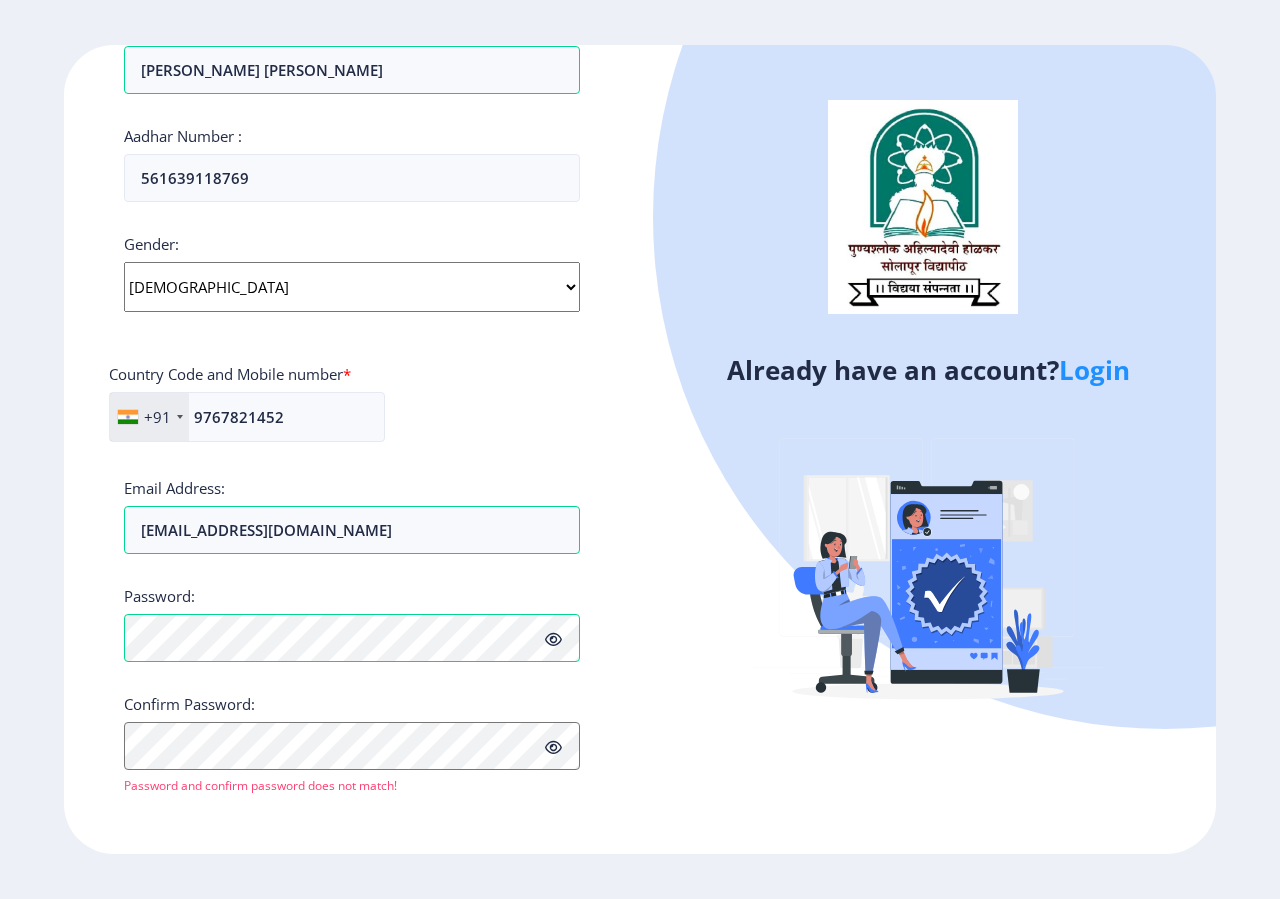 scroll, scrollTop: 607, scrollLeft: 0, axis: vertical 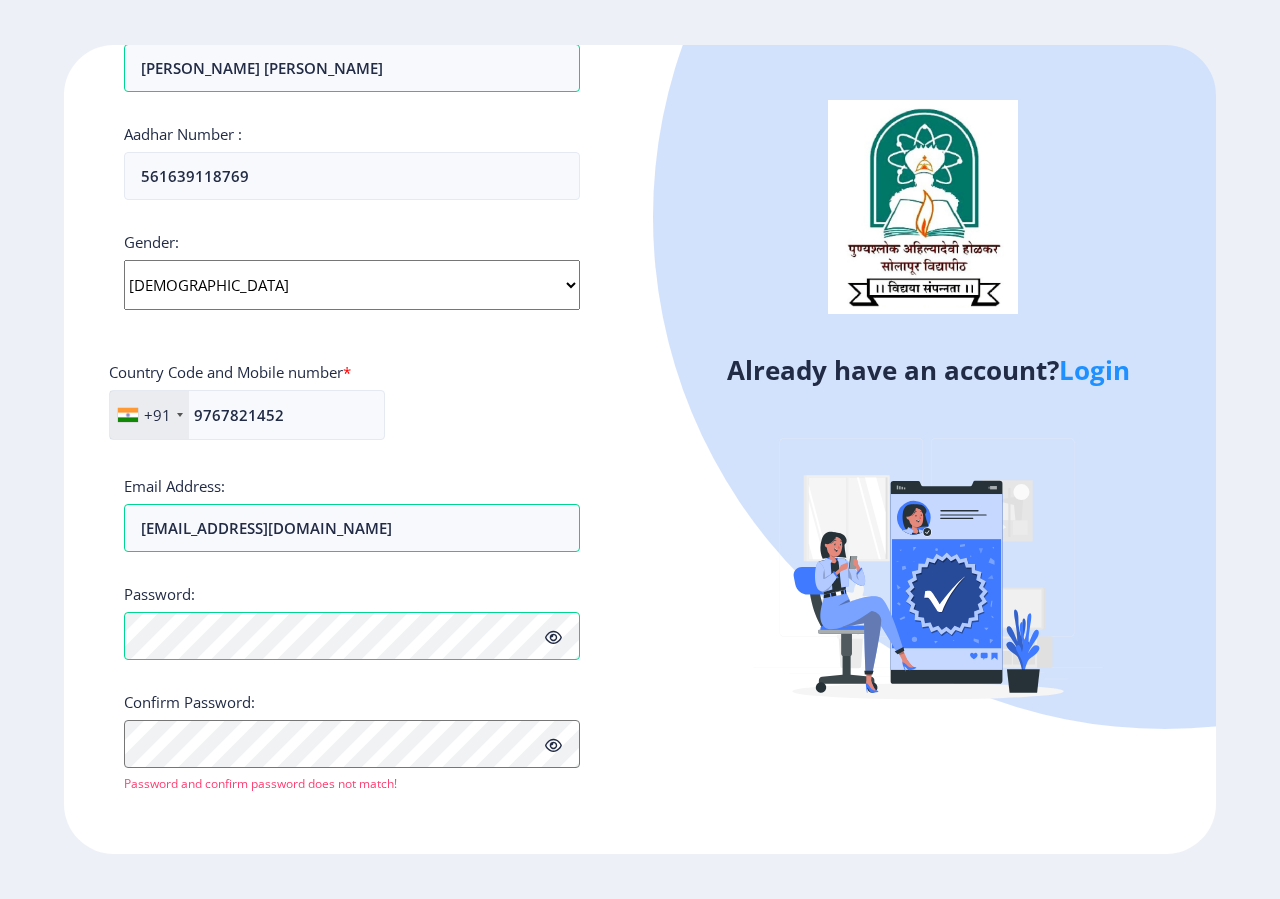 click 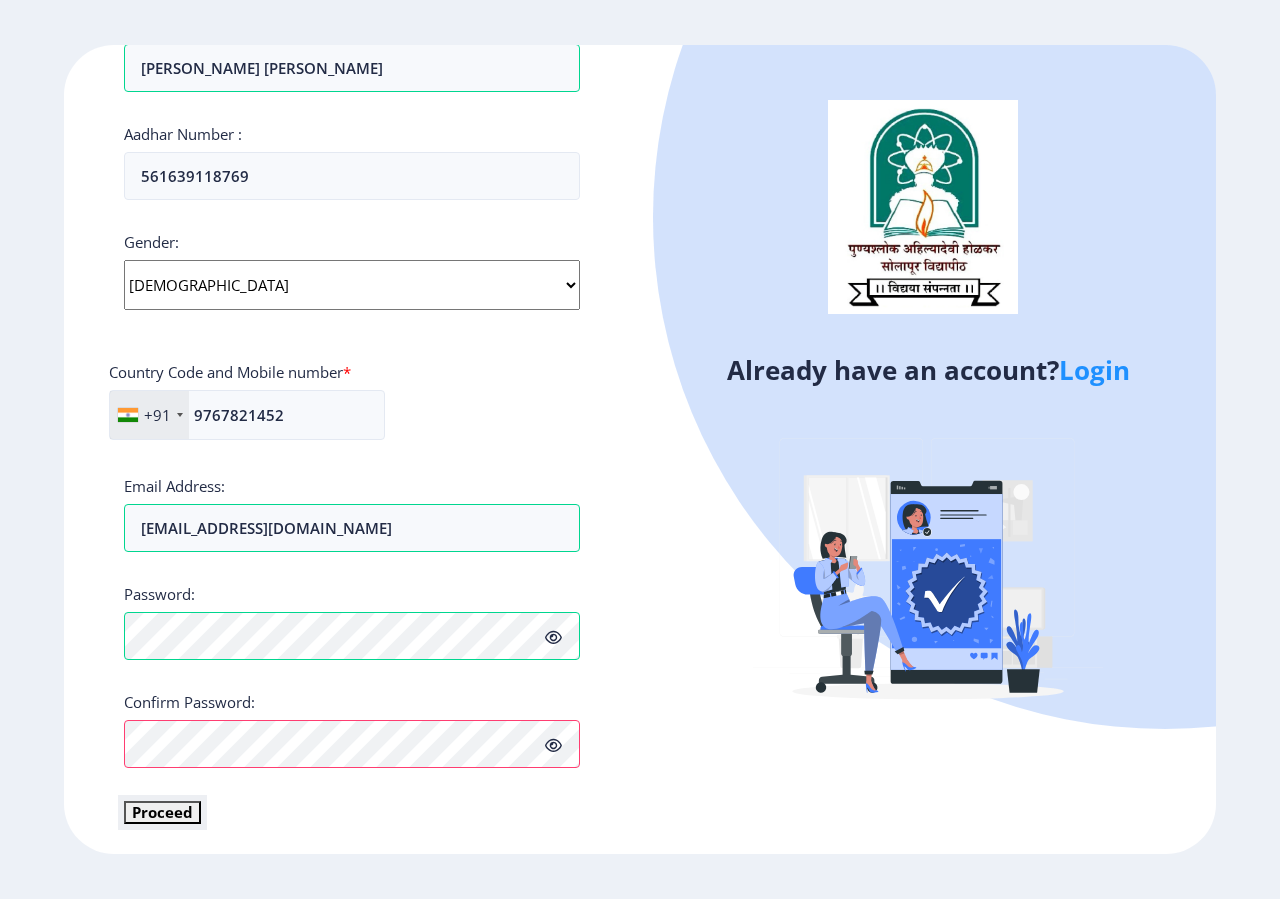 type 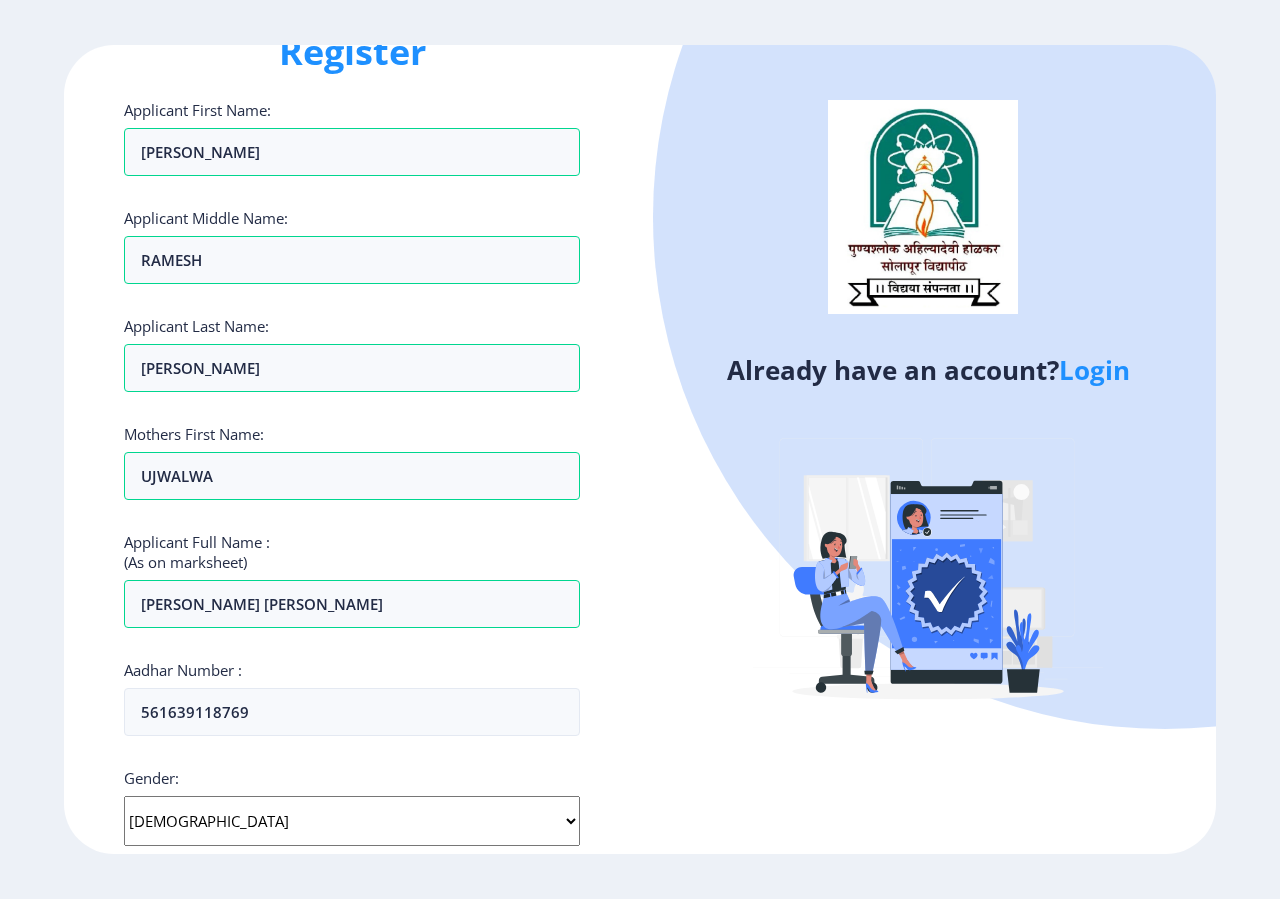 scroll, scrollTop: 120, scrollLeft: 0, axis: vertical 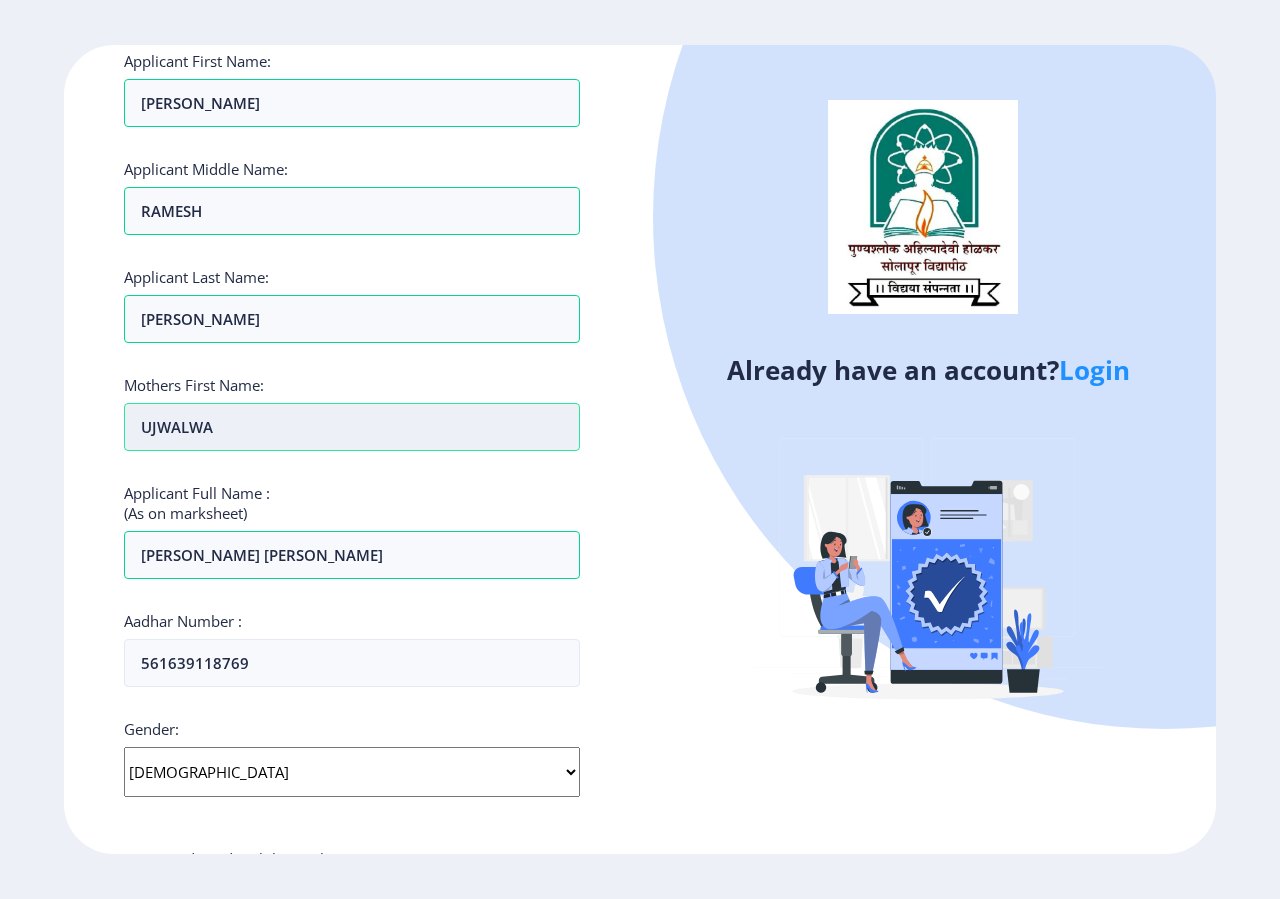 drag, startPoint x: 230, startPoint y: 433, endPoint x: 42, endPoint y: 455, distance: 189.28285 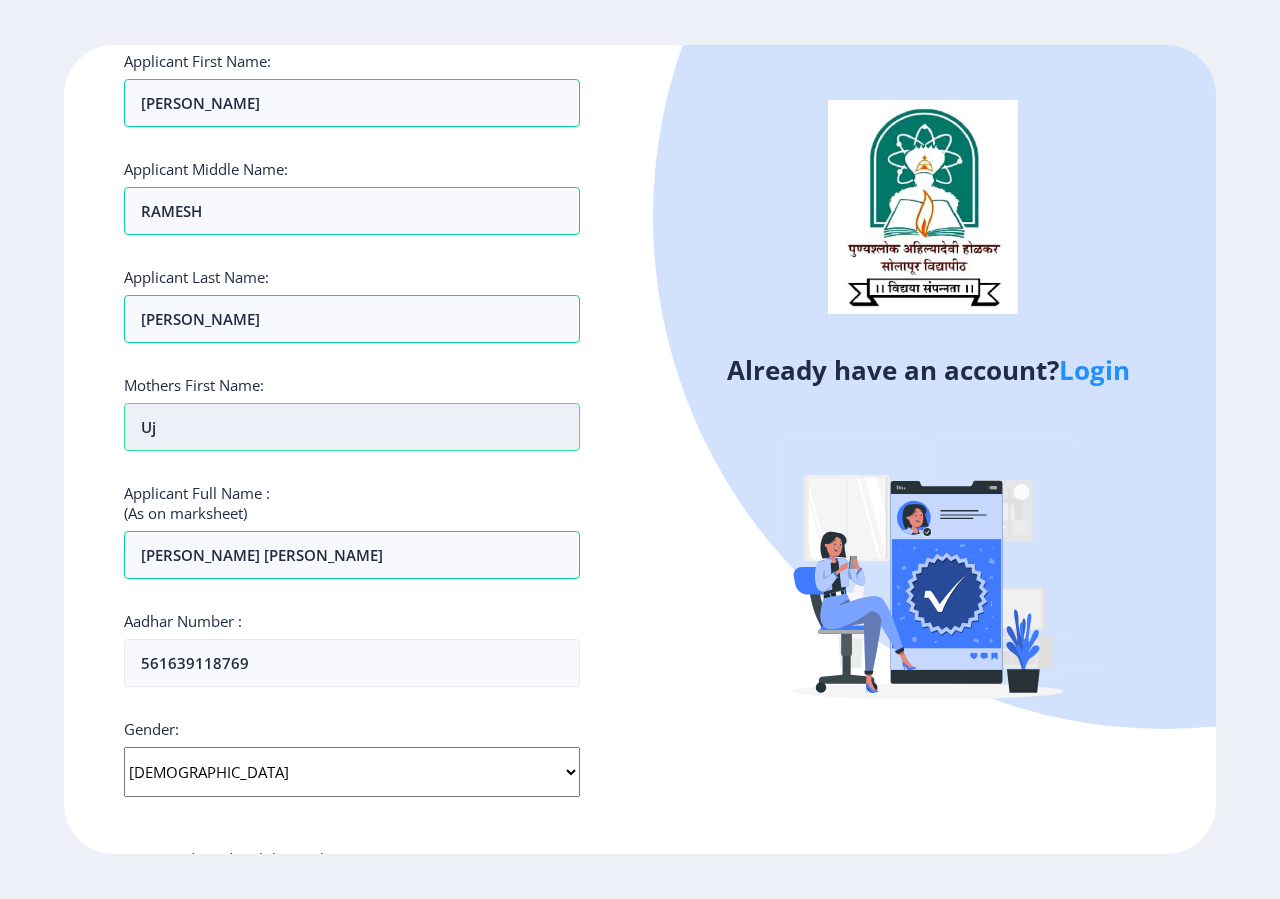 type on "u" 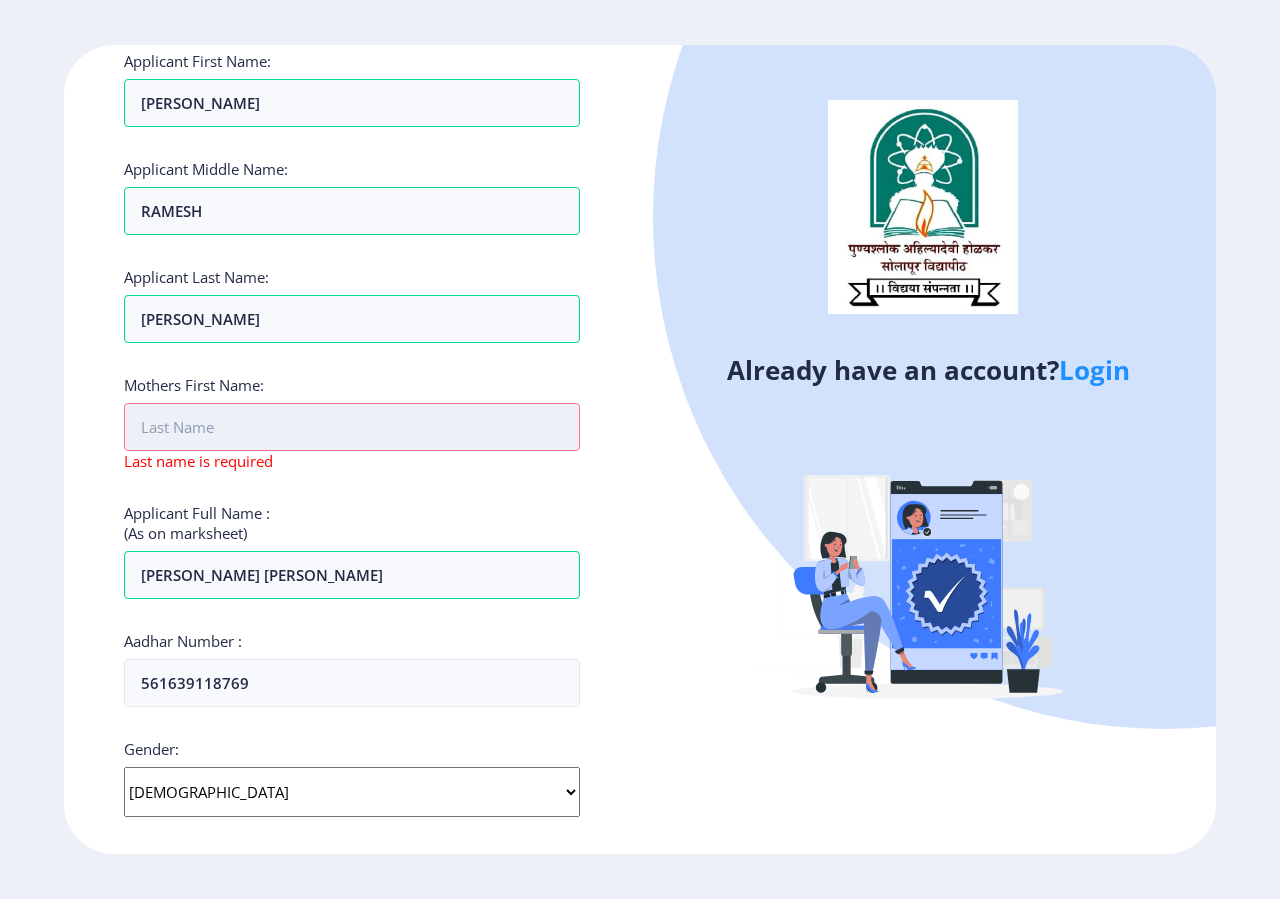 type on "U" 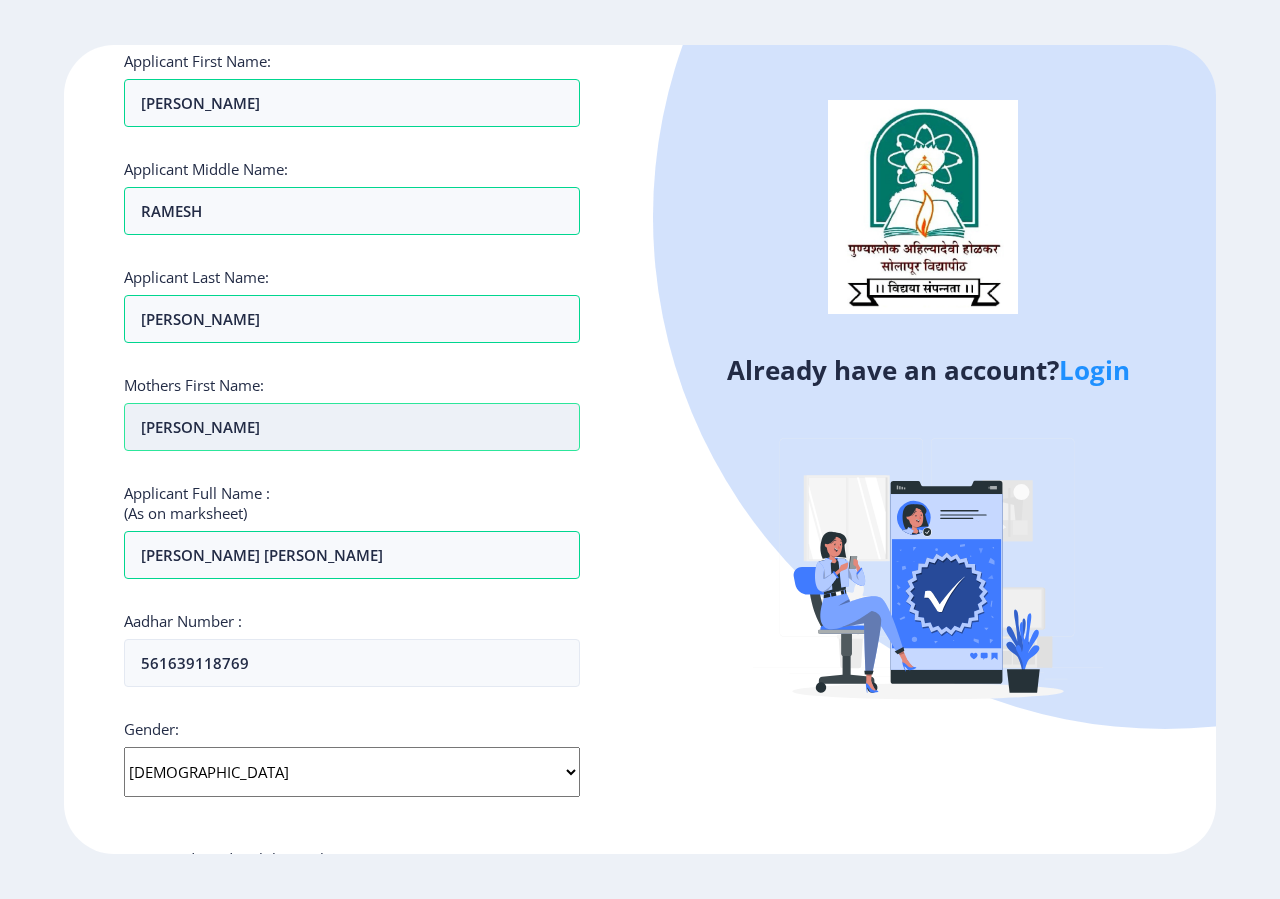 type on "[PERSON_NAME]" 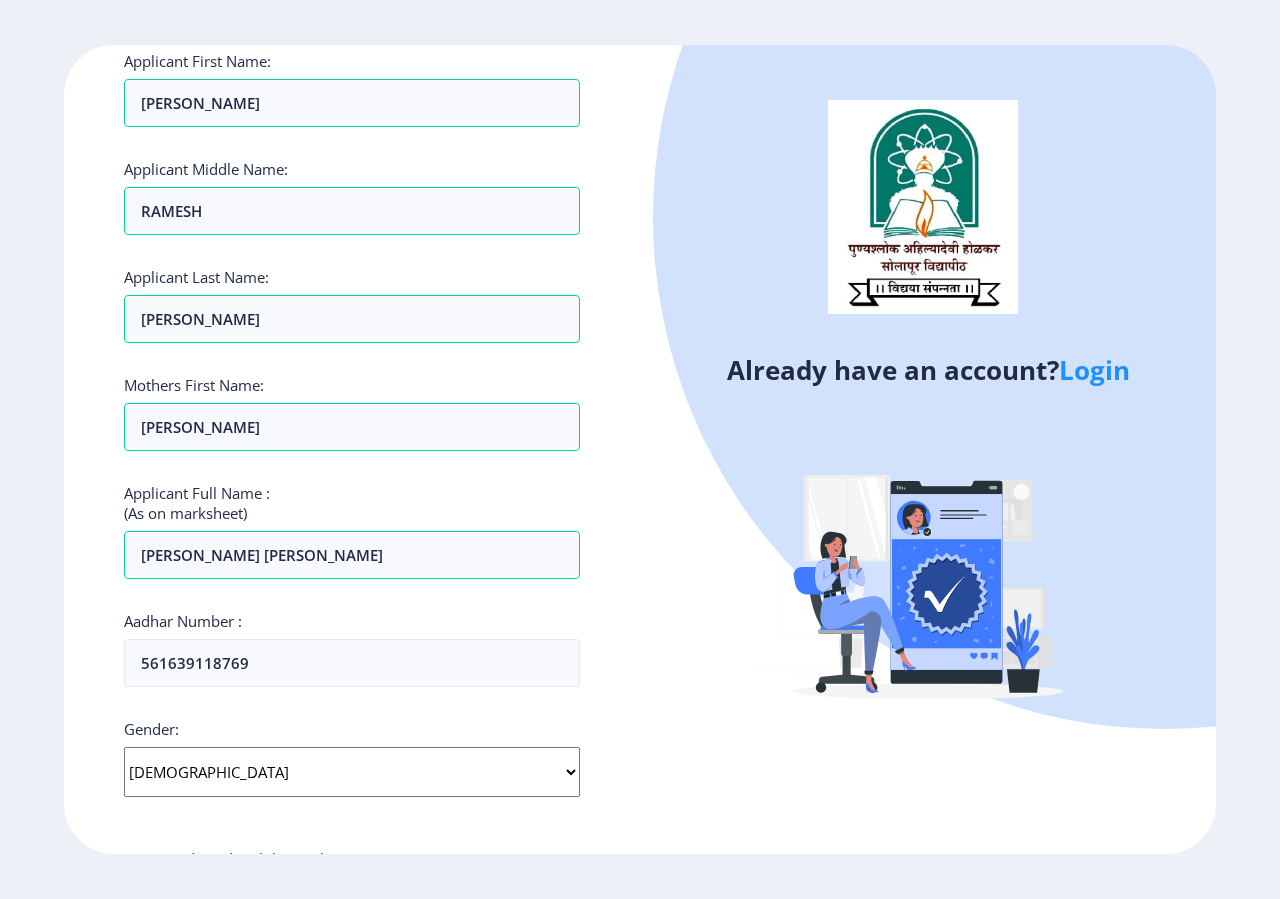 click on "Register Applicant First Name: [PERSON_NAME] Applicant Middle Name: [PERSON_NAME] Applicant Last Name: [PERSON_NAME] Mothers First Name: [PERSON_NAME] Applicant Full Name : (As on marksheet) [PERSON_NAME] [PERSON_NAME] Aadhar Number :  561639118769 Gender: Select Gender [DEMOGRAPHIC_DATA] [DEMOGRAPHIC_DATA] Other  Country Code and Mobile number  *  +91 [GEOGRAPHIC_DATA] ([GEOGRAPHIC_DATA]) +91 [GEOGRAPHIC_DATA] (‫[GEOGRAPHIC_DATA]‬‎) +93 [GEOGRAPHIC_DATA] ([GEOGRAPHIC_DATA]) +355 [GEOGRAPHIC_DATA] (‫[GEOGRAPHIC_DATA]‬‎) +213 [US_STATE] +1 [GEOGRAPHIC_DATA] +376 [GEOGRAPHIC_DATA] +244 [GEOGRAPHIC_DATA] +1 [GEOGRAPHIC_DATA] +1 [GEOGRAPHIC_DATA] +54 [GEOGRAPHIC_DATA] ([GEOGRAPHIC_DATA]) +374 [GEOGRAPHIC_DATA] +297 [GEOGRAPHIC_DATA] +61 [GEOGRAPHIC_DATA] ([GEOGRAPHIC_DATA]) +43 [GEOGRAPHIC_DATA] ([GEOGRAPHIC_DATA]) +994 [GEOGRAPHIC_DATA] +1 [GEOGRAPHIC_DATA] (‫[GEOGRAPHIC_DATA]‬‎) +973 [GEOGRAPHIC_DATA] ([GEOGRAPHIC_DATA]) +880 [GEOGRAPHIC_DATA] +1 [GEOGRAPHIC_DATA] ([GEOGRAPHIC_DATA]) +375 [GEOGRAPHIC_DATA] ([GEOGRAPHIC_DATA]) +32 [GEOGRAPHIC_DATA] +501 [GEOGRAPHIC_DATA] ([GEOGRAPHIC_DATA]) +229 [GEOGRAPHIC_DATA] +1 [GEOGRAPHIC_DATA] (འབྲུག) +975 [GEOGRAPHIC_DATA] +591 [GEOGRAPHIC_DATA] ([GEOGRAPHIC_DATA]) +387 [GEOGRAPHIC_DATA] +267 [GEOGRAPHIC_DATA] ([GEOGRAPHIC_DATA]) +55 [GEOGRAPHIC_DATA] +246 +1 +1" 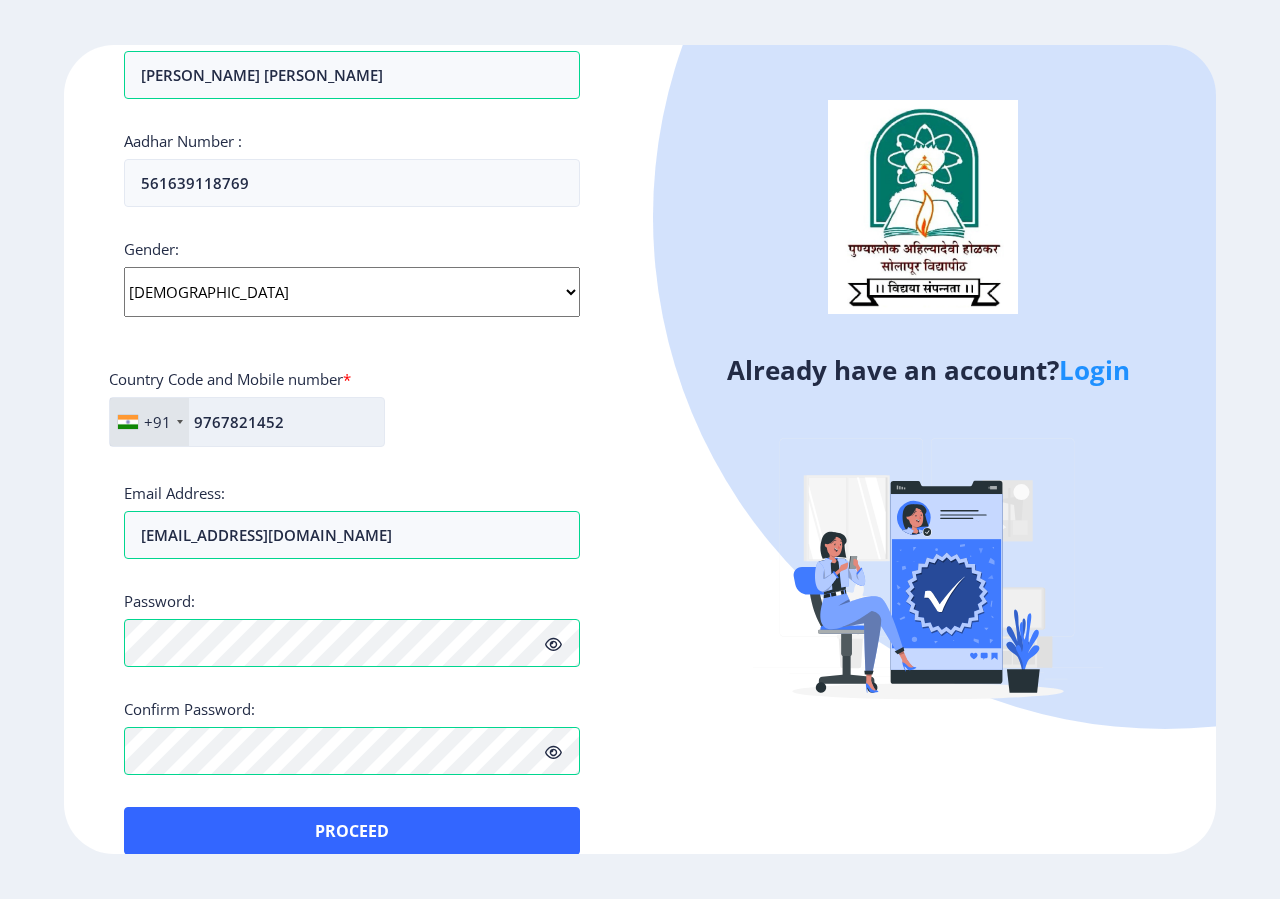 scroll, scrollTop: 631, scrollLeft: 0, axis: vertical 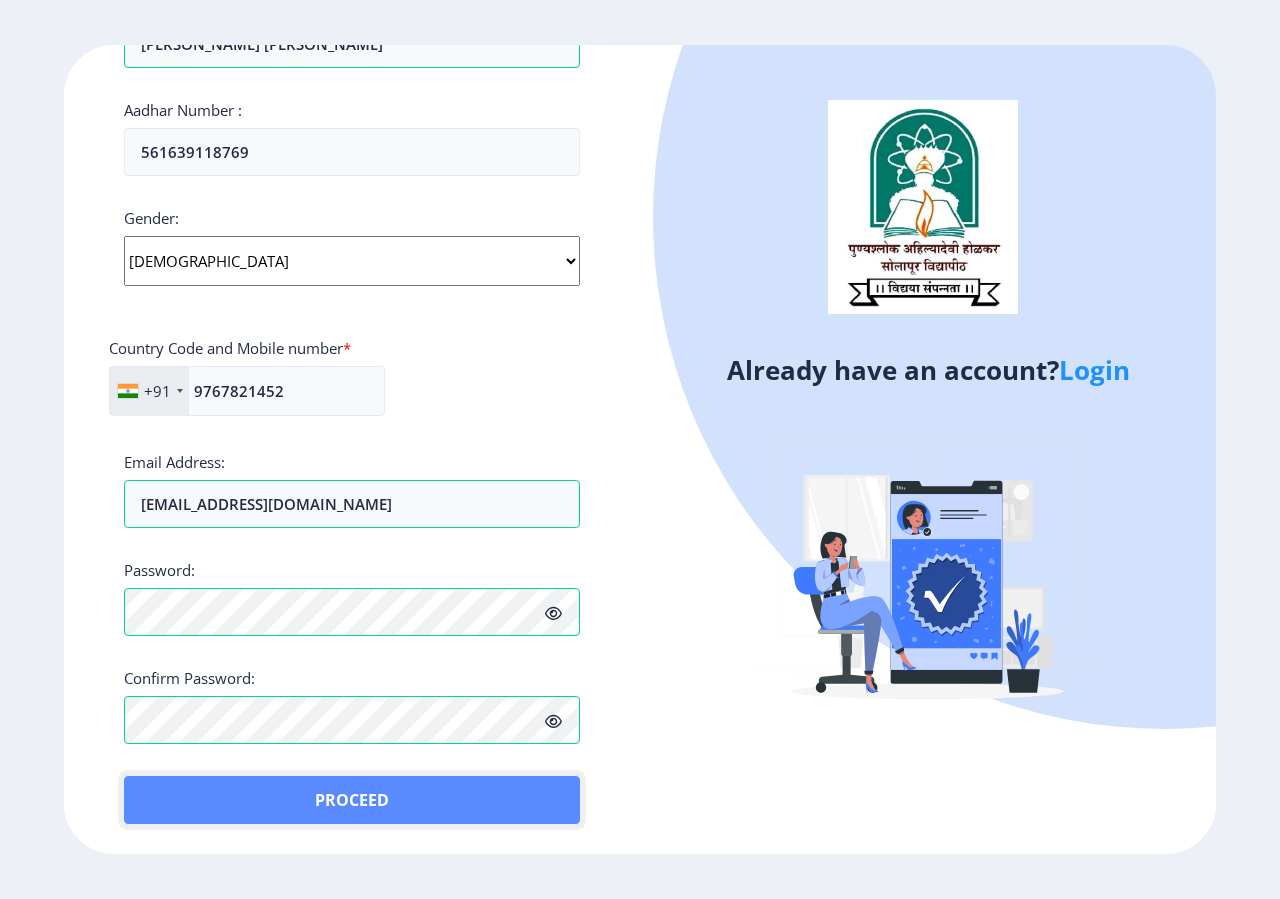 click on "Proceed" 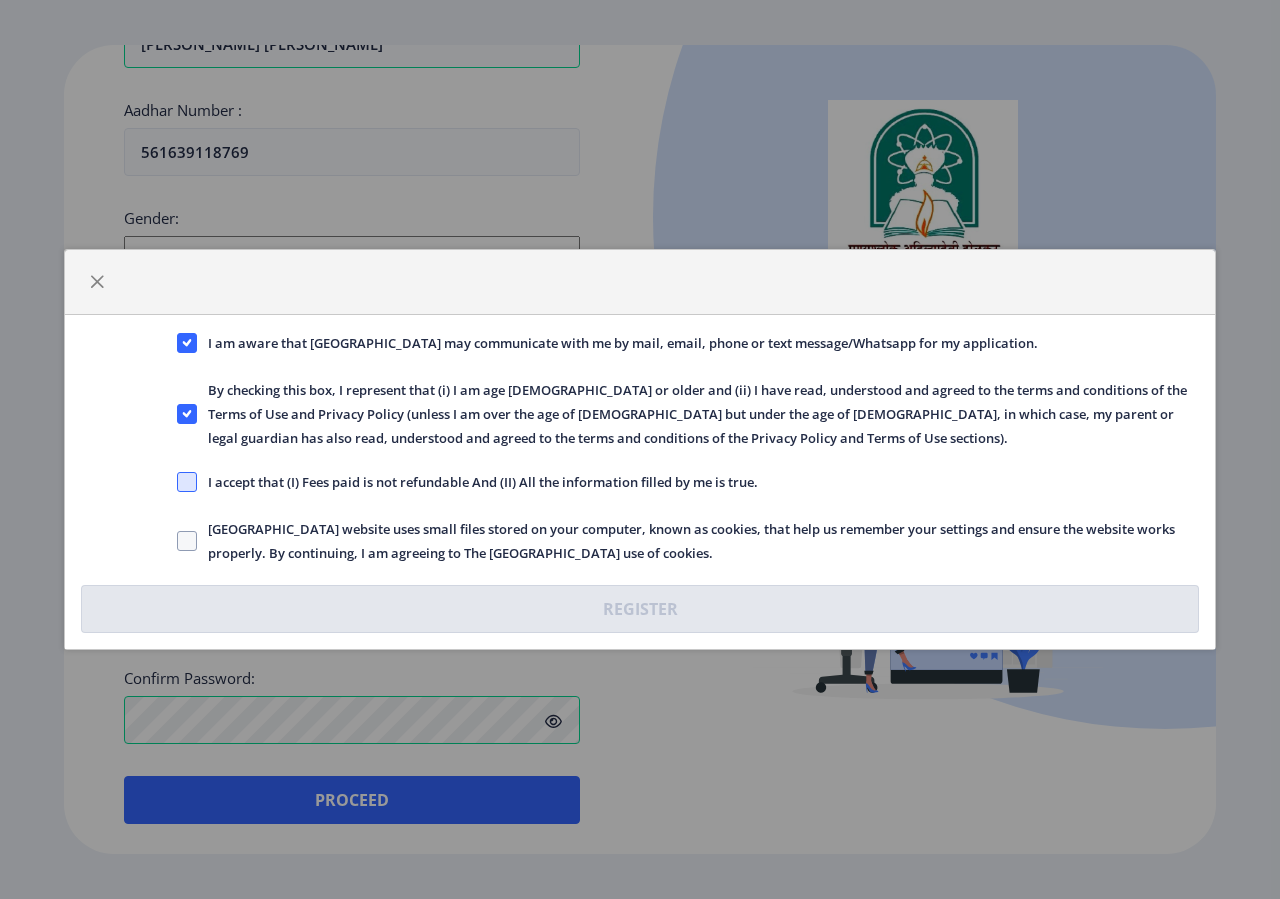 click 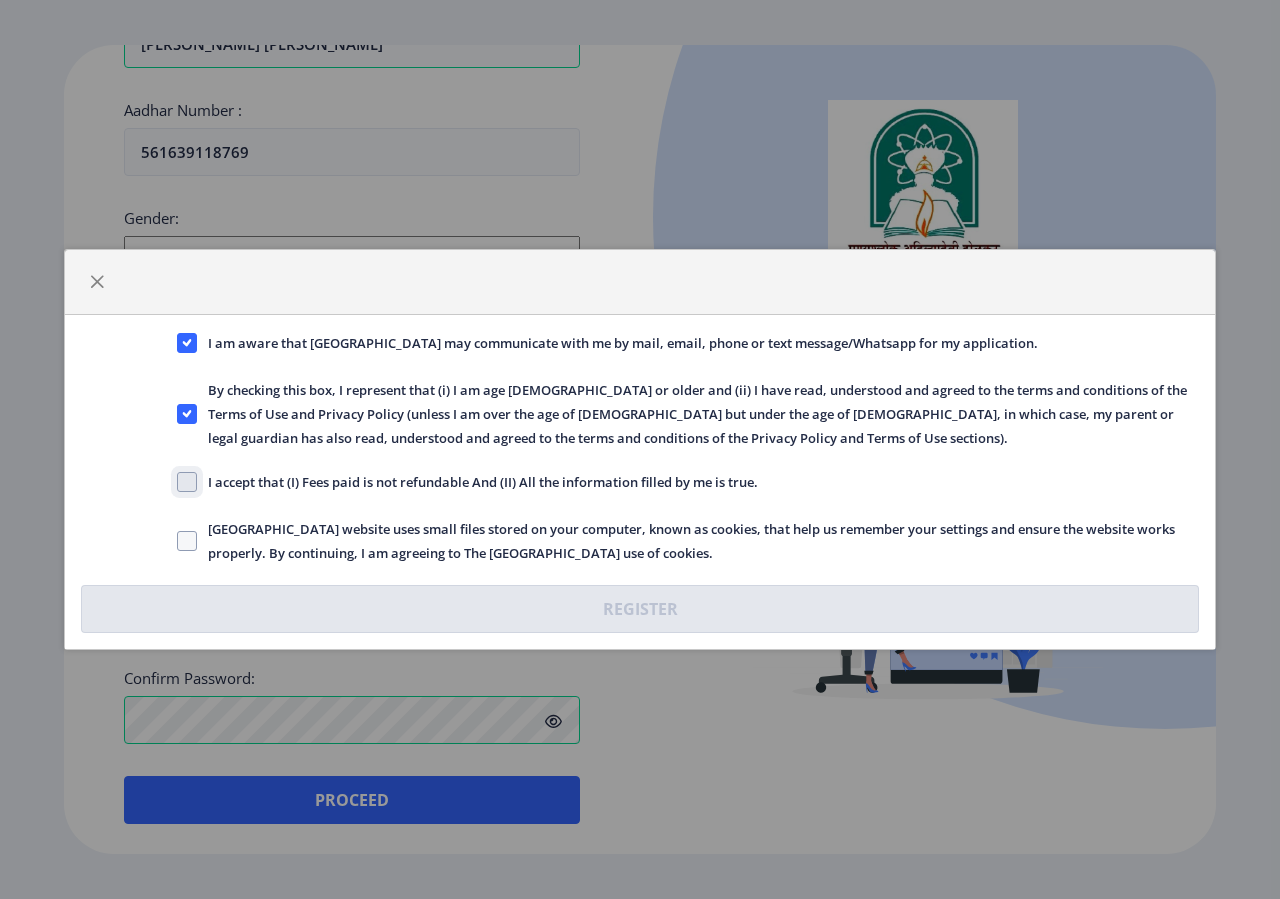 click on "I accept that (I) Fees paid is not refundable And (II) All the information filled by me is true." 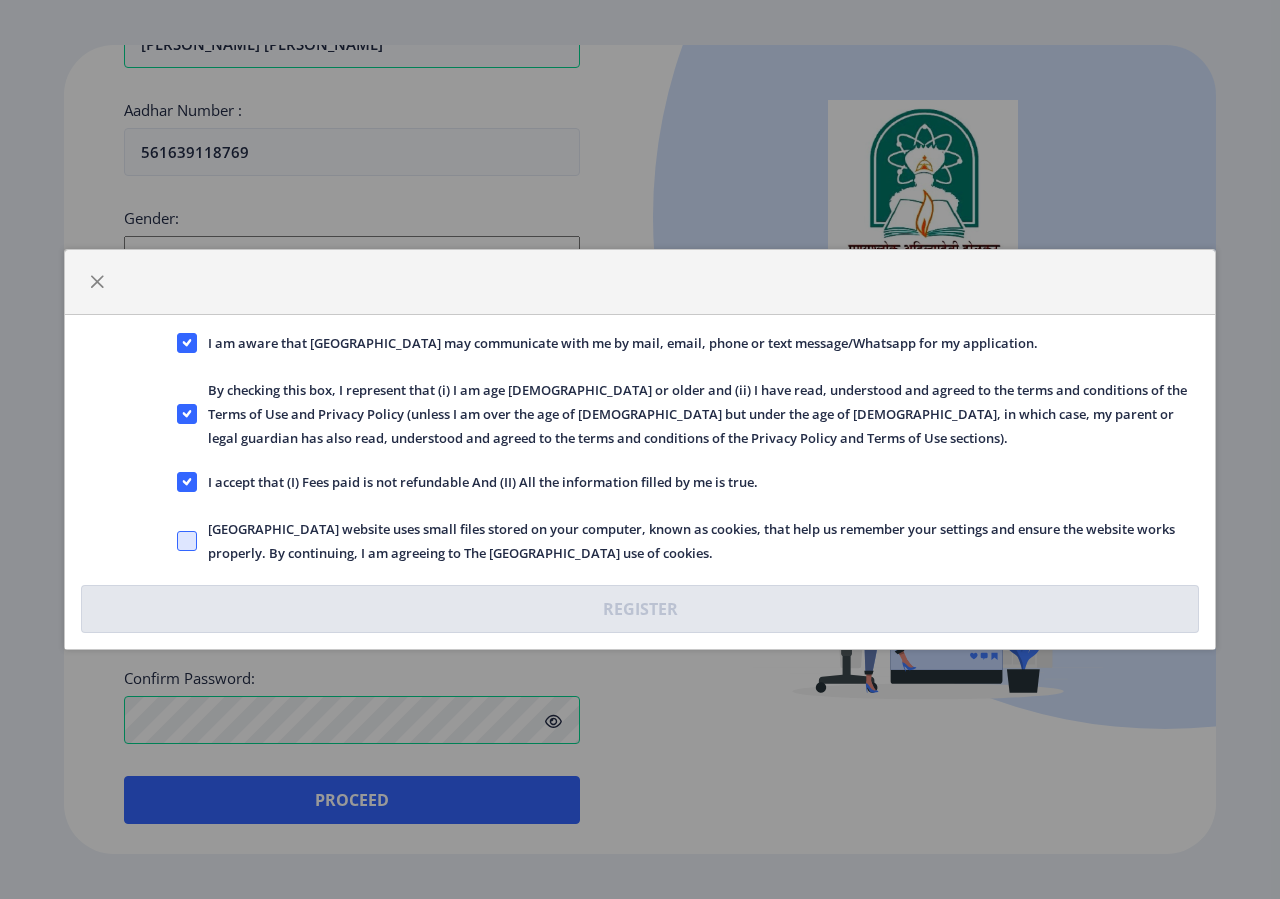 click 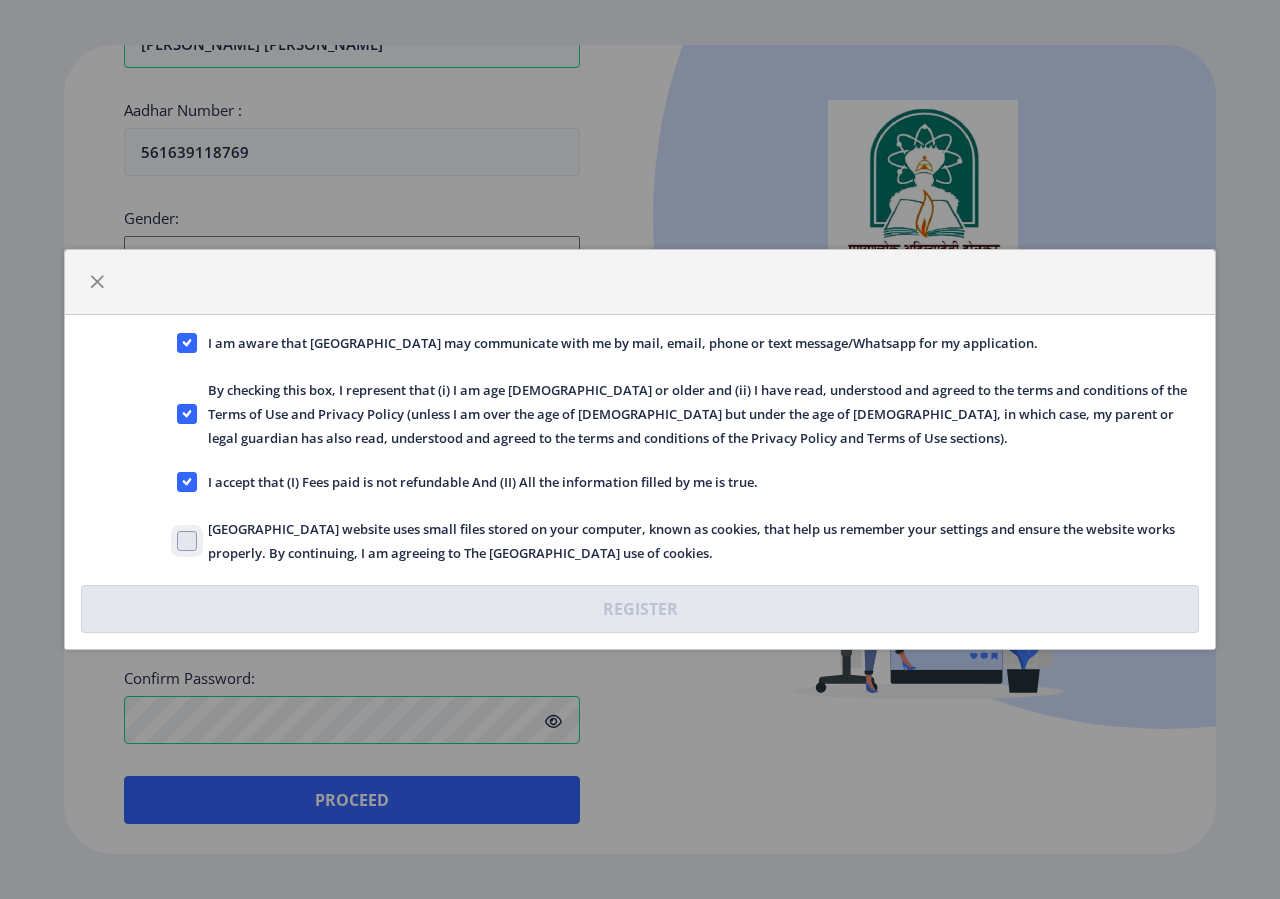 click on "[GEOGRAPHIC_DATA] website uses small files stored on your computer, known as cookies, that help us remember your settings and ensure the website works properly. By continuing, I am agreeing to The [GEOGRAPHIC_DATA] use of cookies." 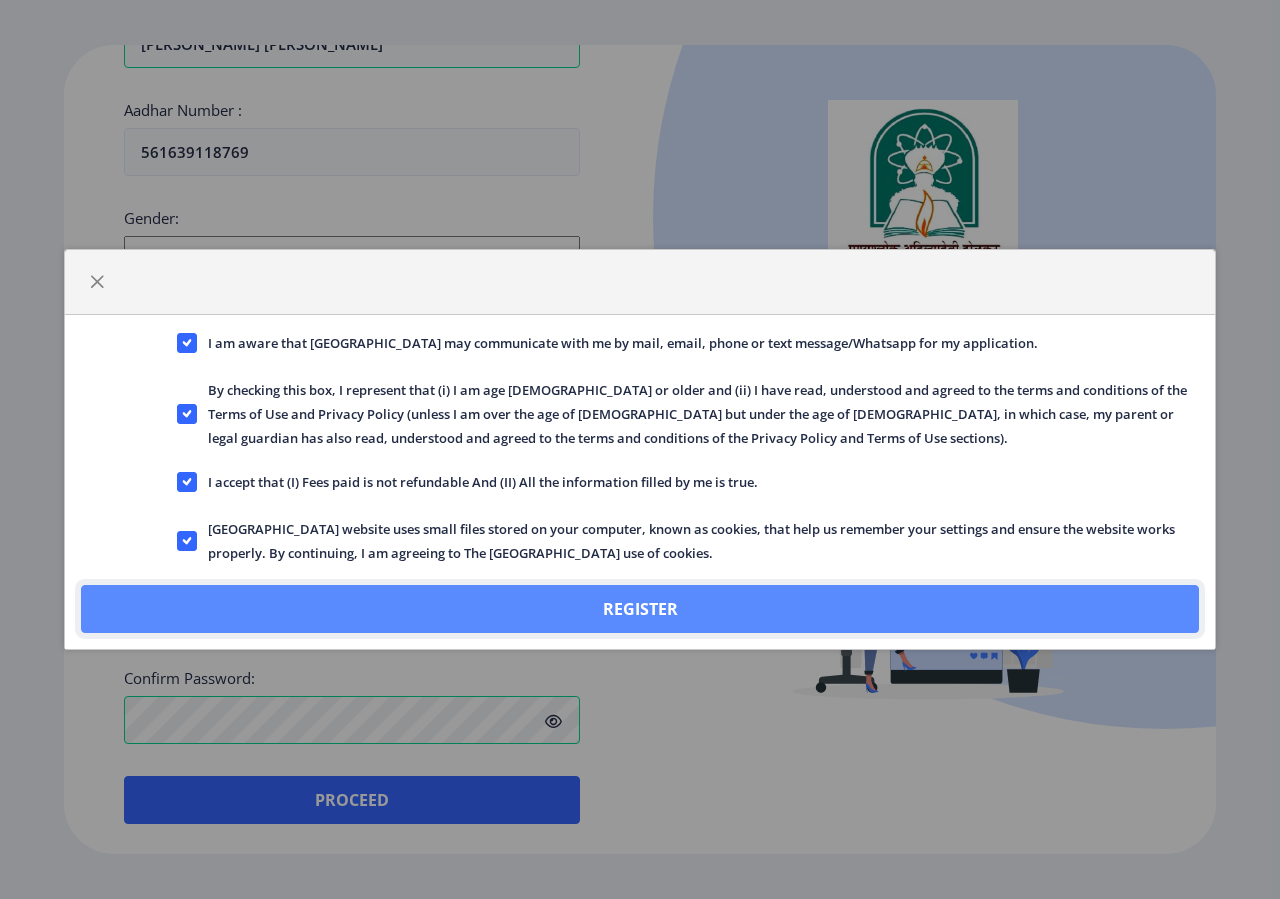 click on "Register" 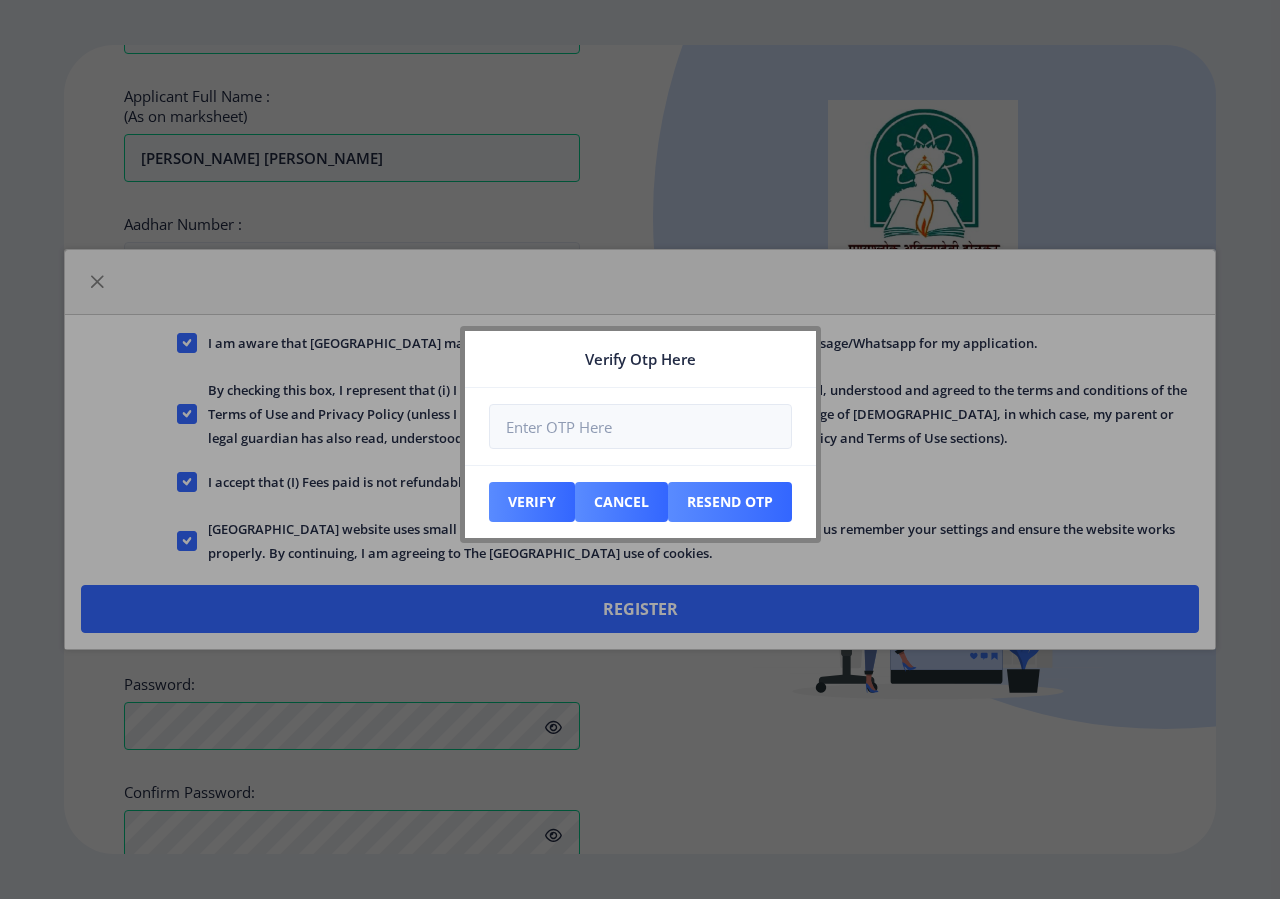 scroll, scrollTop: 631, scrollLeft: 0, axis: vertical 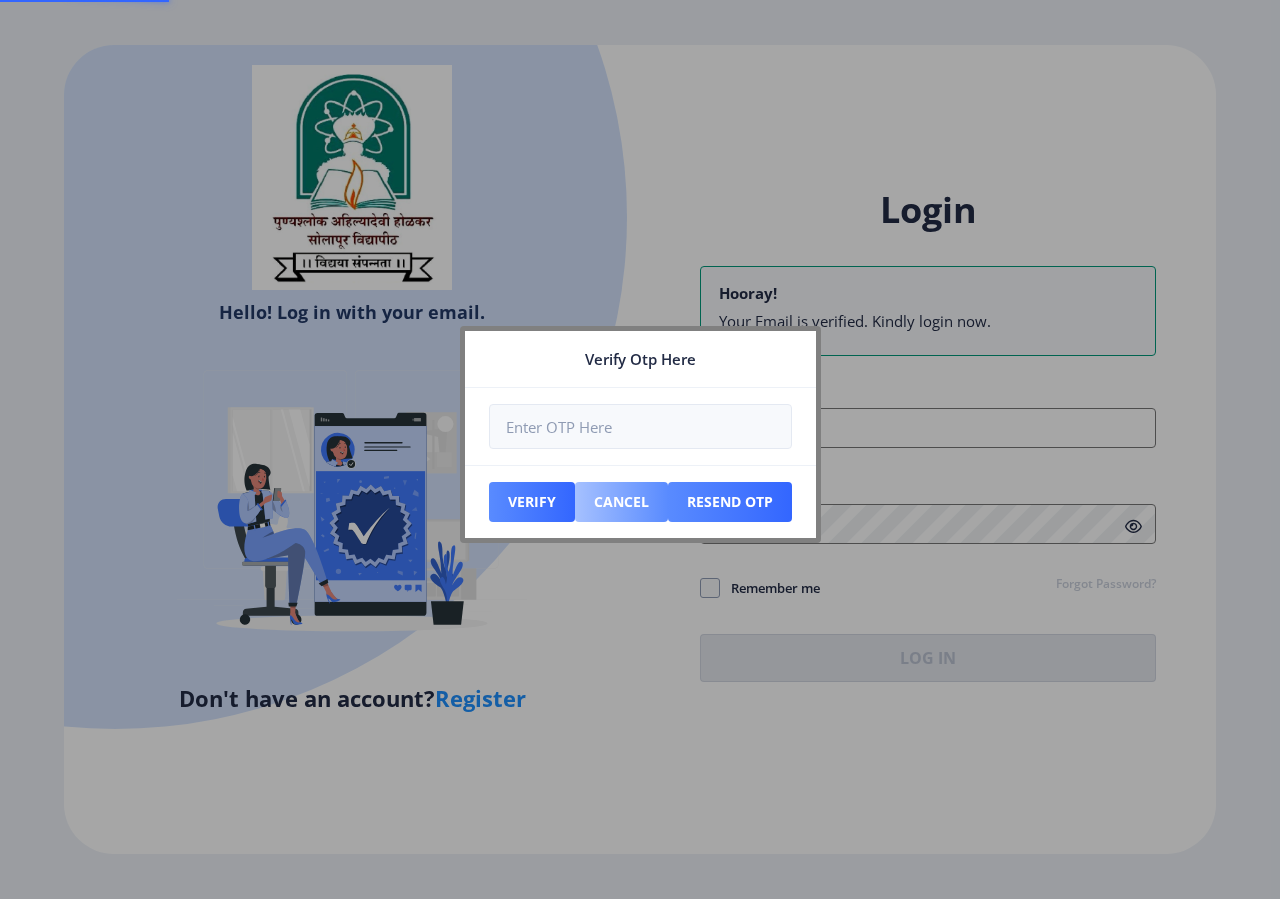 type on "[EMAIL_ADDRESS][DOMAIN_NAME]" 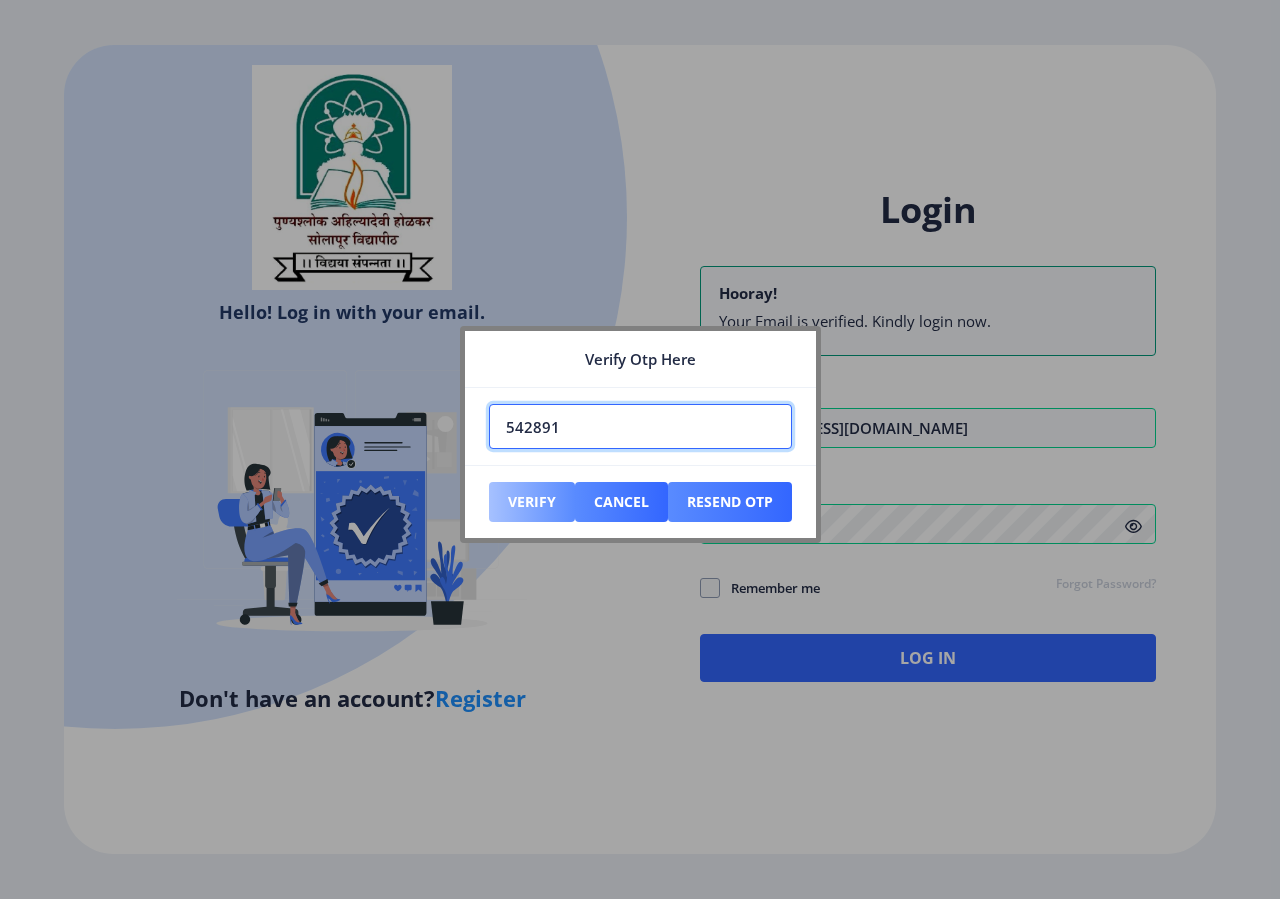 type on "542891" 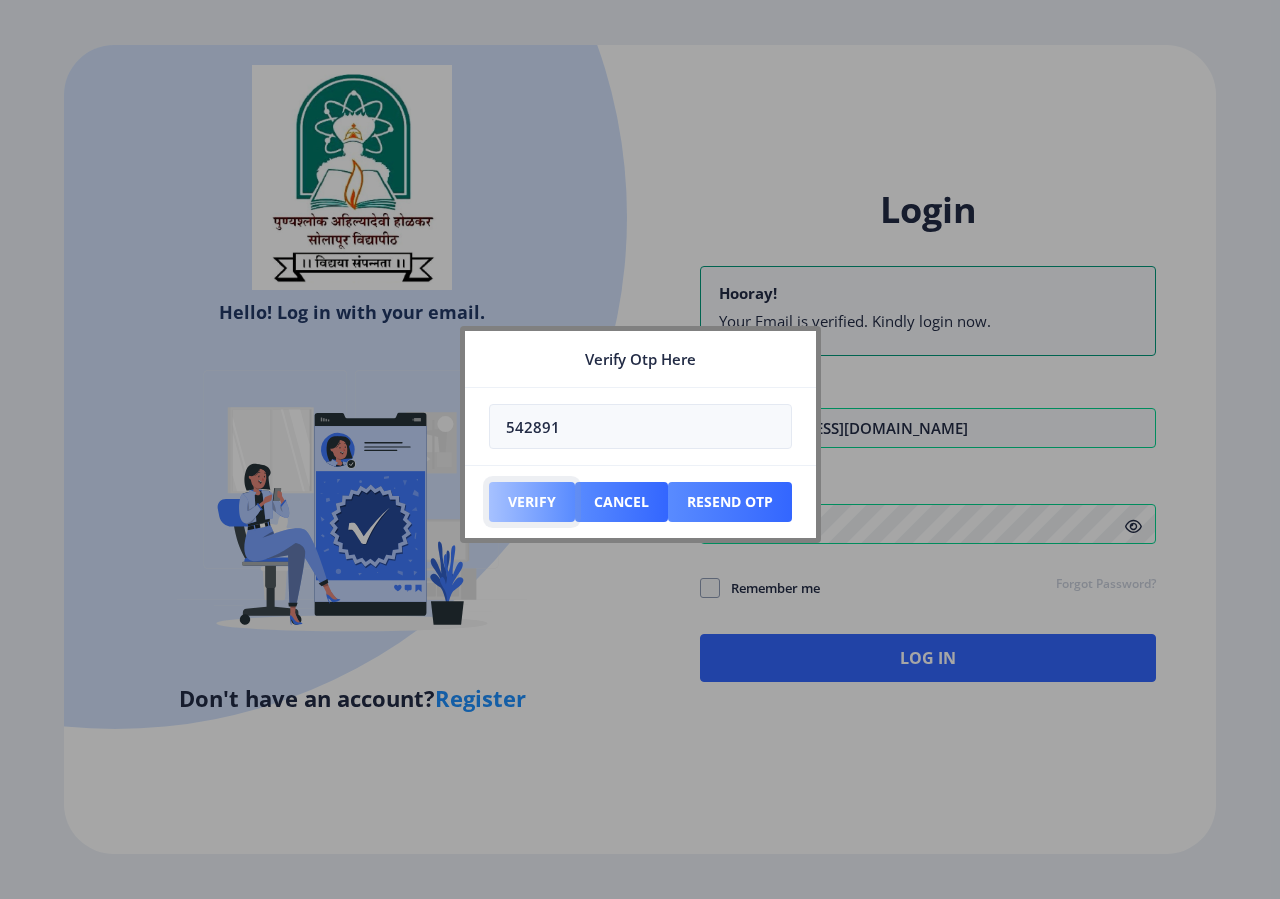 click on "Verify" at bounding box center [532, 502] 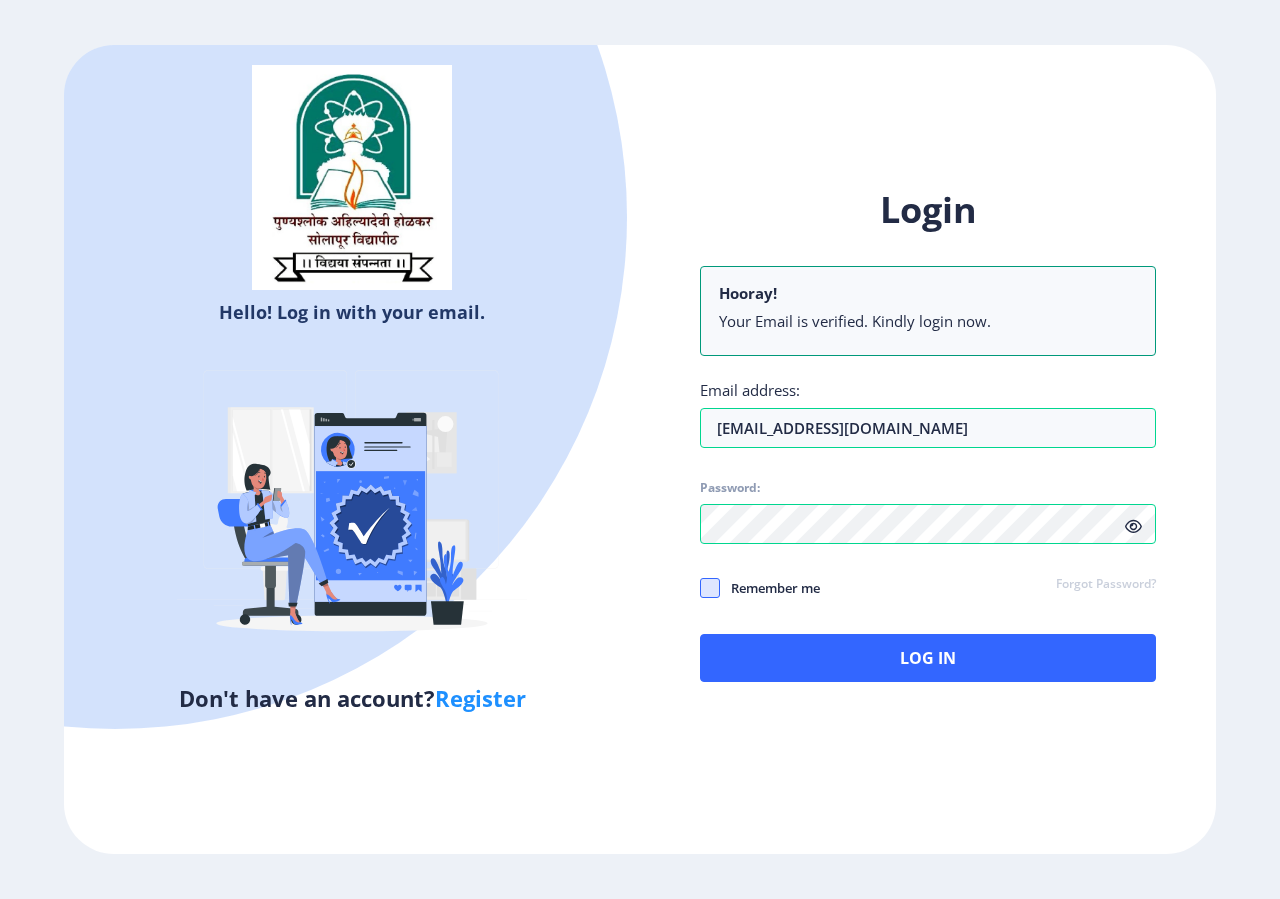 click 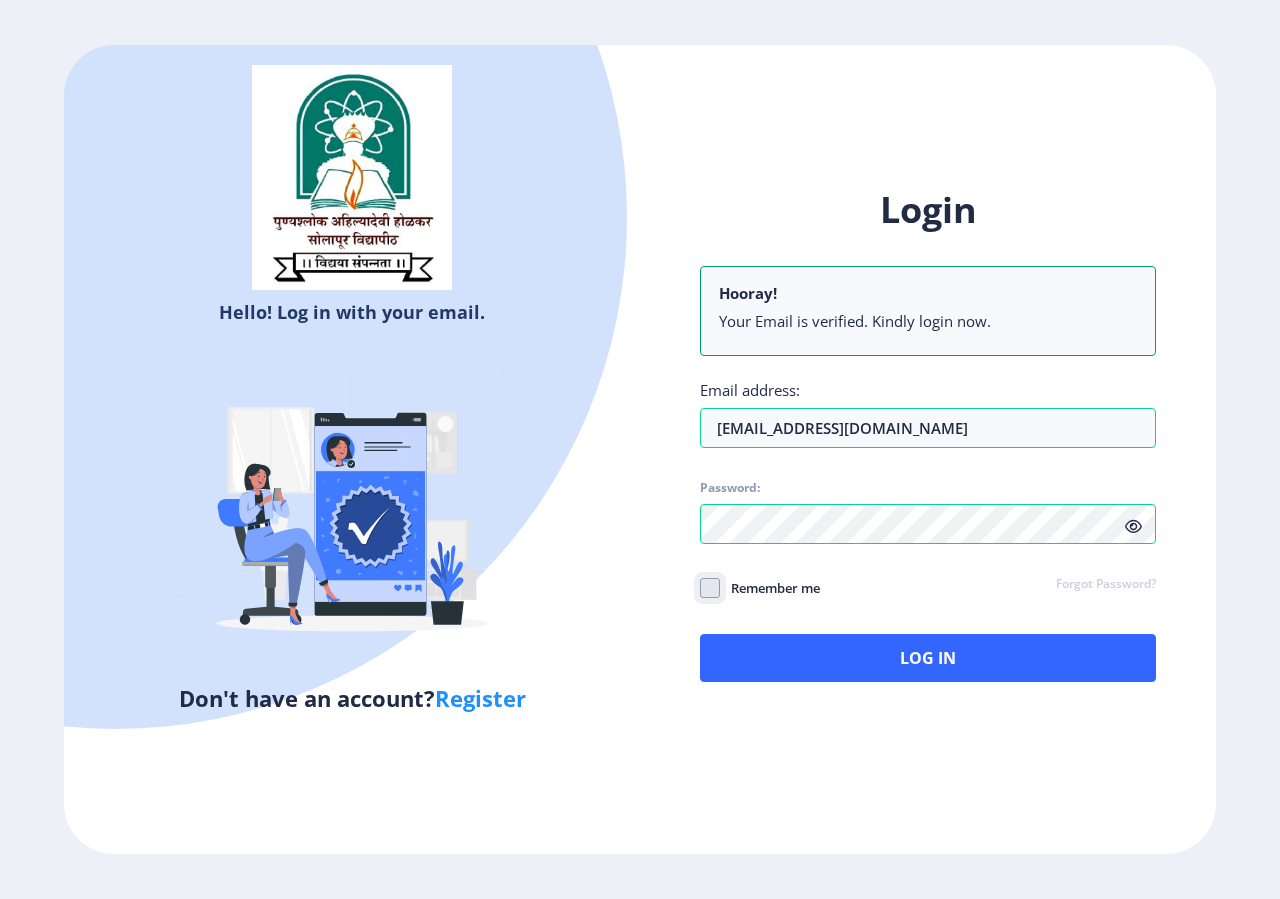 click on "Remember me" 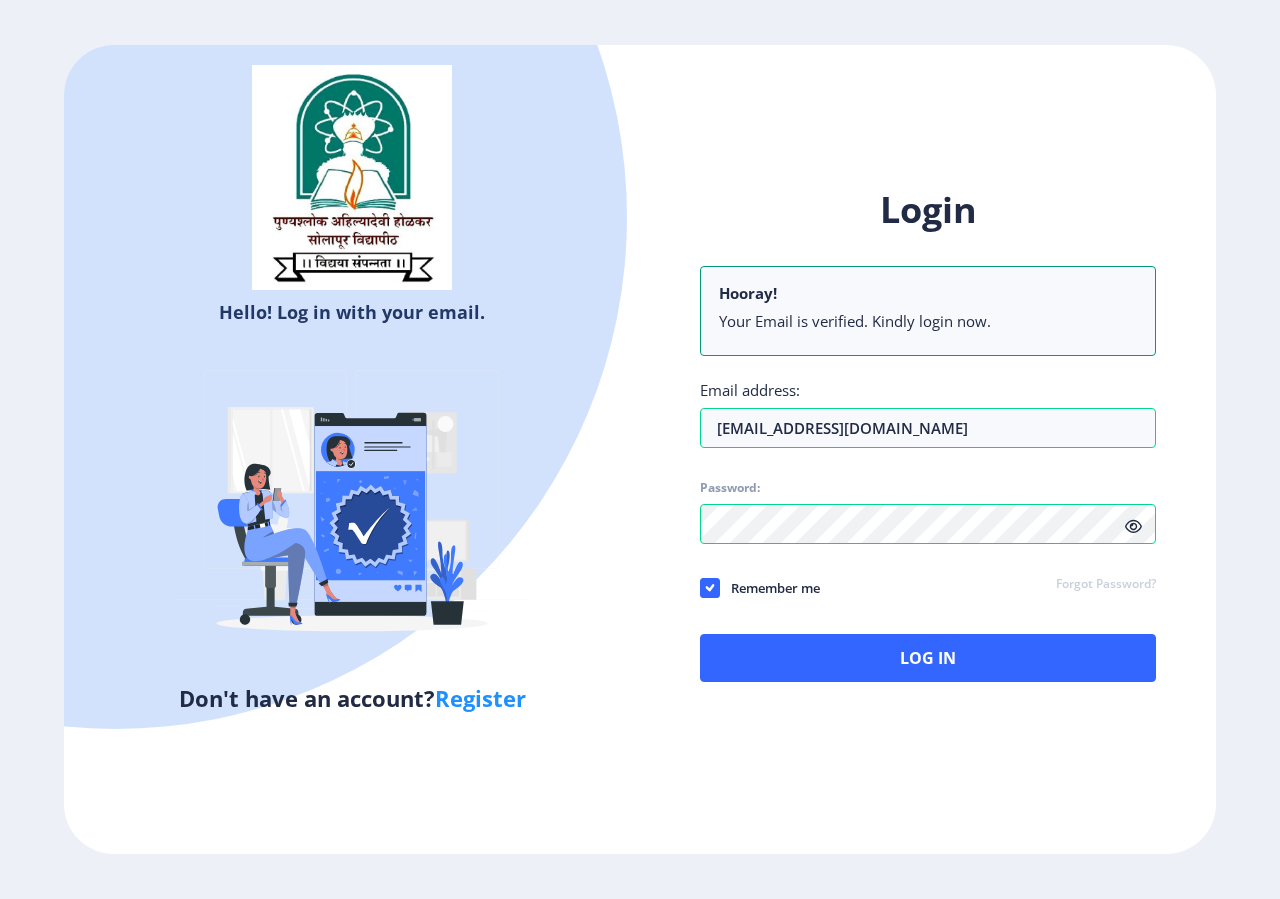 click 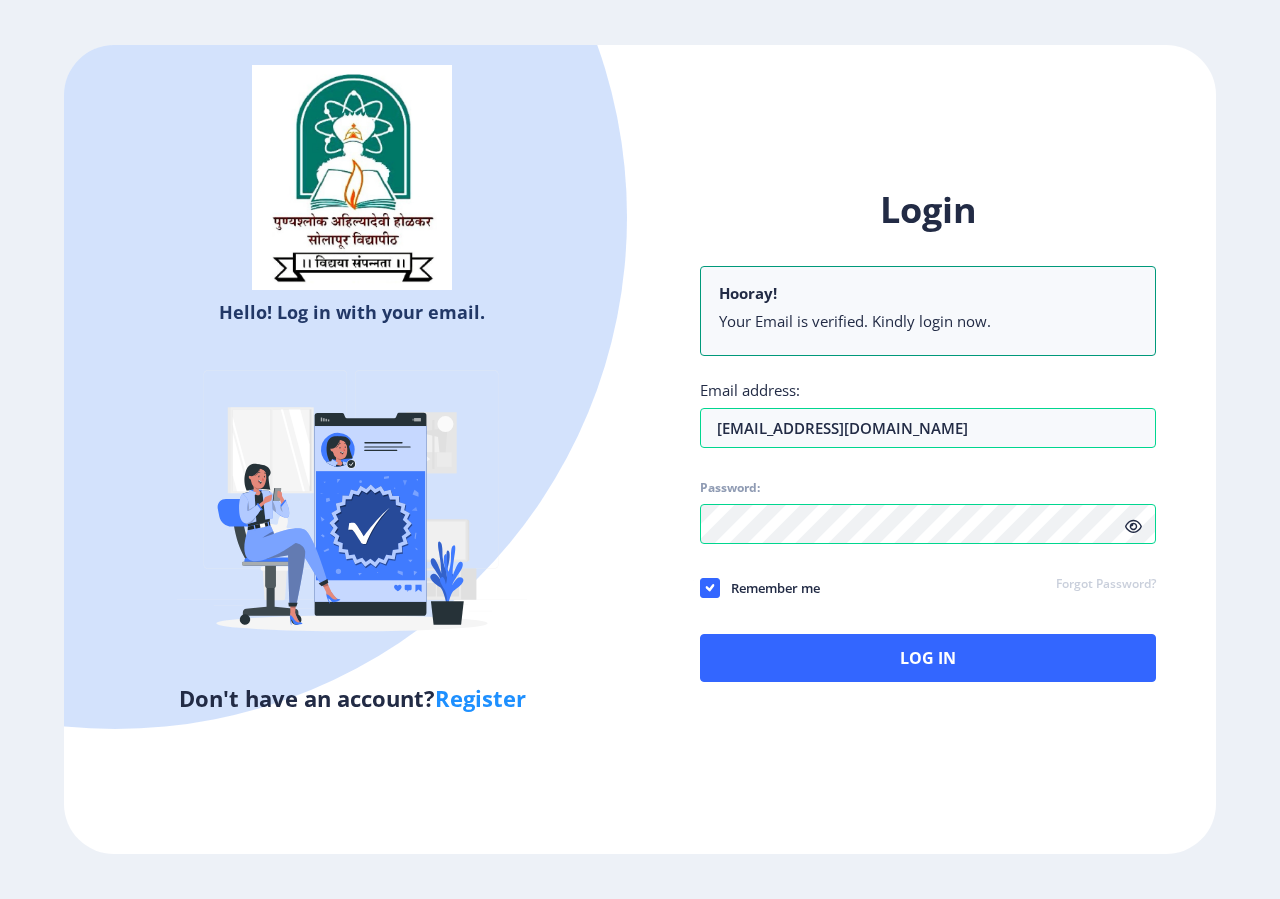 click 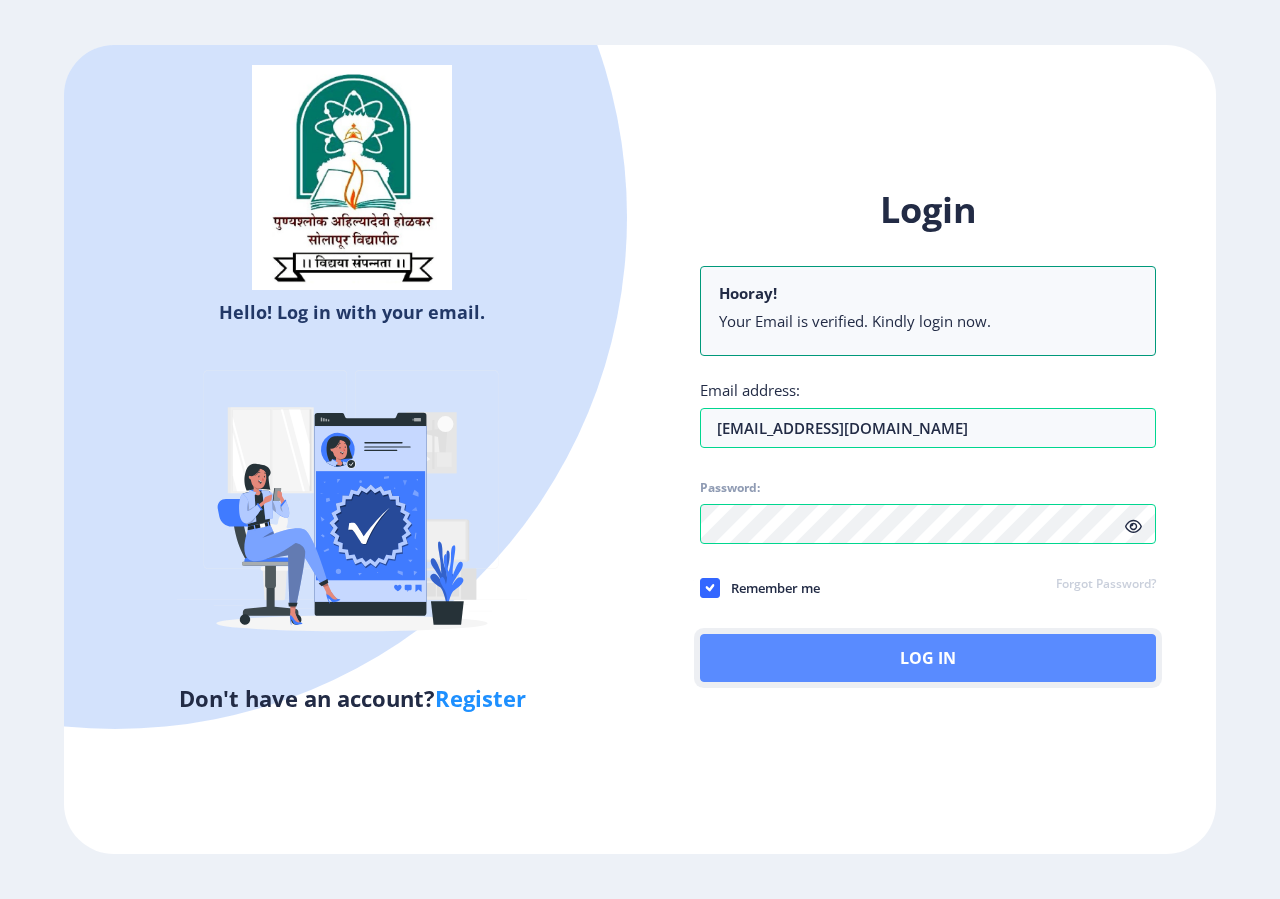 click on "Log In" 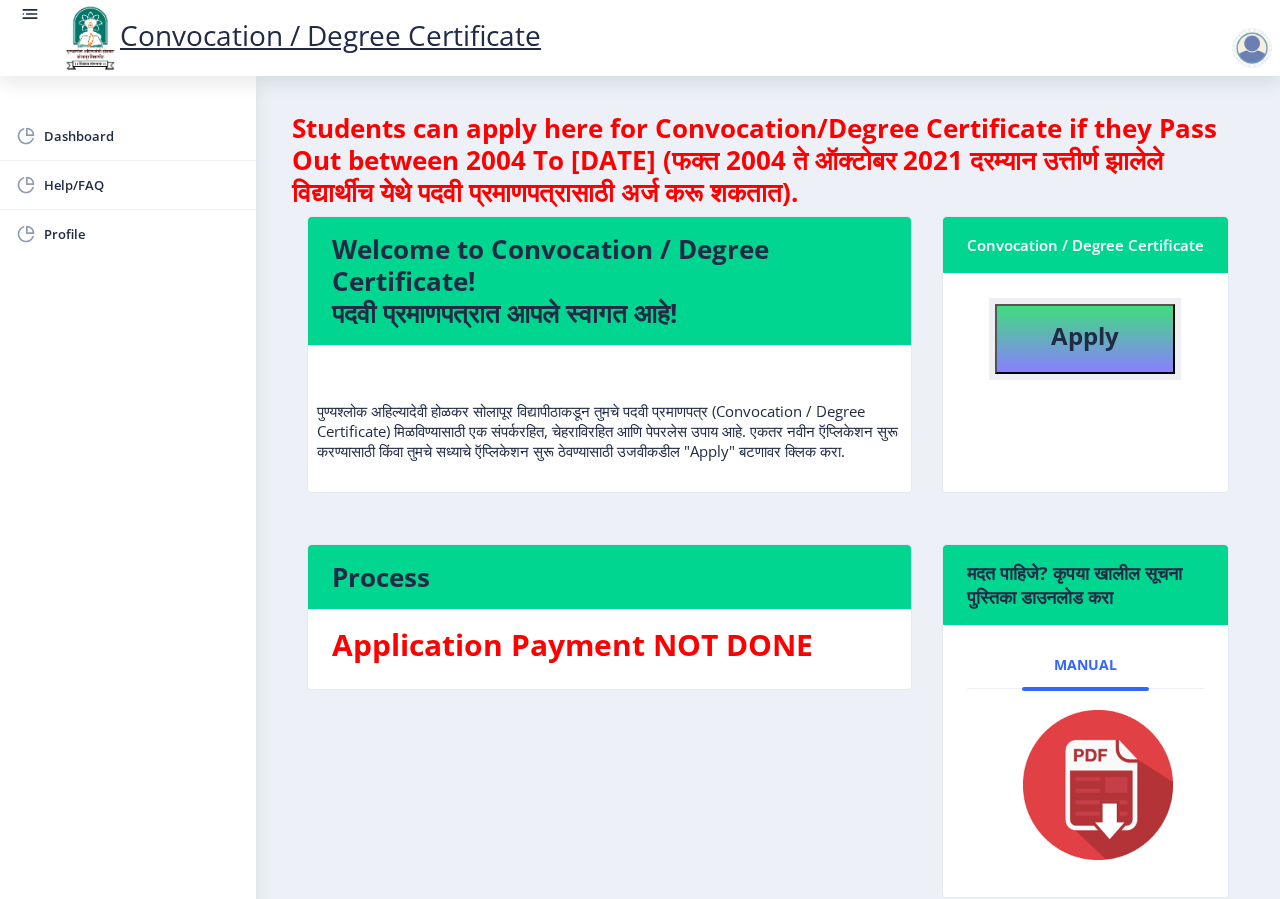click on "Apply" 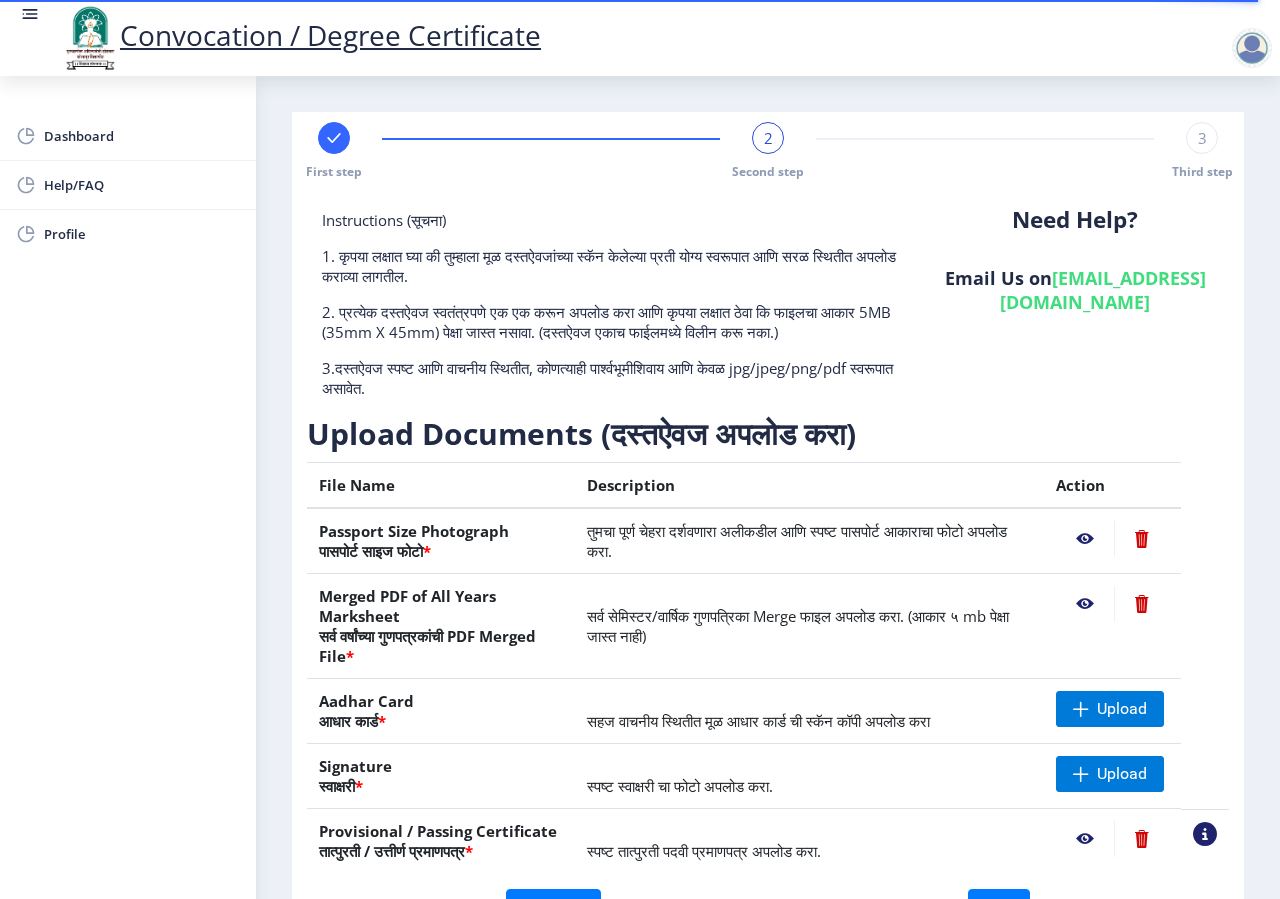 click 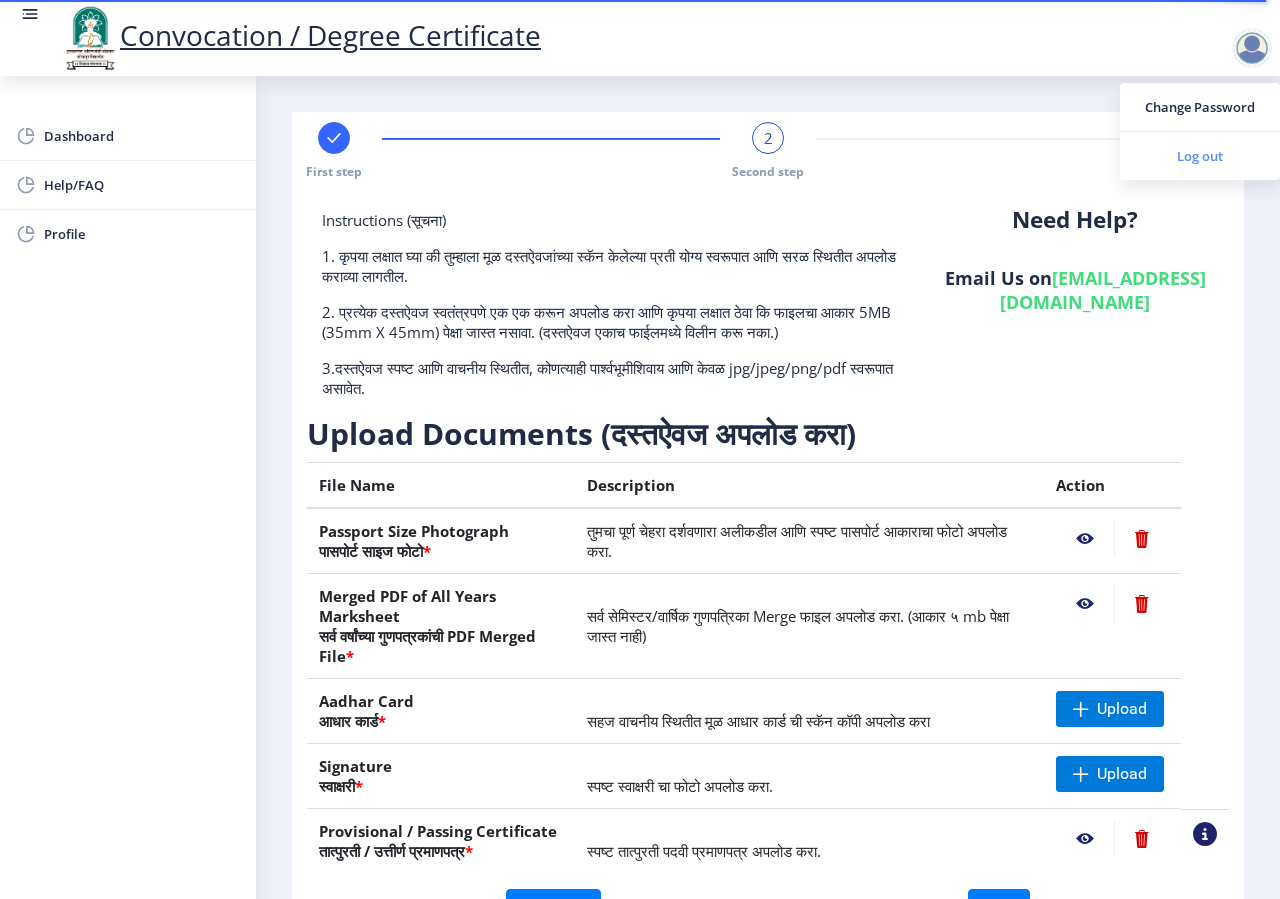 click on "Log out" at bounding box center (1200, 156) 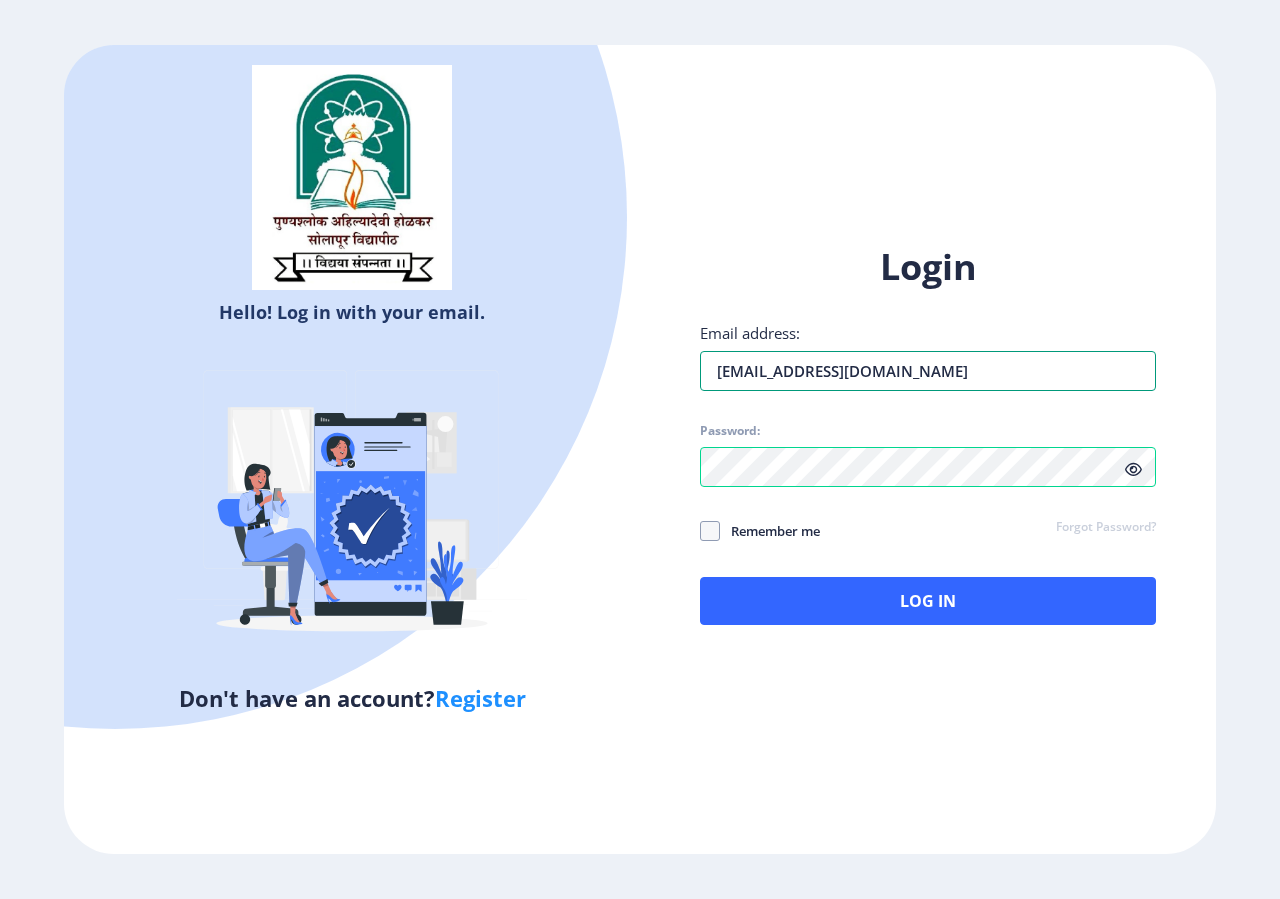 drag, startPoint x: 938, startPoint y: 364, endPoint x: 620, endPoint y: 366, distance: 318.0063 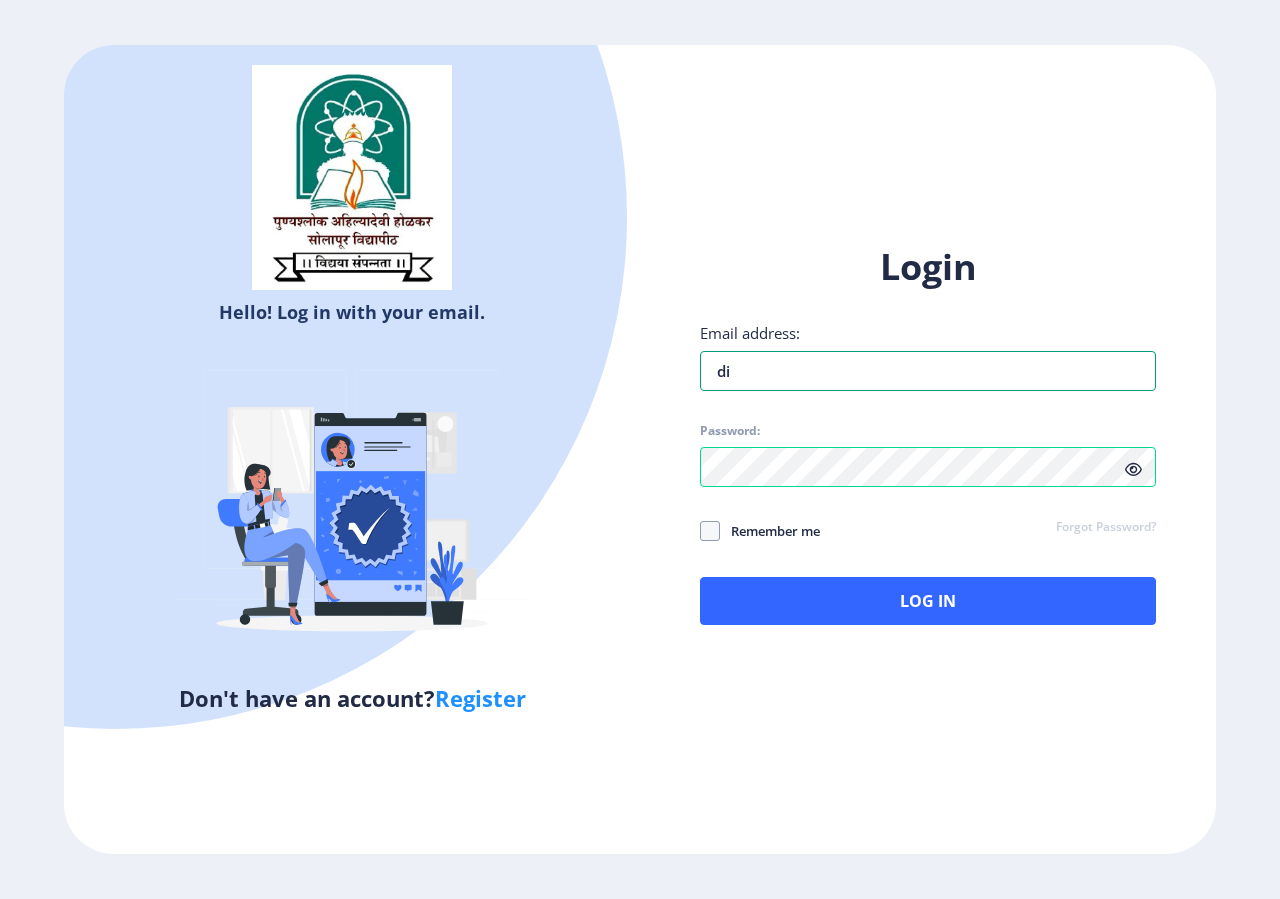 type on "d" 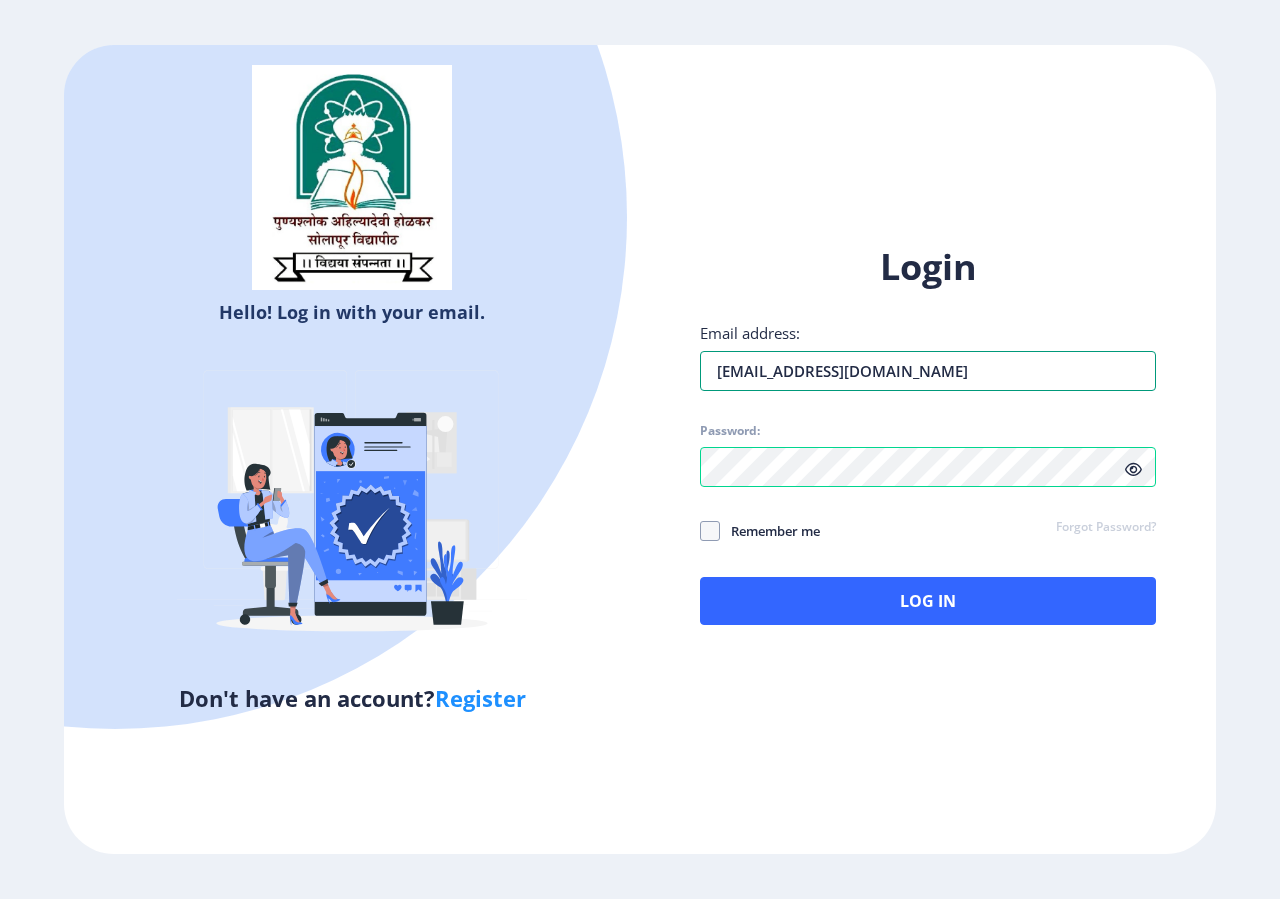 type on "[EMAIL_ADDRESS][DOMAIN_NAME]" 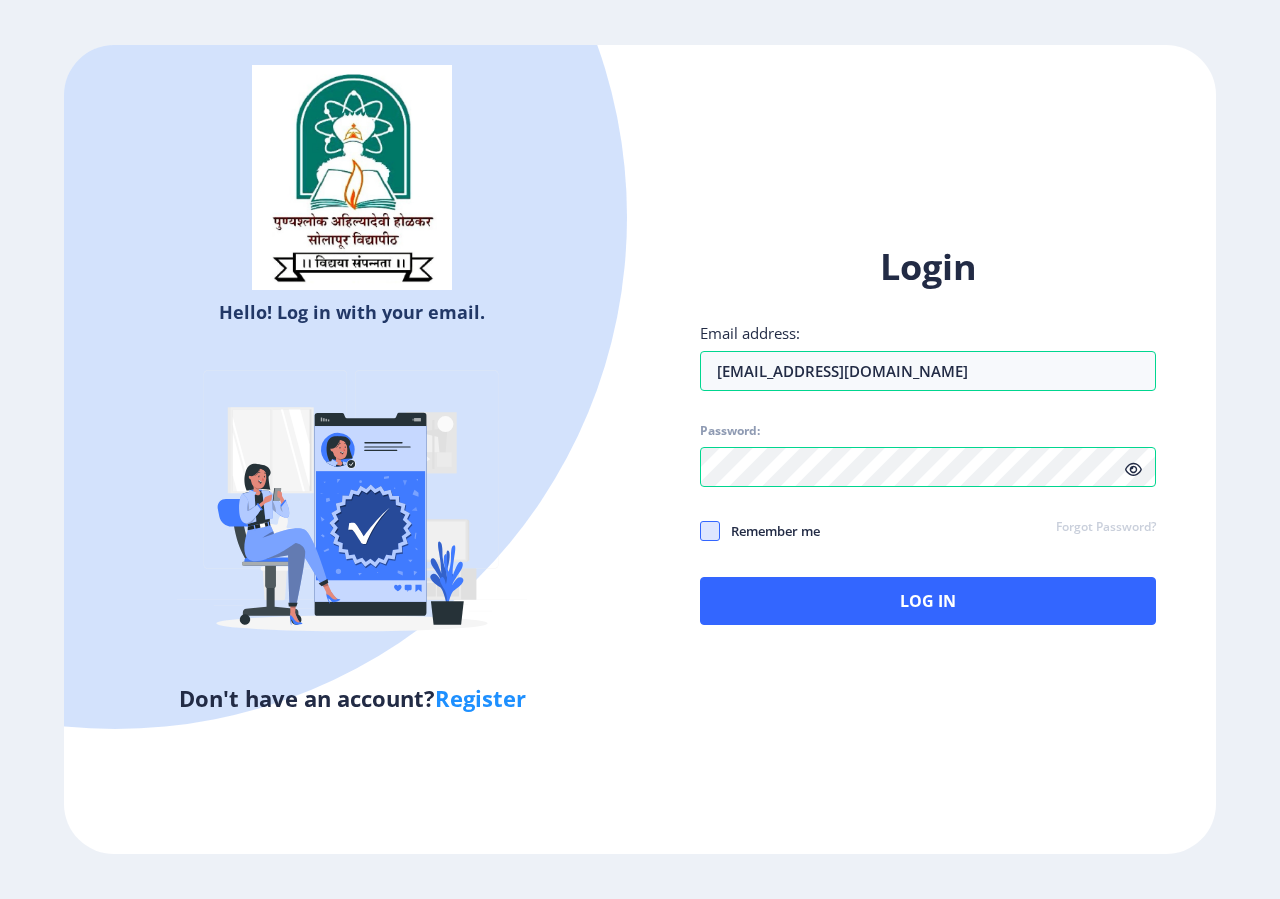 click 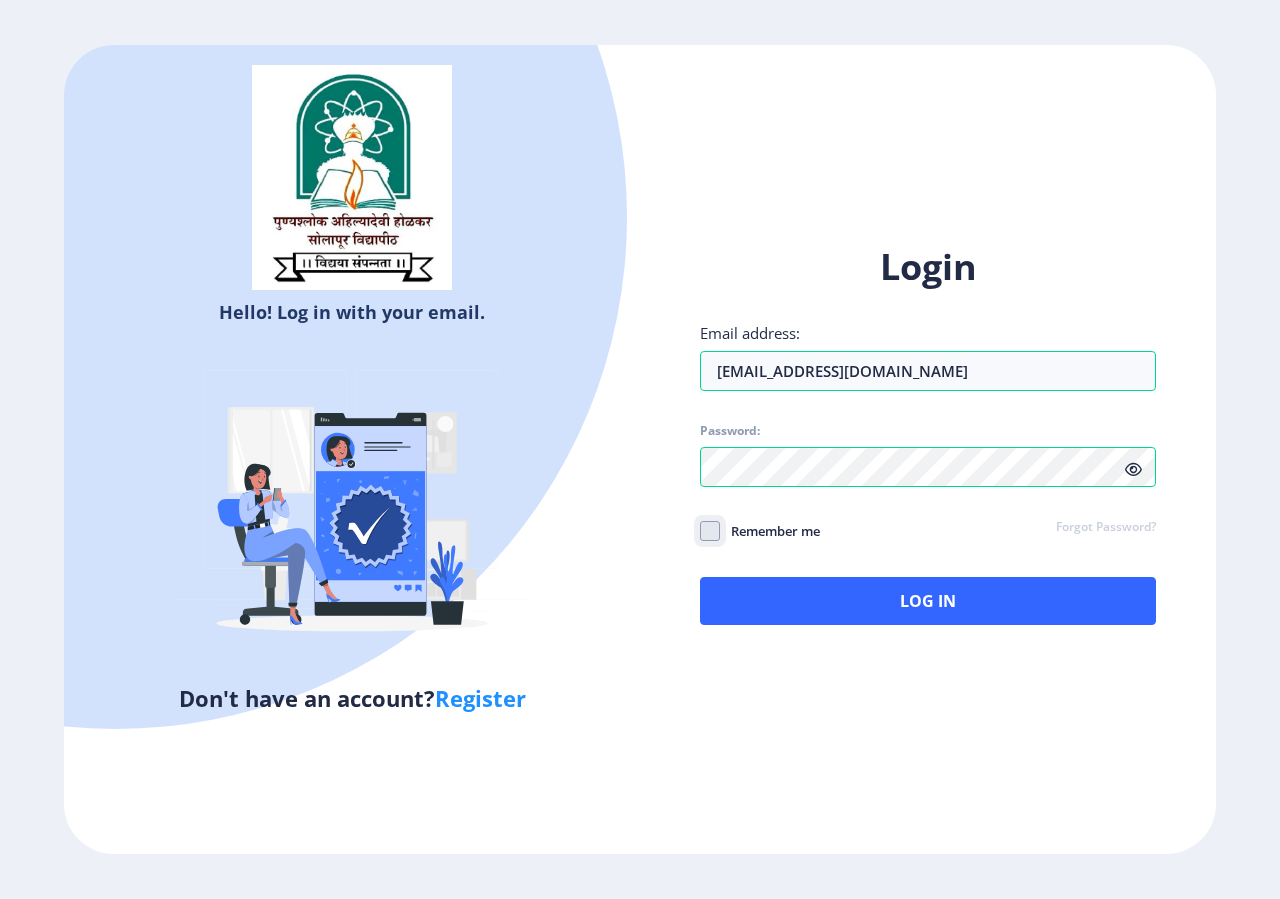 click on "Remember me" 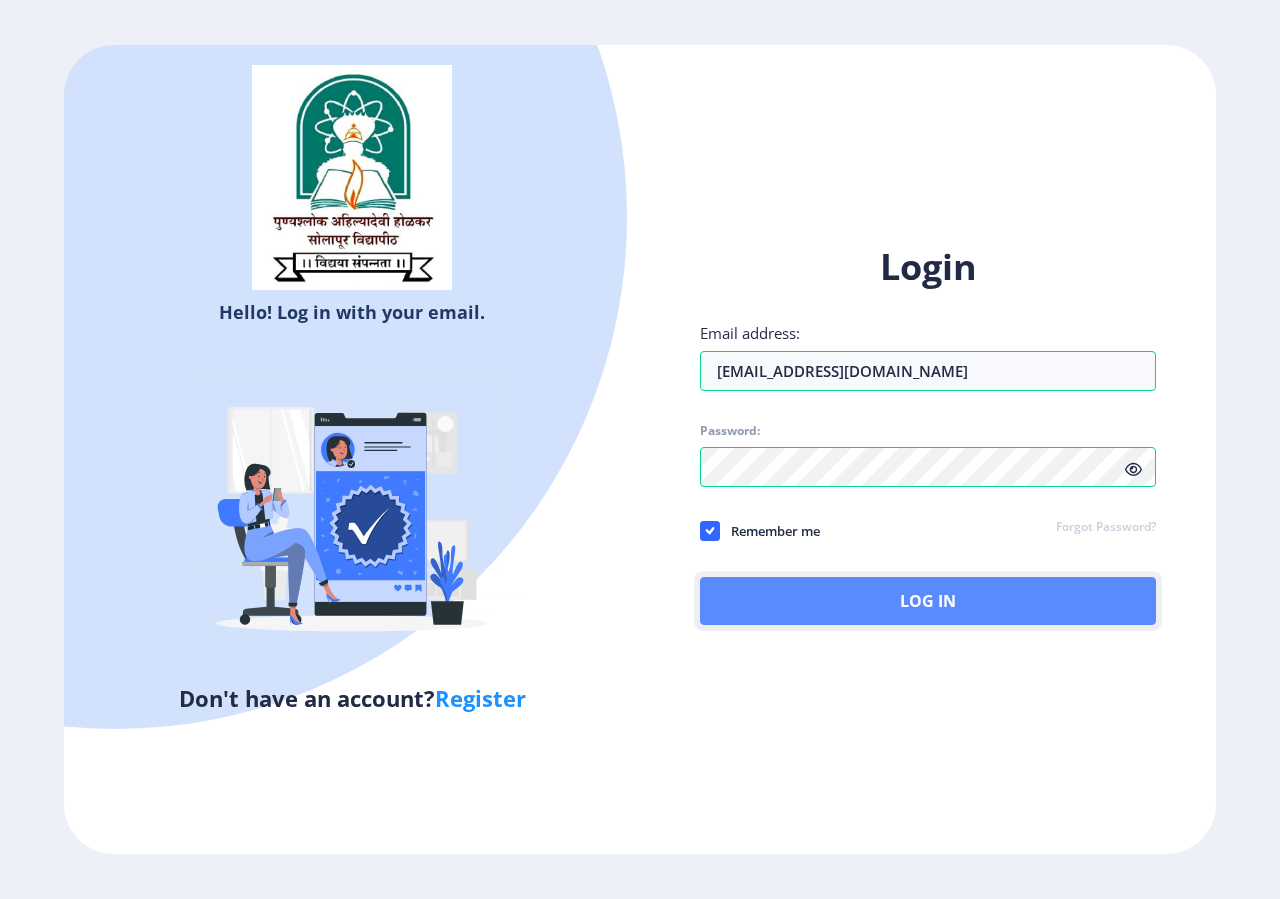 click on "Log In" 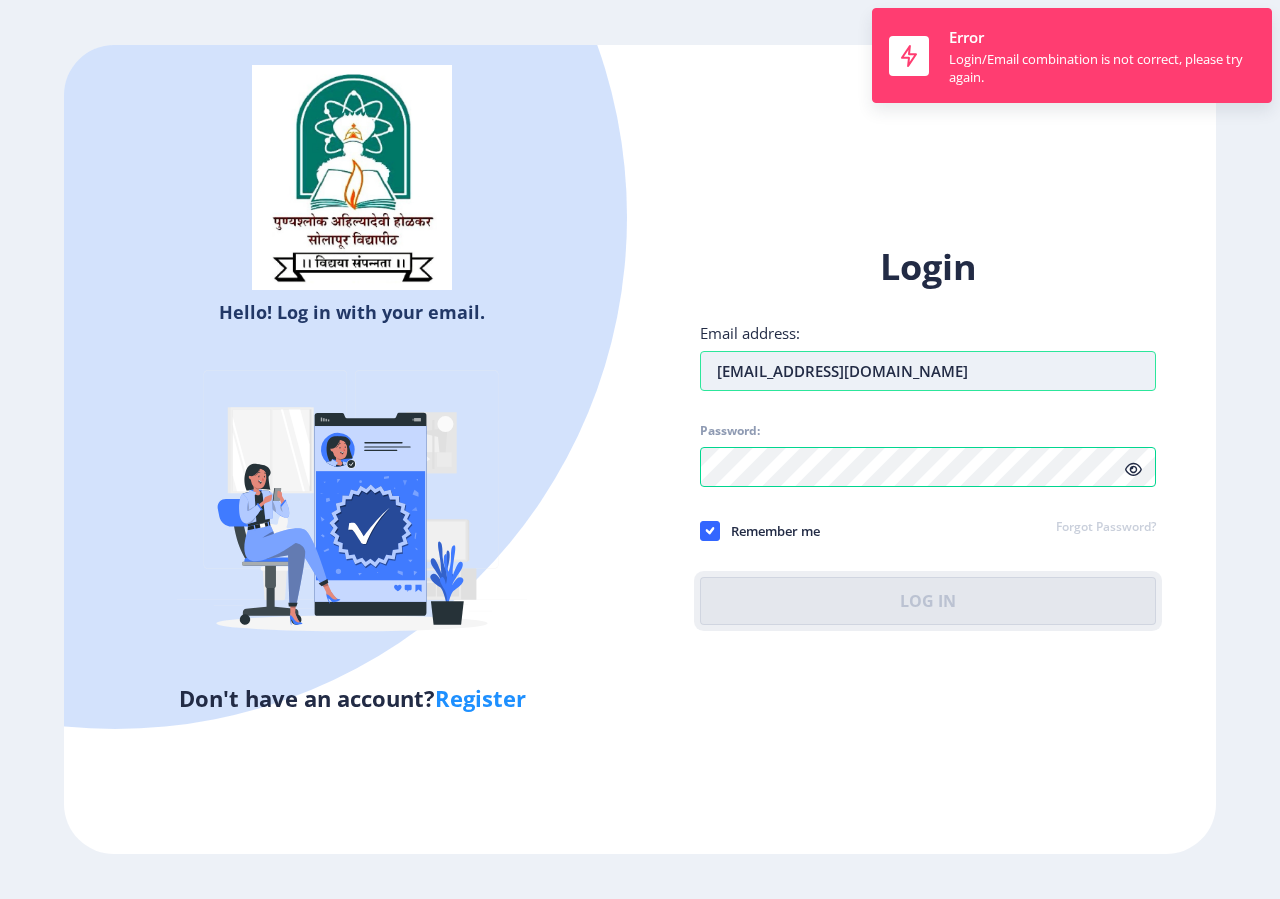drag, startPoint x: 1019, startPoint y: 298, endPoint x: 994, endPoint y: 377, distance: 82.86133 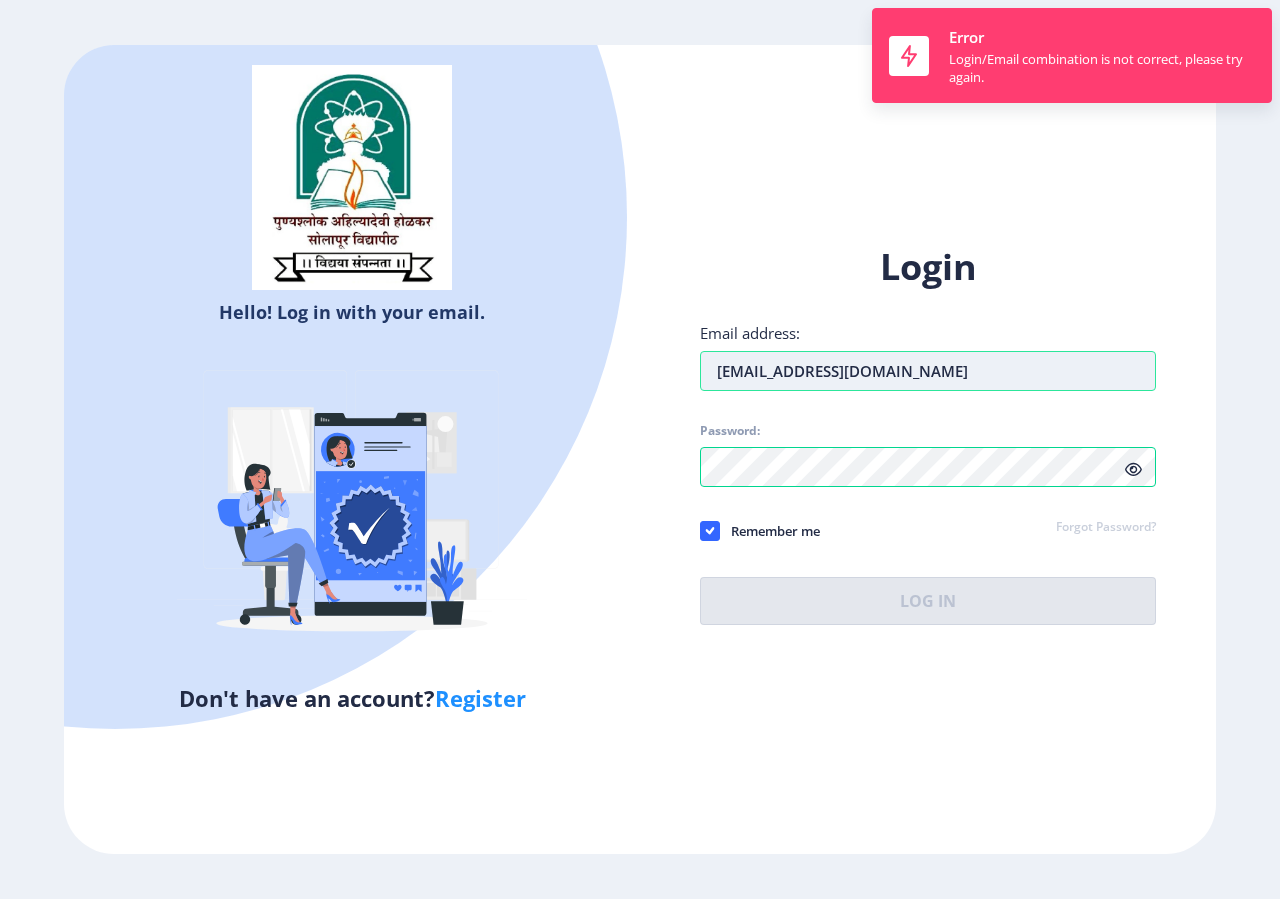 drag, startPoint x: 989, startPoint y: 368, endPoint x: 643, endPoint y: 390, distance: 346.69873 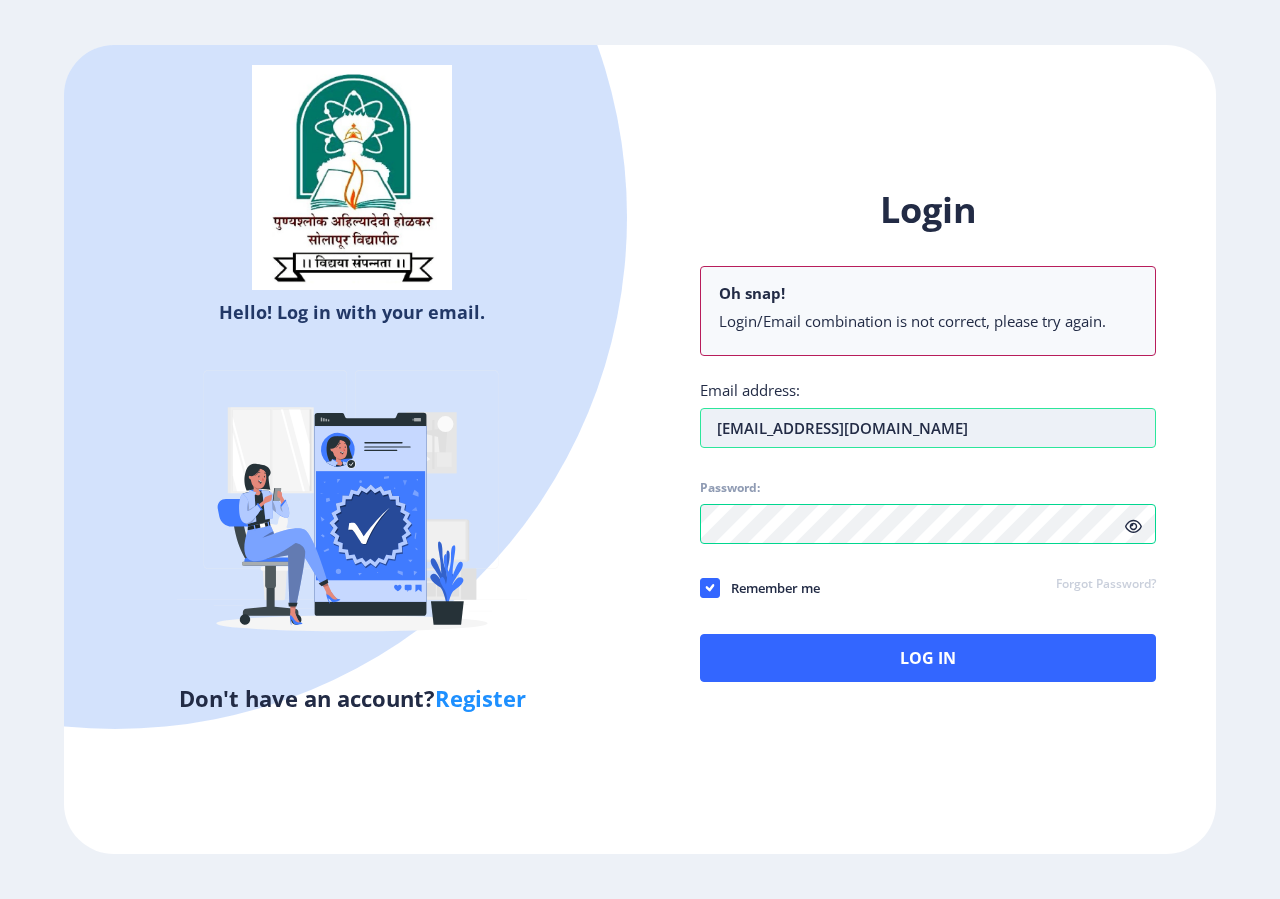 type on "[EMAIL_ADDRESS][DOMAIN_NAME]" 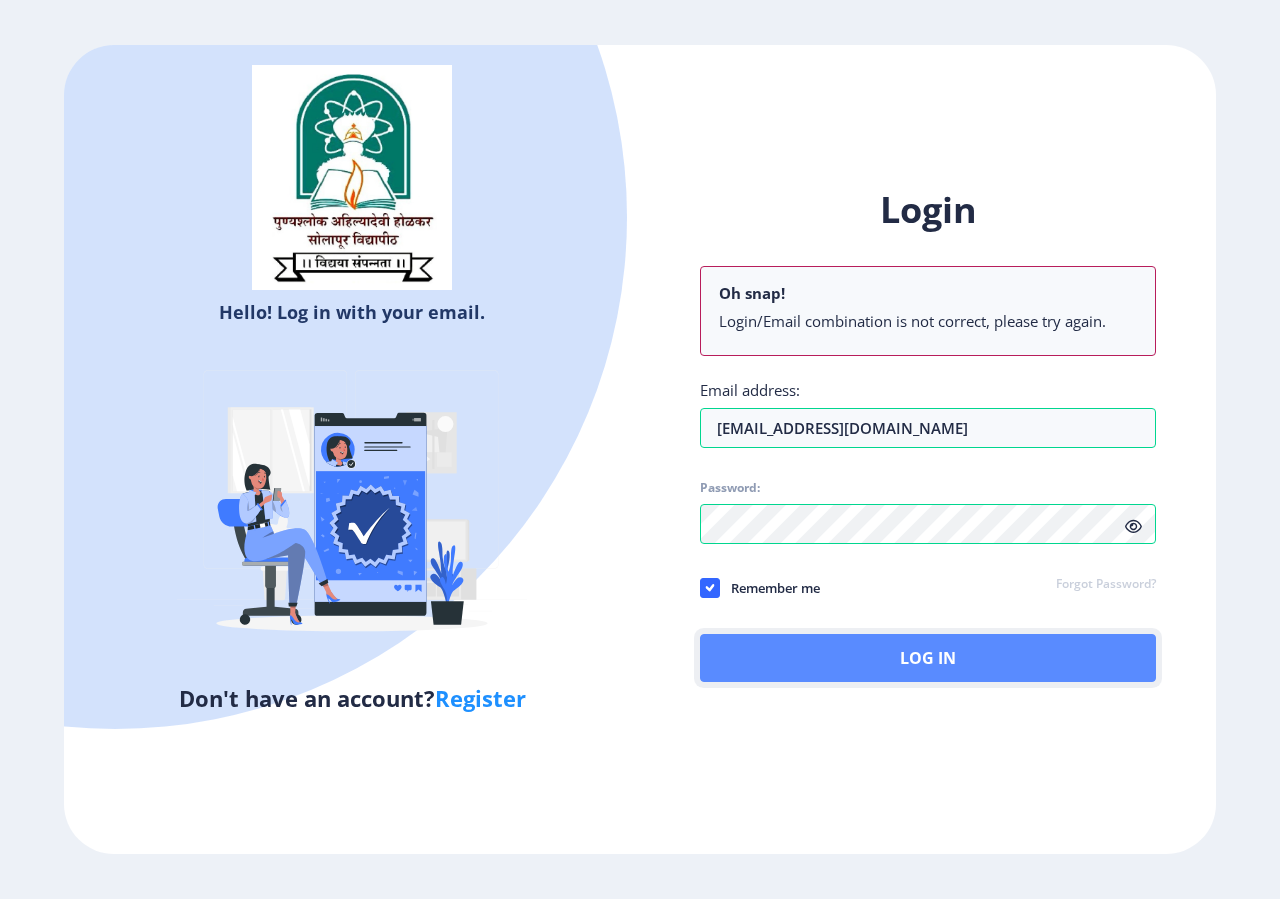click on "Log In" 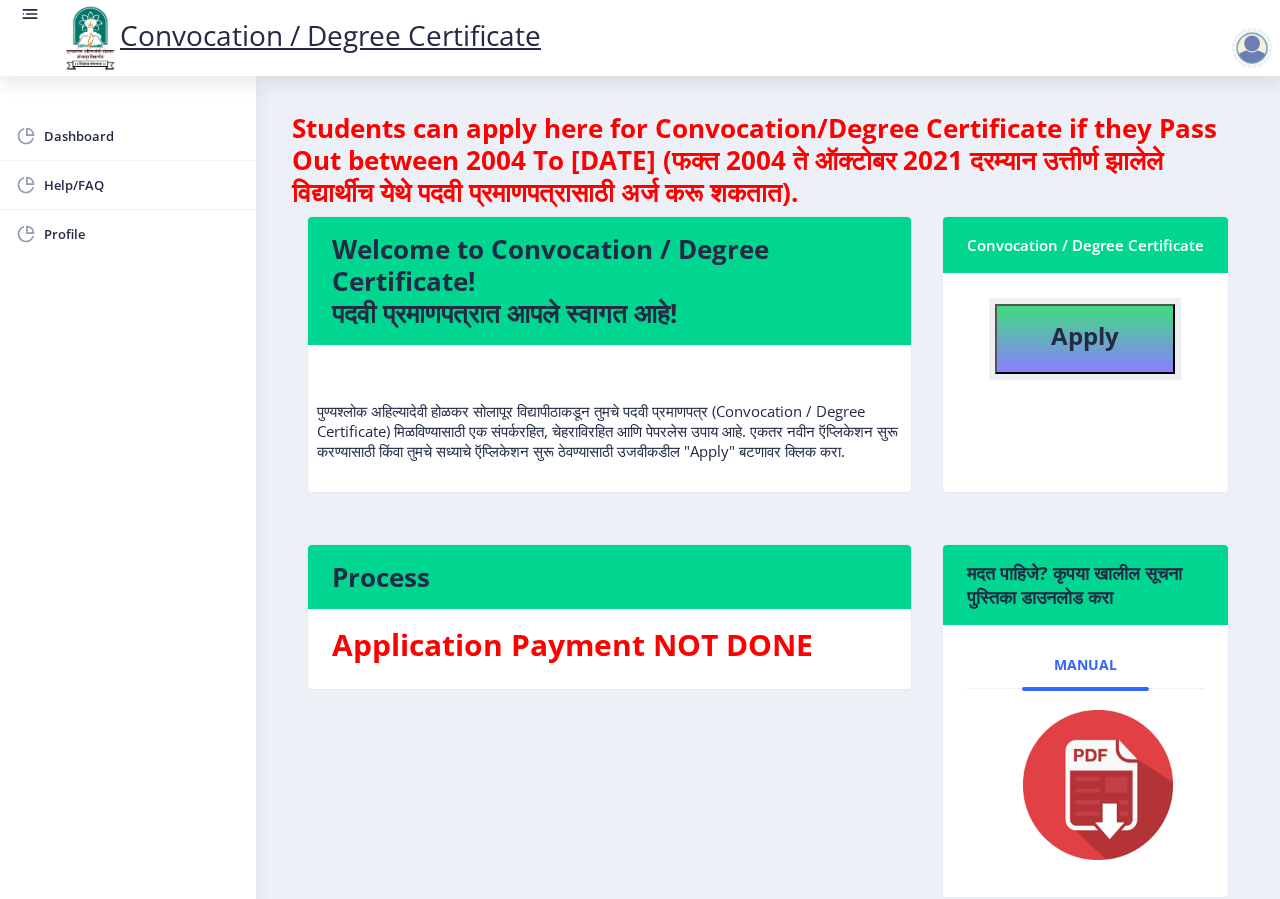 click on "Apply" 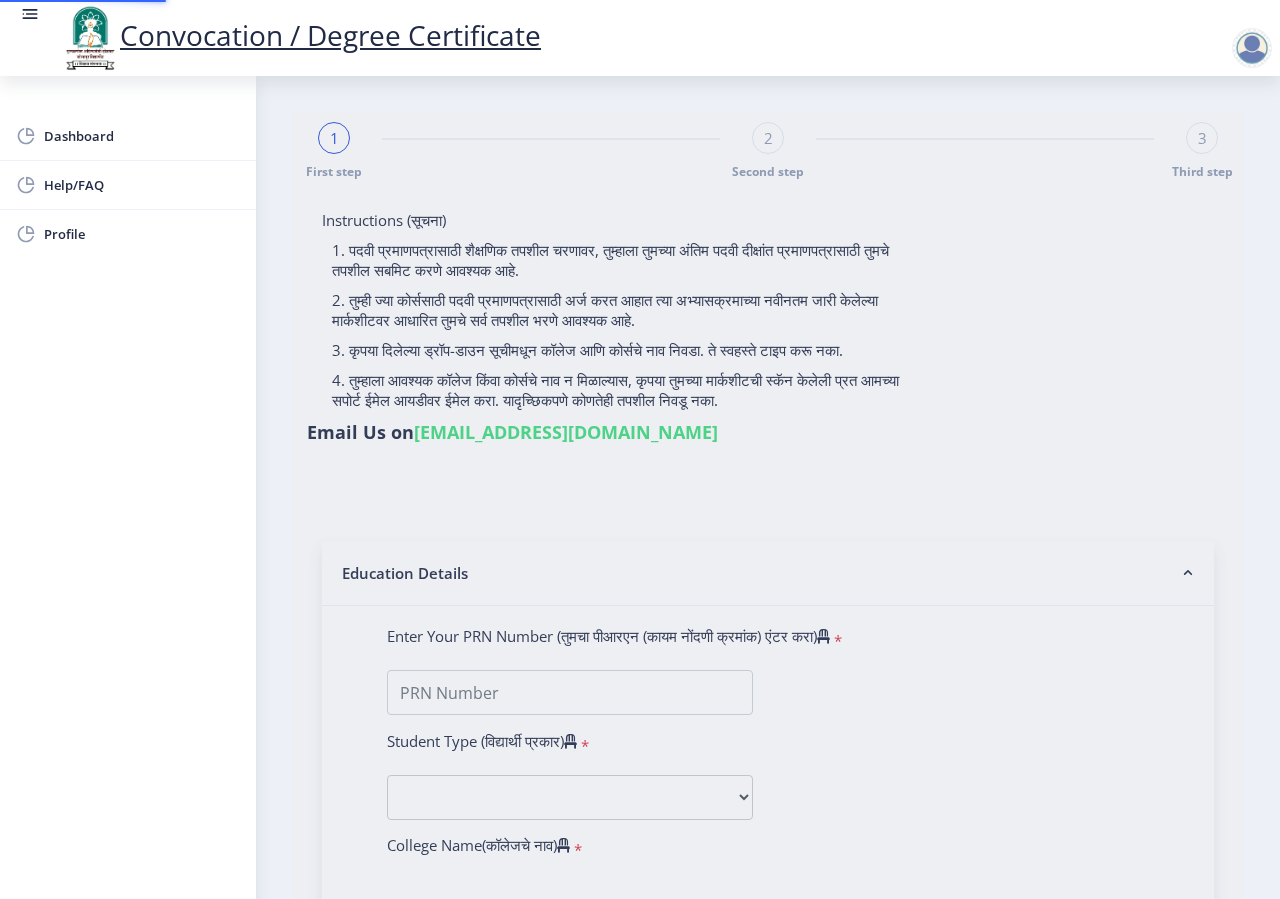 type on "[PERSON_NAME] [PERSON_NAME]" 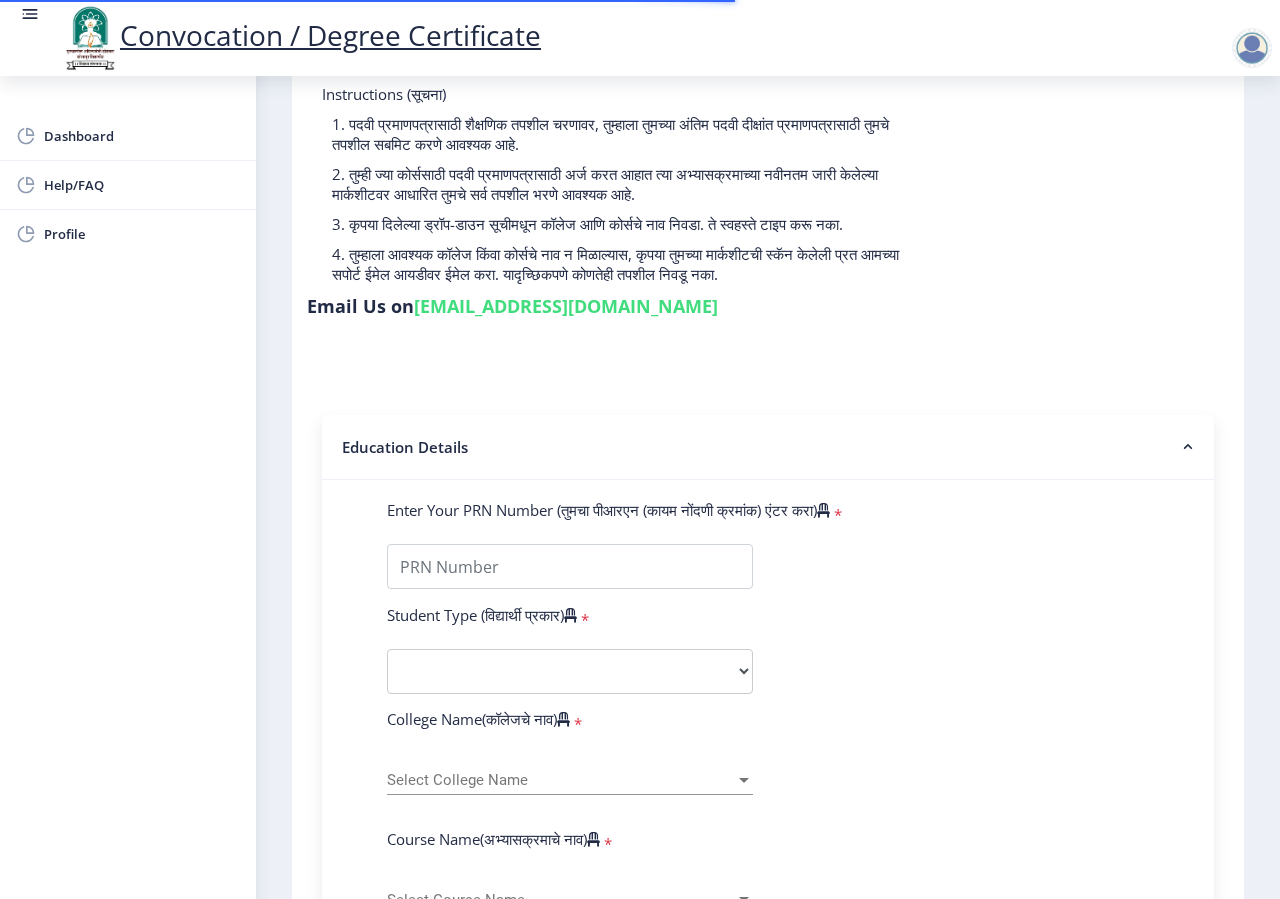 scroll, scrollTop: 252, scrollLeft: 0, axis: vertical 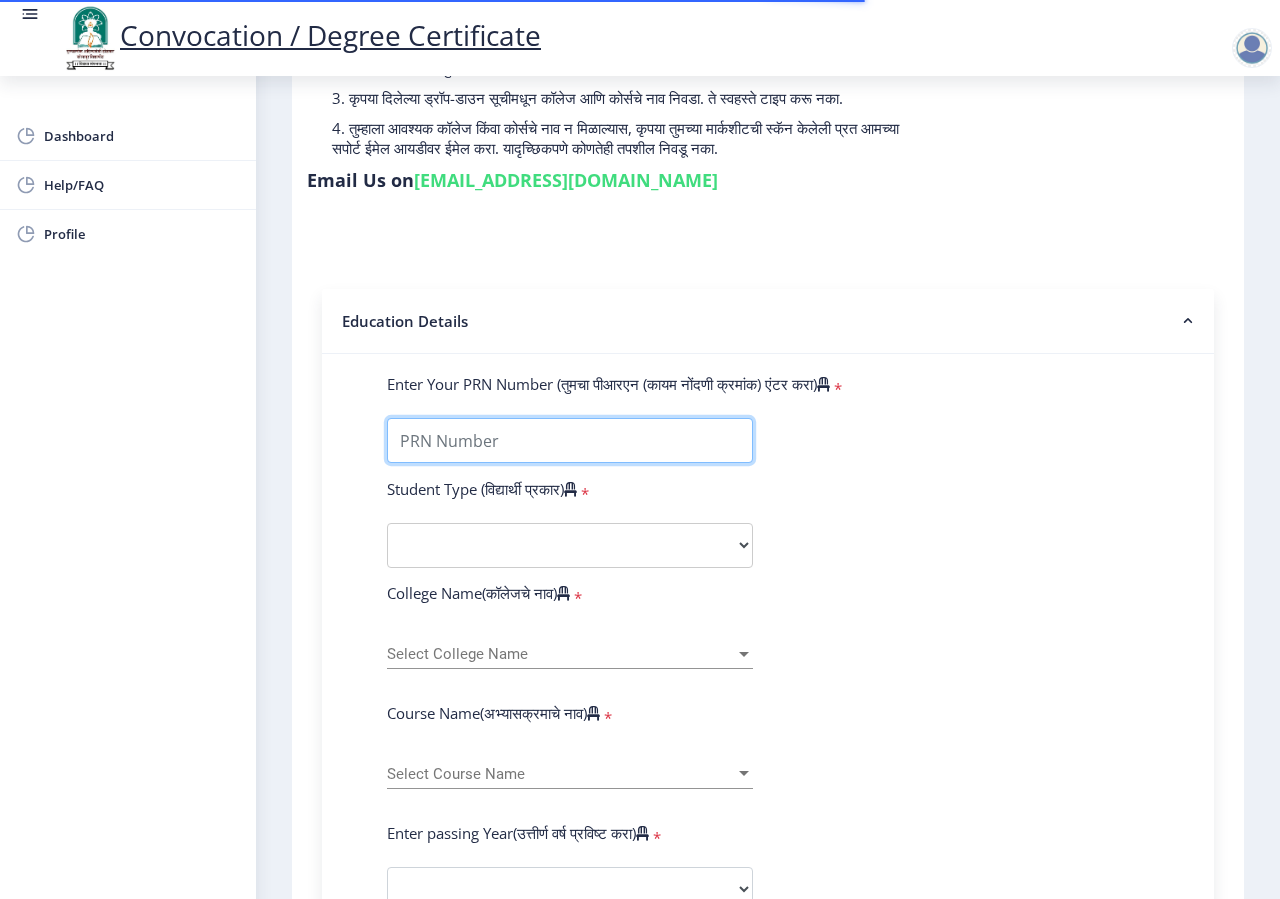 click on "Enter Your PRN Number (तुमचा पीआरएन (कायम नोंदणी क्रमांक) एंटर करा)" at bounding box center (570, 440) 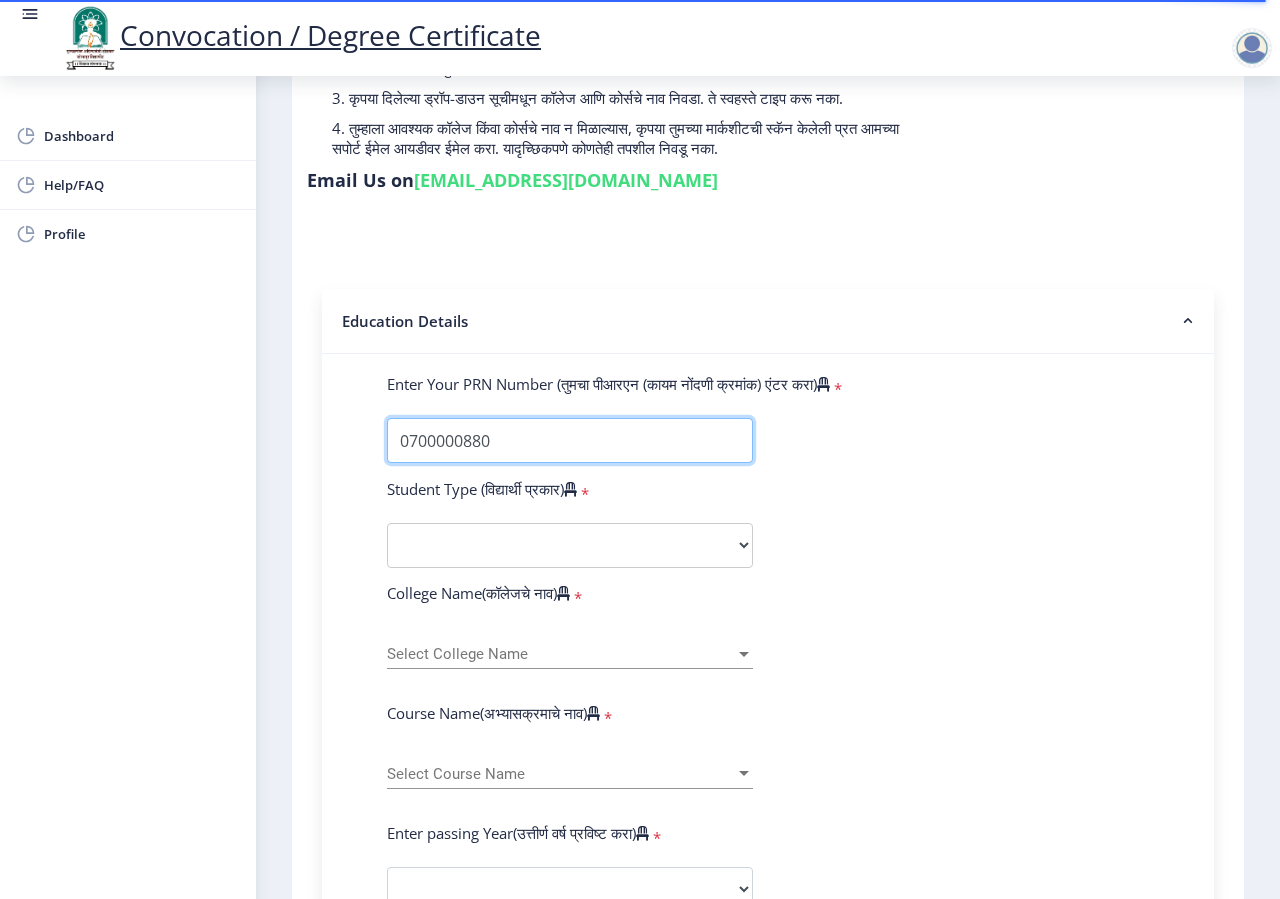 type on "0700000880" 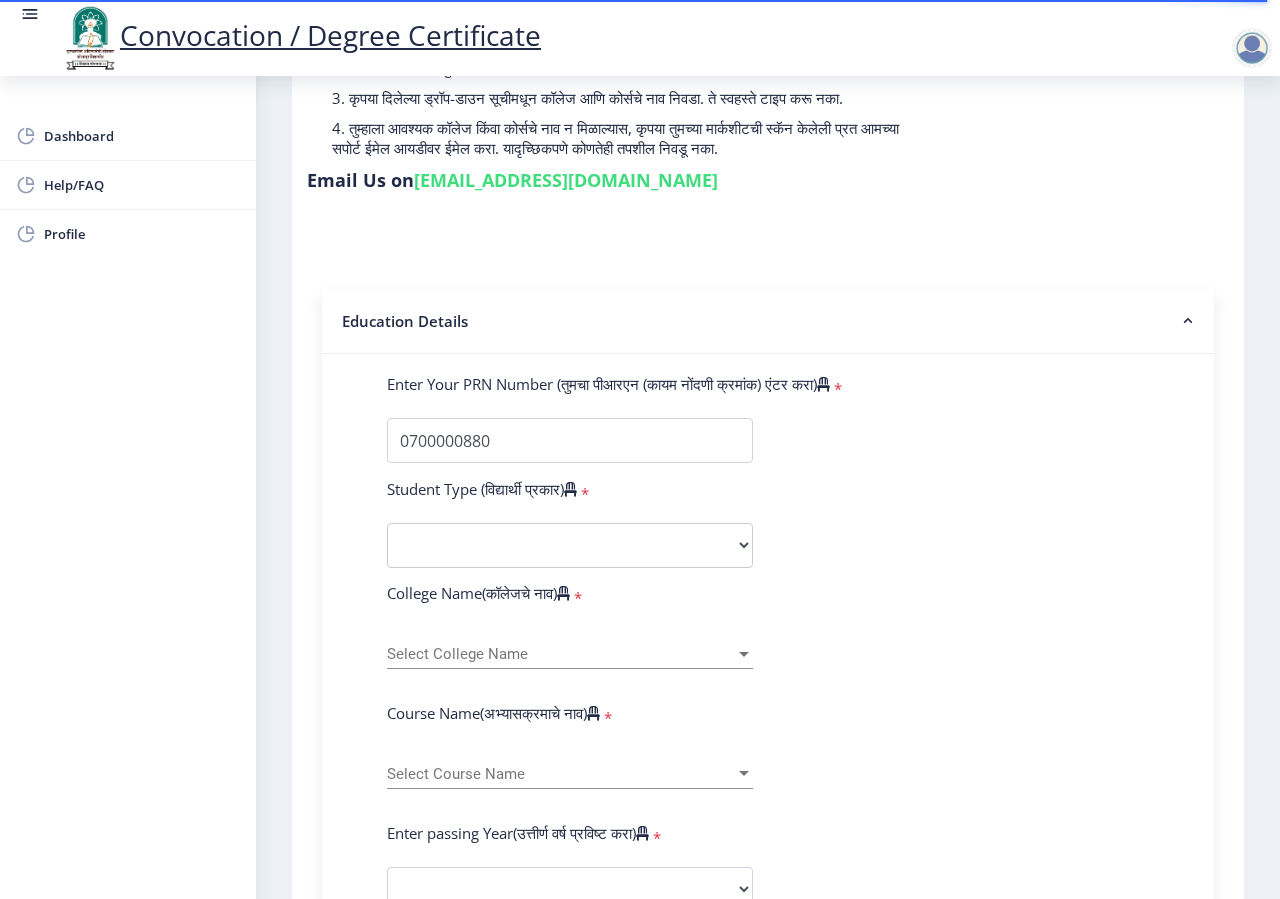 click on "Enter Your PRN Number (तुमचा पीआरएन (कायम नोंदणी क्रमांक) एंटर करा)   * Student Type (विद्यार्थी प्रकार)    * Select Student Type Regular External College Name(कॉलेजचे नाव)   * Select College Name Select College Name Course Name(अभ्यासक्रमाचे नाव)   * Select Course Name Select Course Name Enter passing Year(उत्तीर्ण वर्ष प्रविष्ट करा)   *  2025   2024   2023   2022   2021   2020   2019   2018   2017   2016   2015   2014   2013   2012   2011   2010   2009   2008   2007   2006   2005   2004   2003   2002   2001   2000   1999   1998   1997   1996   1995   1994   1993   1992   1991   1990   1989   1988   1987   1986   1985   1984   1983   1982   1981   1980   1979   1978   1977   1976  Enter Passing Month(उत्तीर्ण महिना प्रविष्ट करा)   * Enter Passing Month" 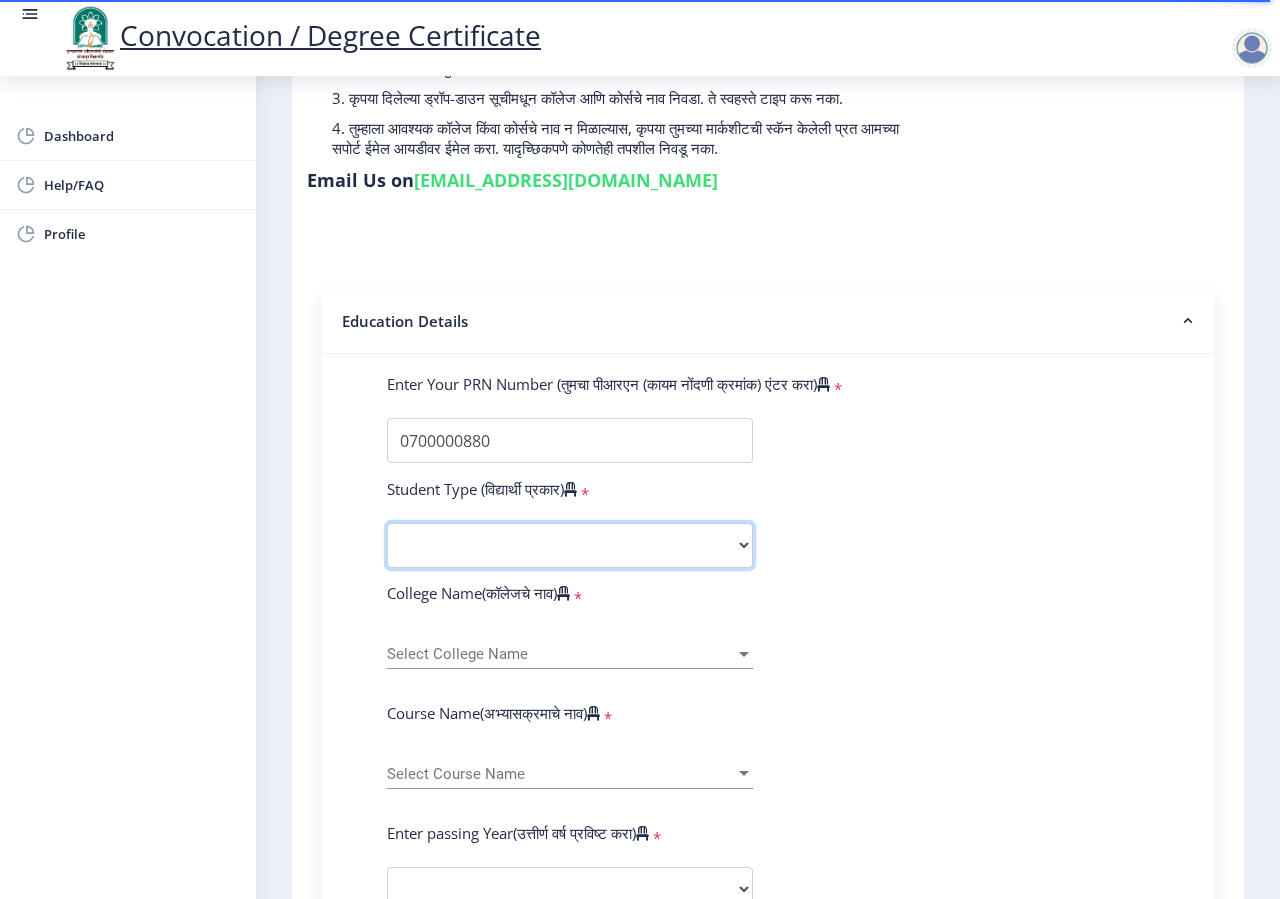 click on "Select Student Type Regular External" at bounding box center (570, 545) 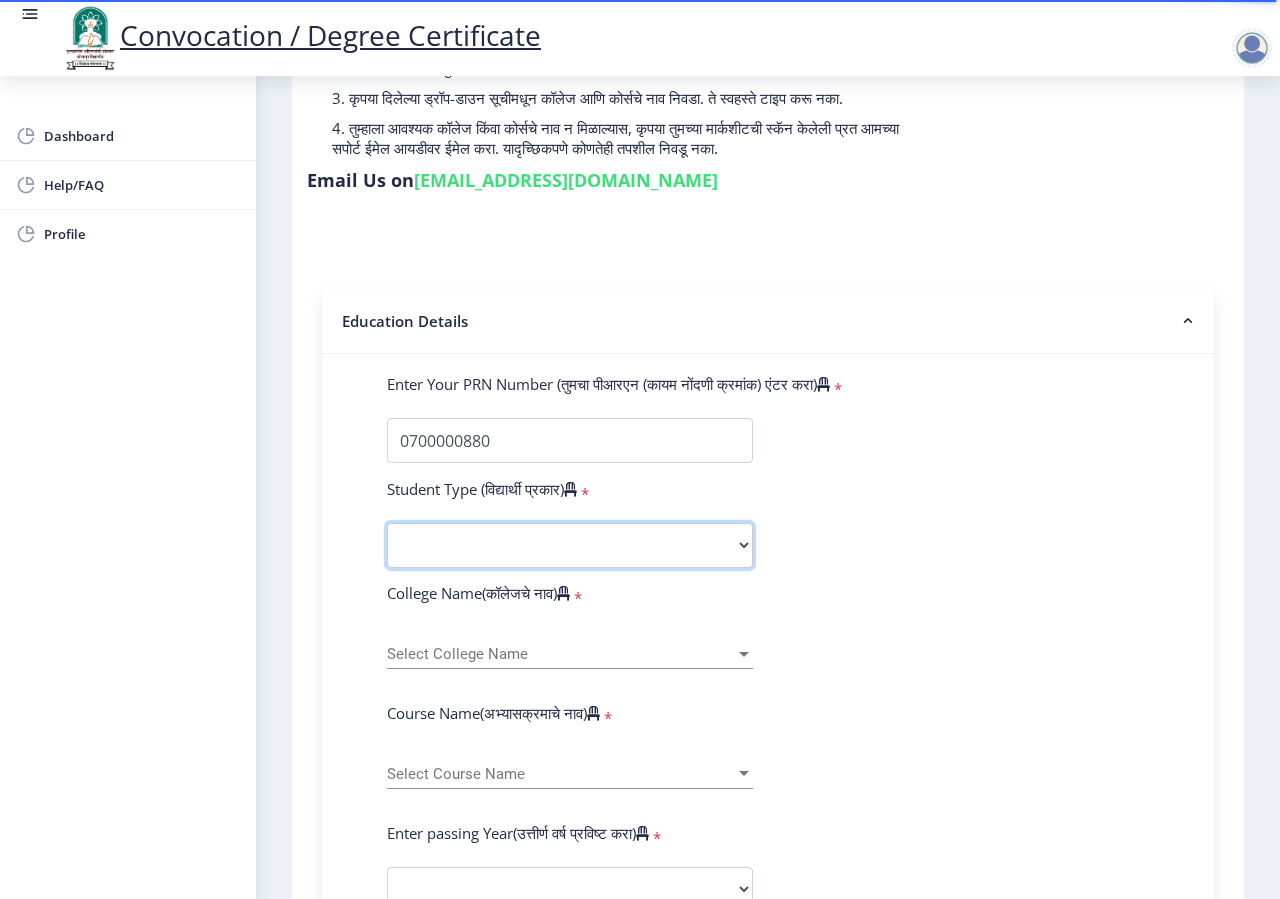 select on "Regular" 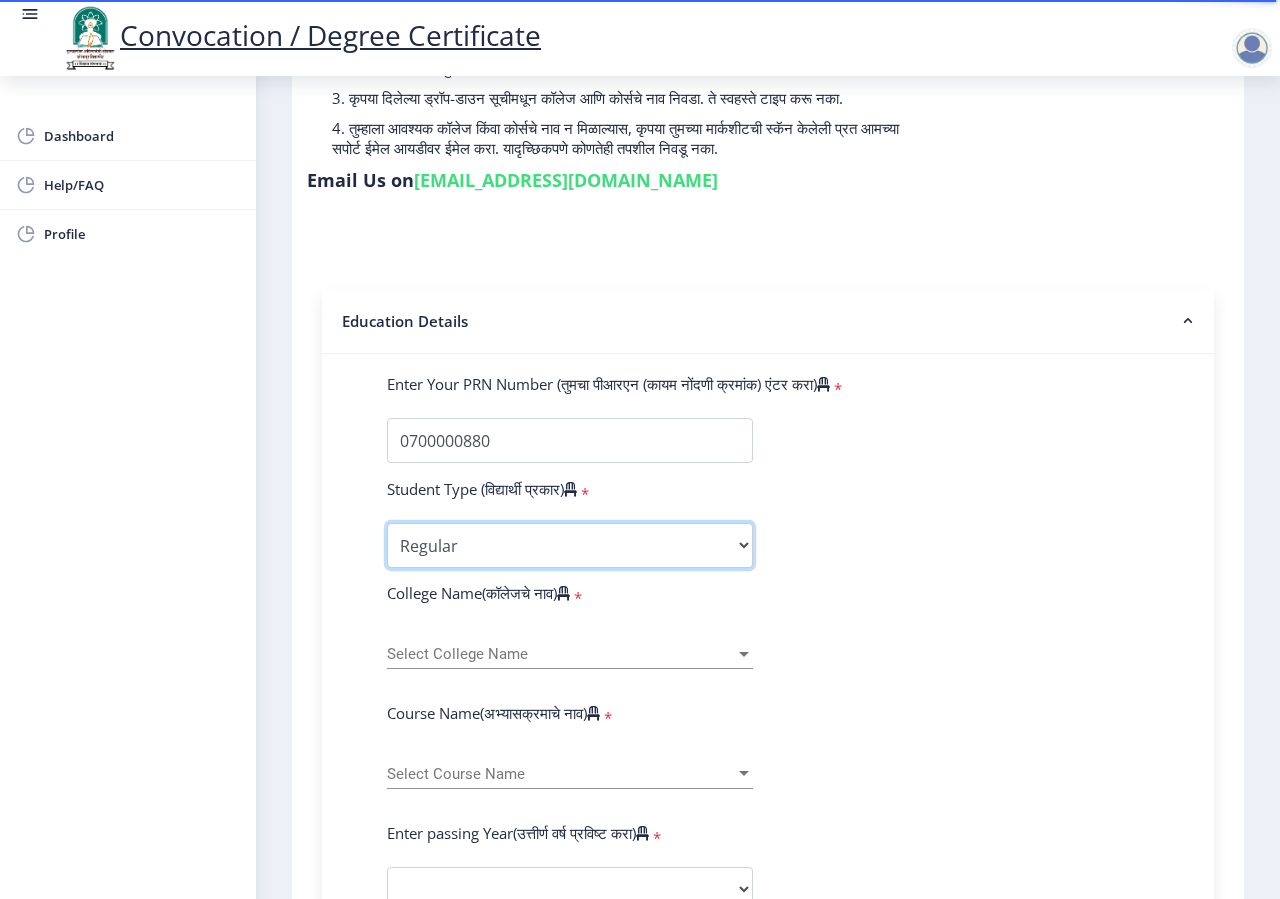 click on "Regular" at bounding box center (0, 0) 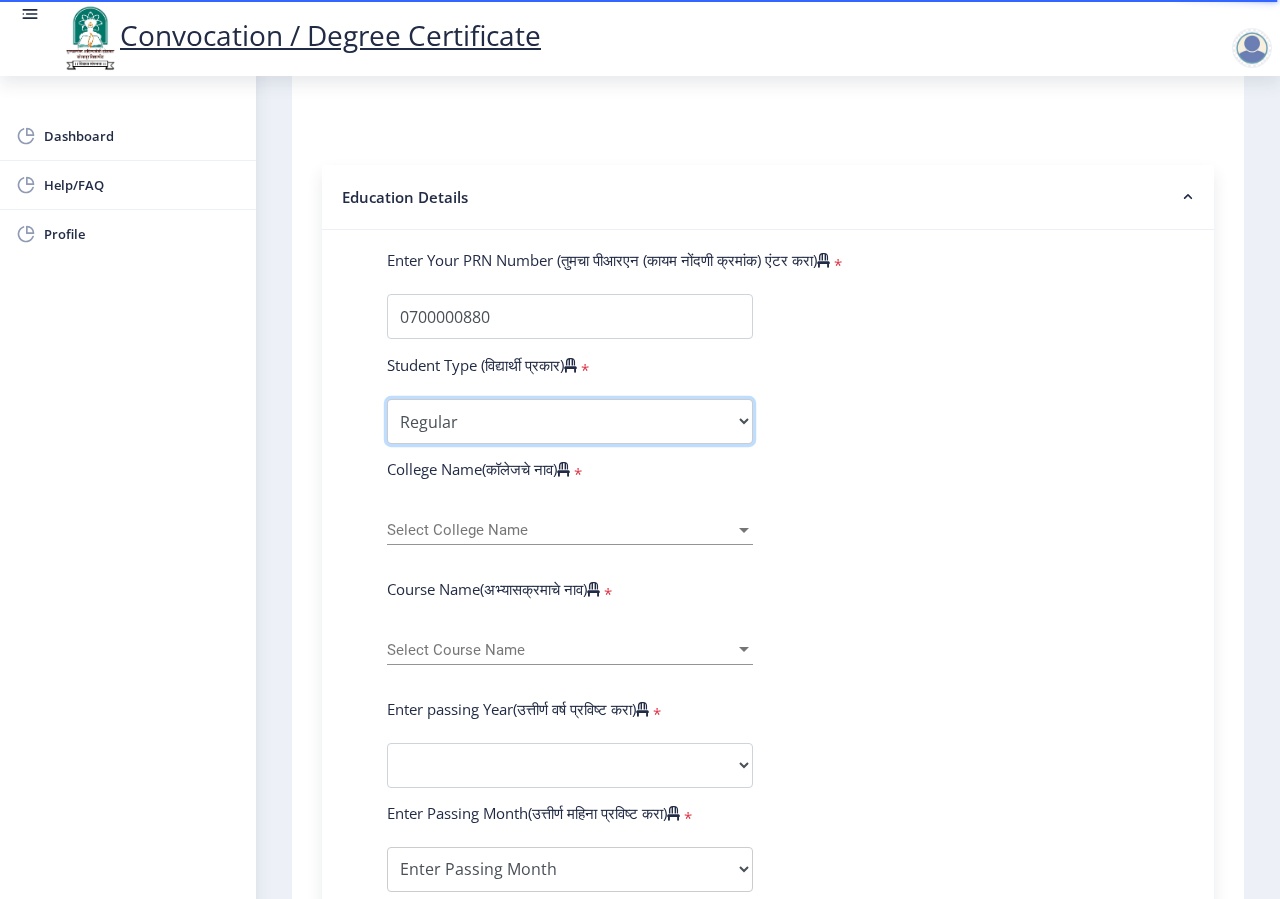 scroll, scrollTop: 504, scrollLeft: 0, axis: vertical 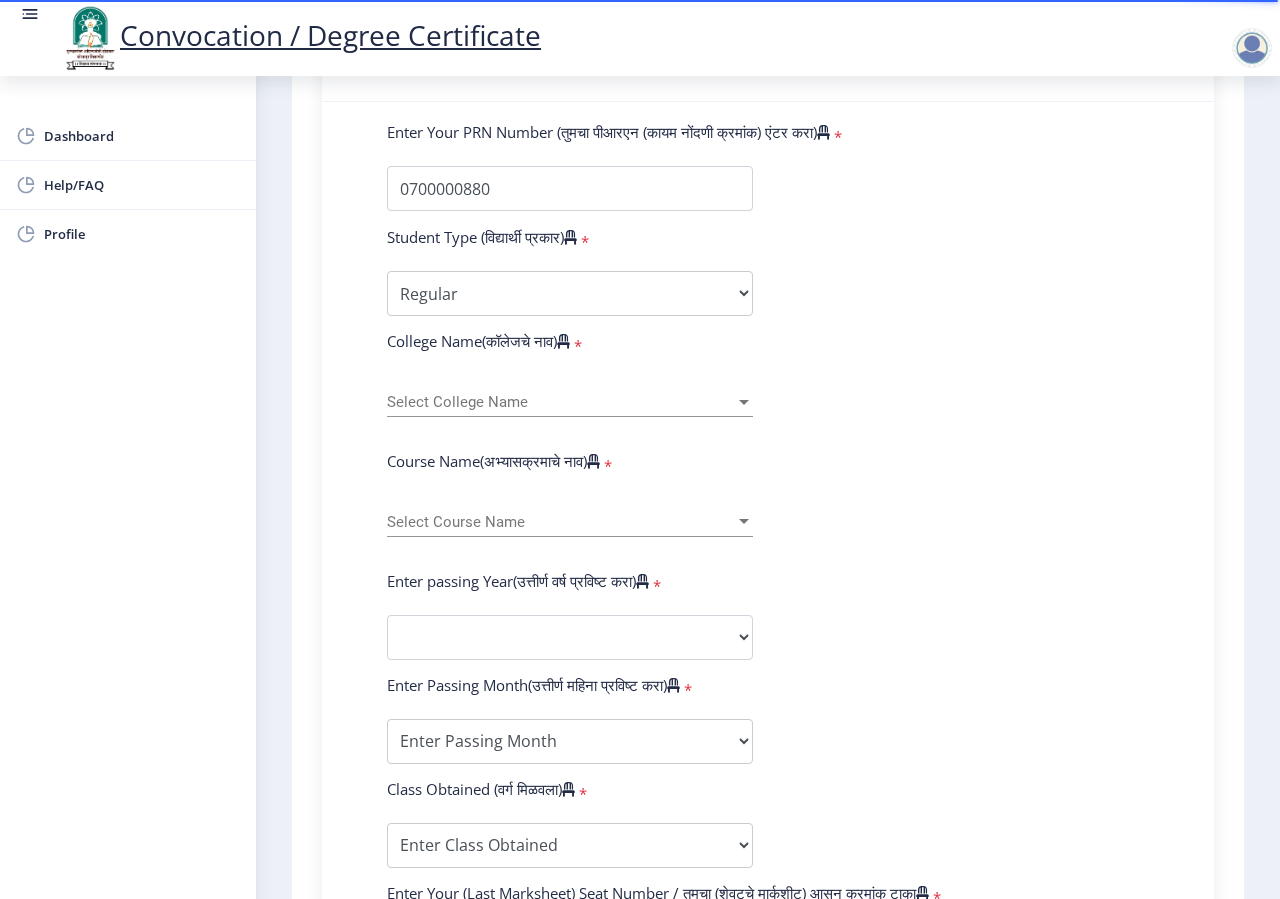 click on "Select College Name" at bounding box center (561, 402) 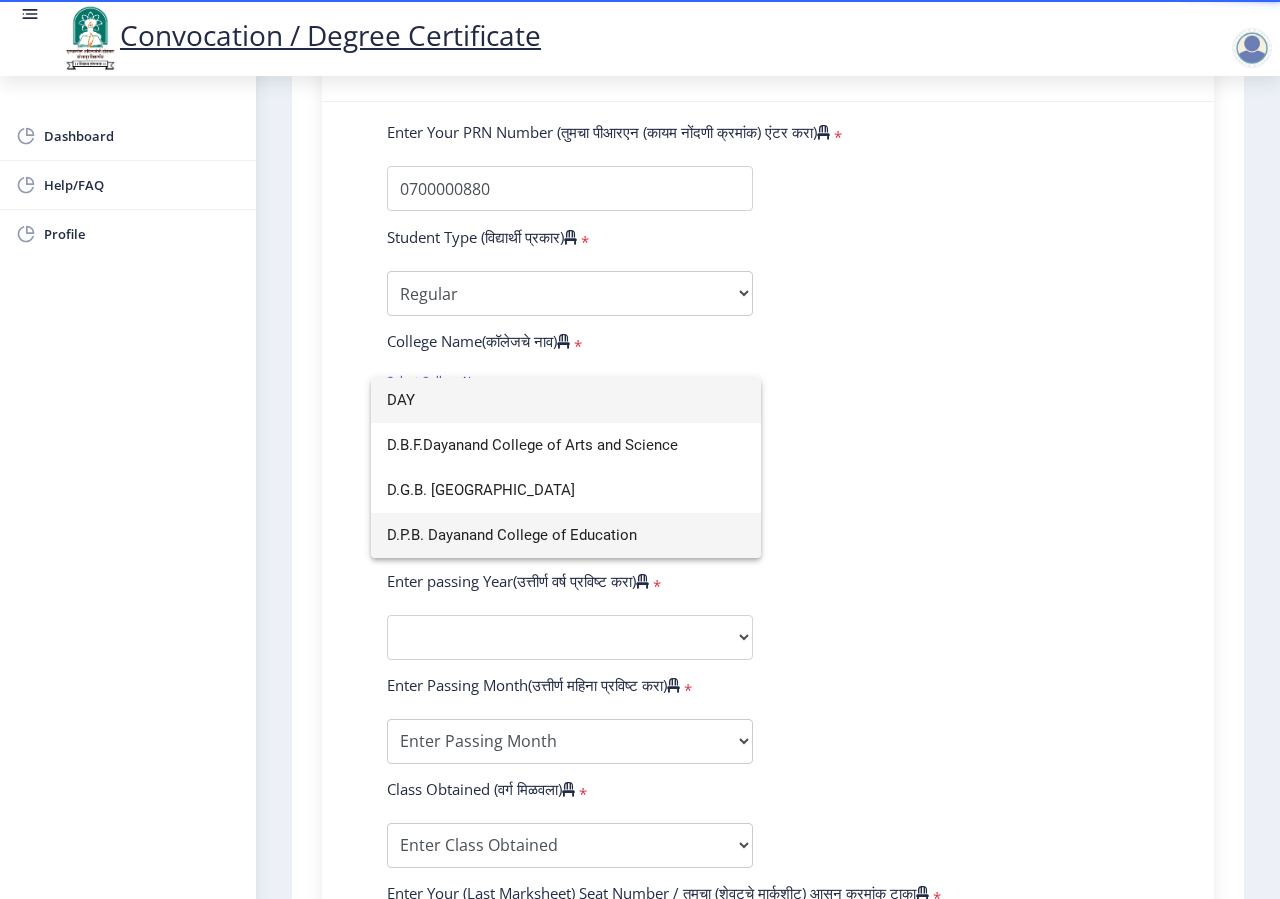 type on "DAY" 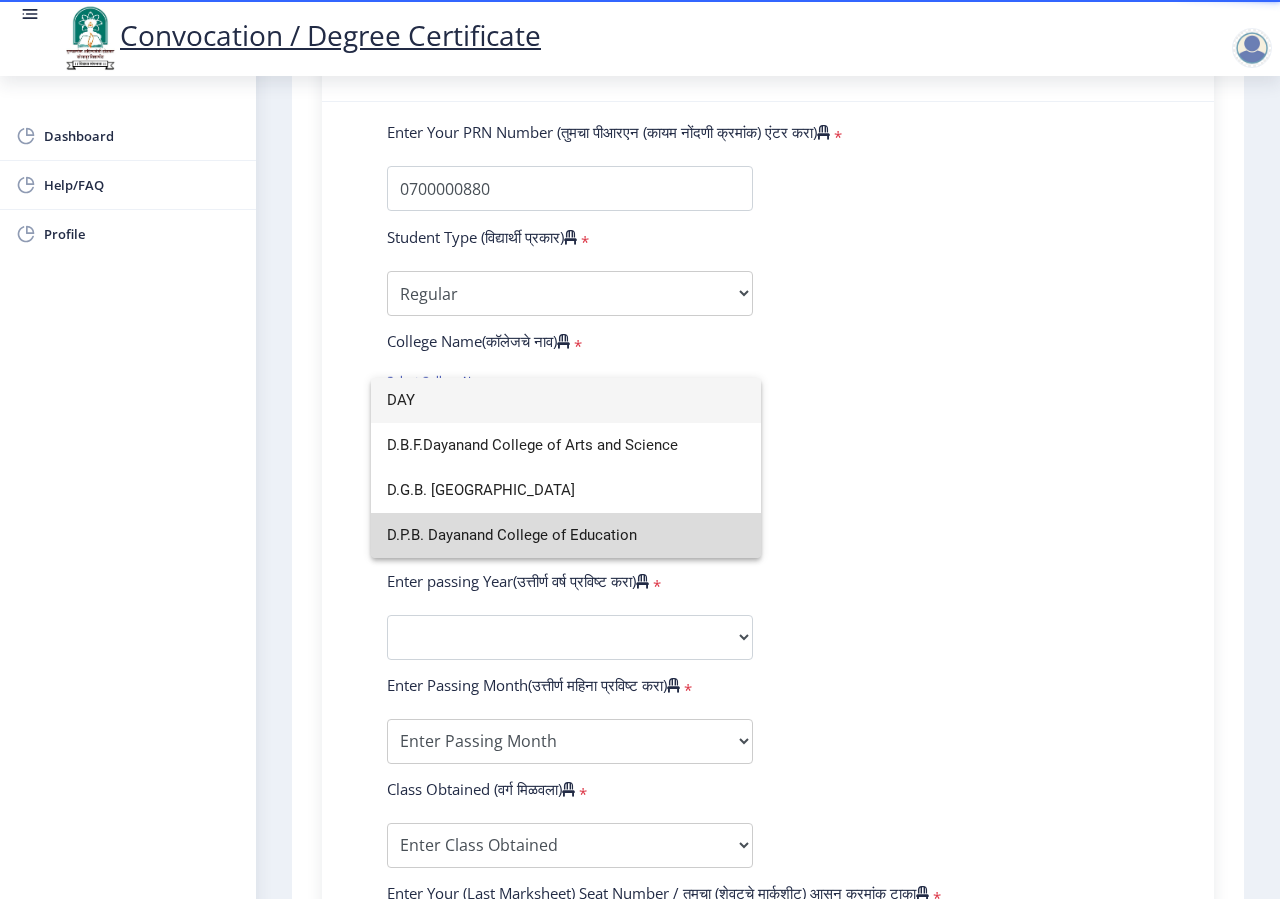 click on "D.P.B. Dayanand College of Education" at bounding box center [566, 535] 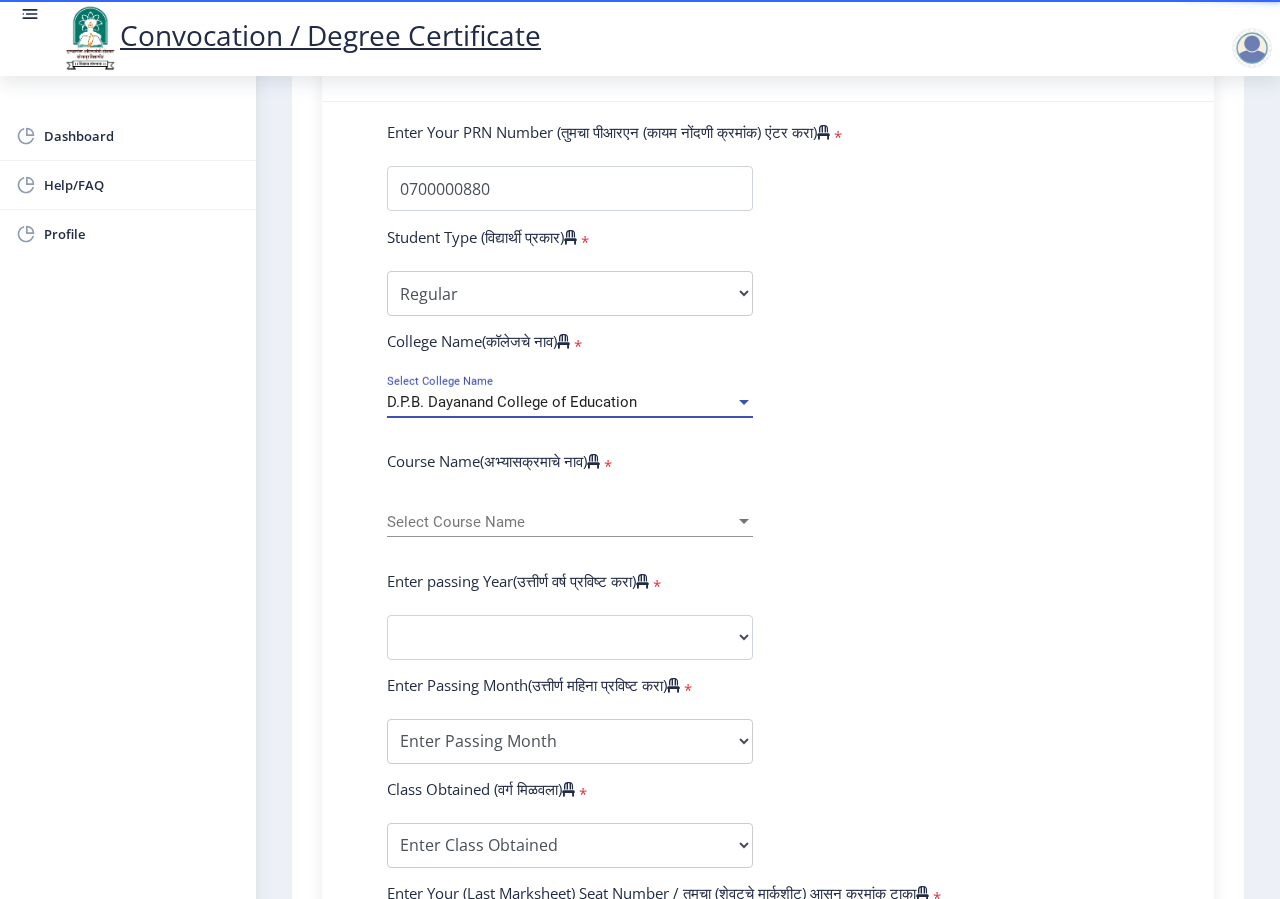 click on "Course Name(अभ्यासक्रमाचे नाव)" 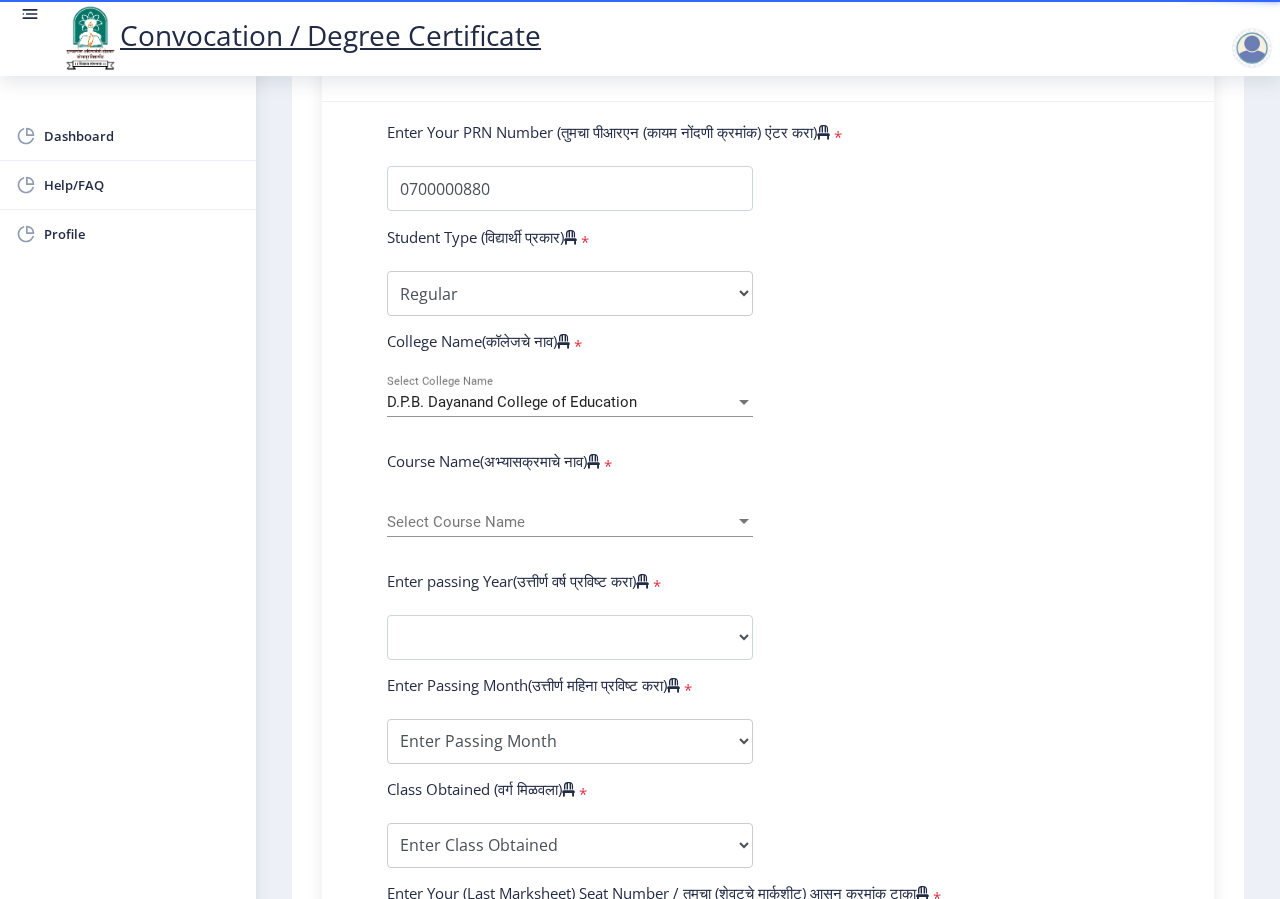 click on "*" 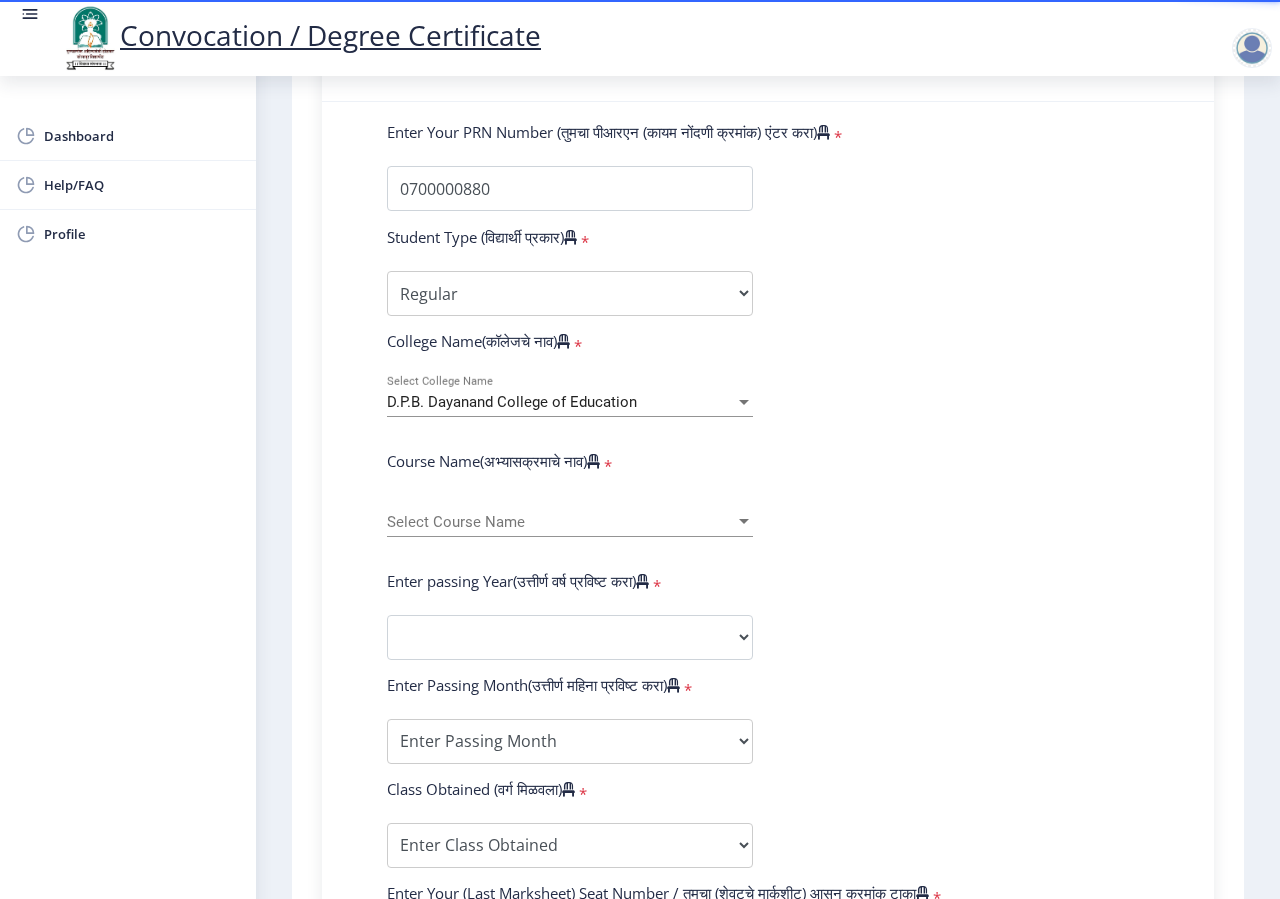 click 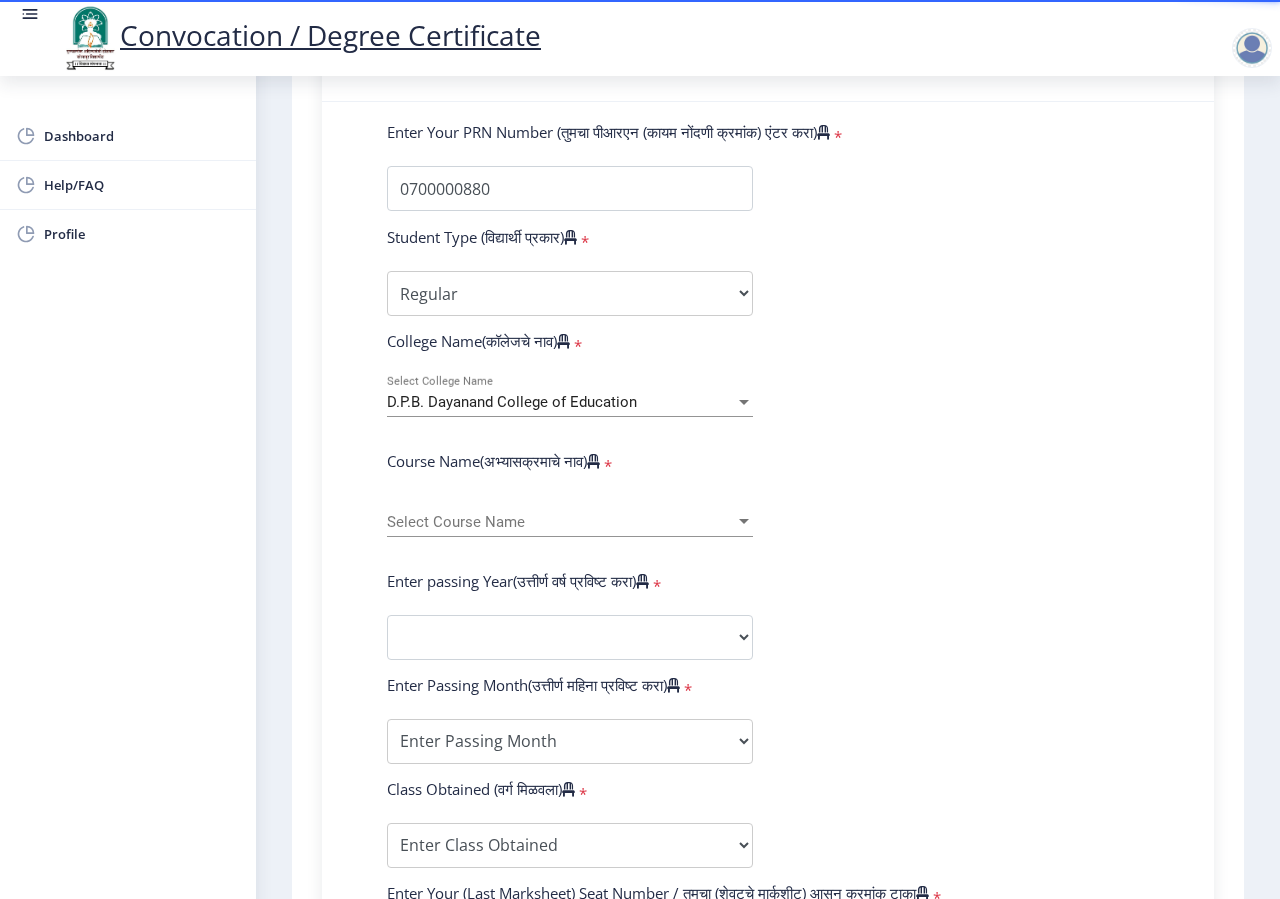 drag, startPoint x: 603, startPoint y: 536, endPoint x: 603, endPoint y: 524, distance: 12 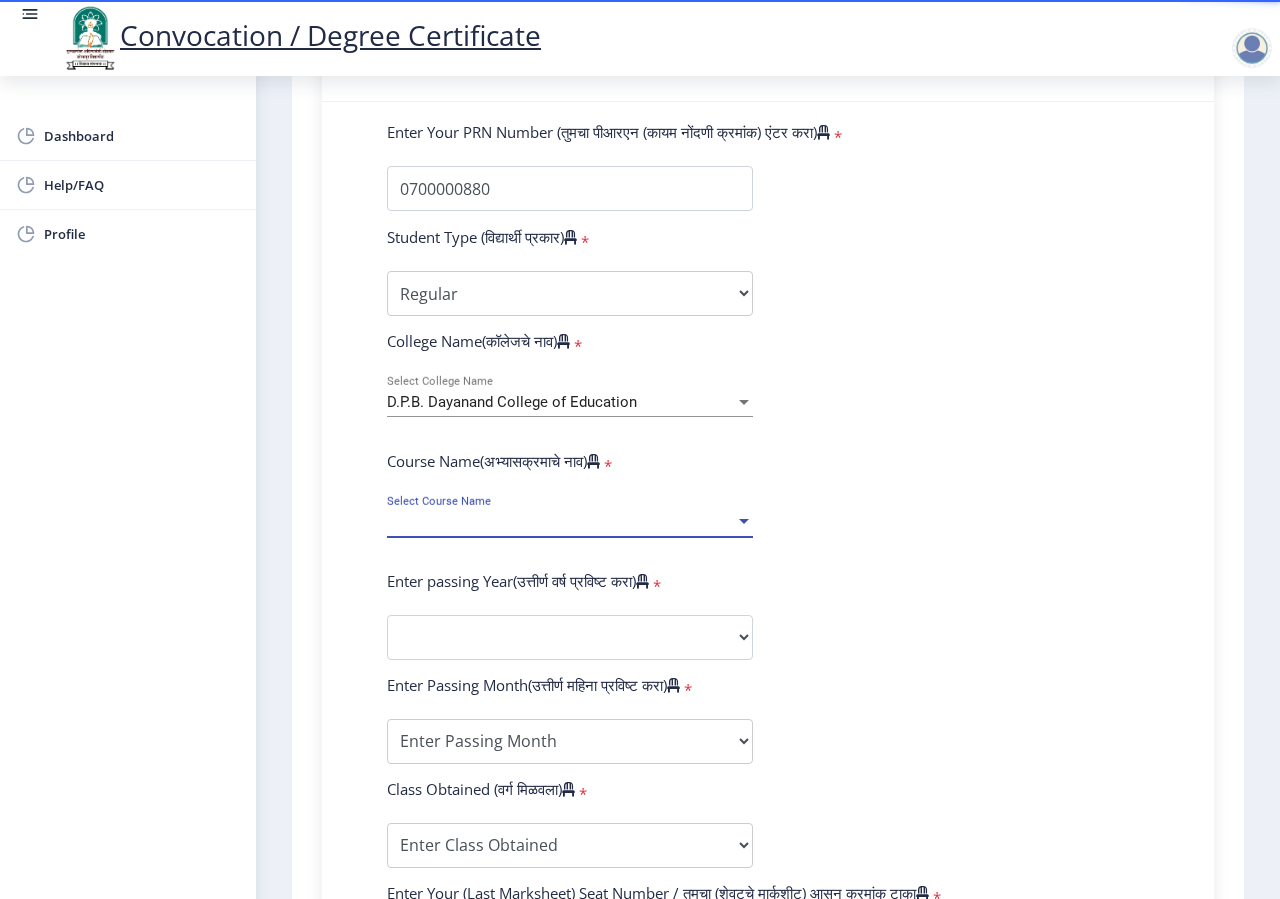 click on "Select Course Name" at bounding box center (561, 522) 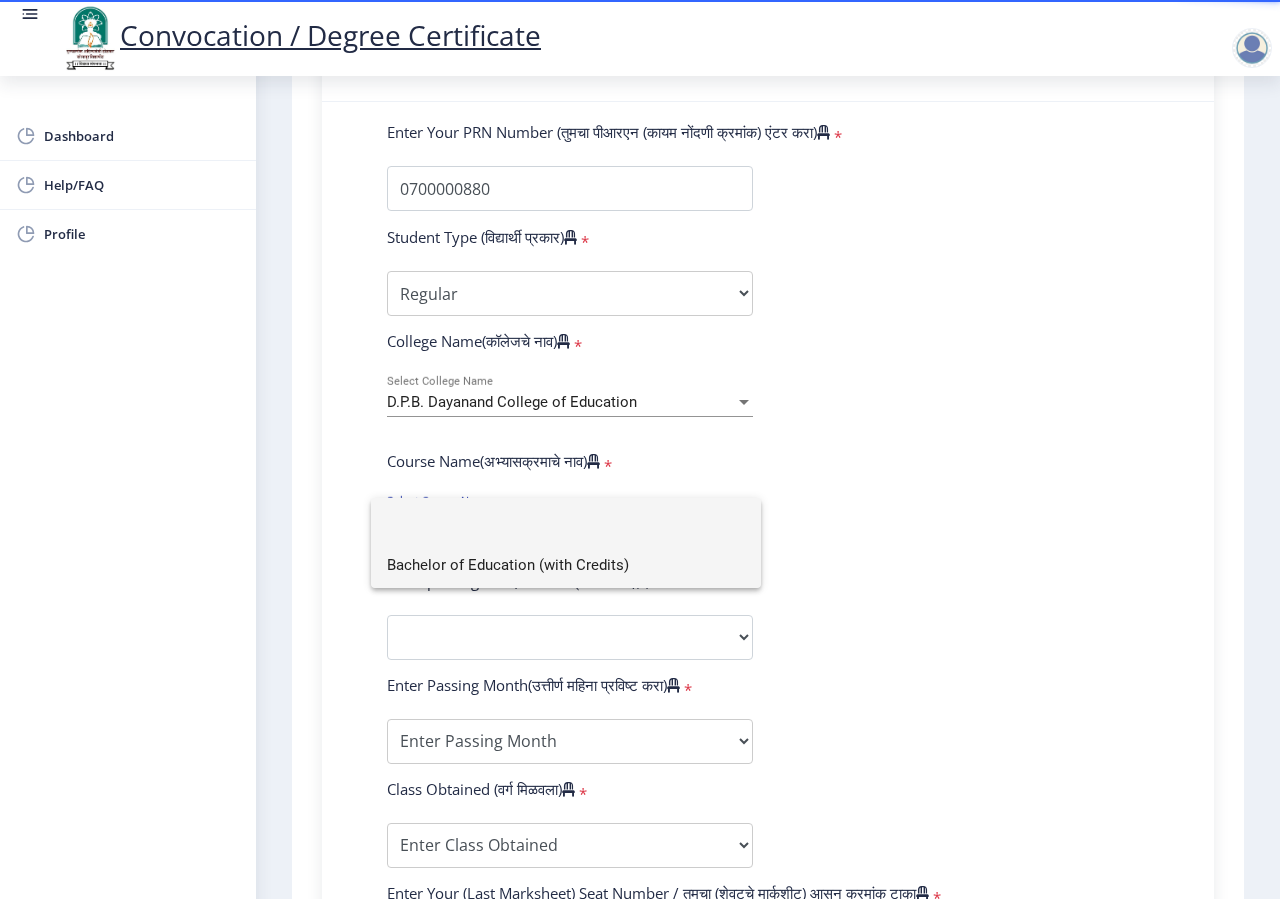 click on "Bachelor of Education (with Credits)" at bounding box center [566, 565] 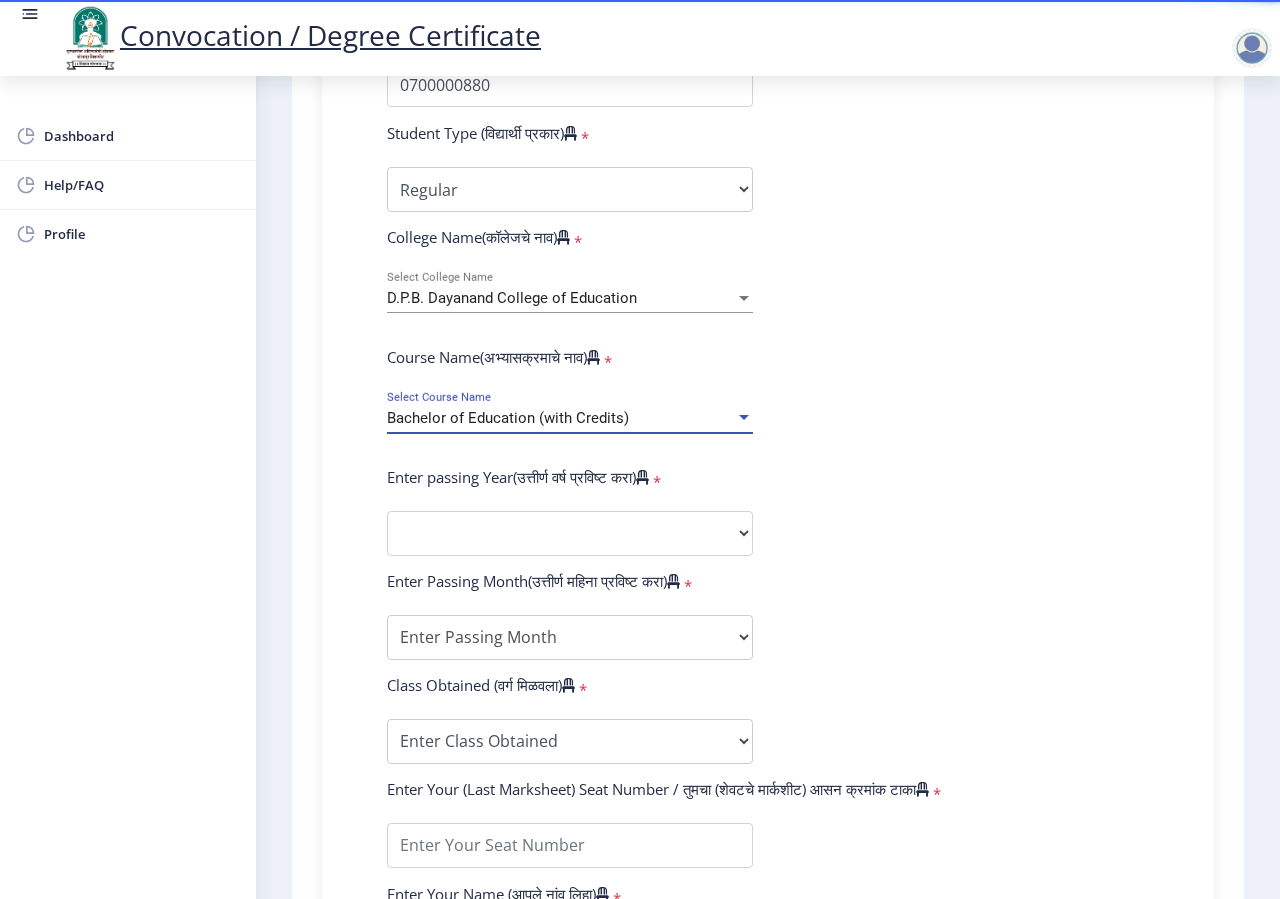 scroll, scrollTop: 630, scrollLeft: 0, axis: vertical 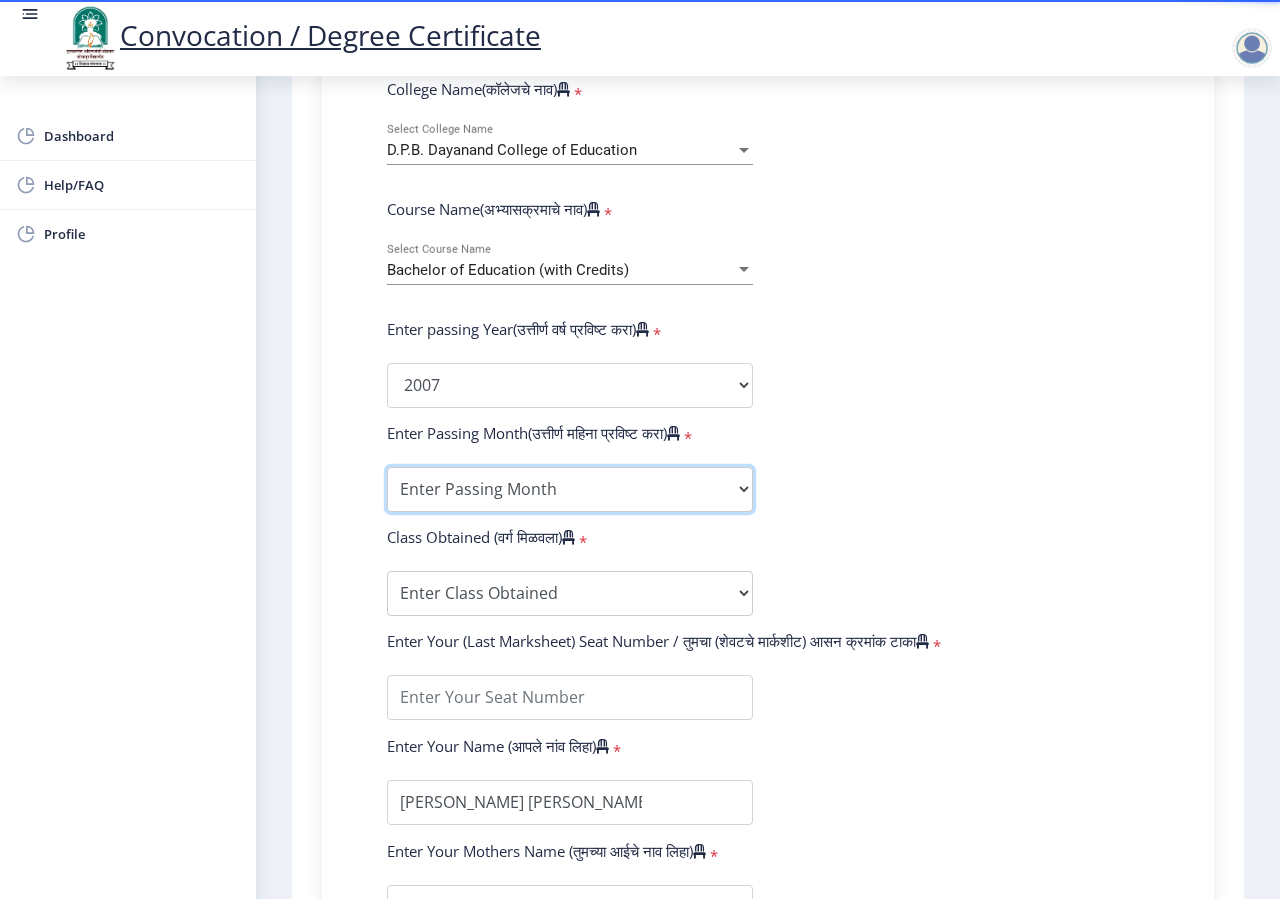 click on "Enter Passing Month March April May October November December" at bounding box center (570, 489) 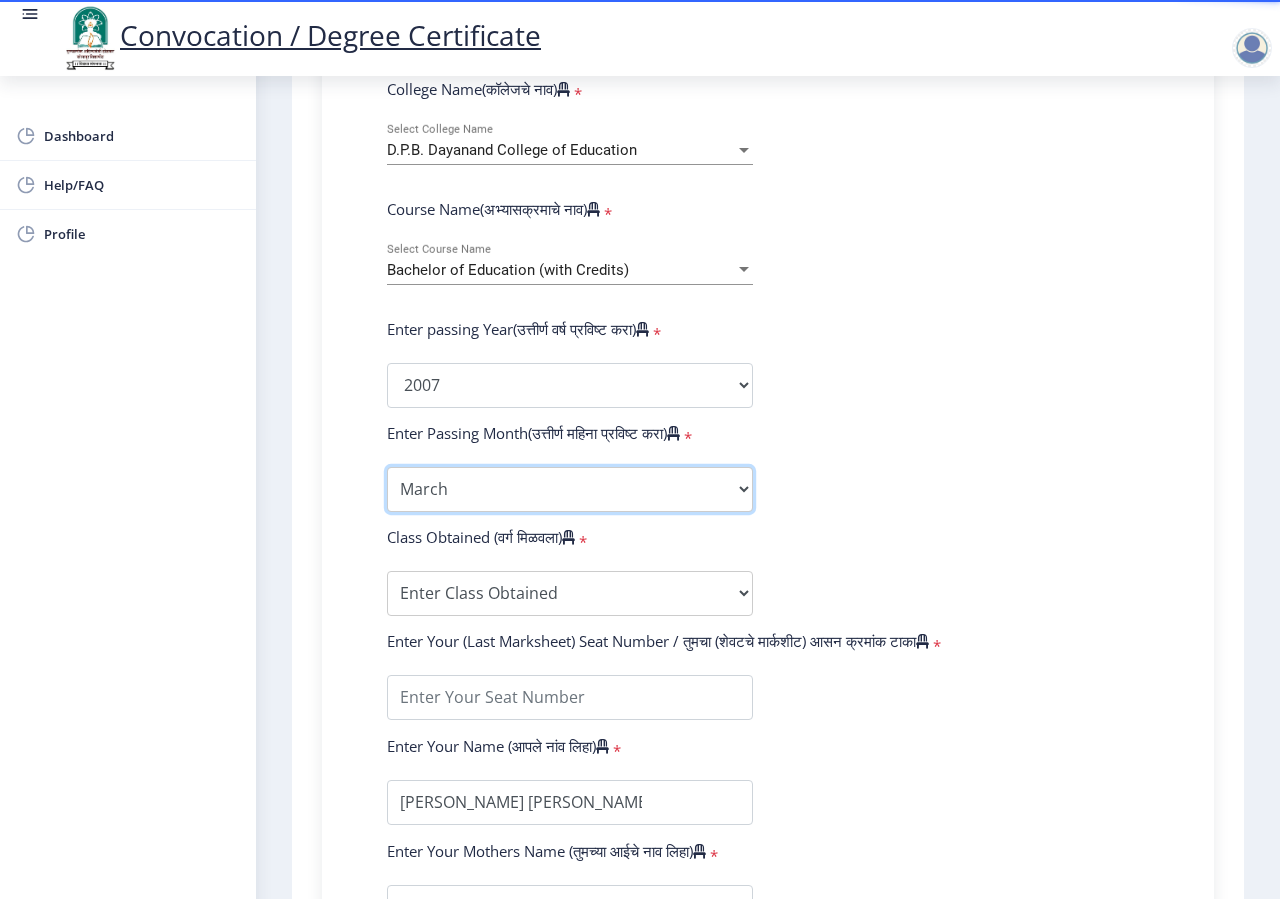 click on "March" at bounding box center (0, 0) 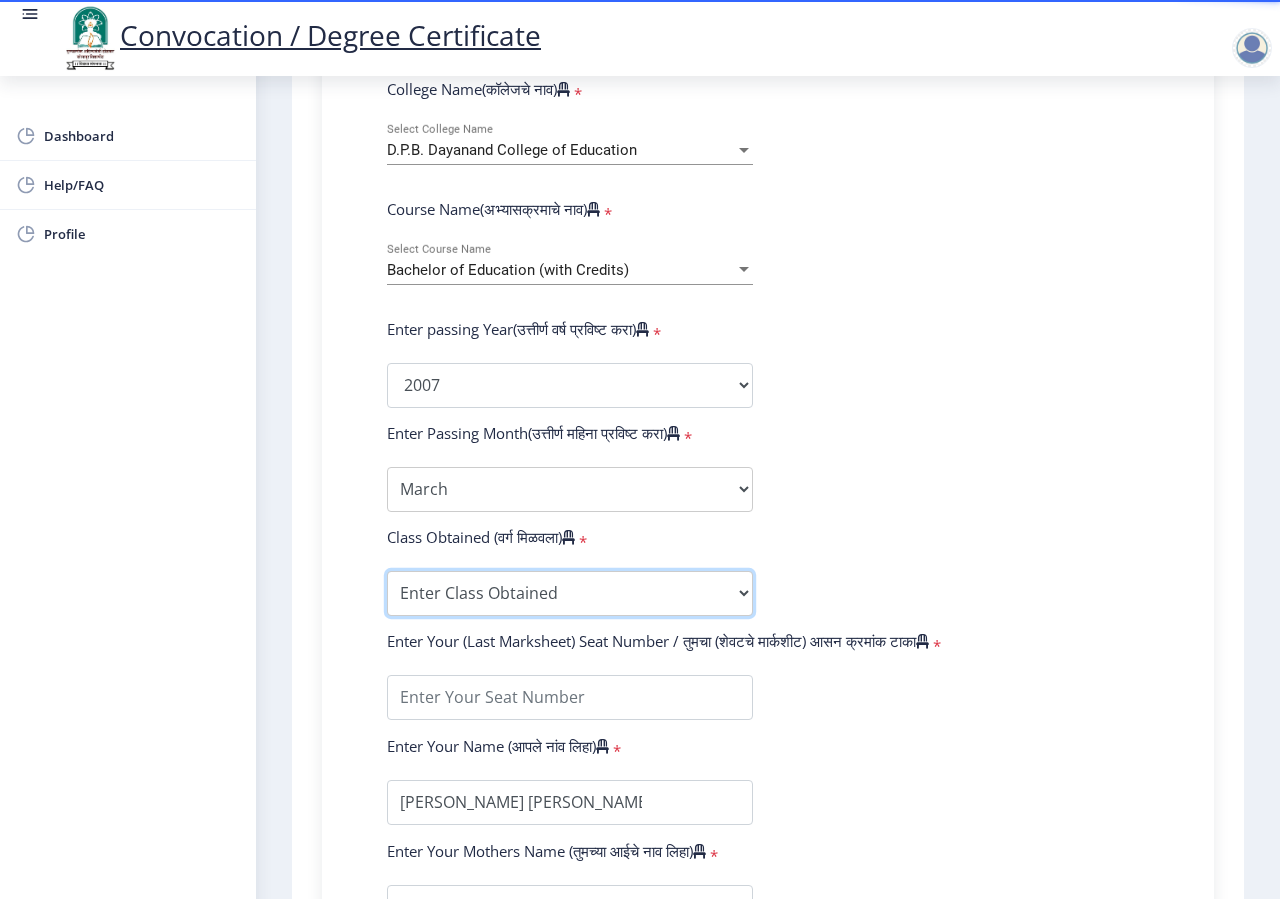 click on "Enter Class Obtained FIRST CLASS WITH DISTINCTION FIRST CLASS HIGHER SECOND CLASS SECOND CLASS PASS CLASS Grade O Grade A+ Grade A Grade B+ Grade B Grade C+ Grade C Grade D Grade E" at bounding box center (570, 593) 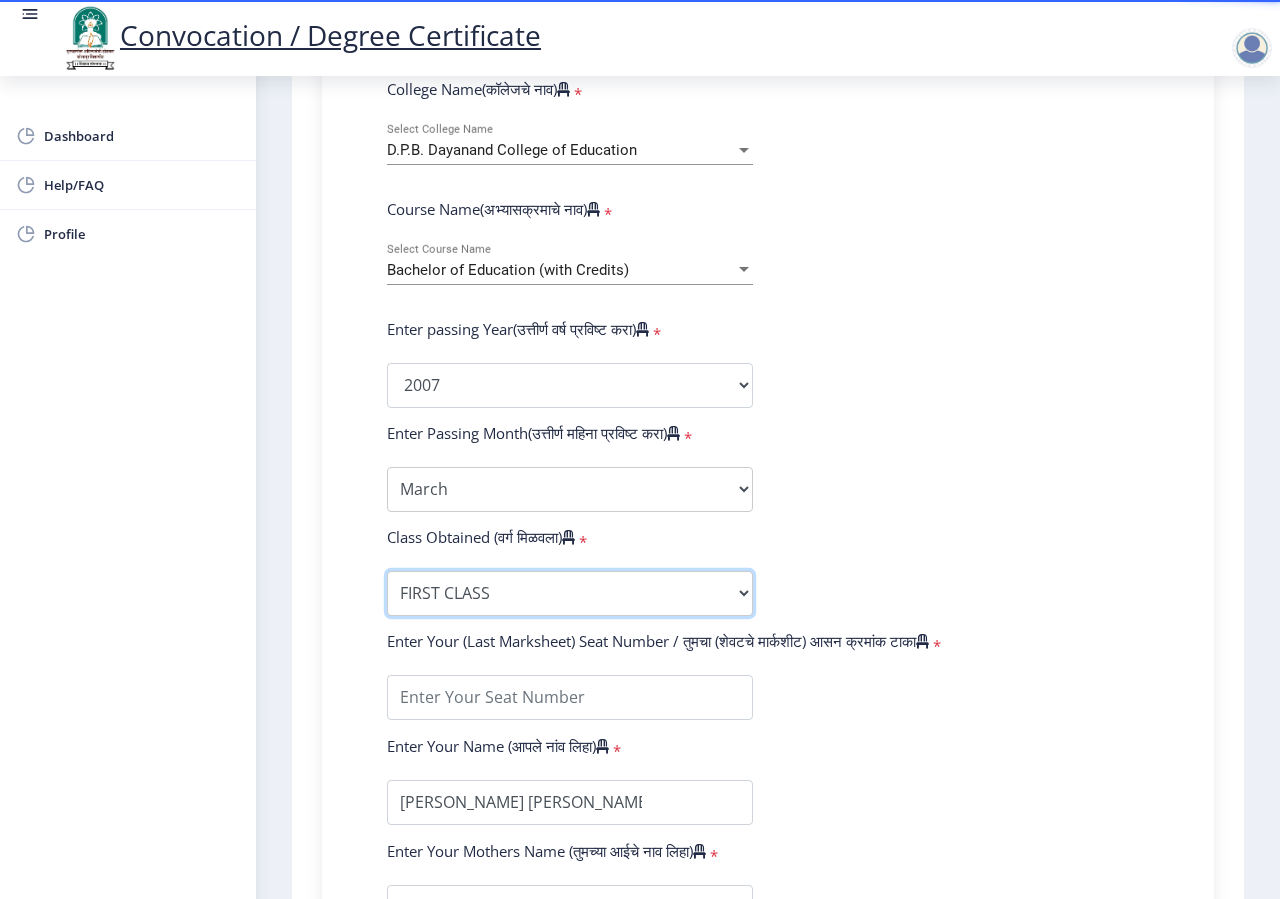 click on "FIRST CLASS" at bounding box center [0, 0] 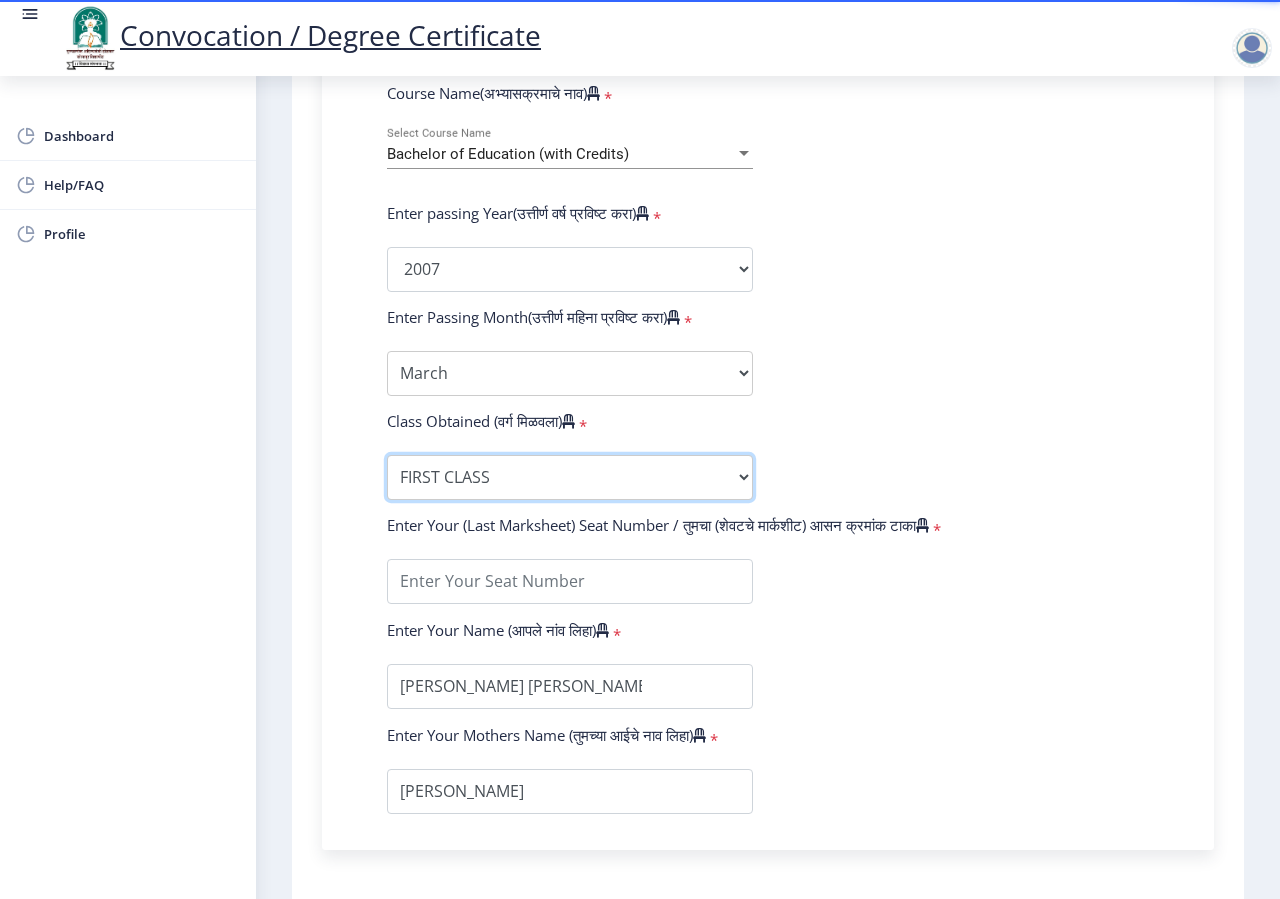 scroll, scrollTop: 1008, scrollLeft: 0, axis: vertical 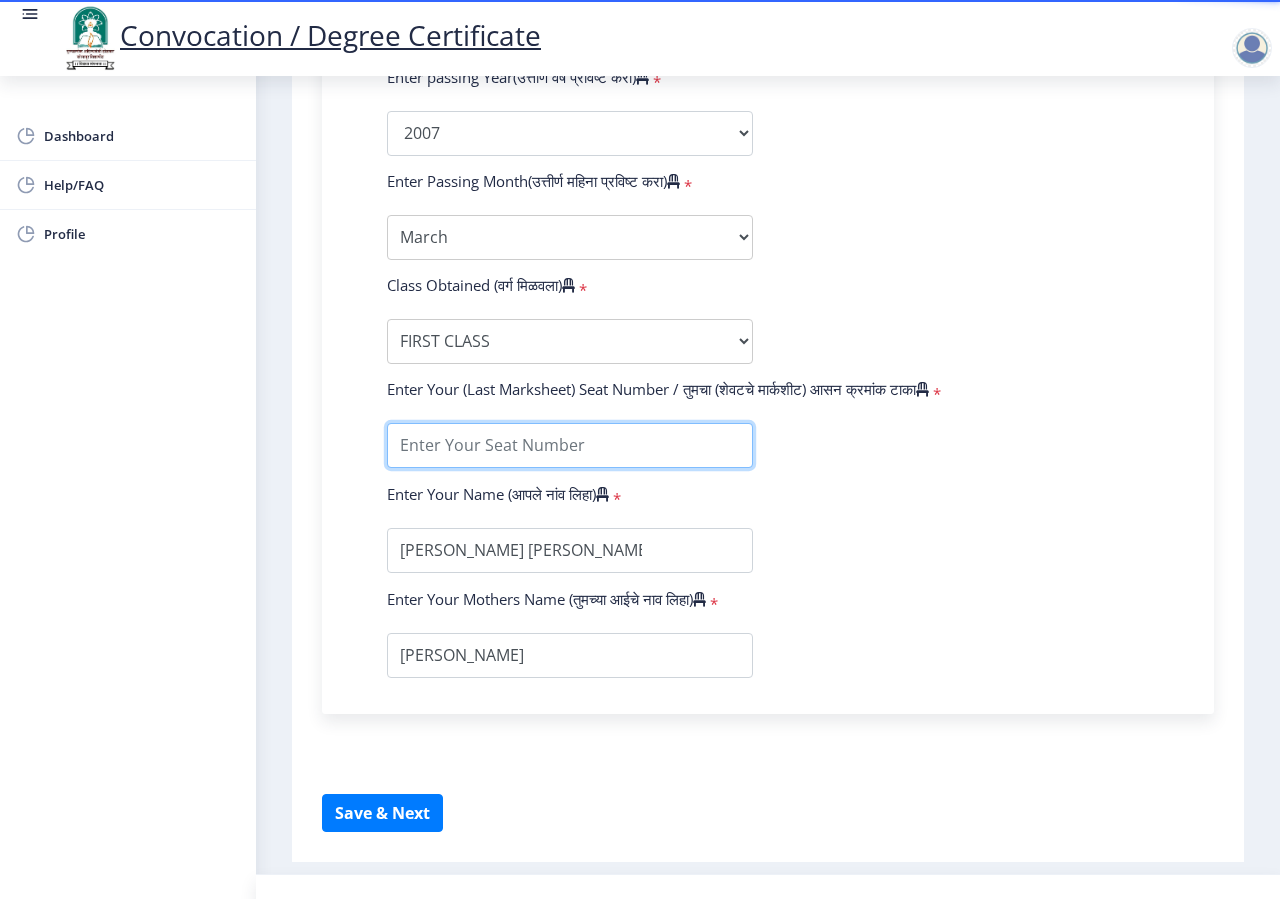 click at bounding box center [570, 445] 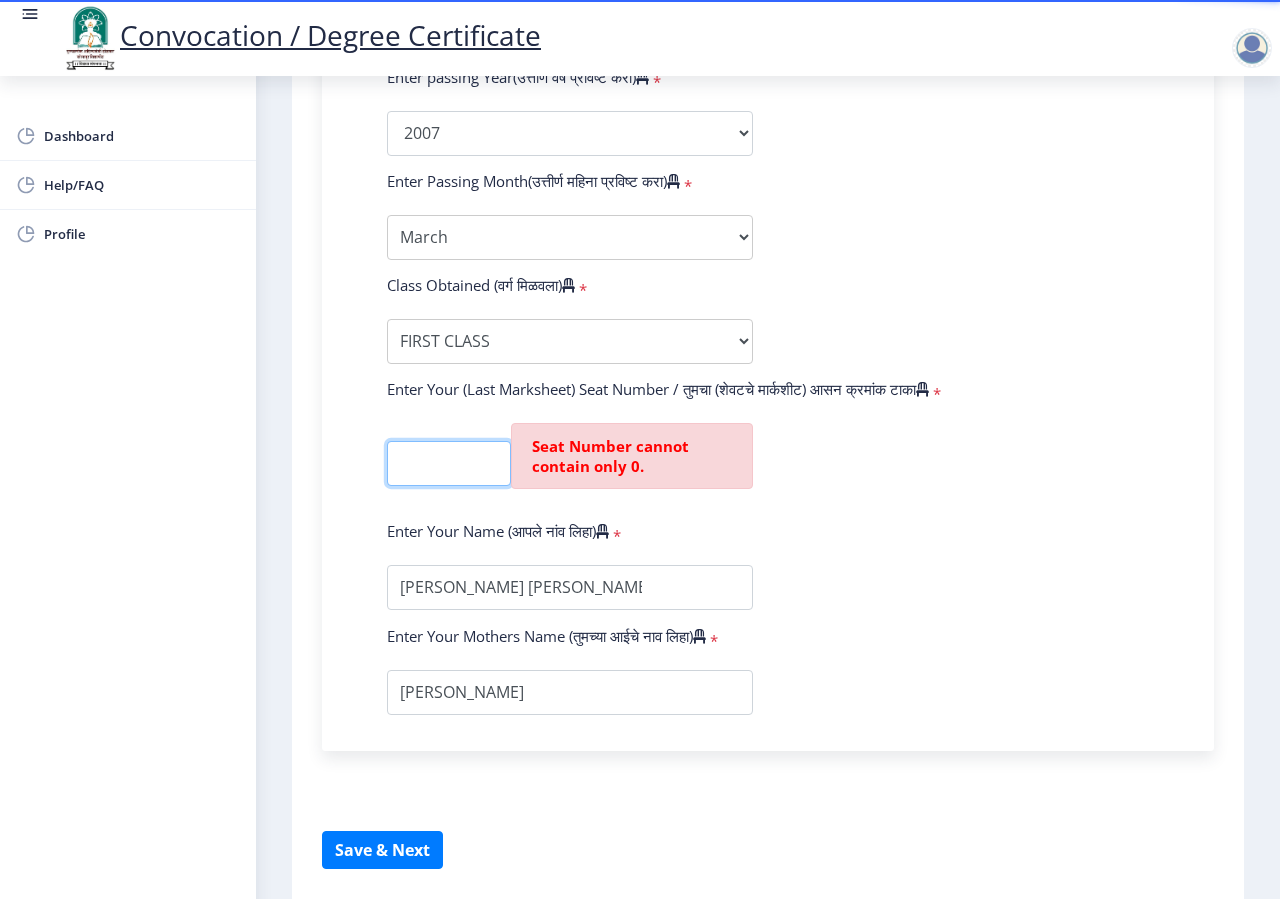 scroll, scrollTop: 0, scrollLeft: 0, axis: both 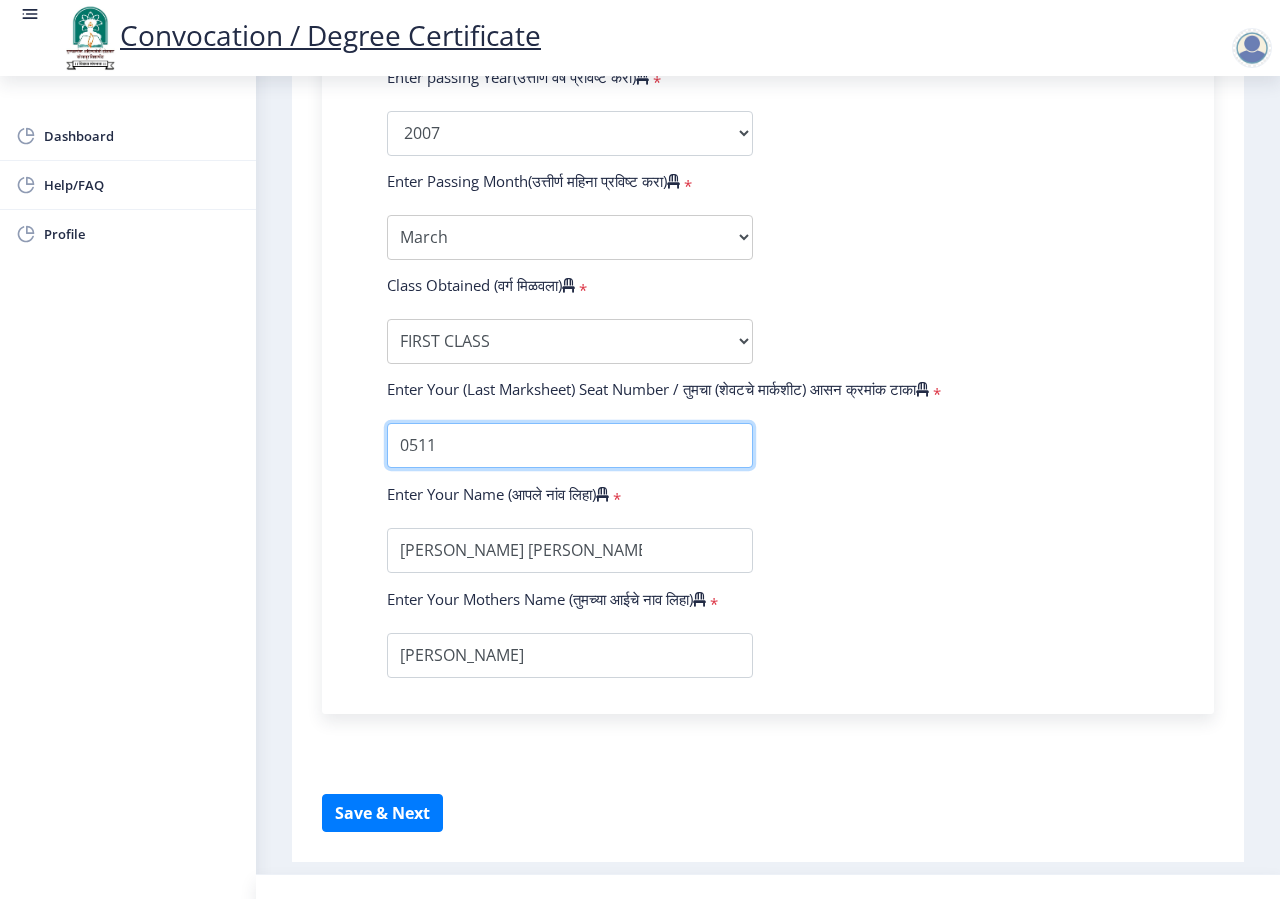 type on "0511" 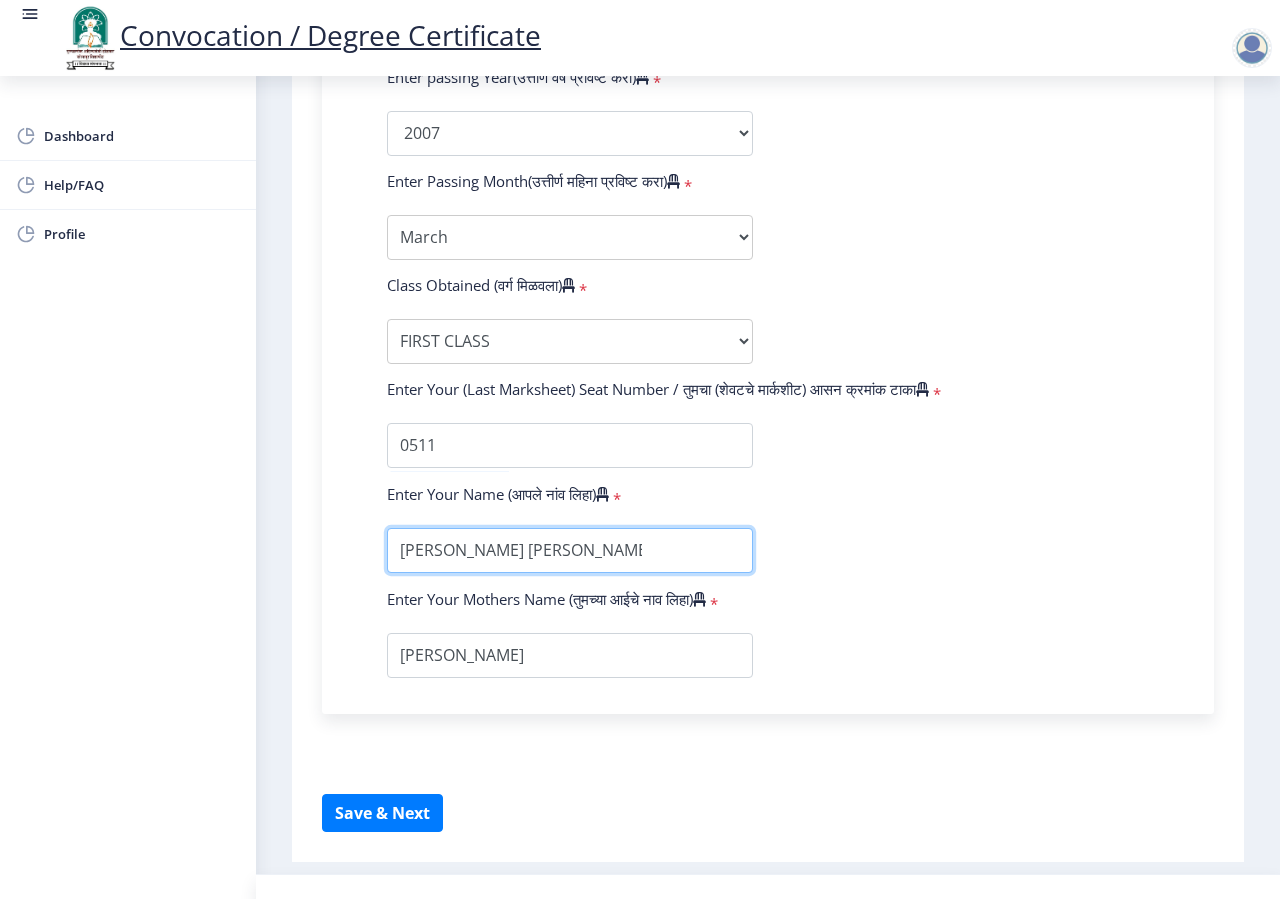 click at bounding box center (570, 550) 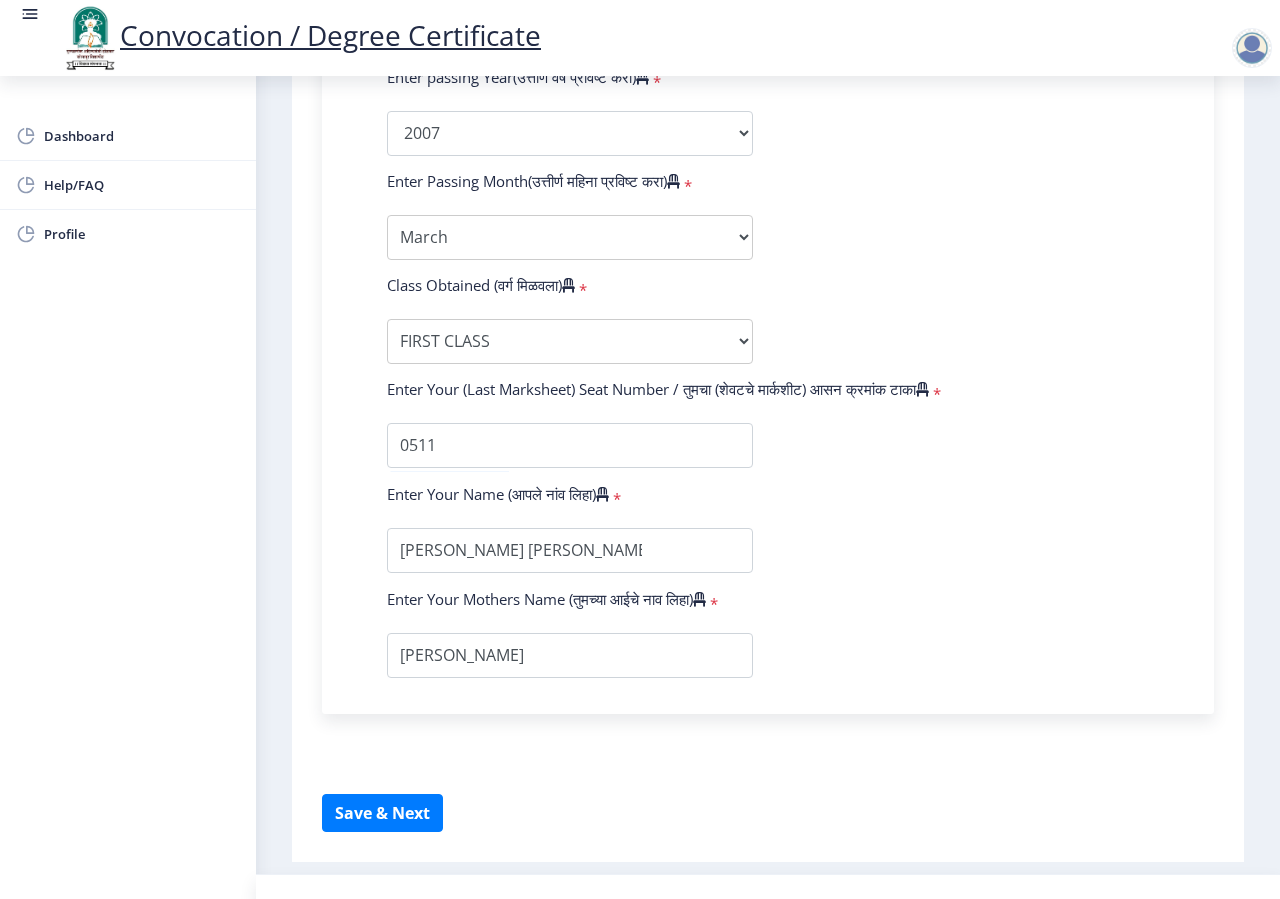 click on "*" 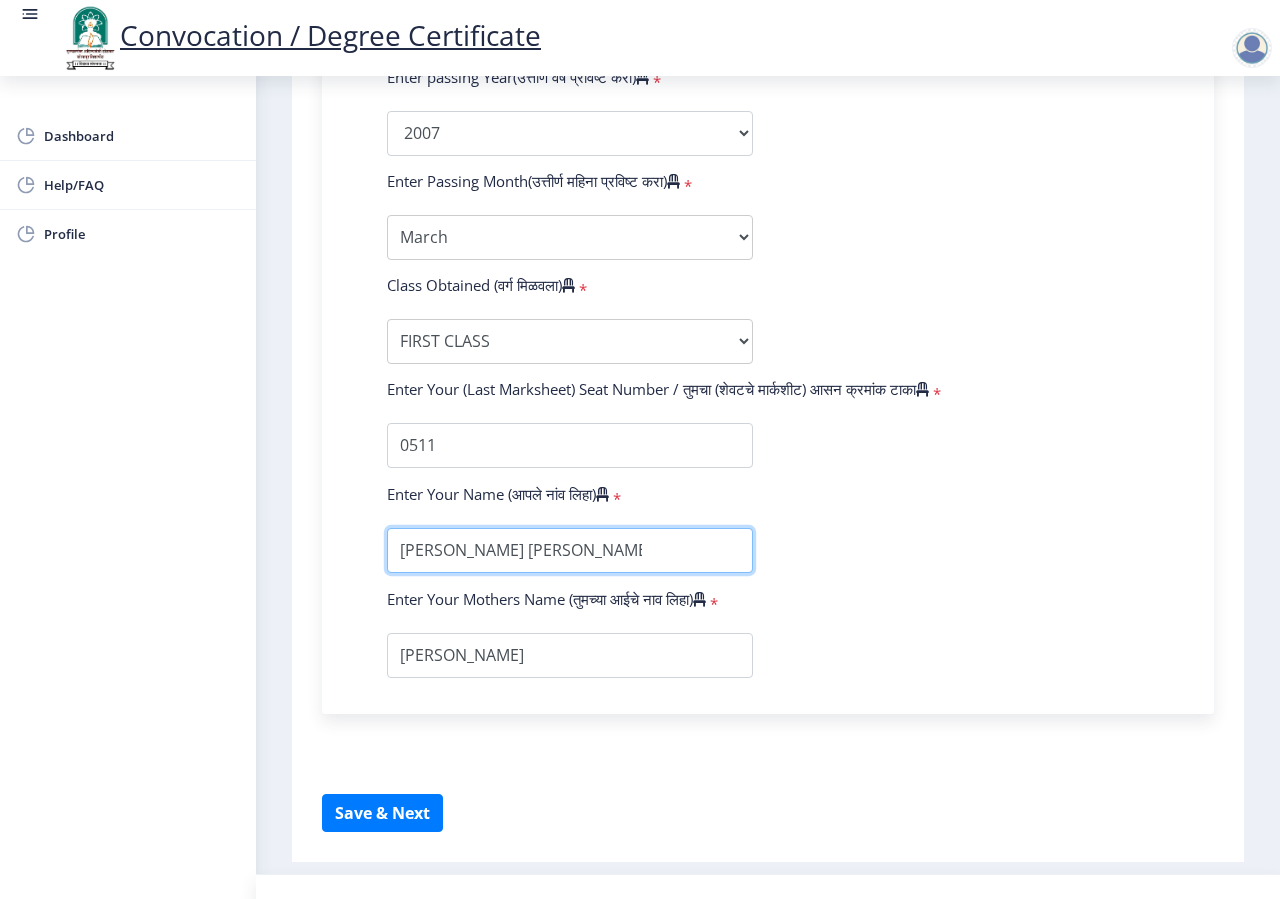 click at bounding box center [570, 550] 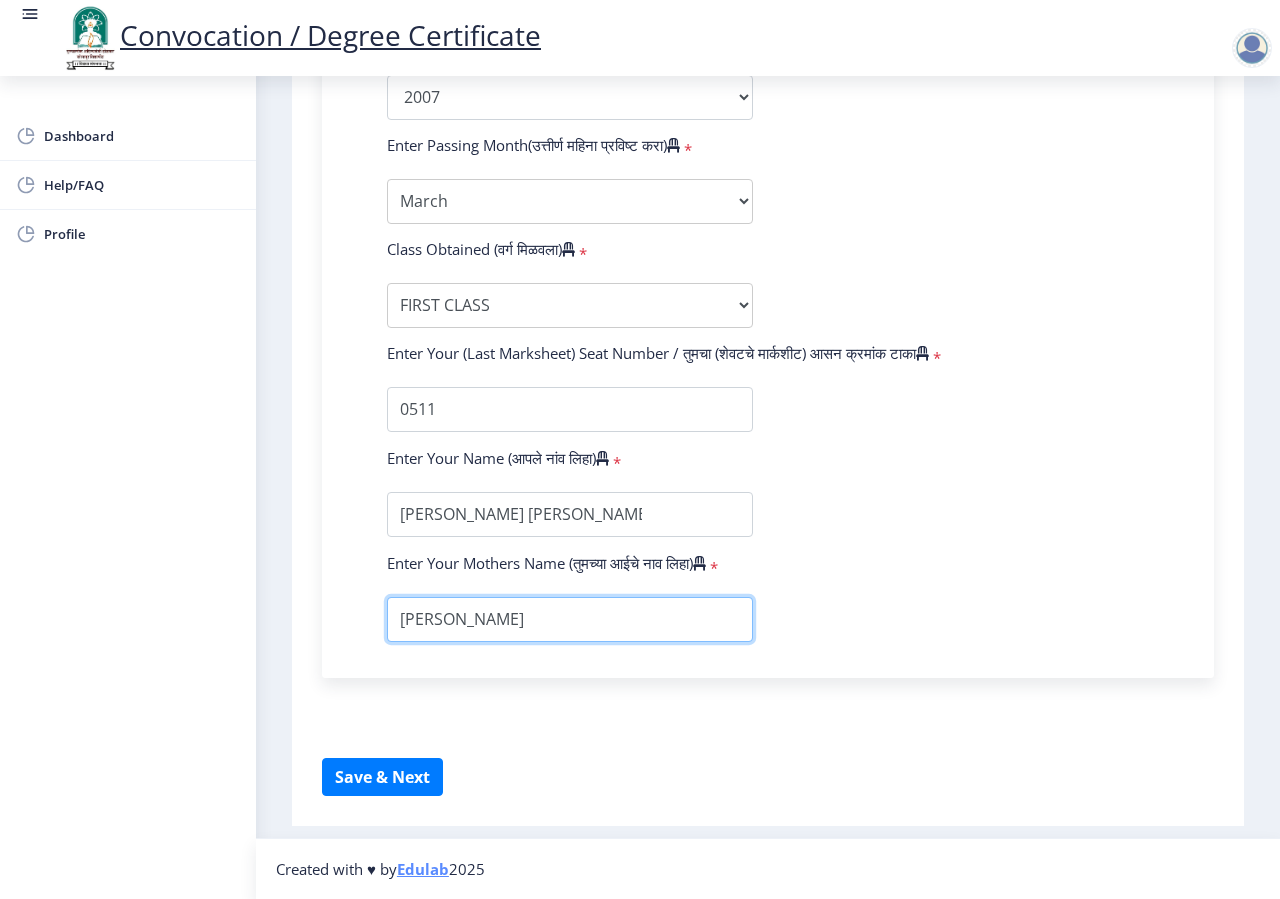 click at bounding box center [570, 619] 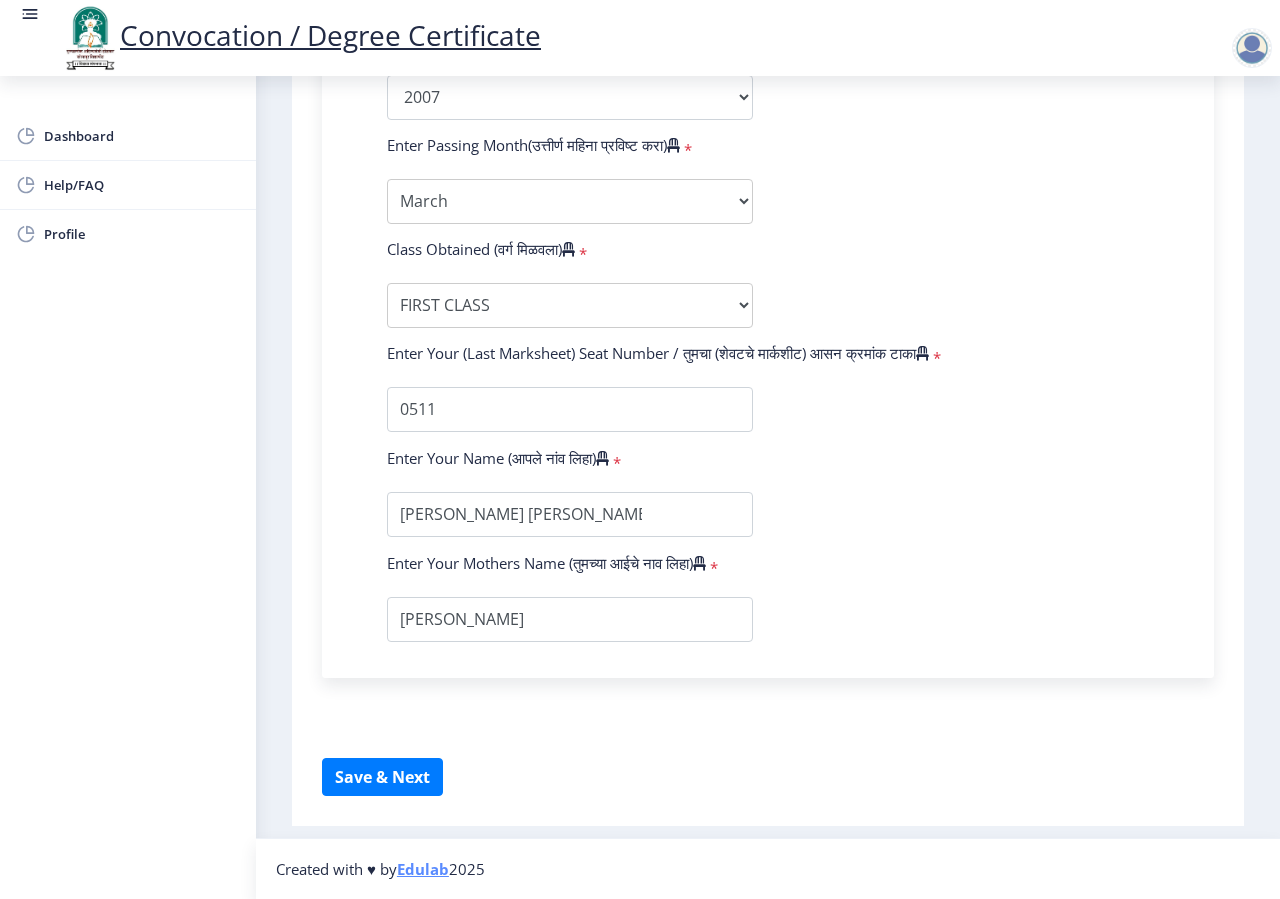 click on "Enter Your PRN Number (तुमचा पीआरएन (कायम नोंदणी क्रमांक) एंटर करा)   * Student Type (विद्यार्थी प्रकार)    * Select Student Type Regular External College Name(कॉलेजचे नाव)   * D.P.B. Dayanand College of Education Select College Name Course Name(अभ्यासक्रमाचे नाव)   * Bachelor of Education (with Credits) Select Course Name Enter passing Year(उत्तीर्ण वर्ष प्रविष्ट करा)   *  2025   2024   2023   2022   2021   2020   2019   2018   2017   2016   2015   2014   2013   2012   2011   2010   2009   2008   2007   2006   2005   2004   2003   2002   2001   2000   1999   1998   1997   1996   1995   1994   1993   1992   1991   1990   1989   1988   1987   1986   1985   1984   1983   1982   1981   1980   1979   1978   1977   1976  * Enter Passing Month March April May October November December * Enter Class Obtained" 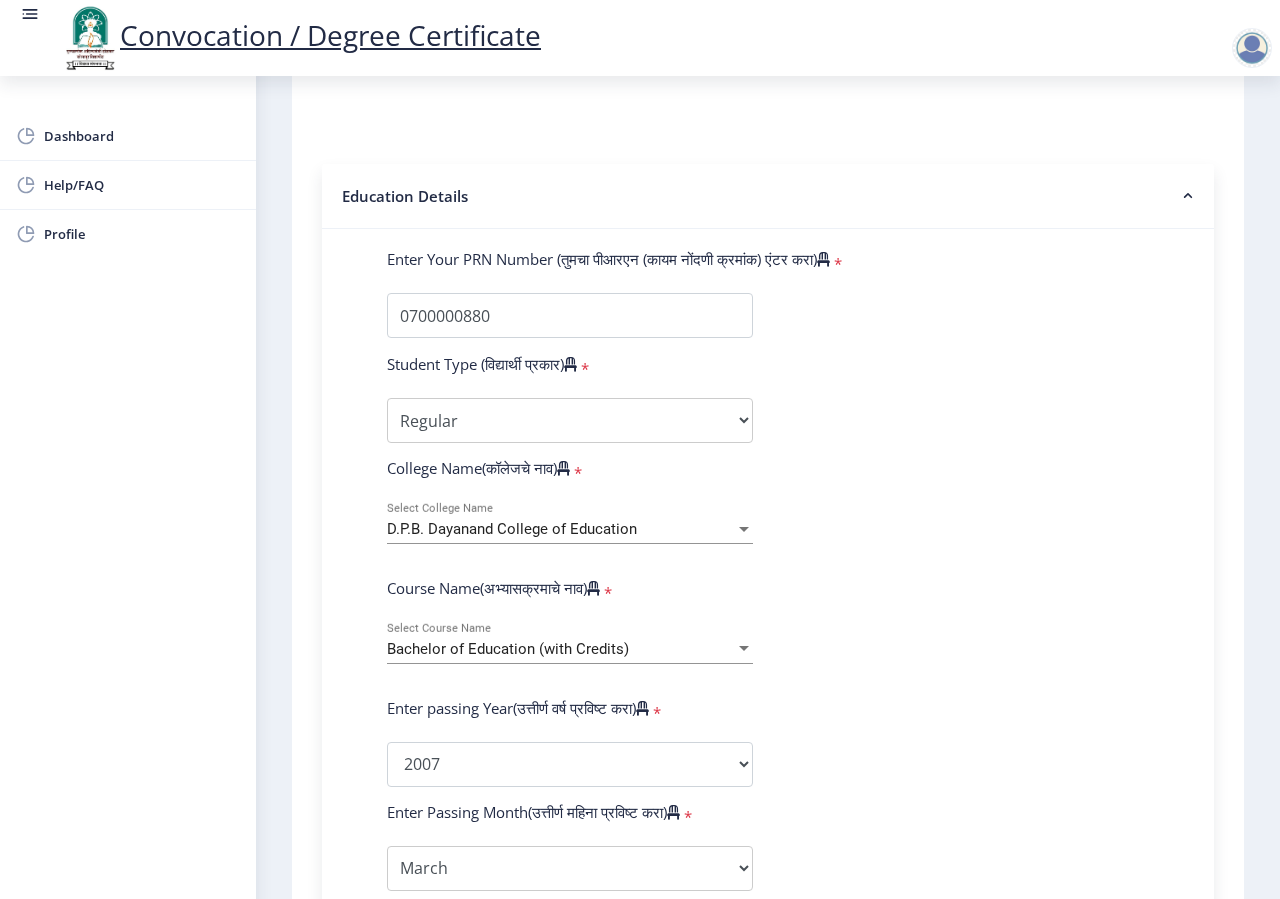 scroll, scrollTop: 432, scrollLeft: 0, axis: vertical 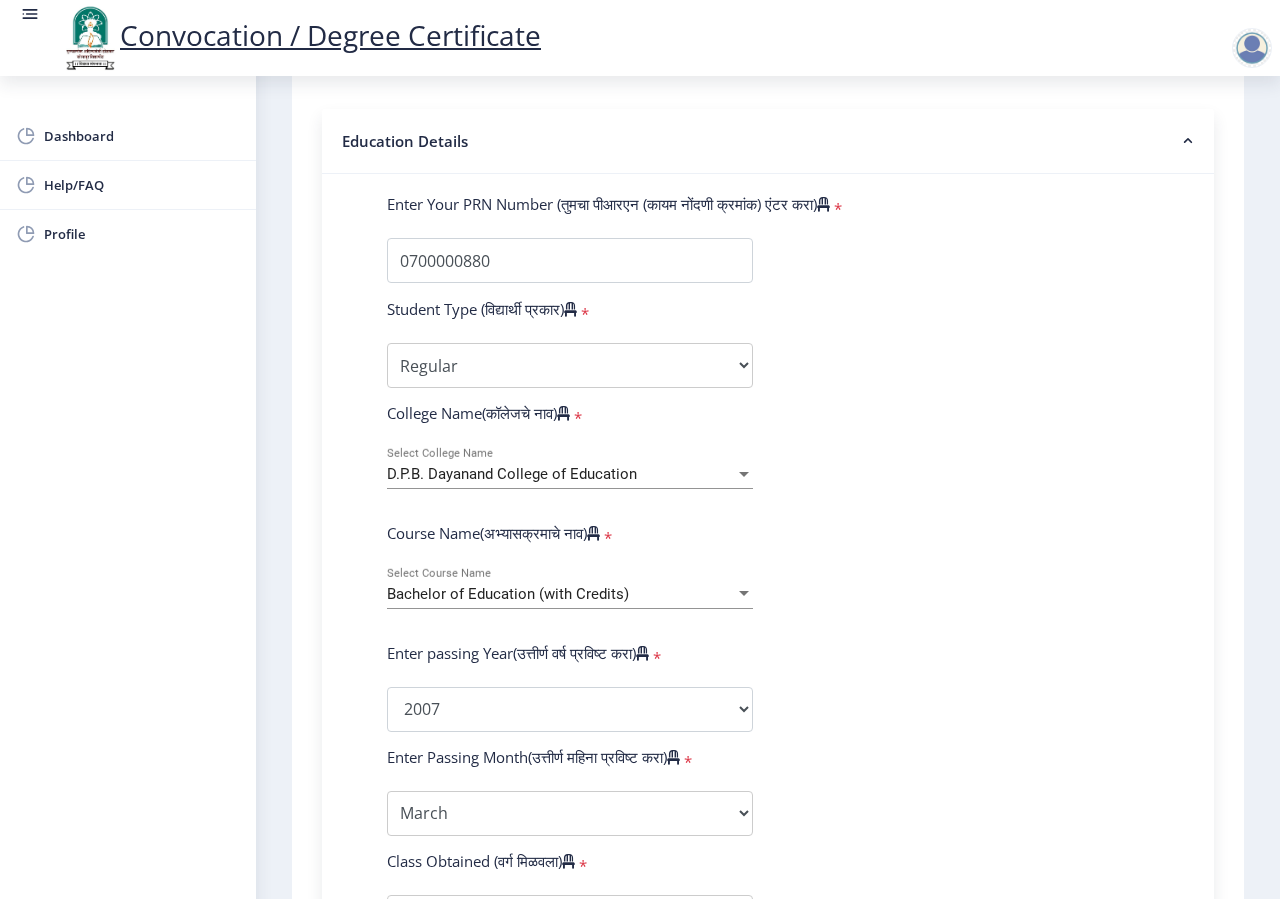 click on "Bachelor of Education (with Credits) Select Course Name" 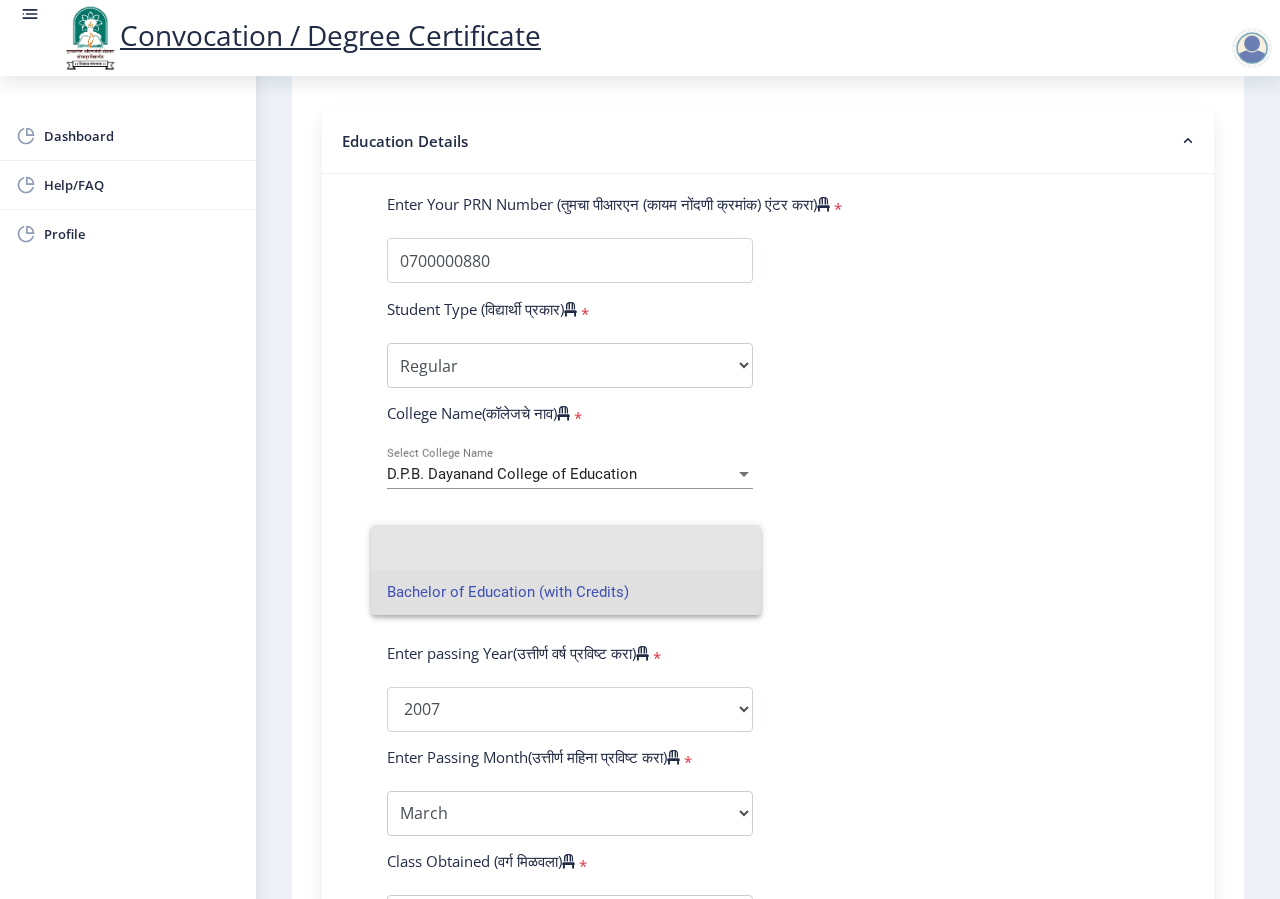 click at bounding box center [566, 547] 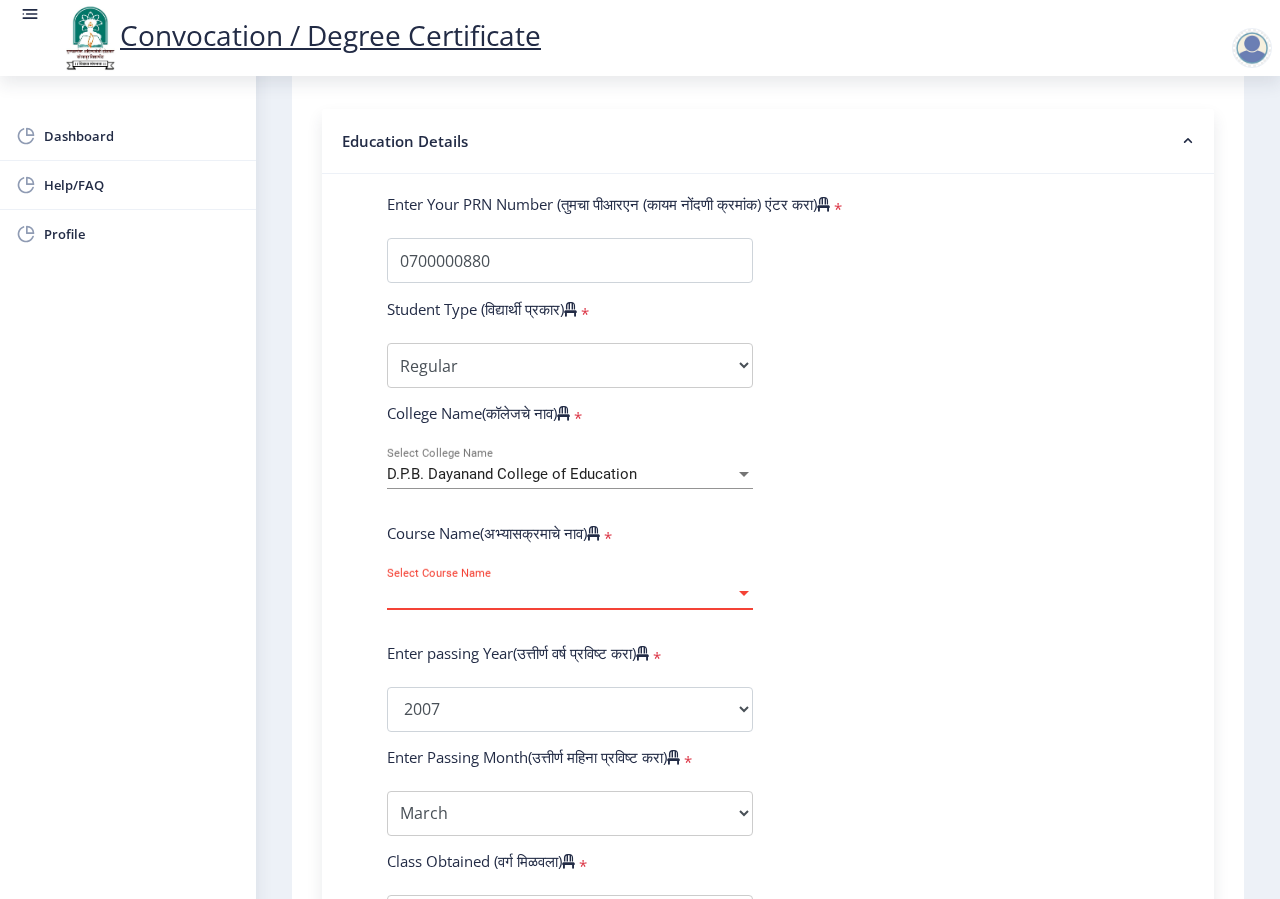 click on "Enter Your PRN Number (तुमचा पीआरएन (कायम नोंदणी क्रमांक) एंटर करा)   * Student Type (विद्यार्थी प्रकार)    * Select Student Type Regular External College Name(कॉलेजचे नाव)   * D.P.B. Dayanand College of Education Select College Name Course Name(अभ्यासक्रमाचे नाव)   * Select Course Name Select Course Name Enter passing Year(उत्तीर्ण वर्ष प्रविष्ट करा)   *  2025   2024   2023   2022   2021   2020   2019   2018   2017   2016   2015   2014   2013   2012   2011   2010   2009   2008   2007   2006   2005   2004   2003   2002   2001   2000   1999   1998   1997   1996   1995   1994   1993   1992   1991   1990   1989   1988   1987   1986   1985   1984   1983   1982   1981   1980   1979   1978   1977   1976  Enter Passing Month(उत्तीर्ण महिना प्रविष्ट करा)   * *" 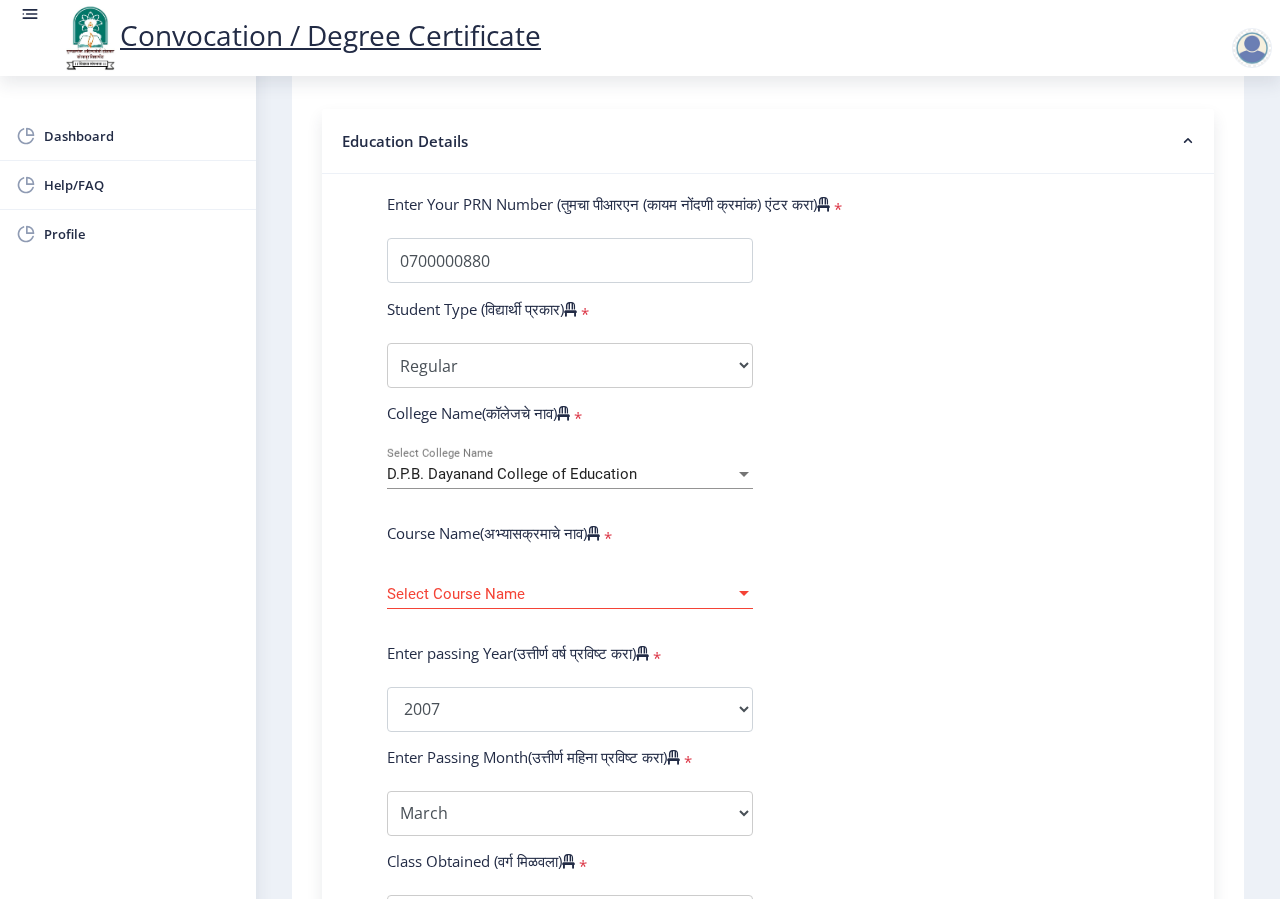 click on "Select Course Name" at bounding box center [561, 594] 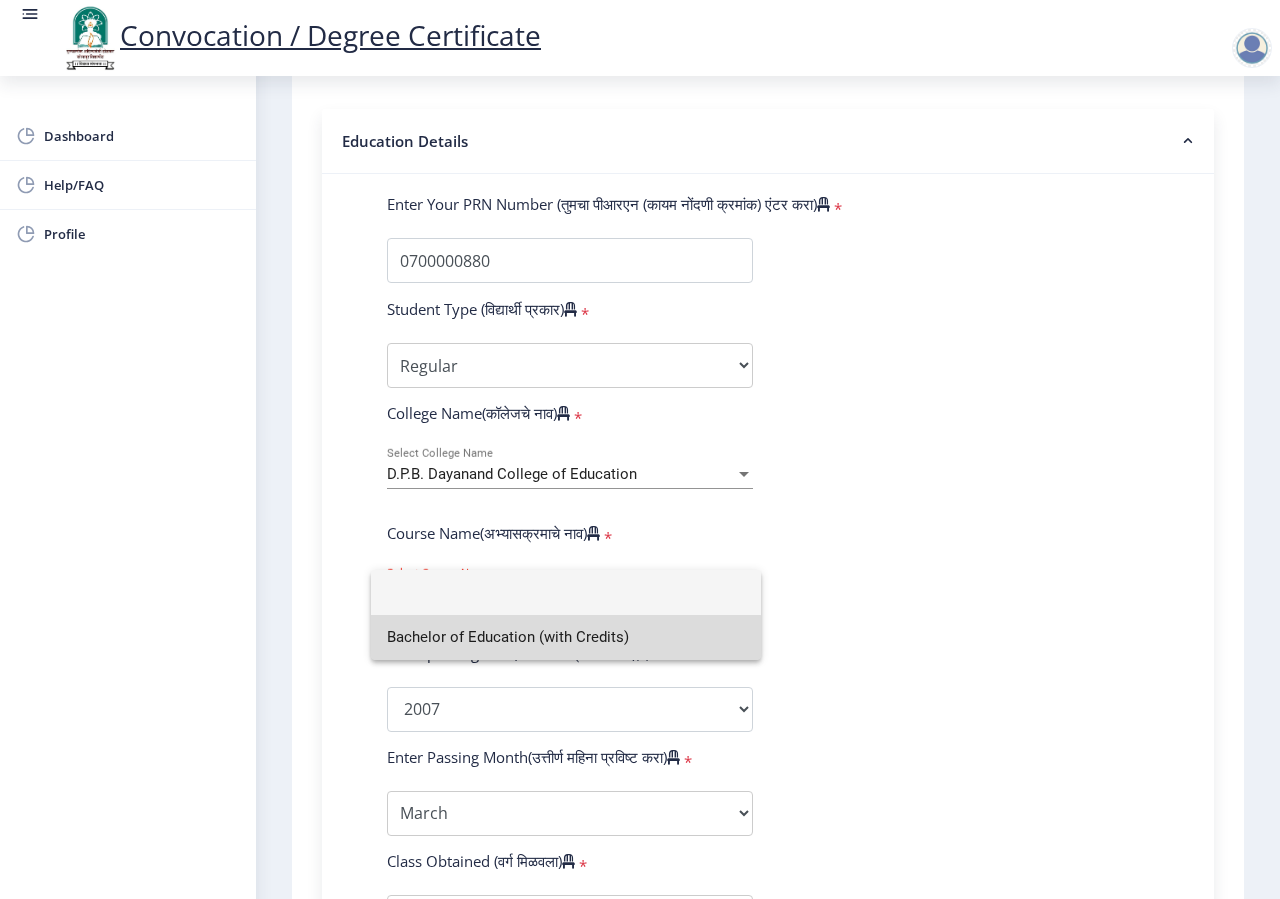 click on "Bachelor of Education (with Credits)" at bounding box center [566, 637] 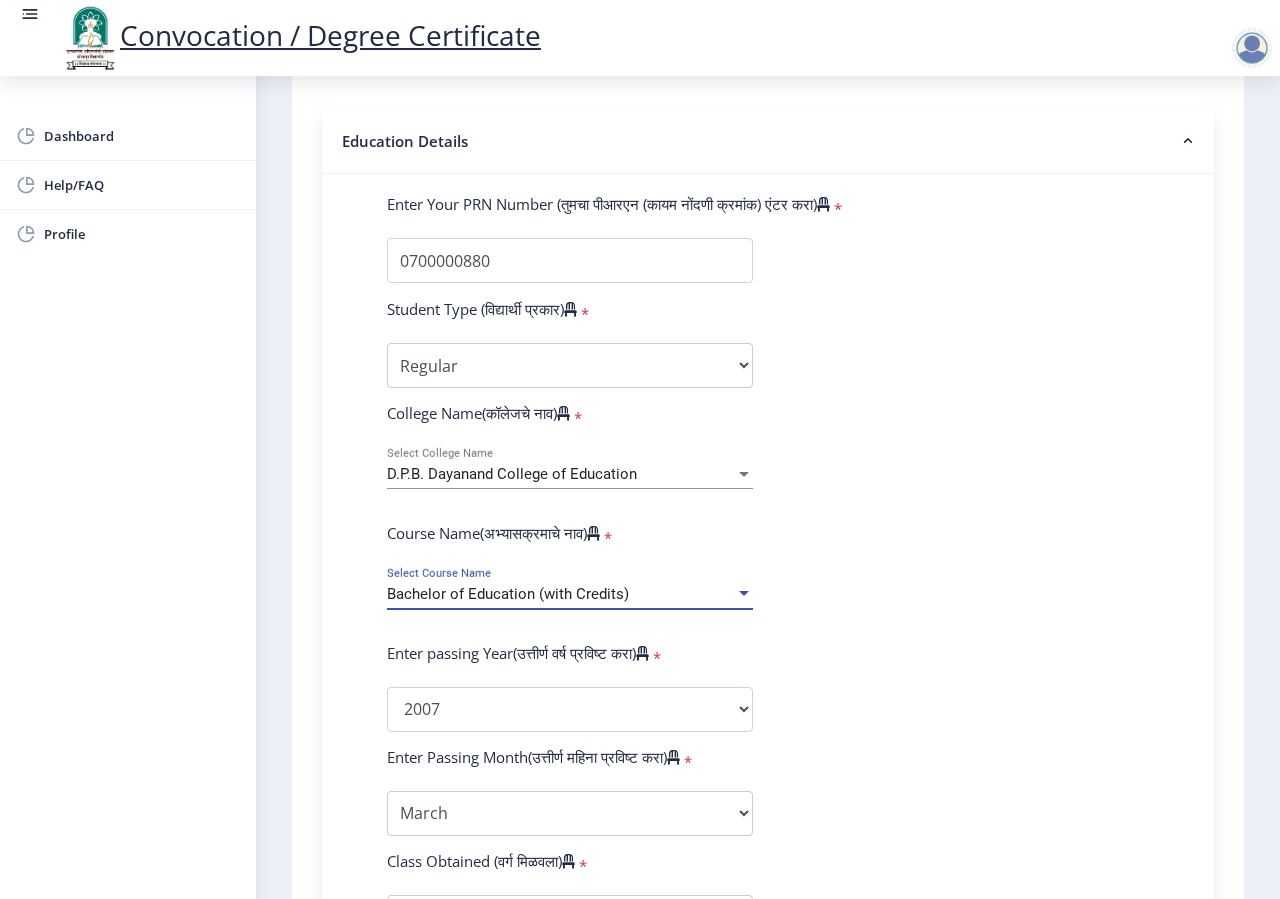 click on "Enter Your PRN Number (तुमचा पीआरएन (कायम नोंदणी क्रमांक) एंटर करा)   * Student Type (विद्यार्थी प्रकार)    * Select Student Type Regular External College Name(कॉलेजचे नाव)   * D.P.B. Dayanand College of Education Select College Name Course Name(अभ्यासक्रमाचे नाव)   * Bachelor of Education (with Credits) Select Course Name Enter passing Year(उत्तीर्ण वर्ष प्रविष्ट करा)   *  2025   2024   2023   2022   2021   2020   2019   2018   2017   2016   2015   2014   2013   2012   2011   2010   2009   2008   2007   2006   2005   2004   2003   2002   2001   2000   1999   1998   1997   1996   1995   1994   1993   1992   1991   1990   1989   1988   1987   1986   1985   1984   1983   1982   1981   1980   1979   1978   1977   1976  * Enter Passing Month March April May October November December * Enter Class Obtained" 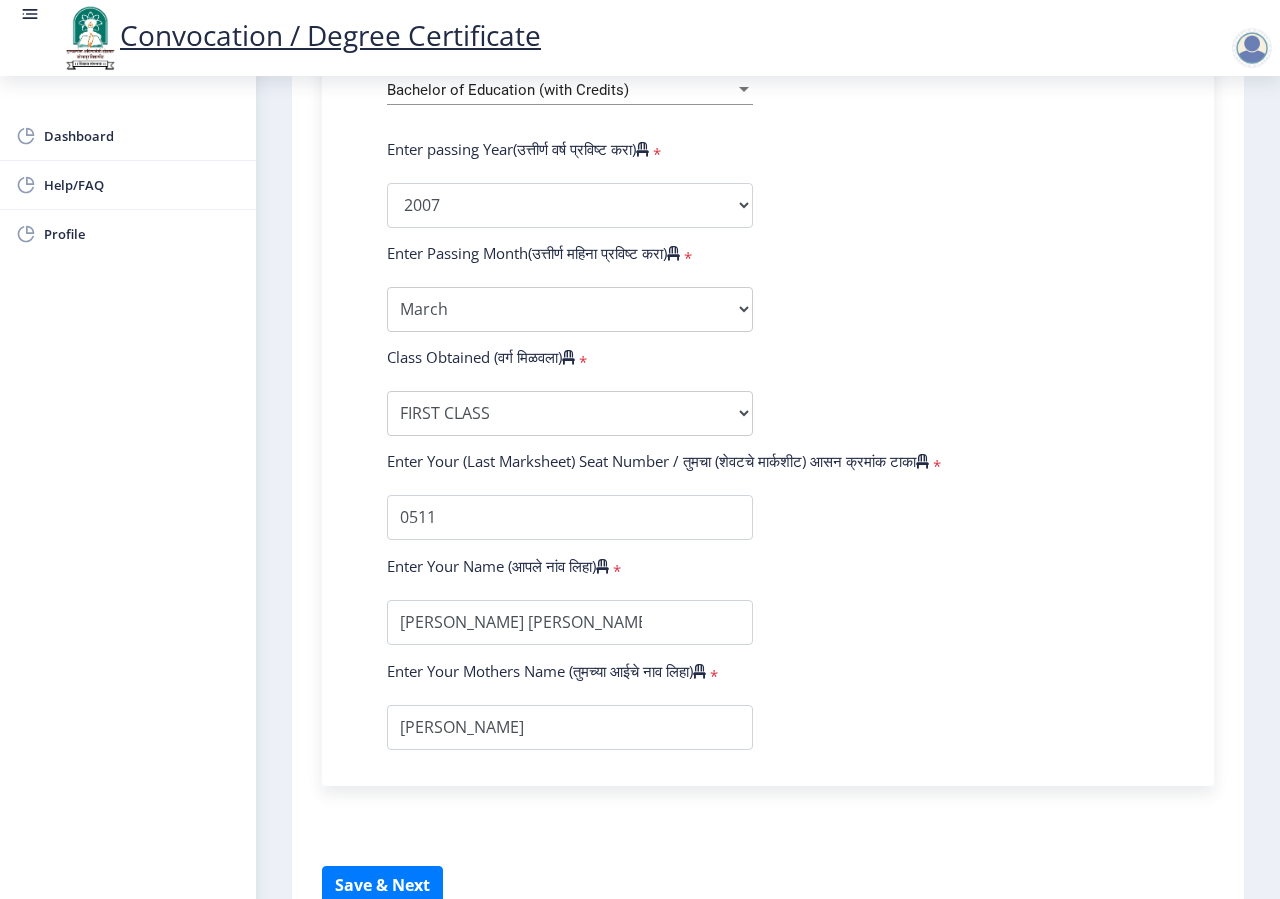 scroll, scrollTop: 1062, scrollLeft: 0, axis: vertical 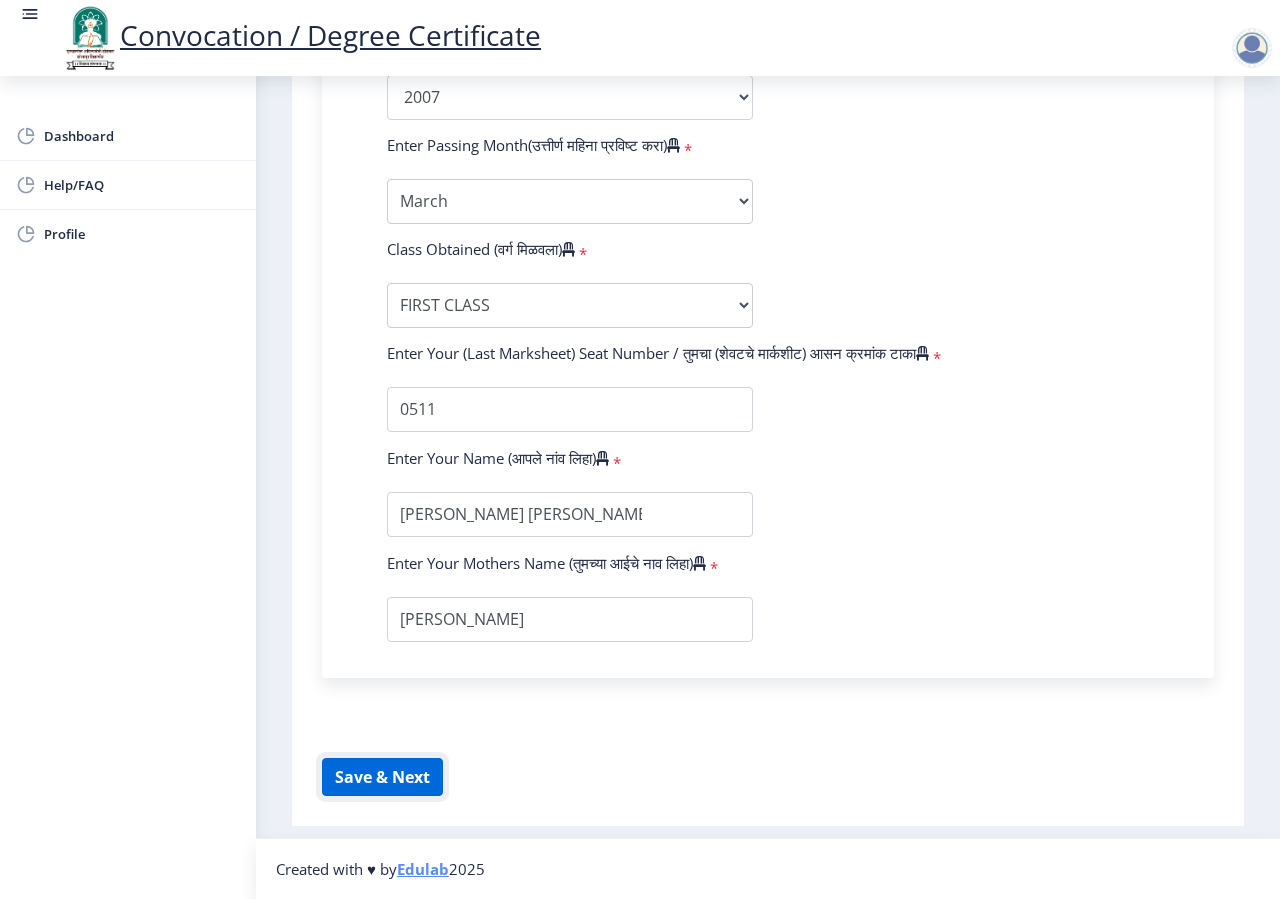 click on "Save & Next" 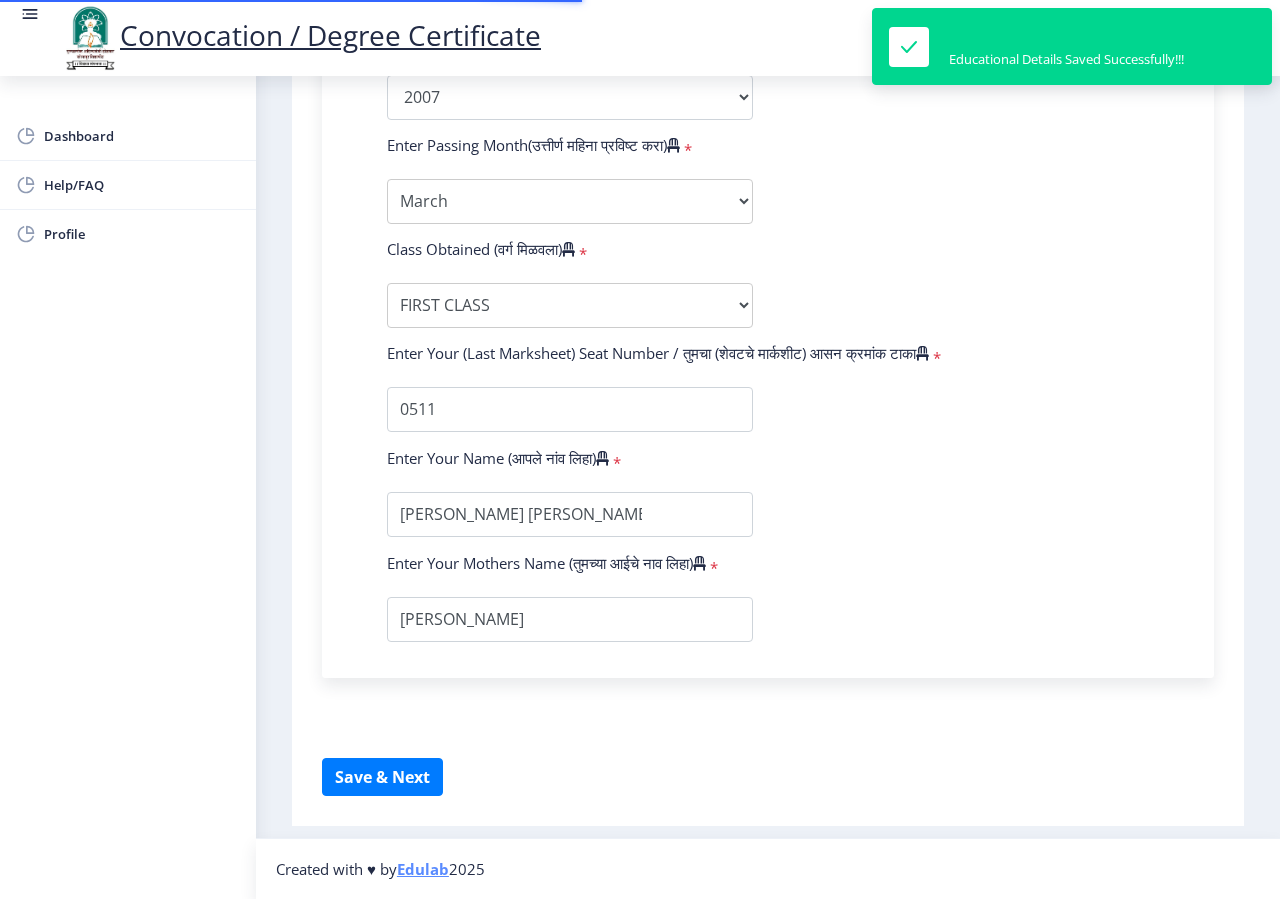 scroll, scrollTop: 0, scrollLeft: 0, axis: both 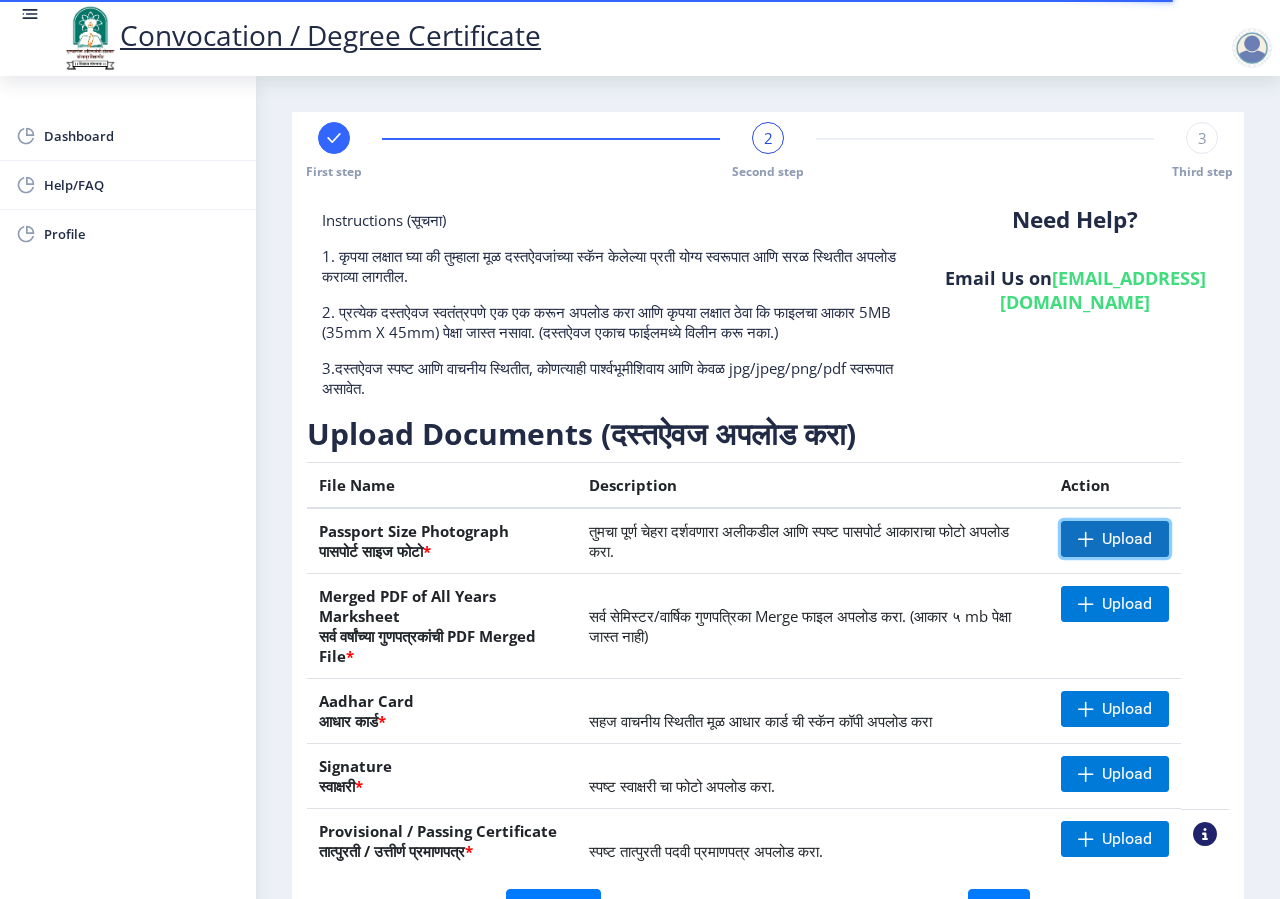 click on "Upload" 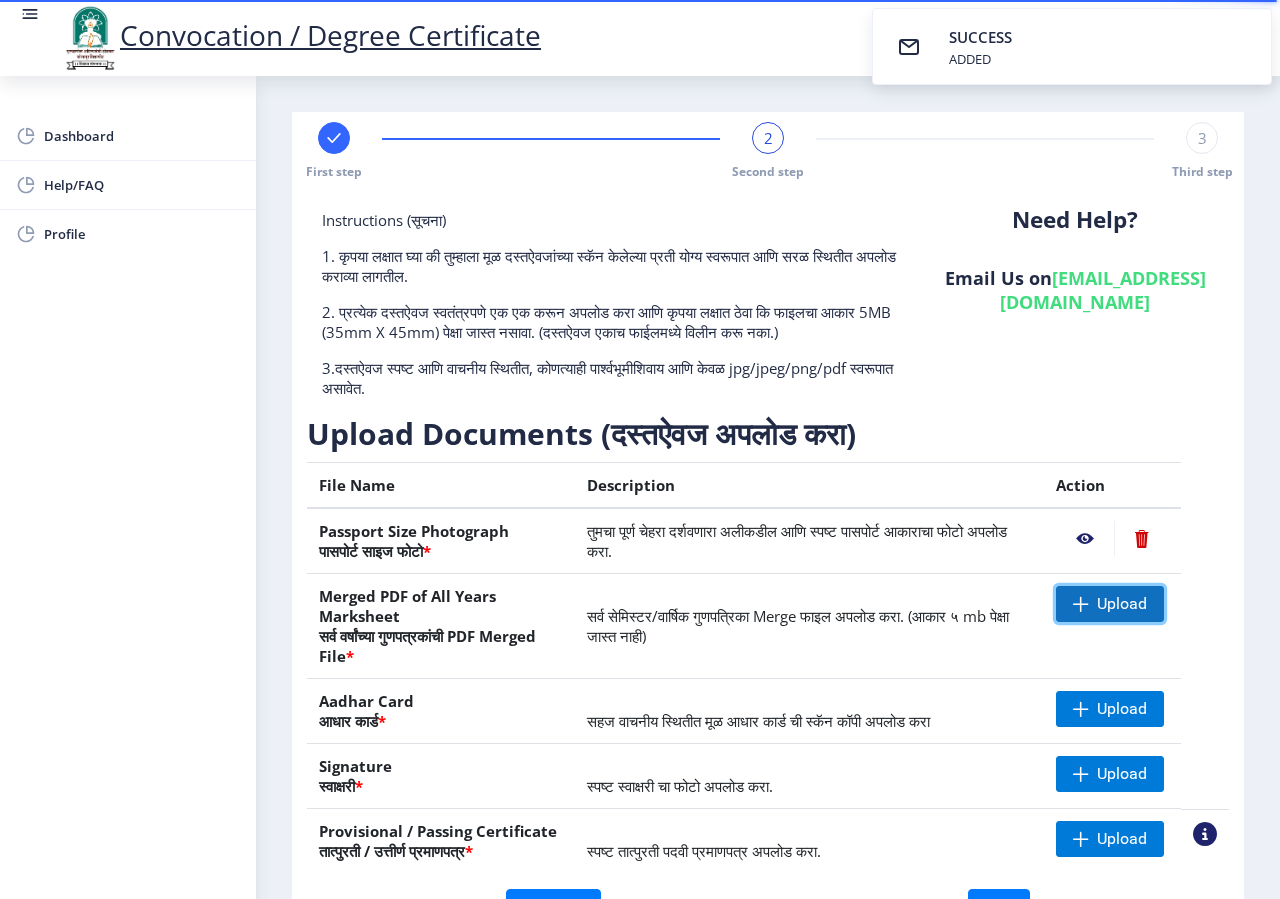 click on "Upload" 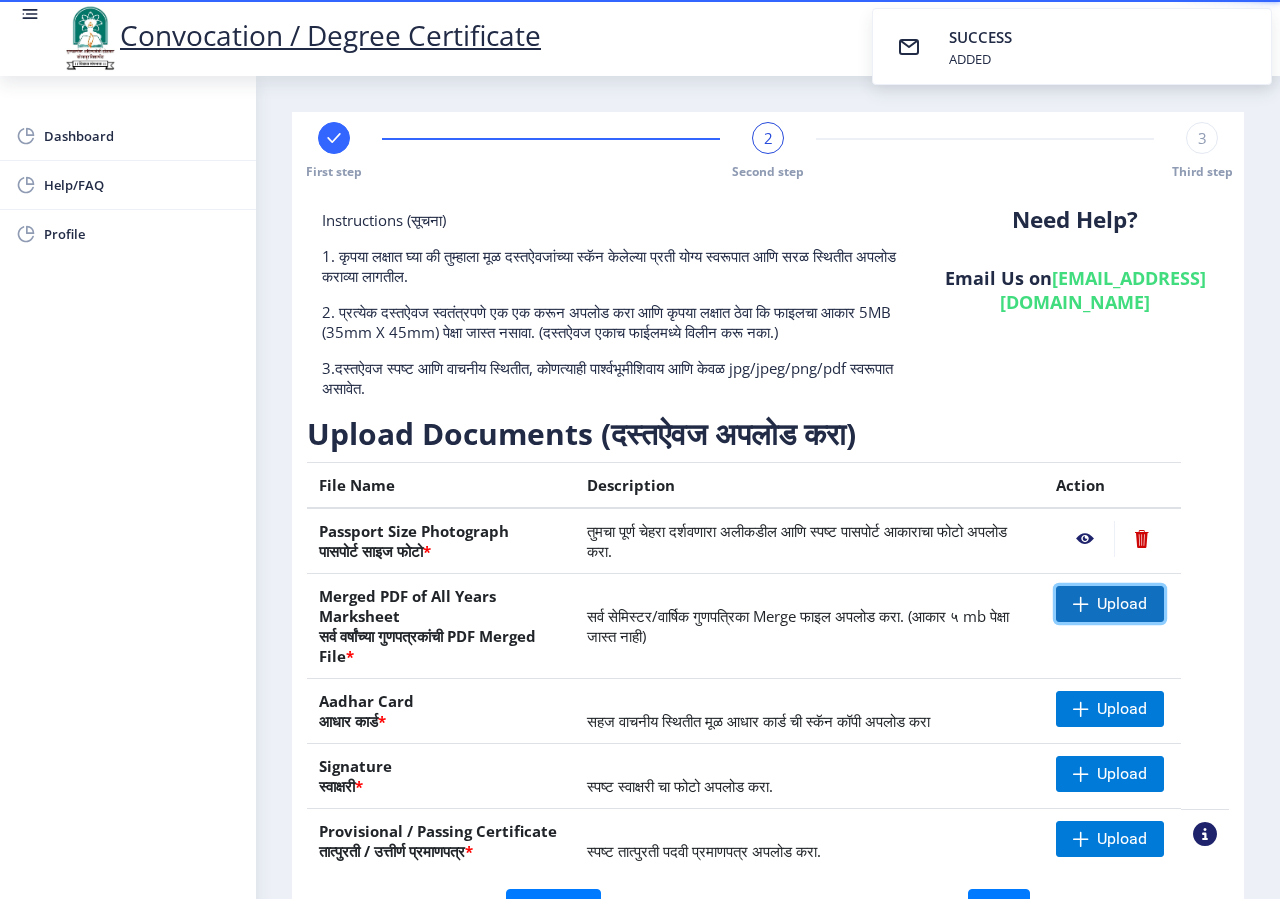 click on "Upload" 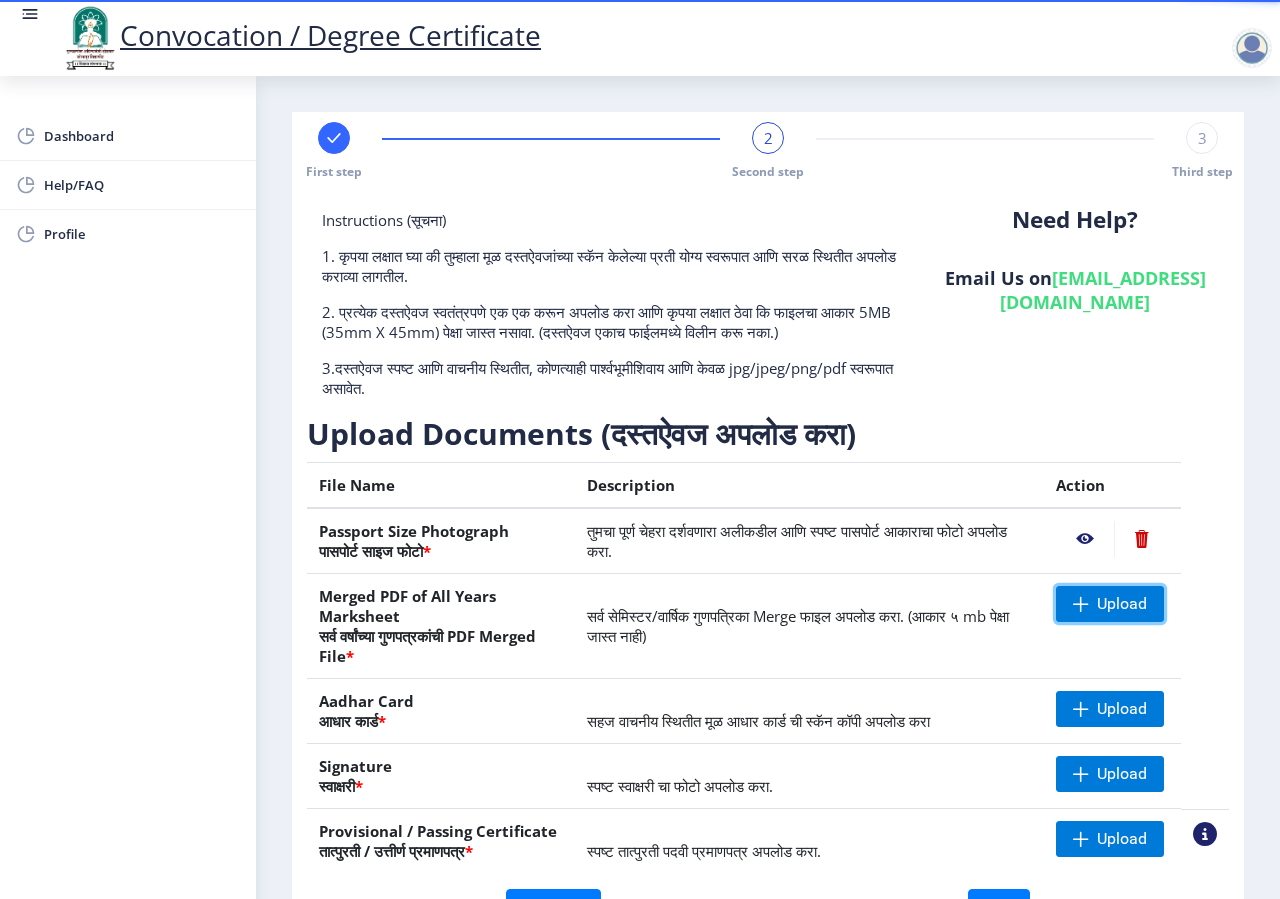 scroll, scrollTop: 126, scrollLeft: 0, axis: vertical 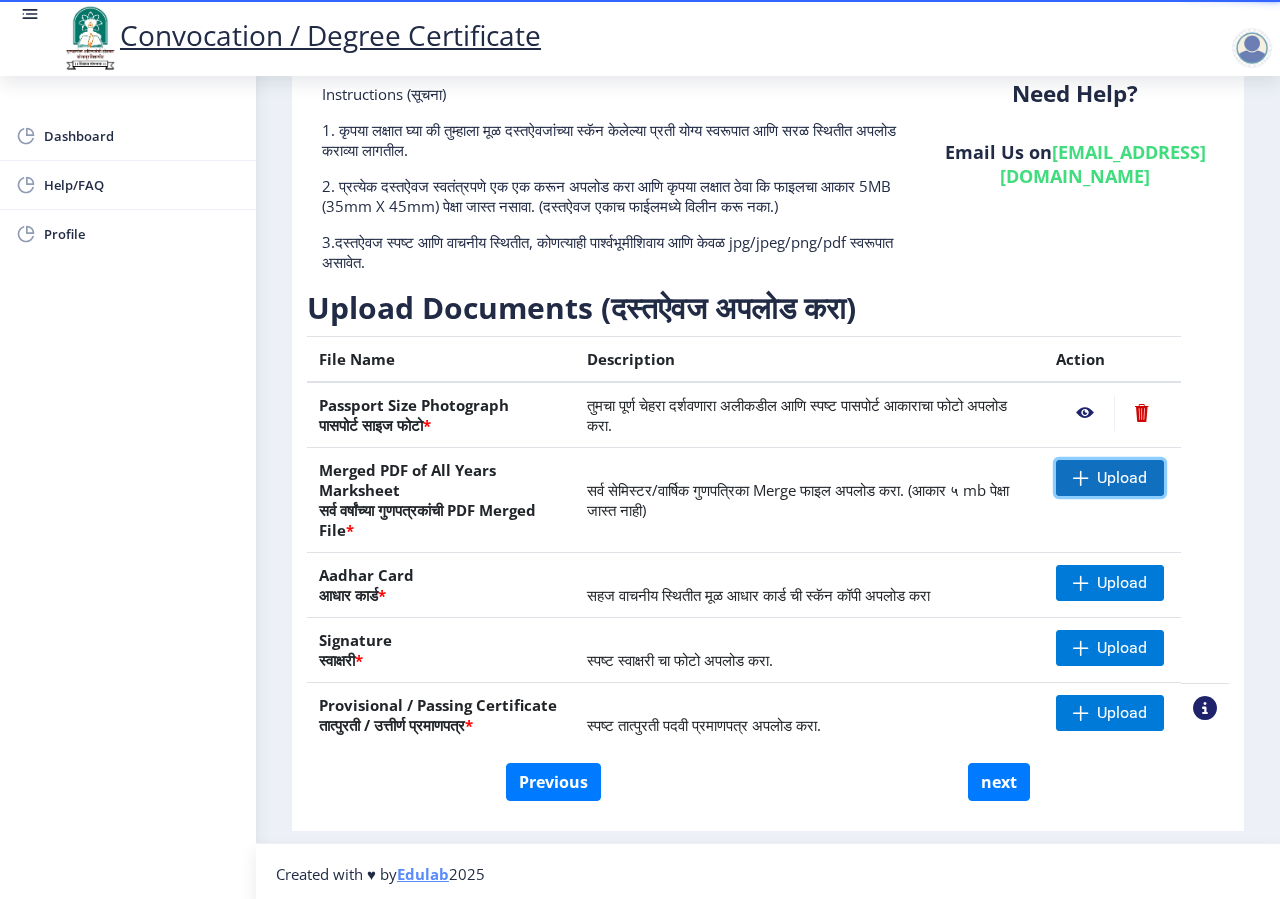 click on "Upload" 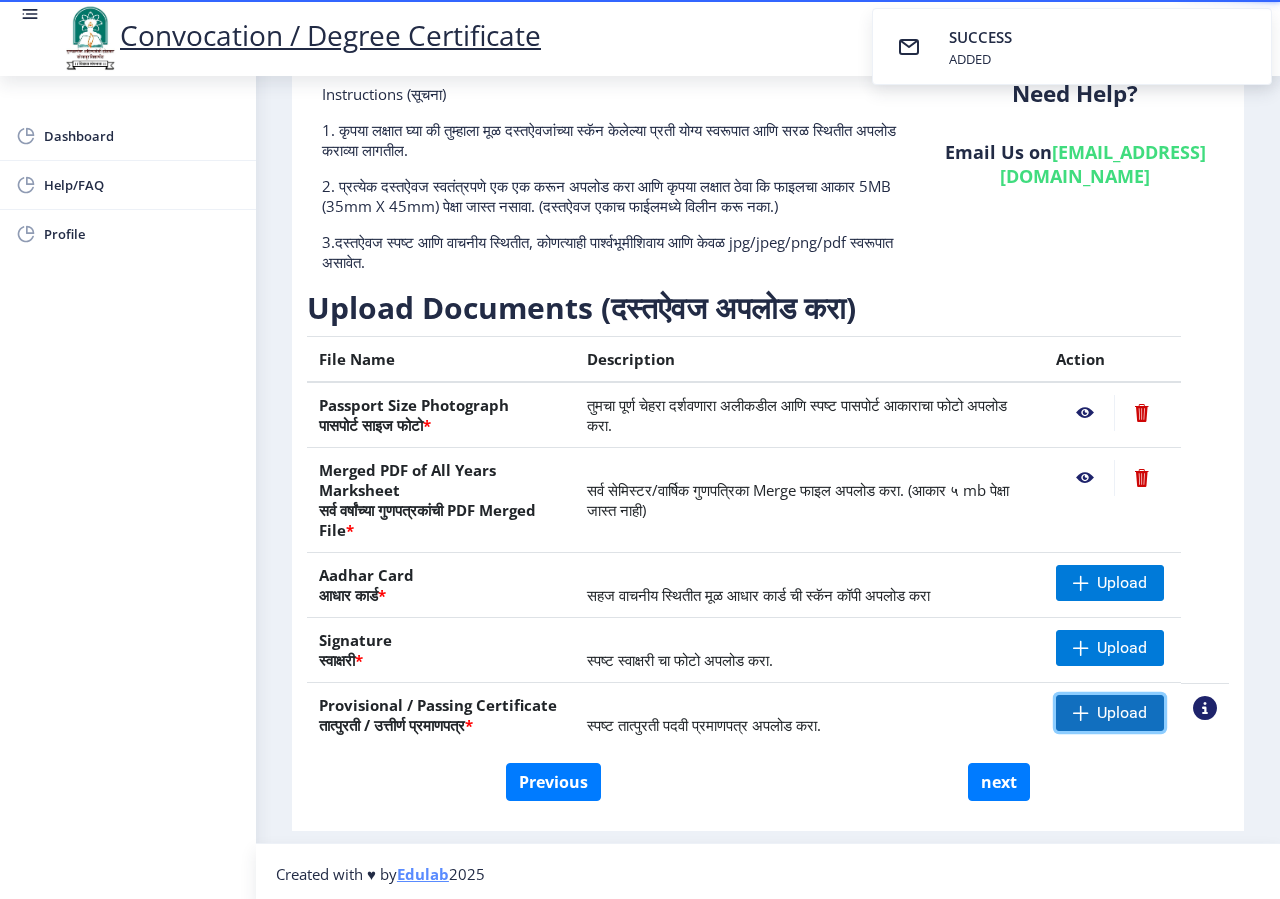click on "Upload" 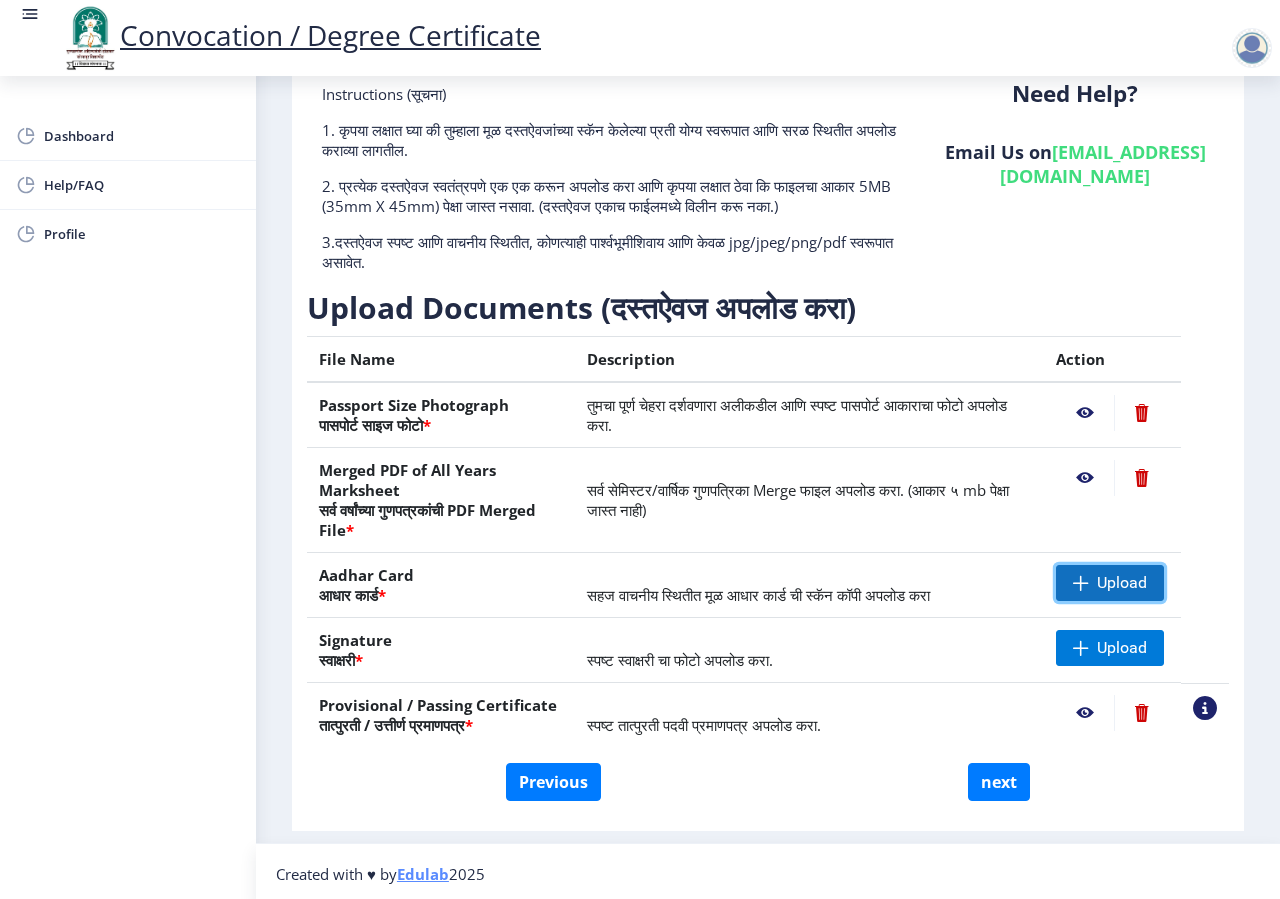 click on "Upload" 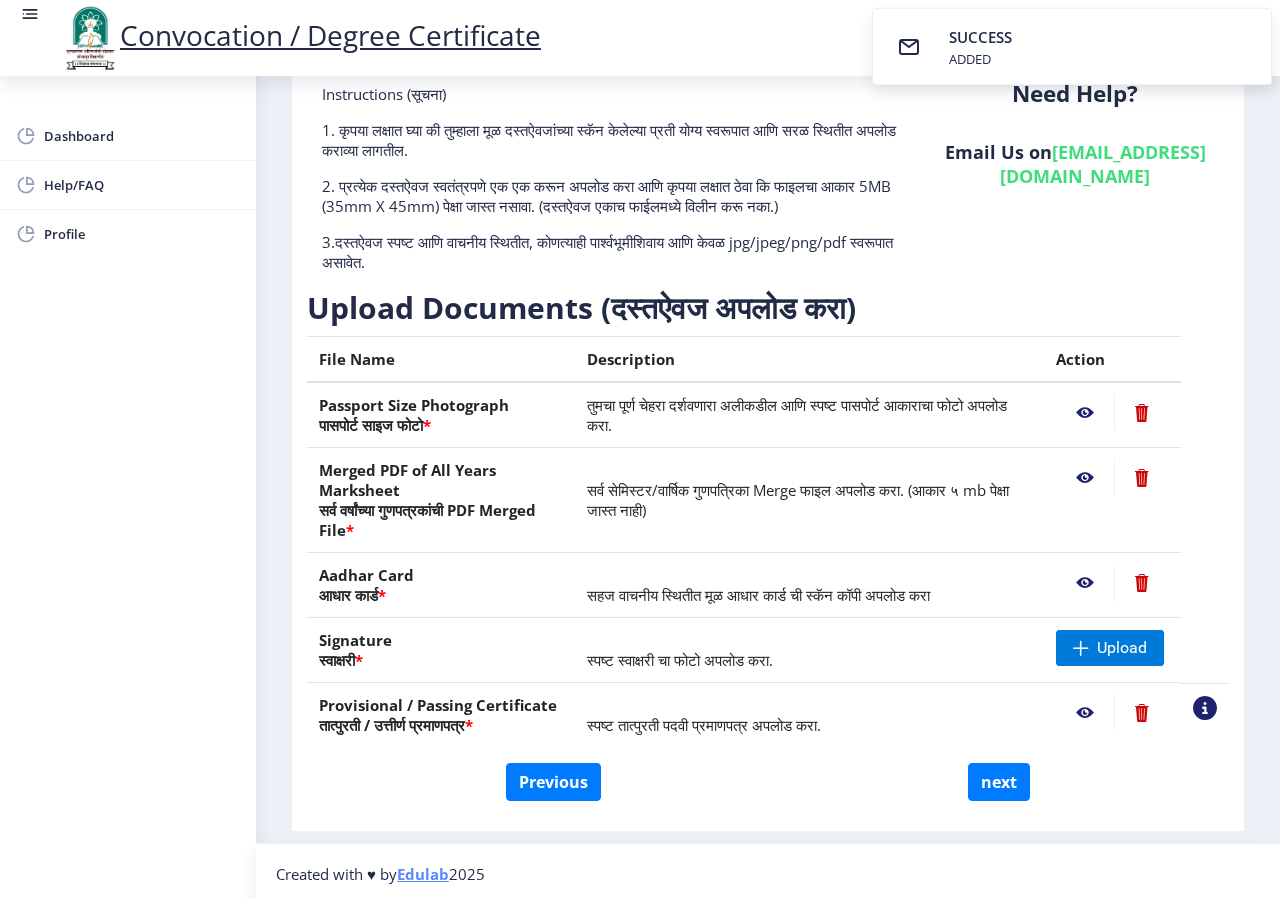 click on "Upload" 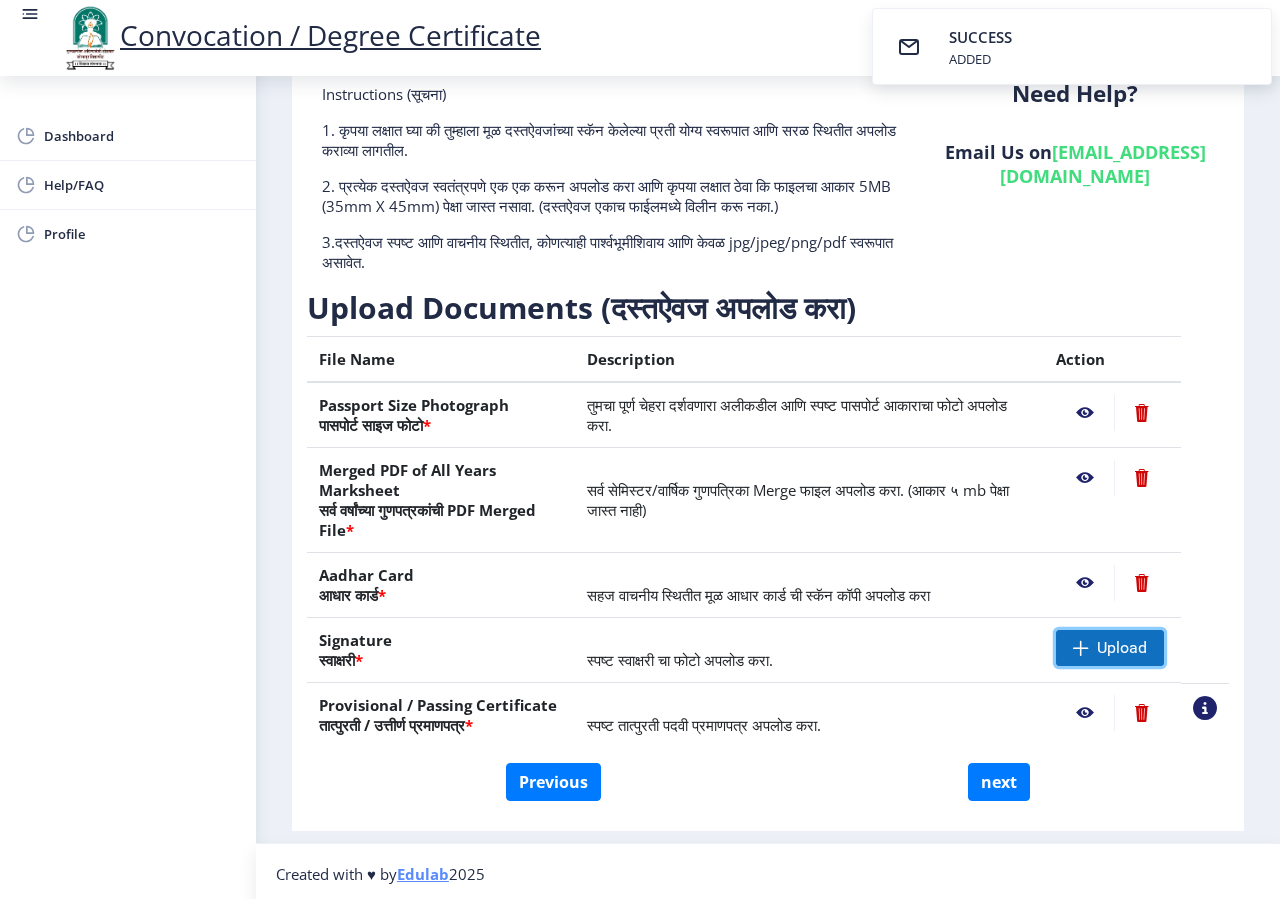 click on "Upload" 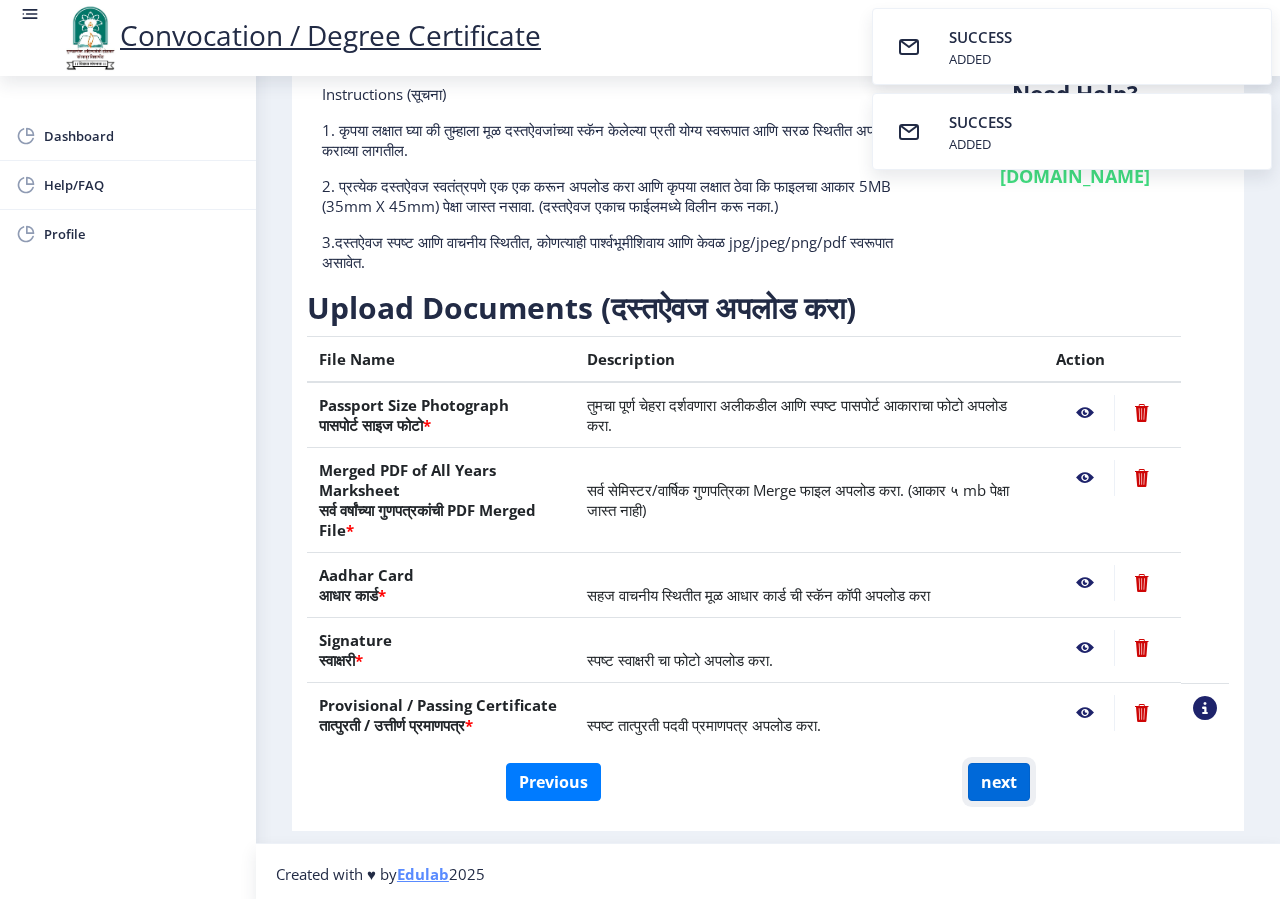 click on "next" 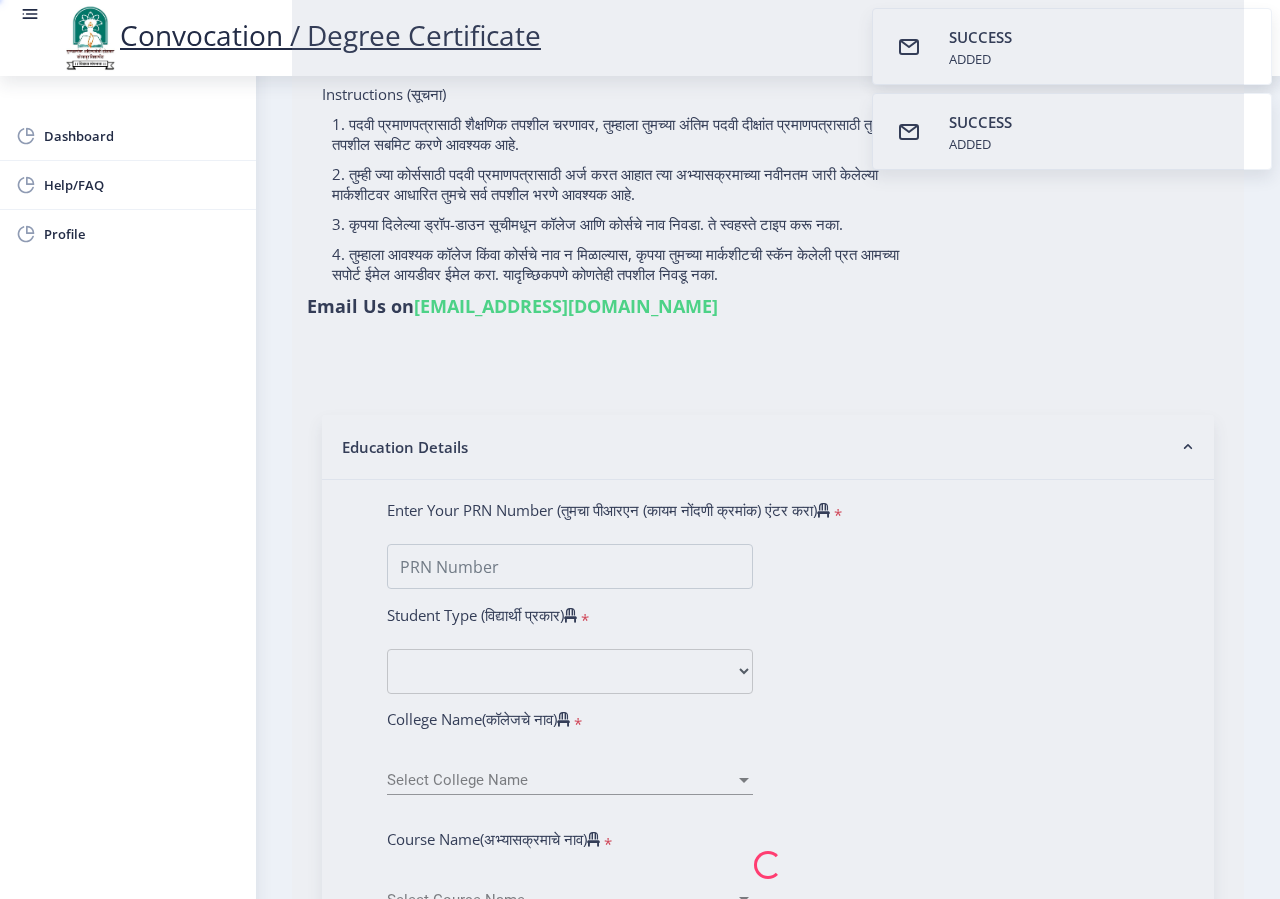 select 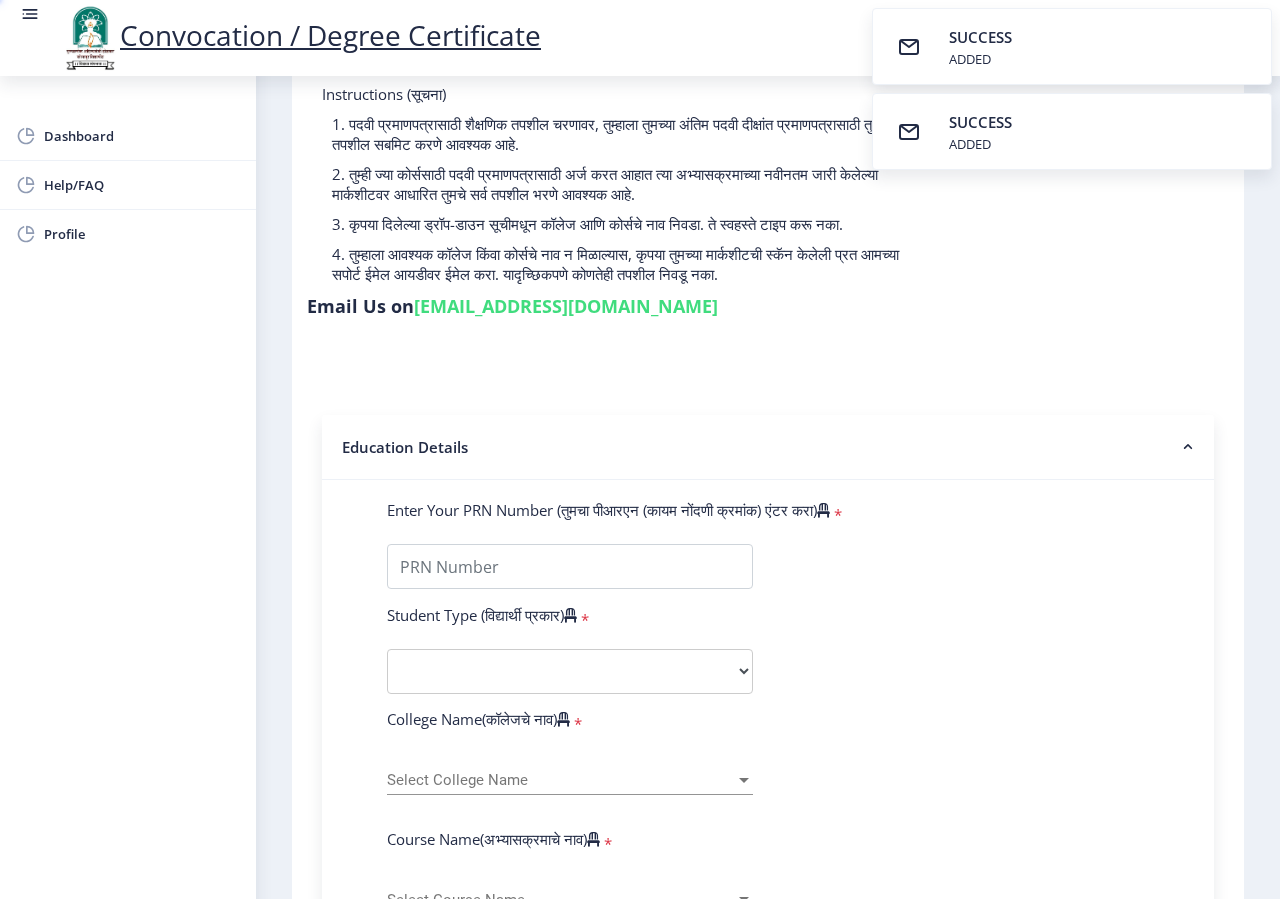 scroll, scrollTop: 0, scrollLeft: 0, axis: both 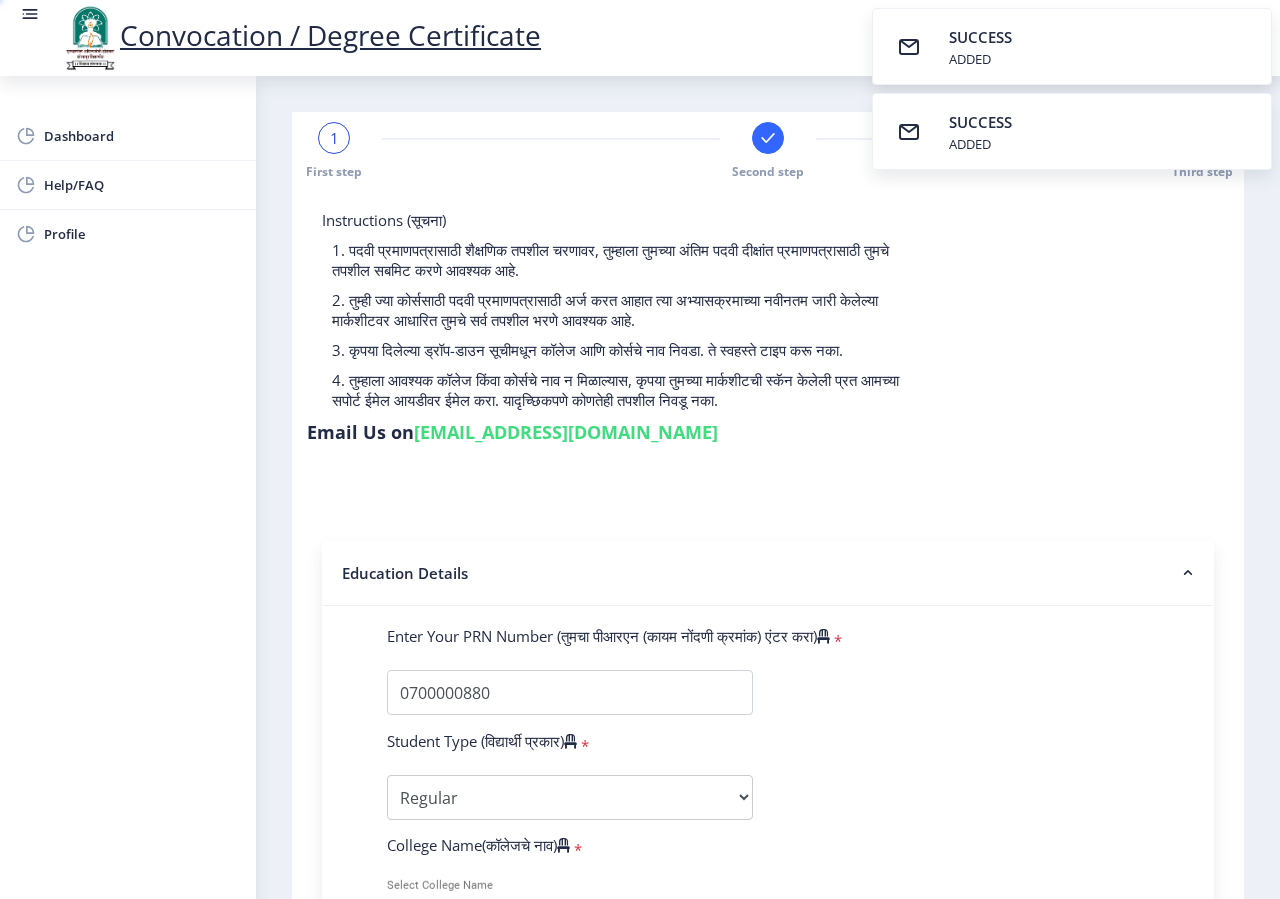select 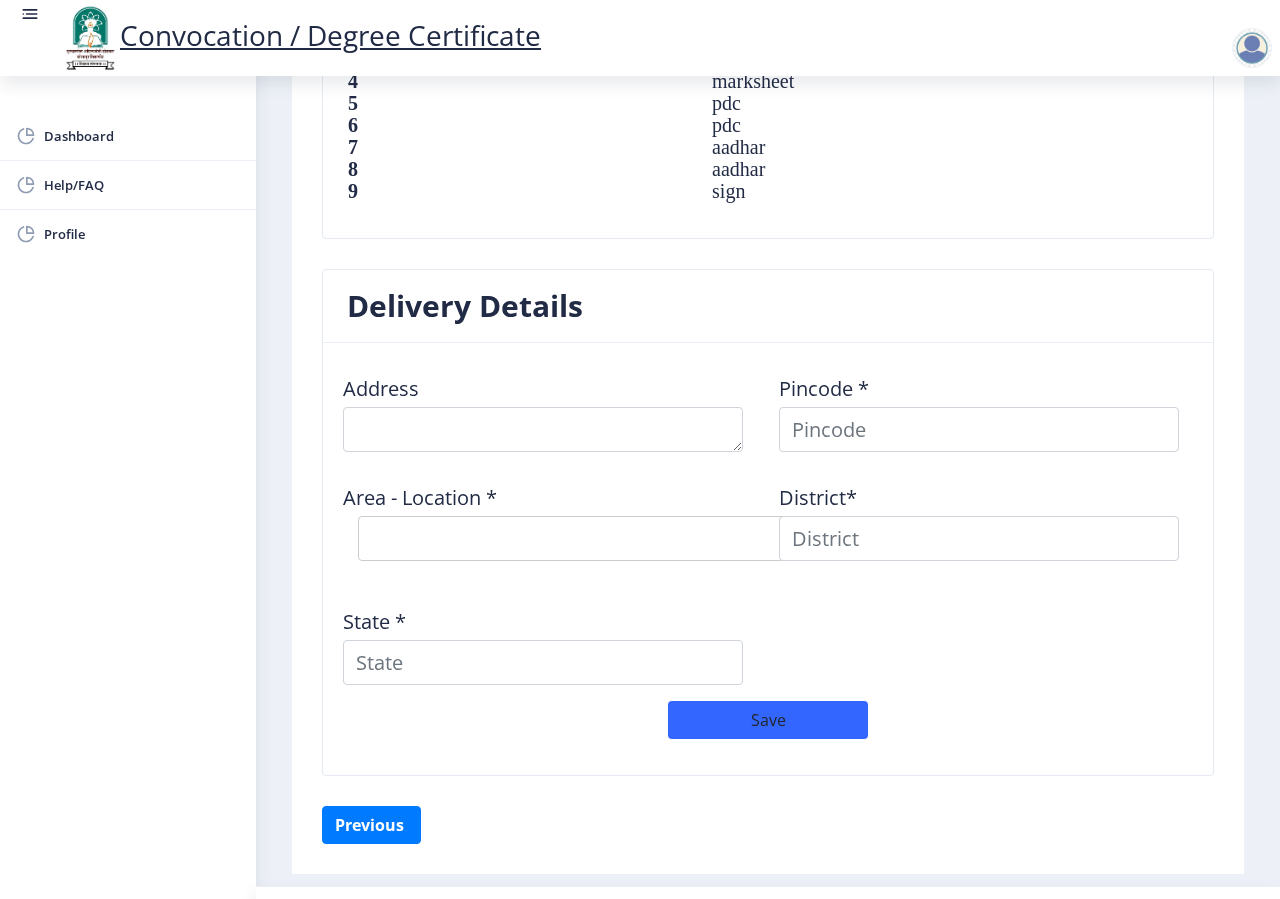 scroll, scrollTop: 1512, scrollLeft: 0, axis: vertical 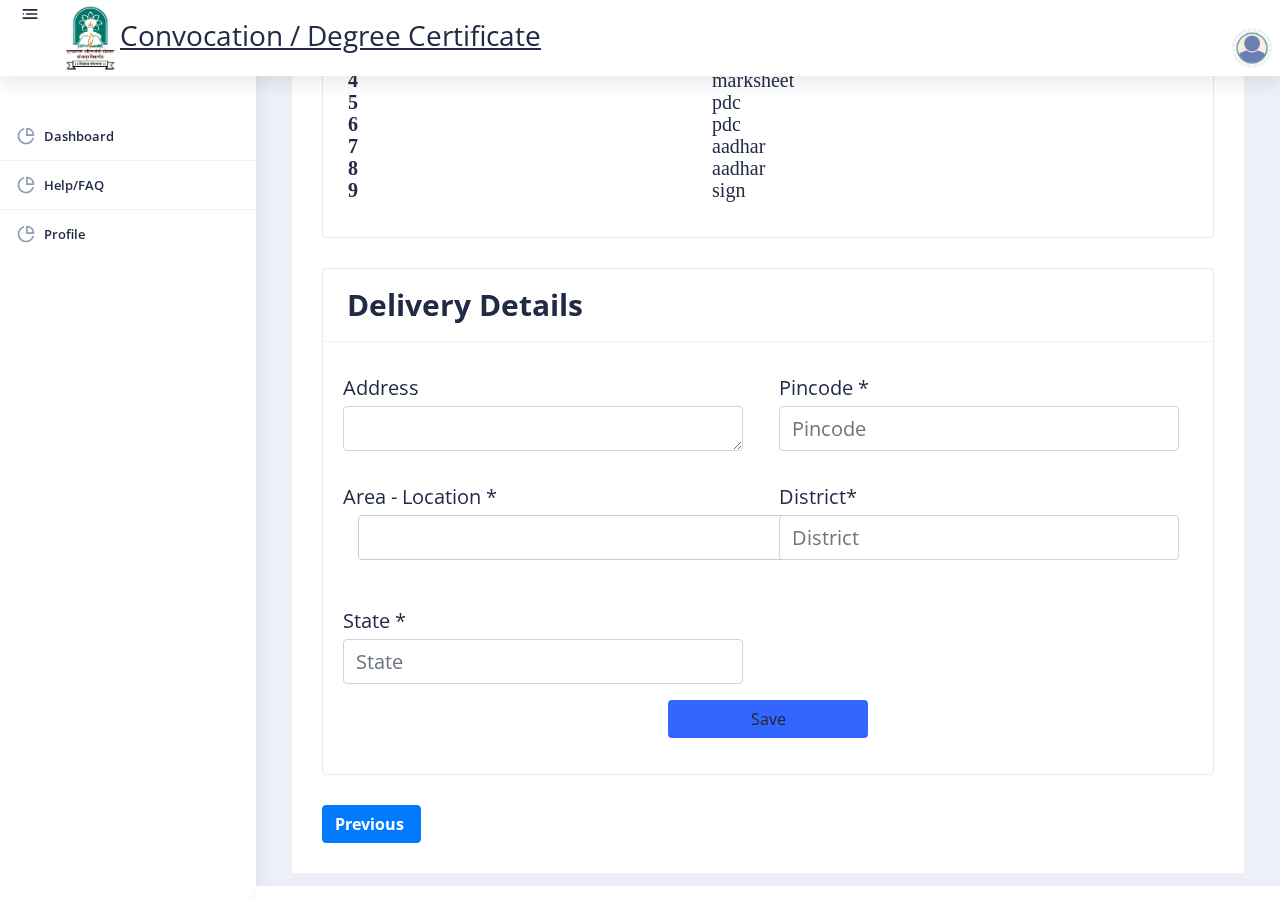 click on "Address" 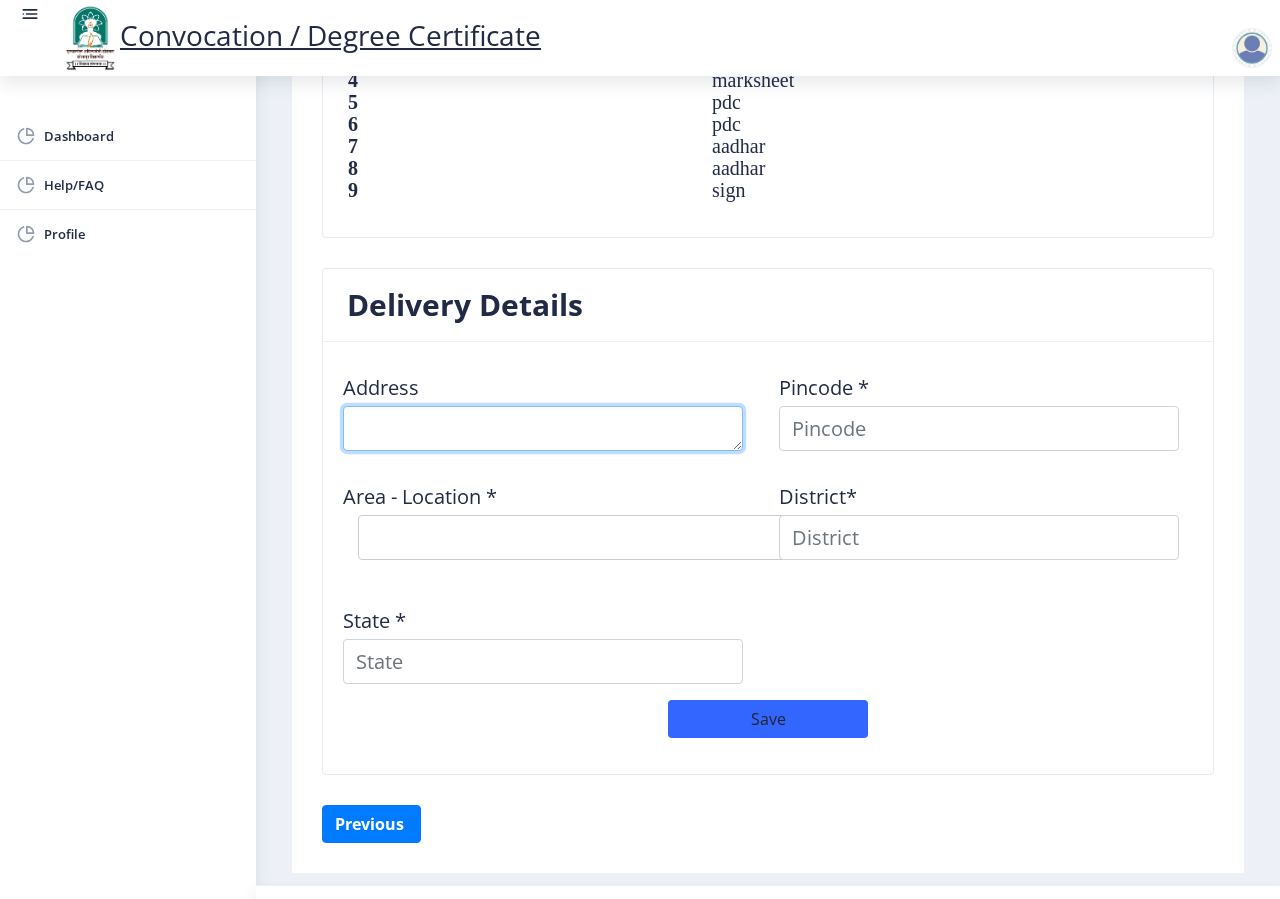 click at bounding box center [543, 428] 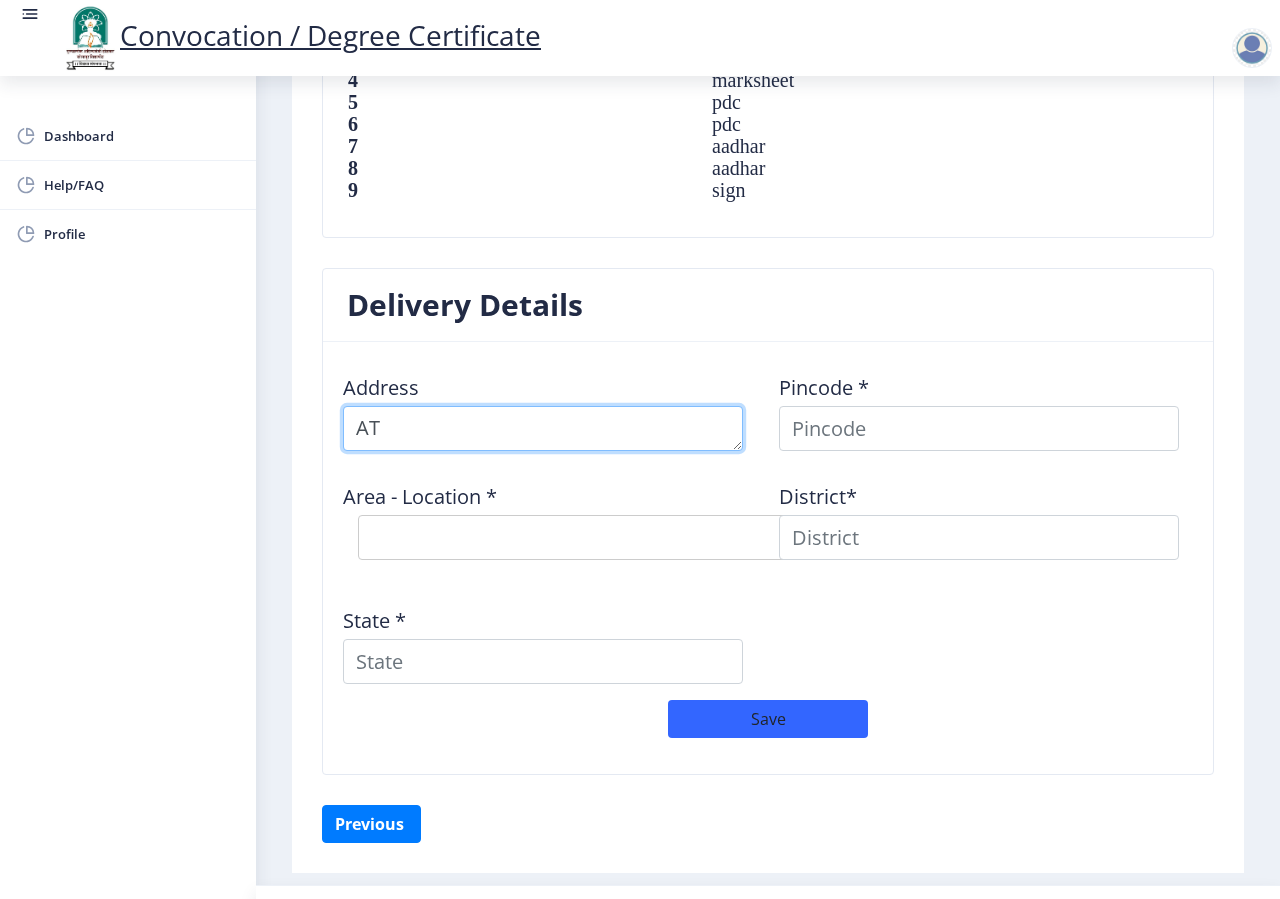 type on "A" 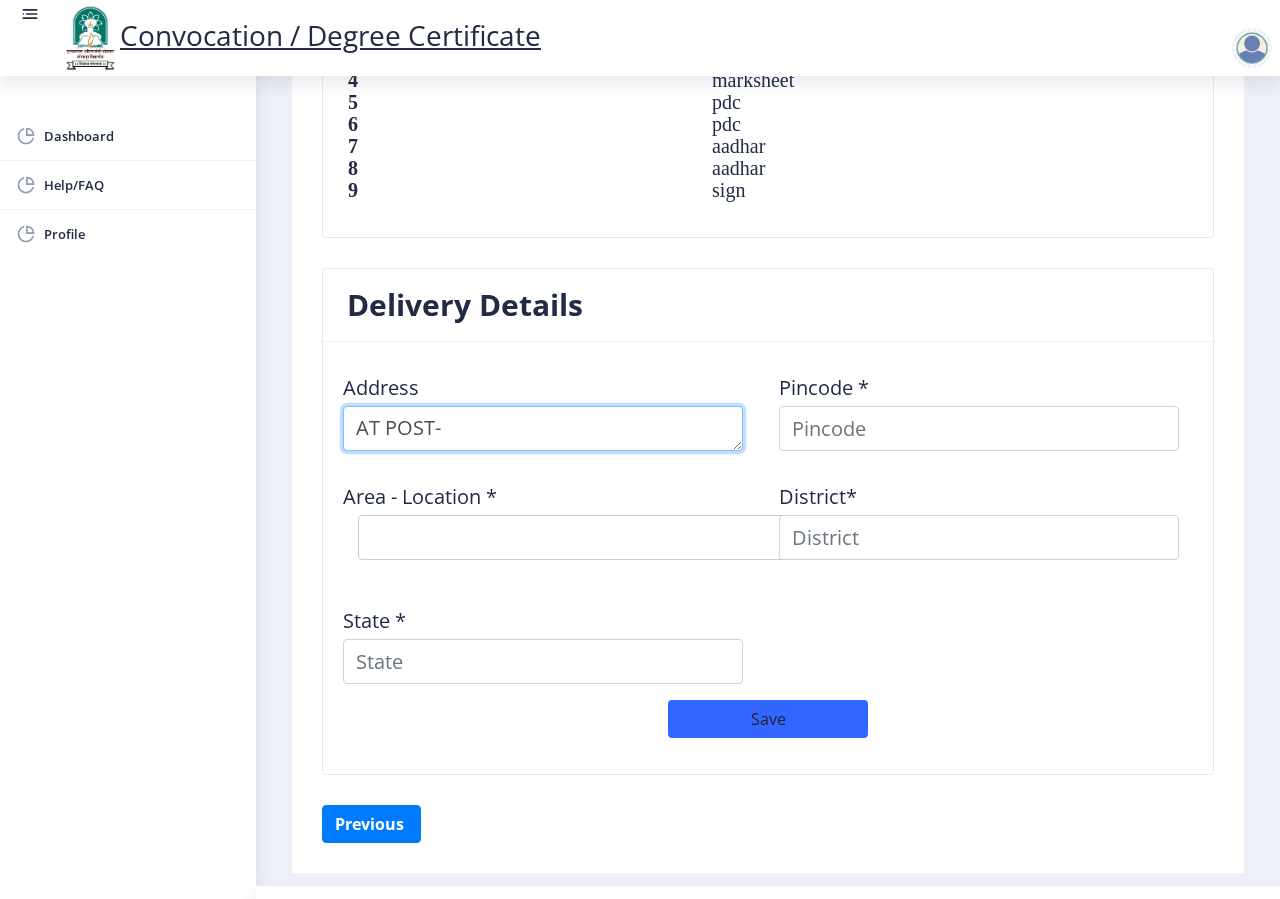 type on "AT POST-" 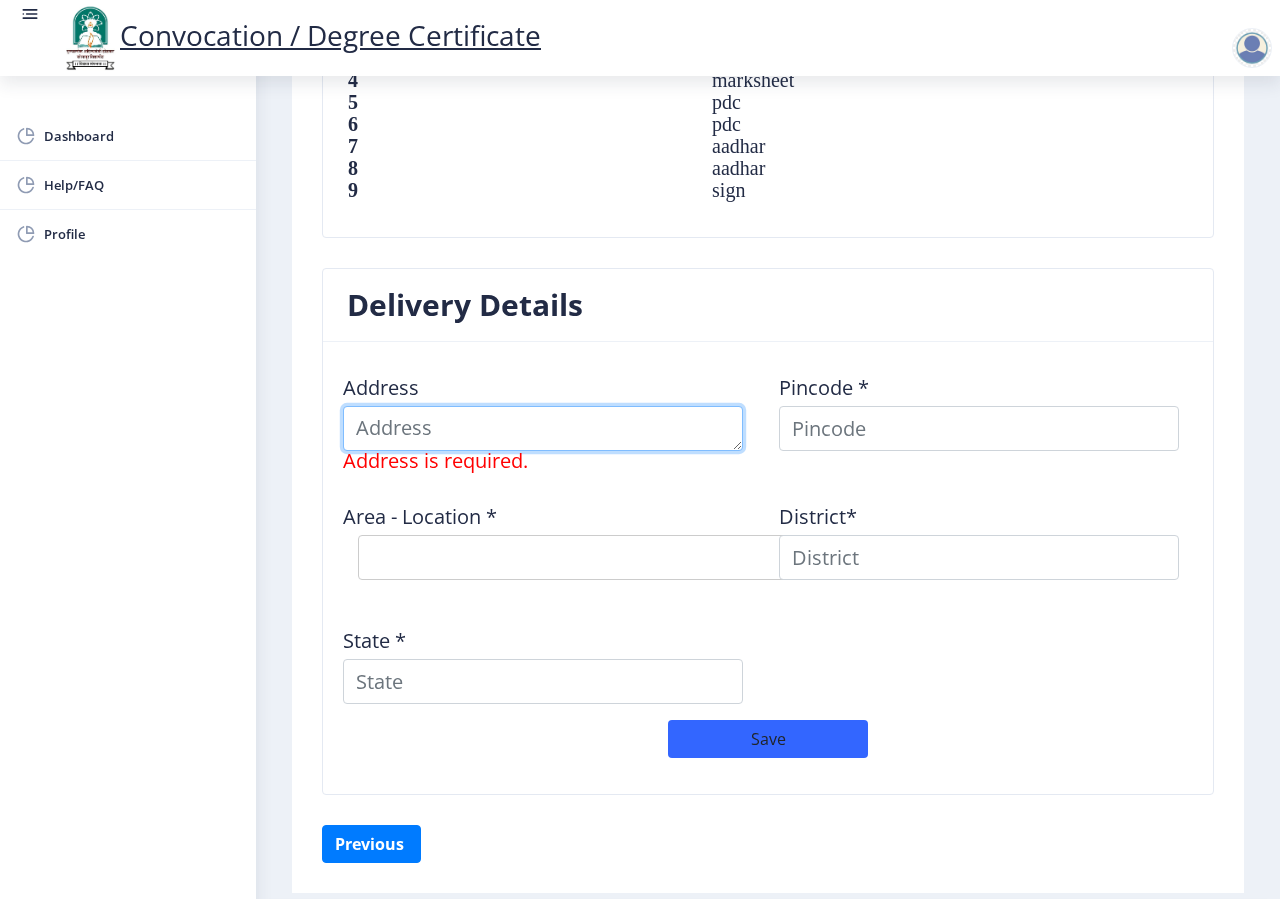 click at bounding box center (543, 428) 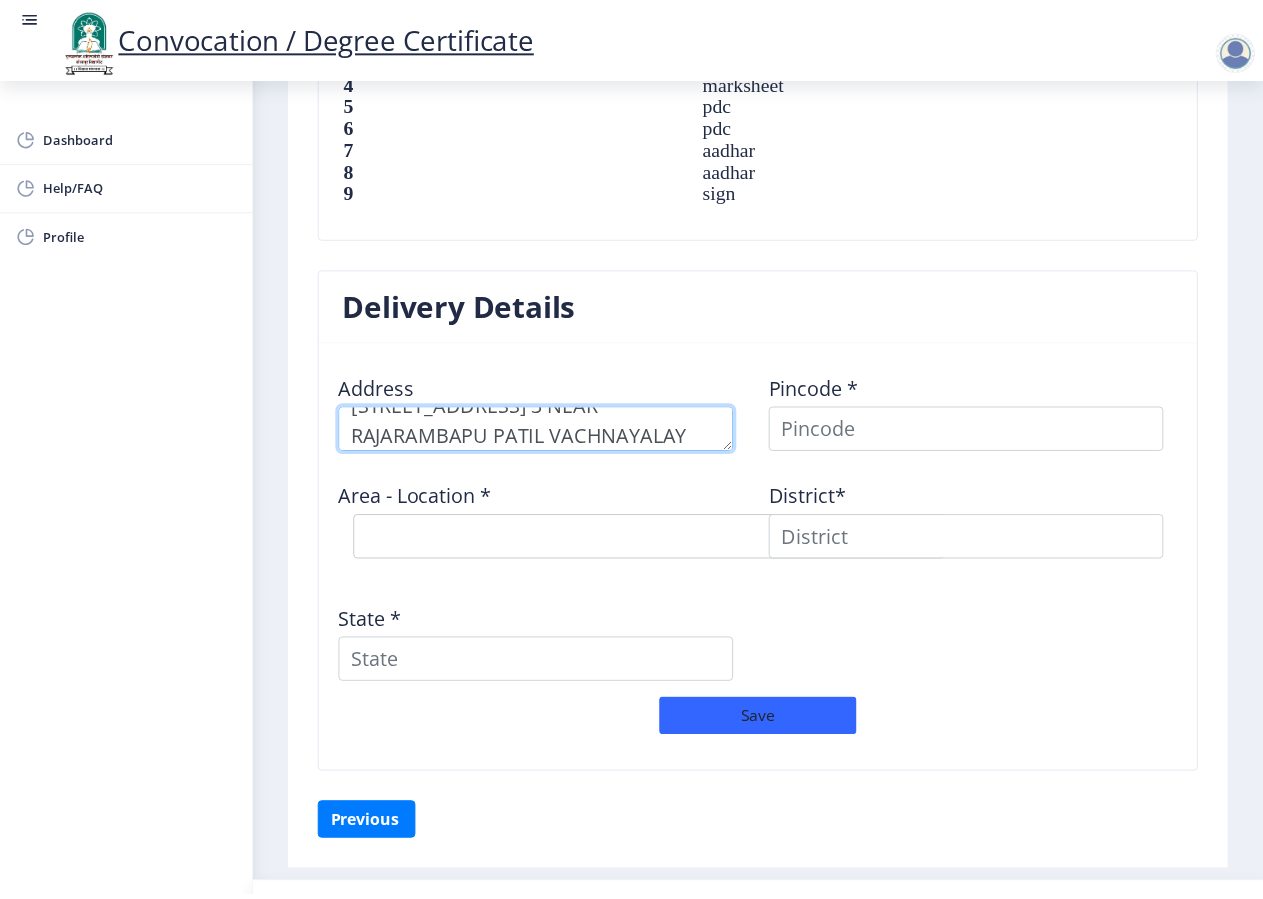 scroll, scrollTop: 83, scrollLeft: 0, axis: vertical 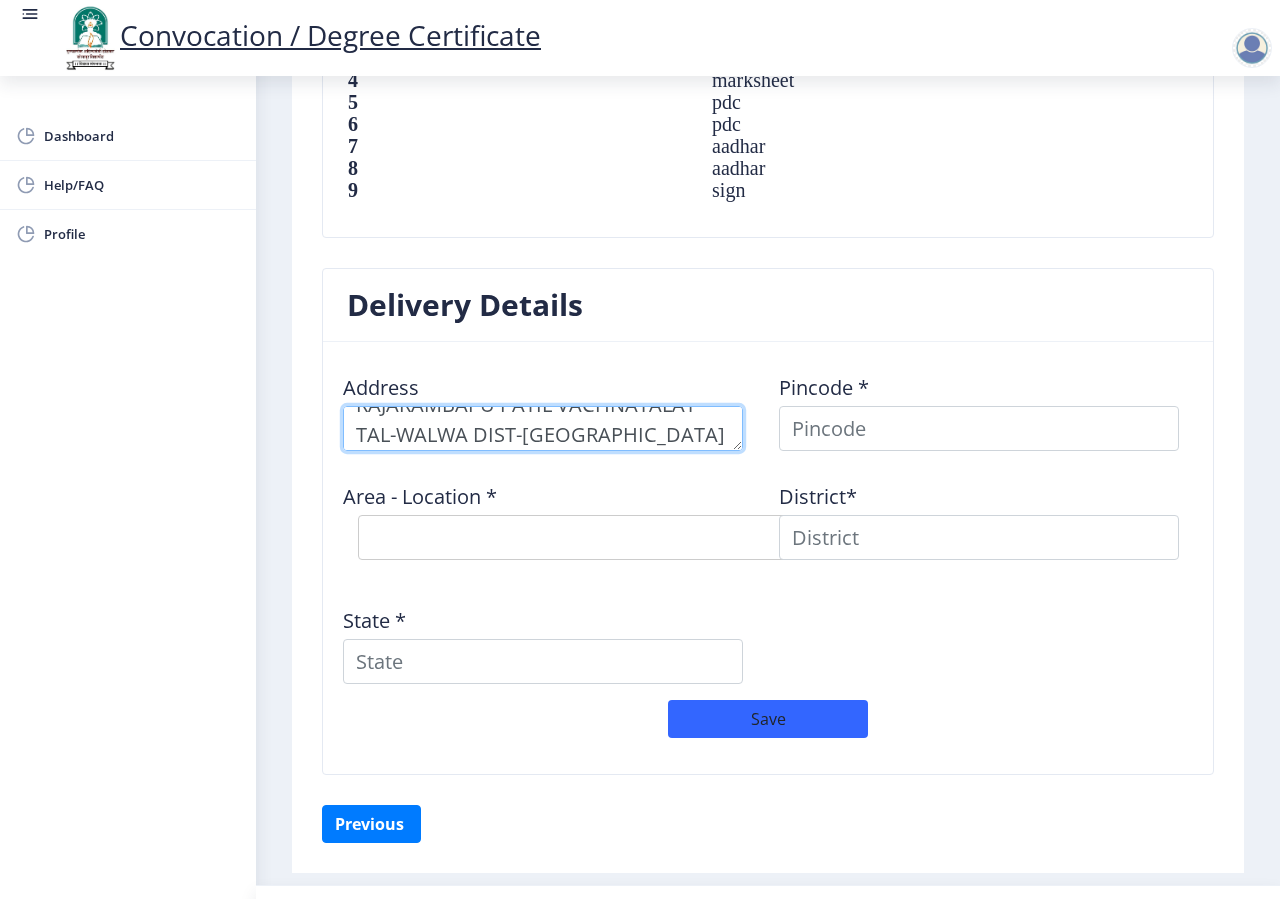 type on "AT [GEOGRAPHIC_DATA][STREET_ADDRESS] 3 NEAR RAJARAMBAPU PATIL VACHNAYALAY TAL-WALWA DIST-[GEOGRAPHIC_DATA]" 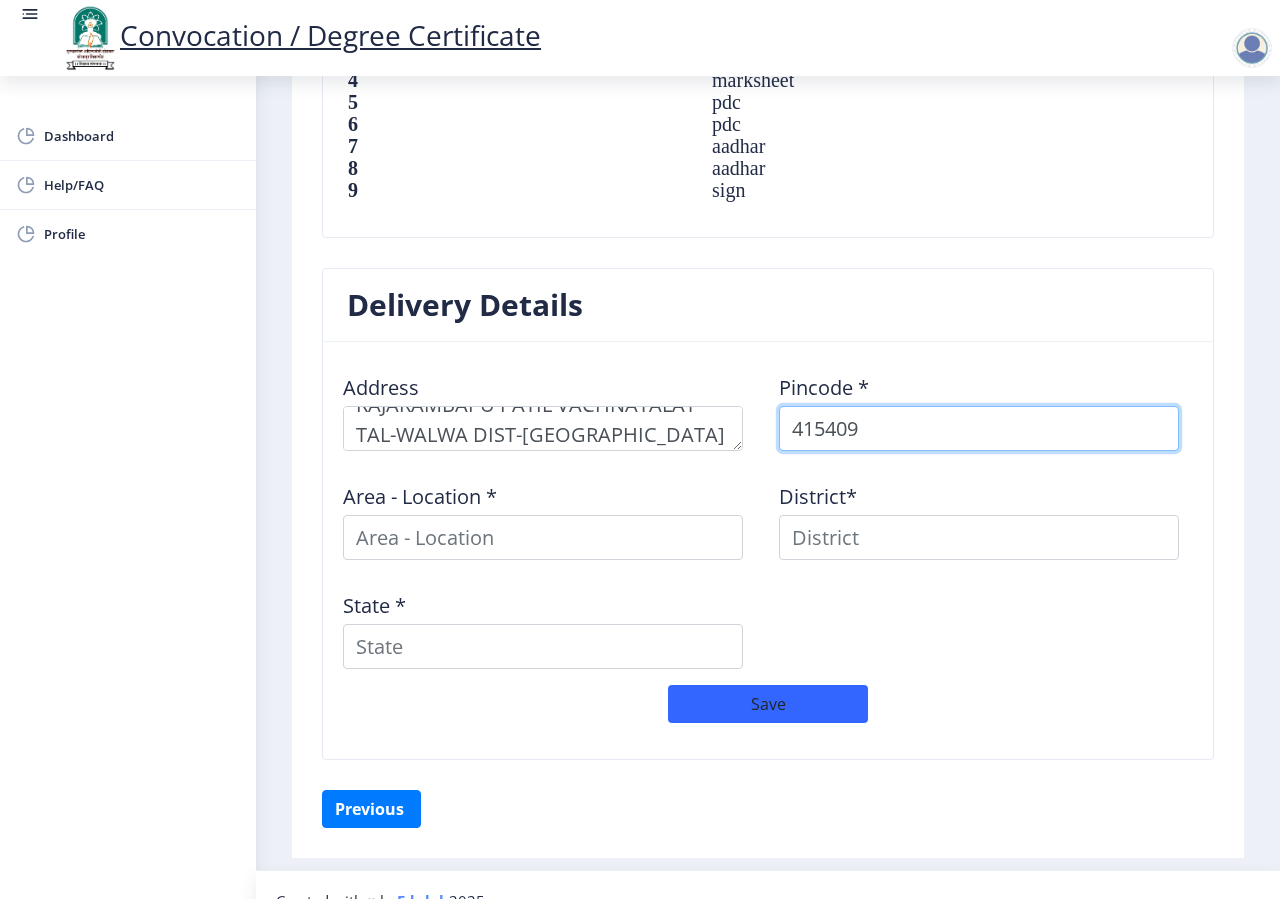 type on "415409" 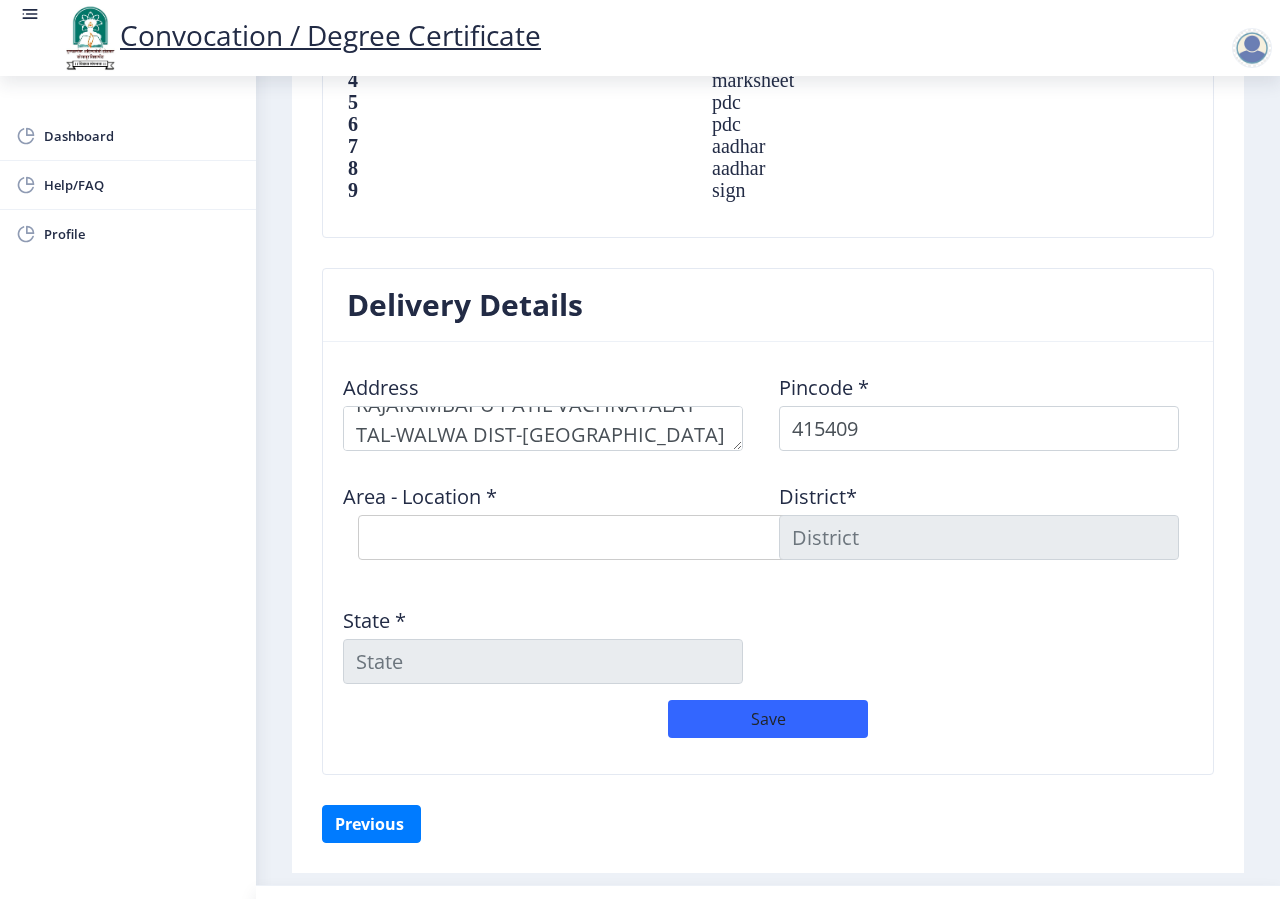 click on "Select Area Location [GEOGRAPHIC_DATA] Khurd [PERSON_NAME] B.O Kapuskhed B.O Narsinhpur B.O Shirte B.O Urun Islampur S.O Yedemachindra B.O" at bounding box center [658, 537] 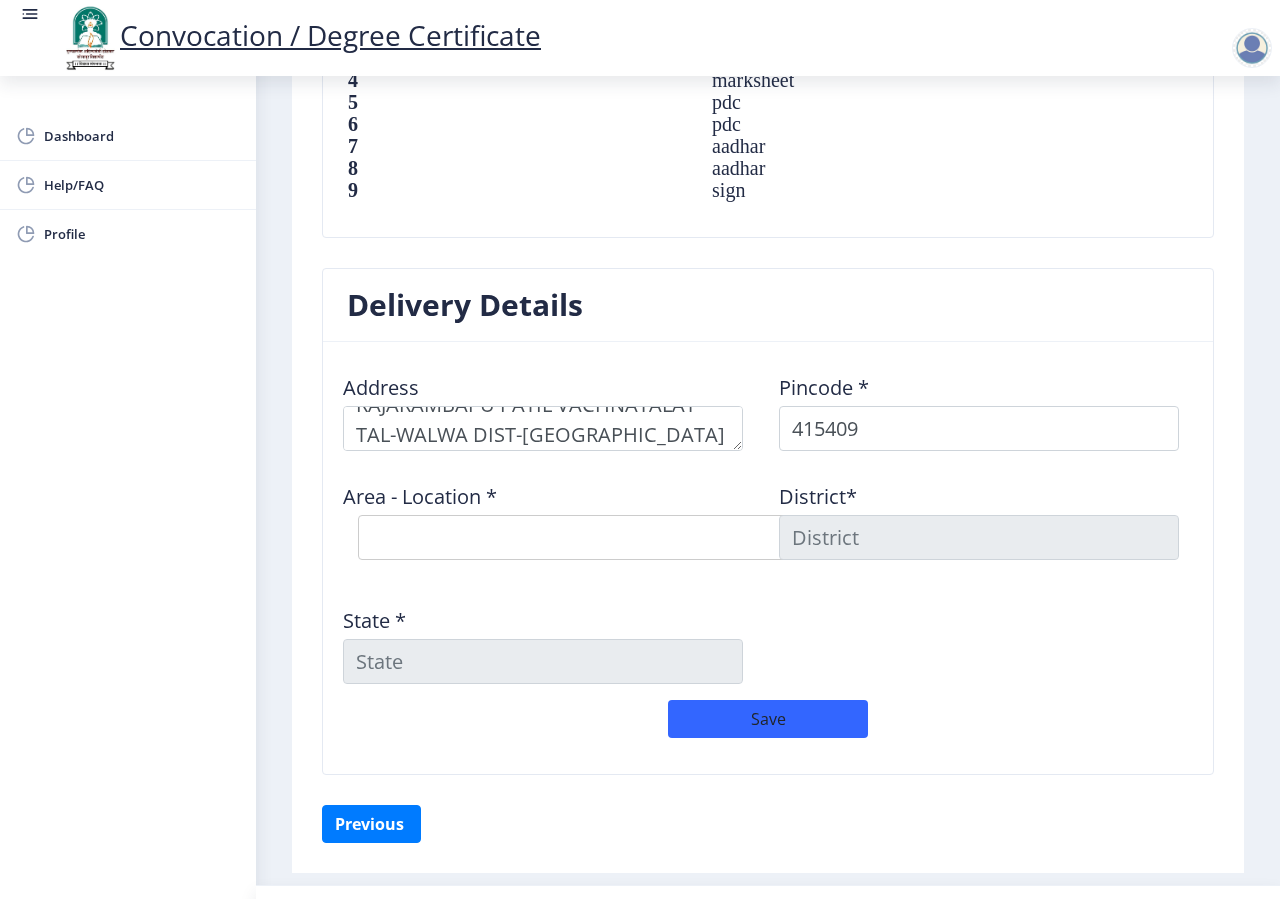 select on "6: Object" 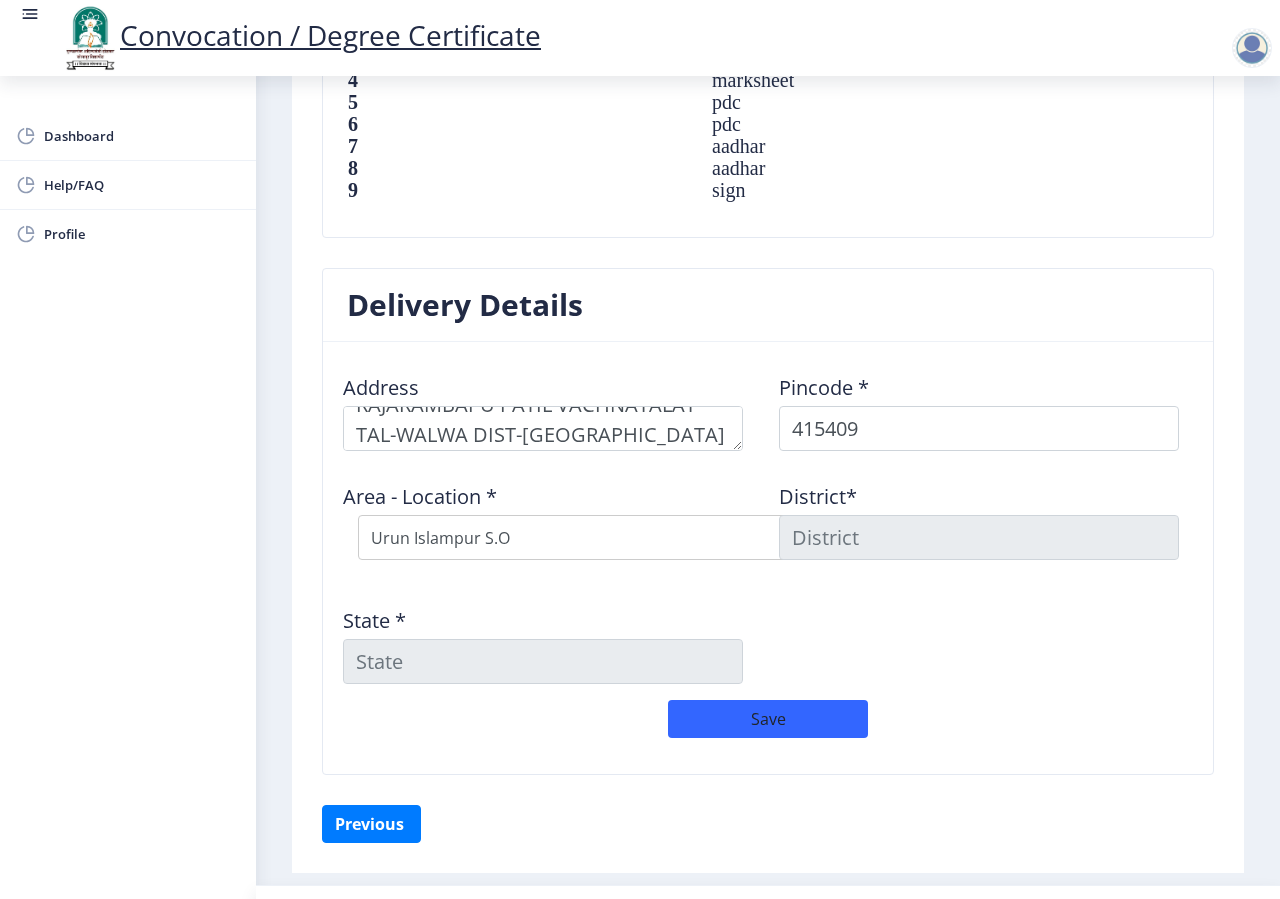type on "Sangli" 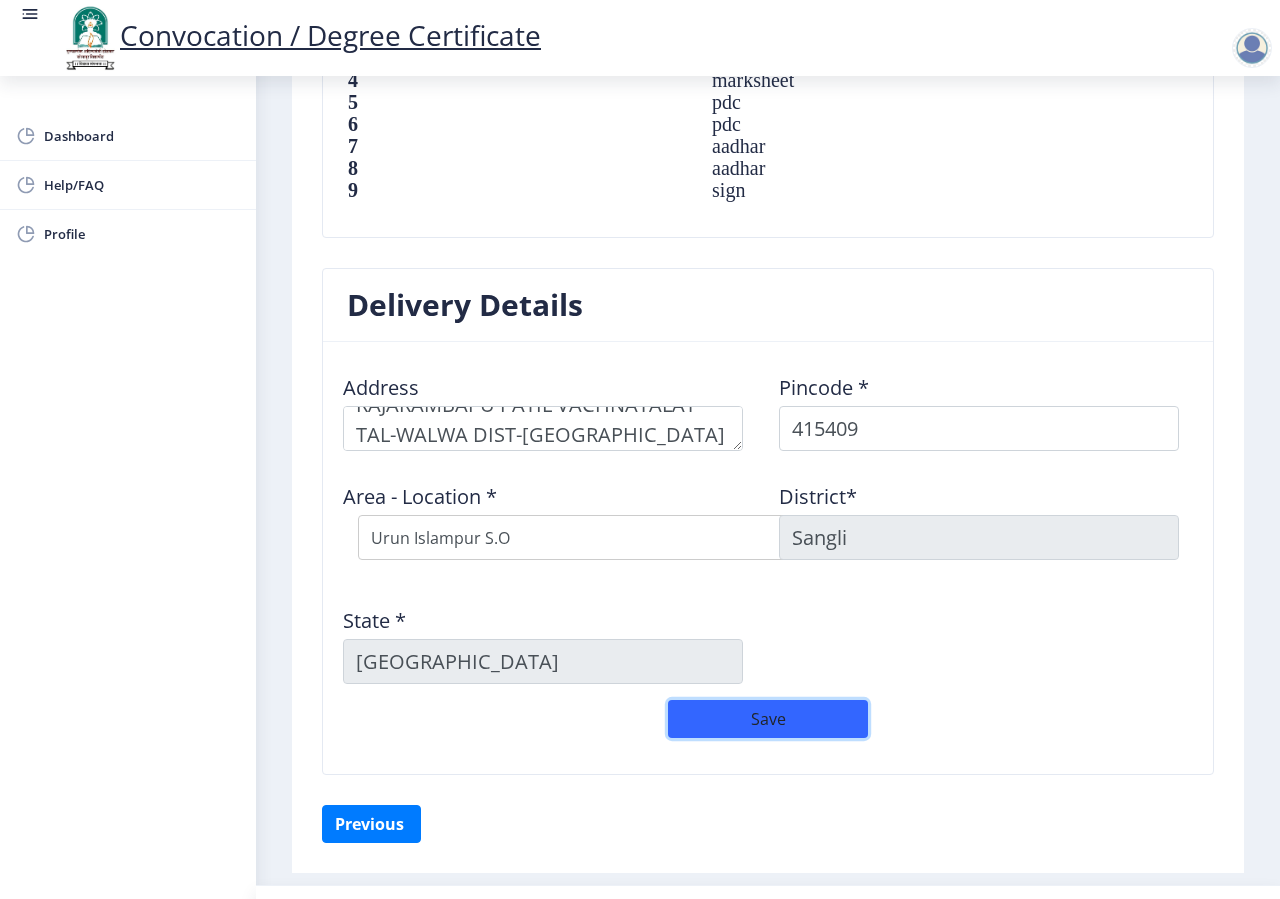 type 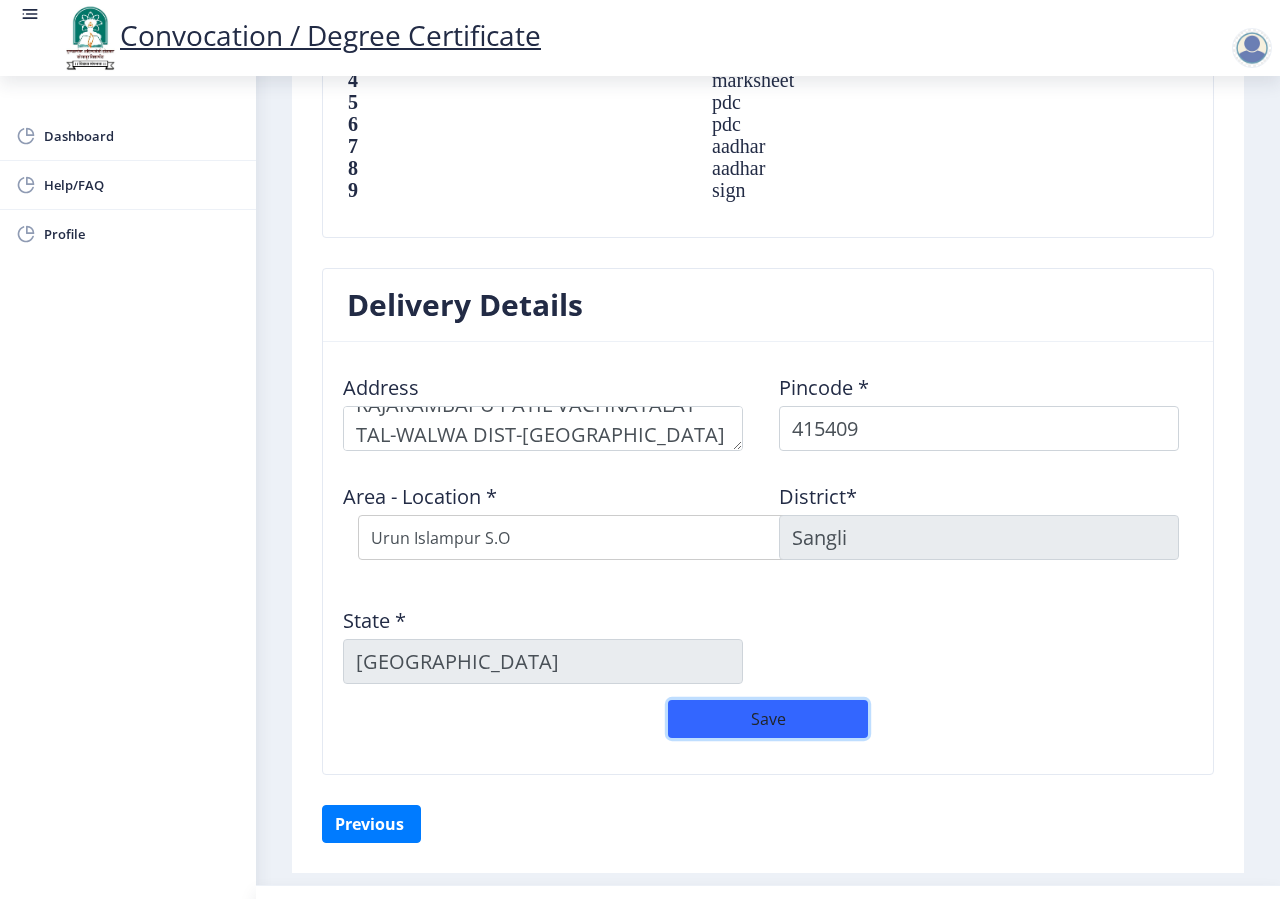 click on "Save" 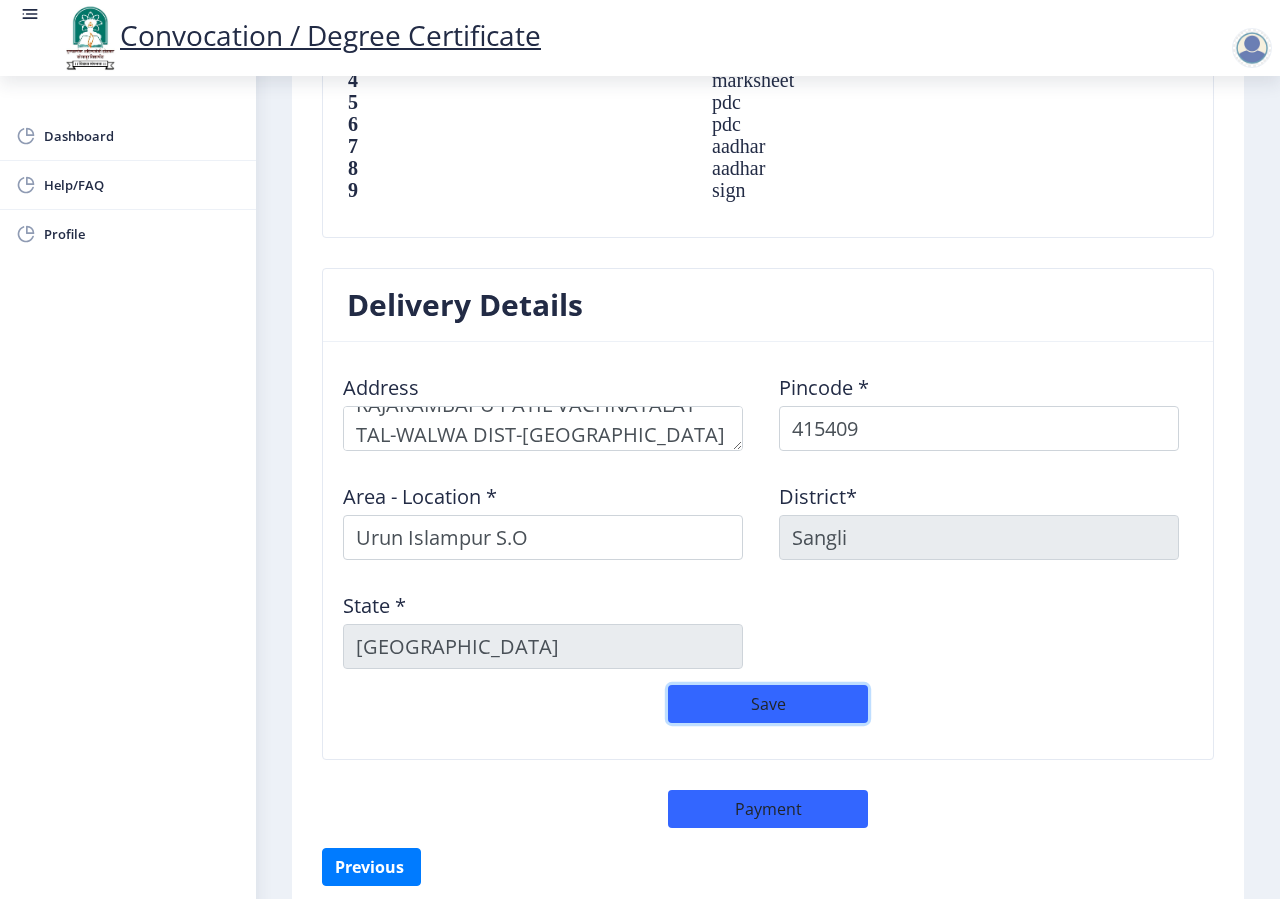 click on "Save" 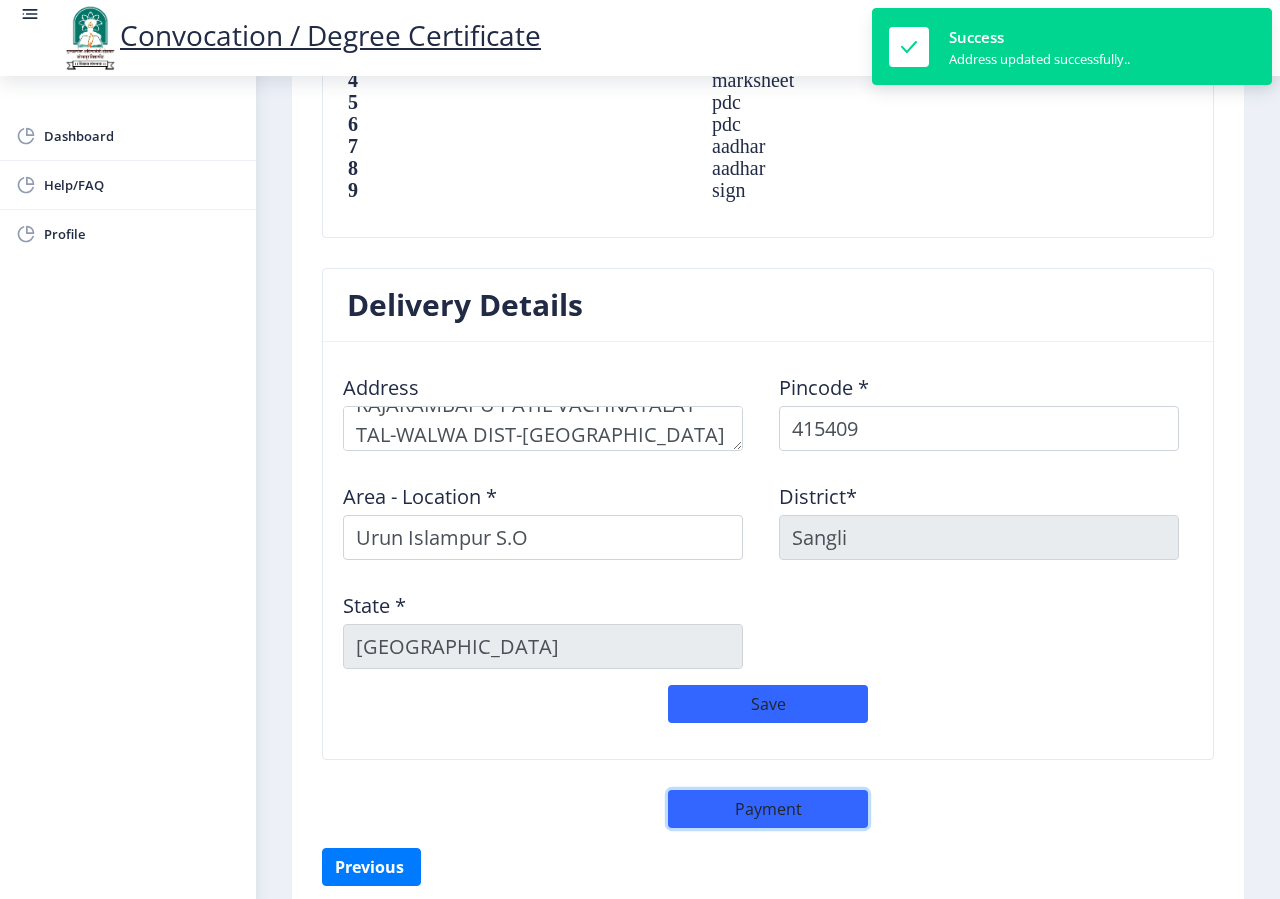 click on "Payment" 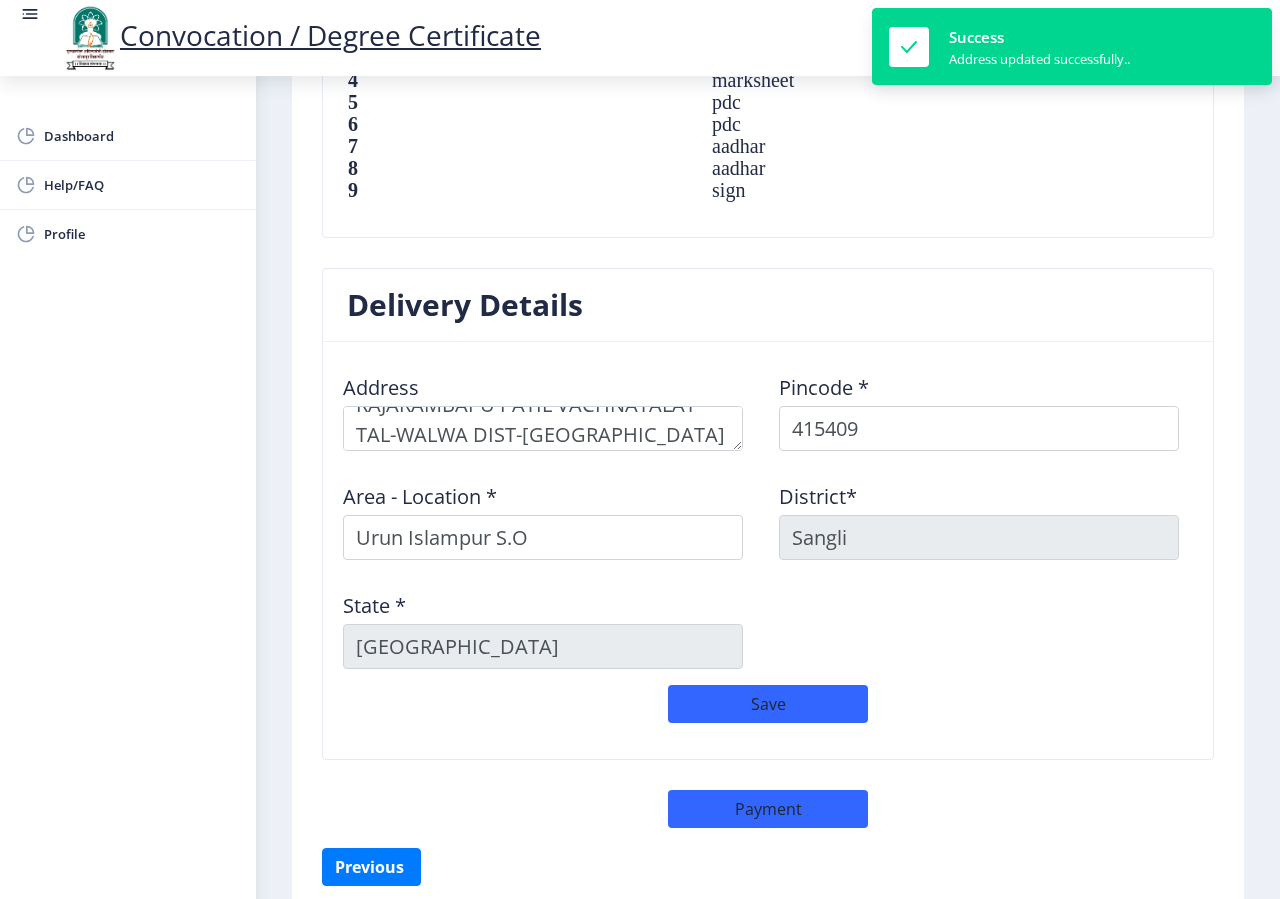 select on "sealed" 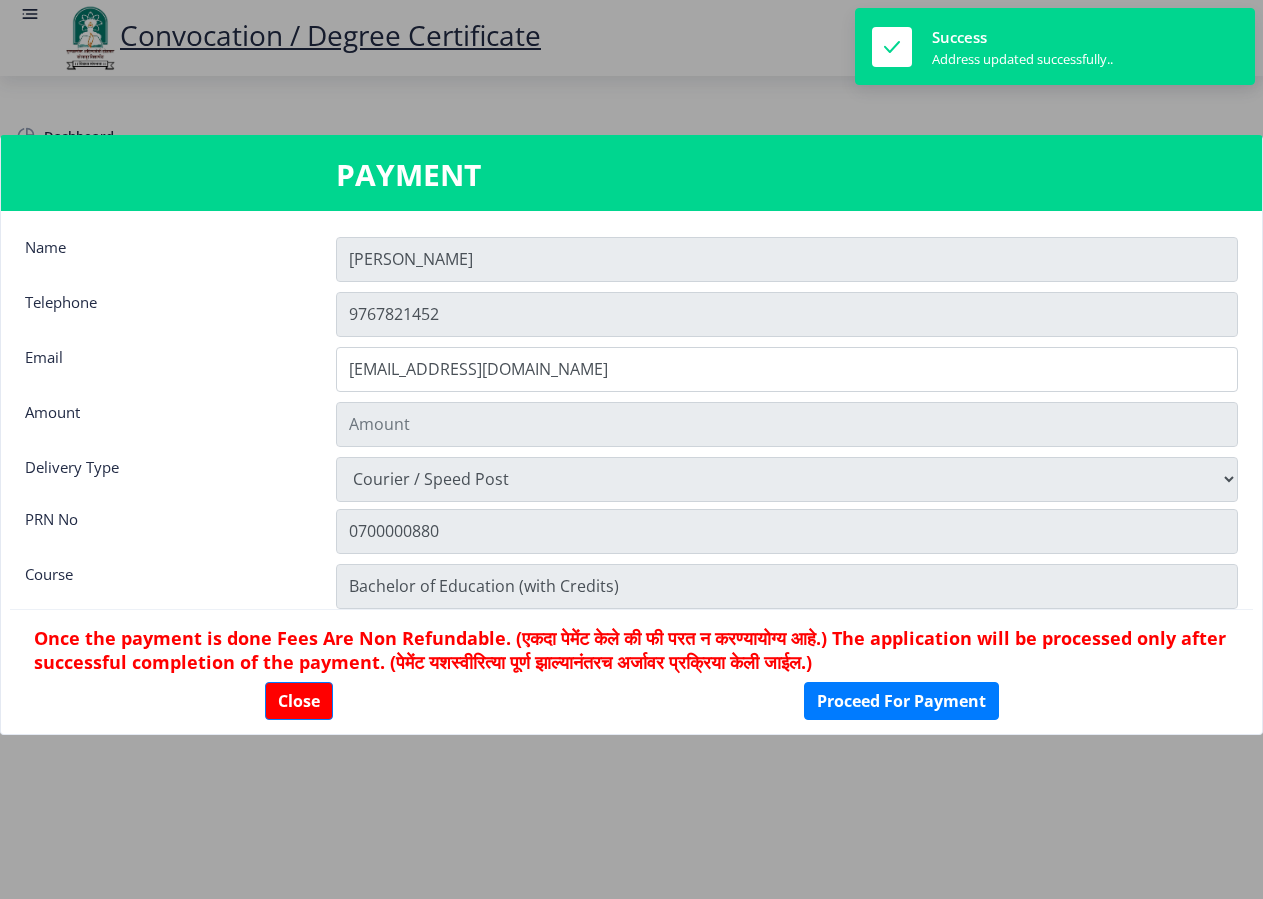 type on "900" 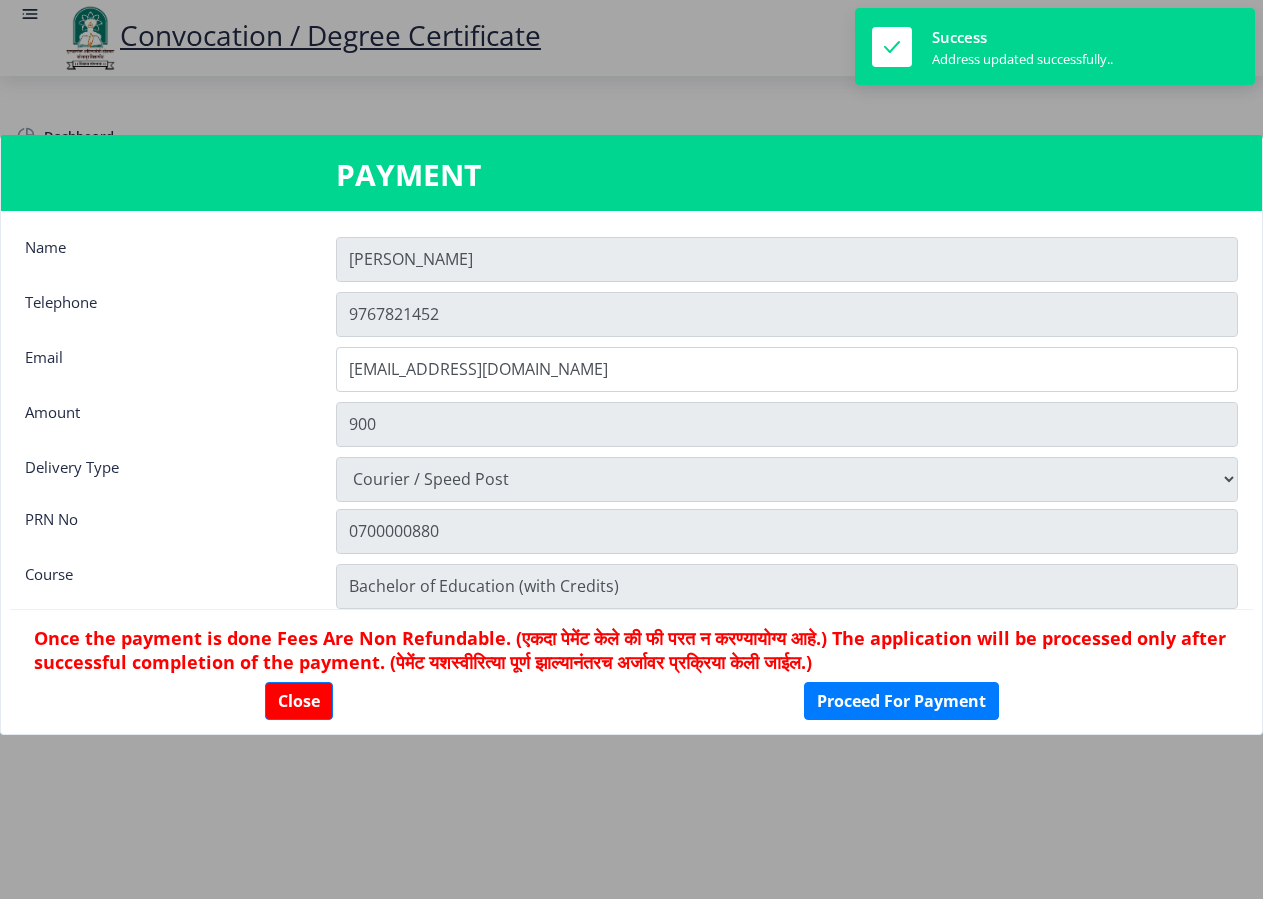 scroll, scrollTop: 1512, scrollLeft: 0, axis: vertical 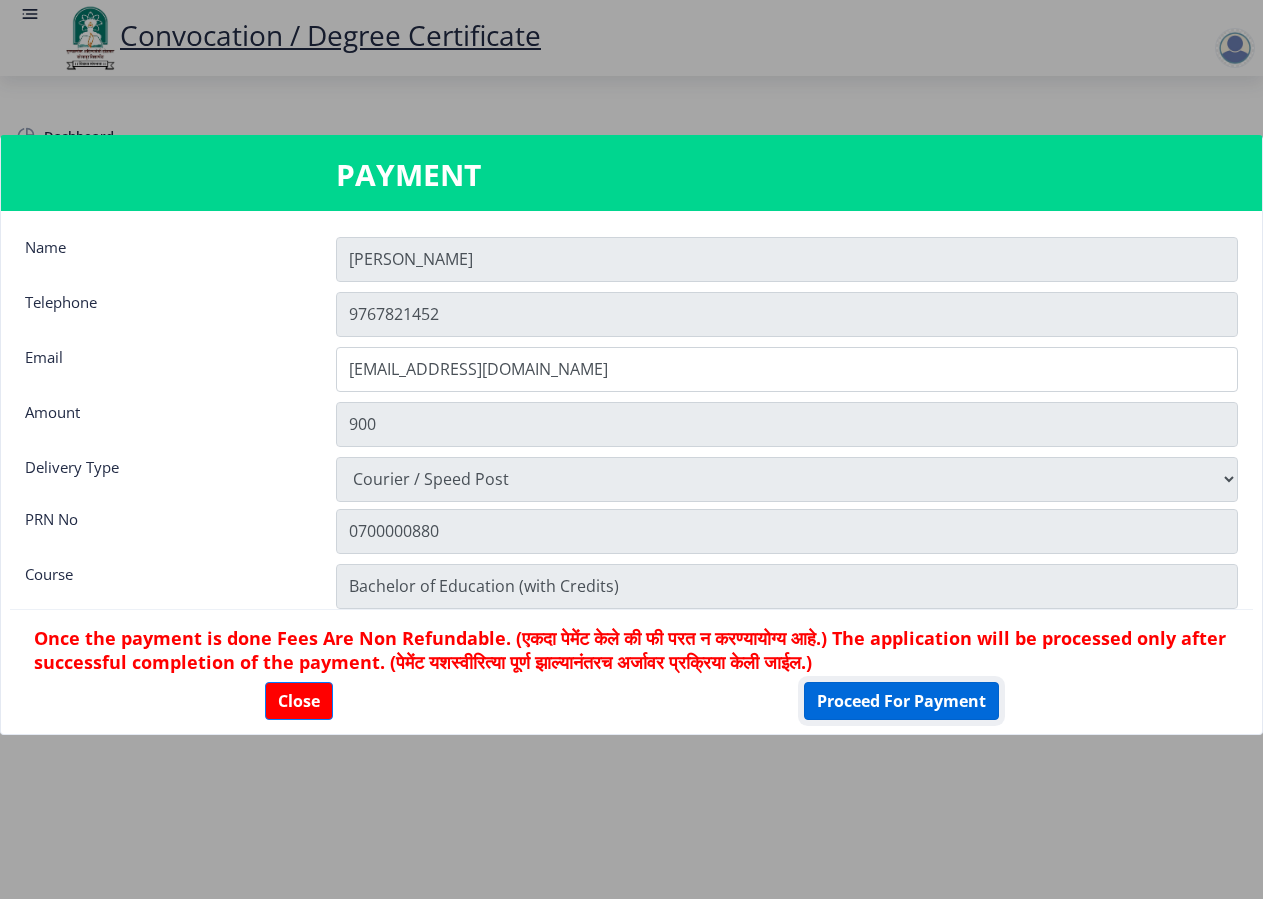 click on "Proceed For Payment" 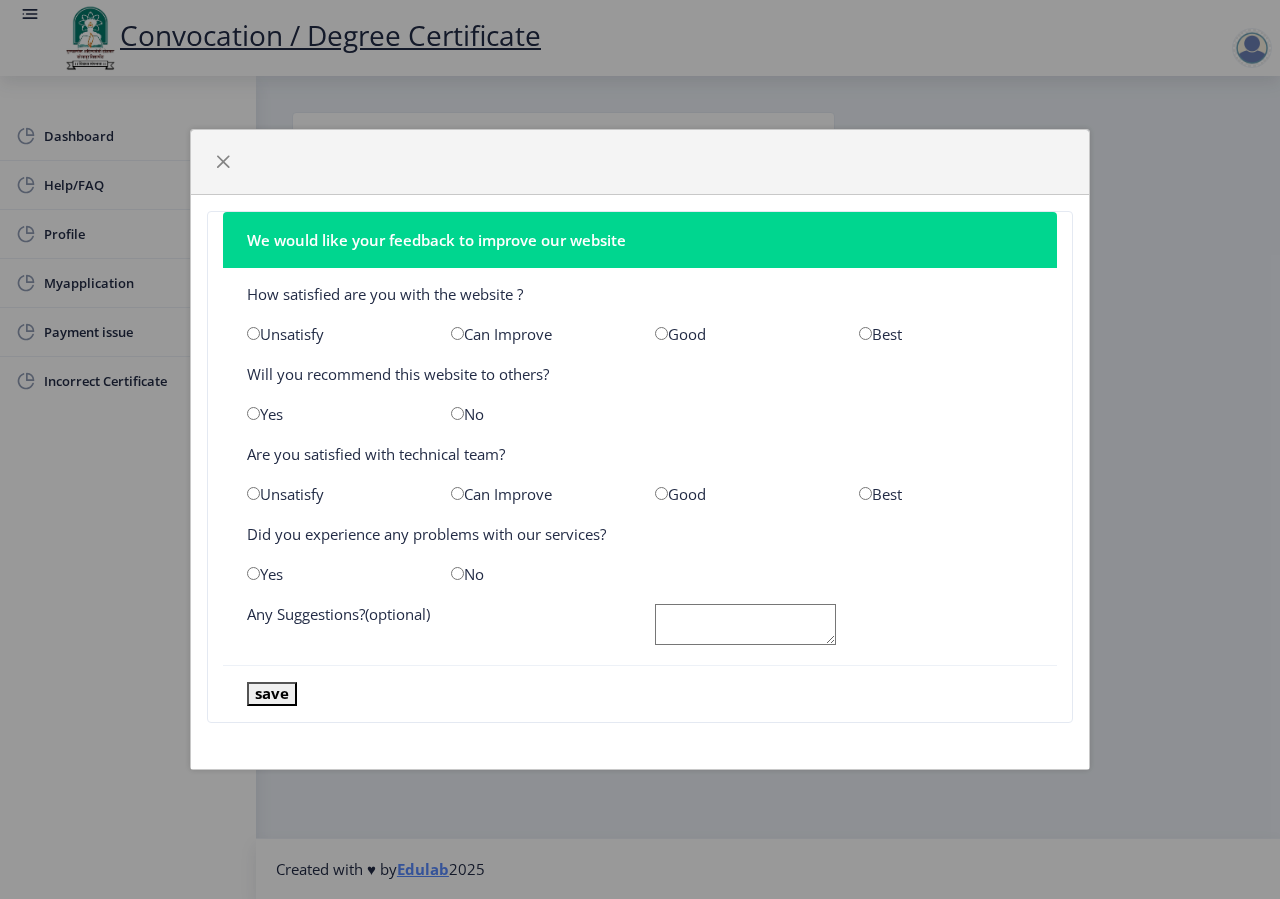 scroll, scrollTop: 0, scrollLeft: 0, axis: both 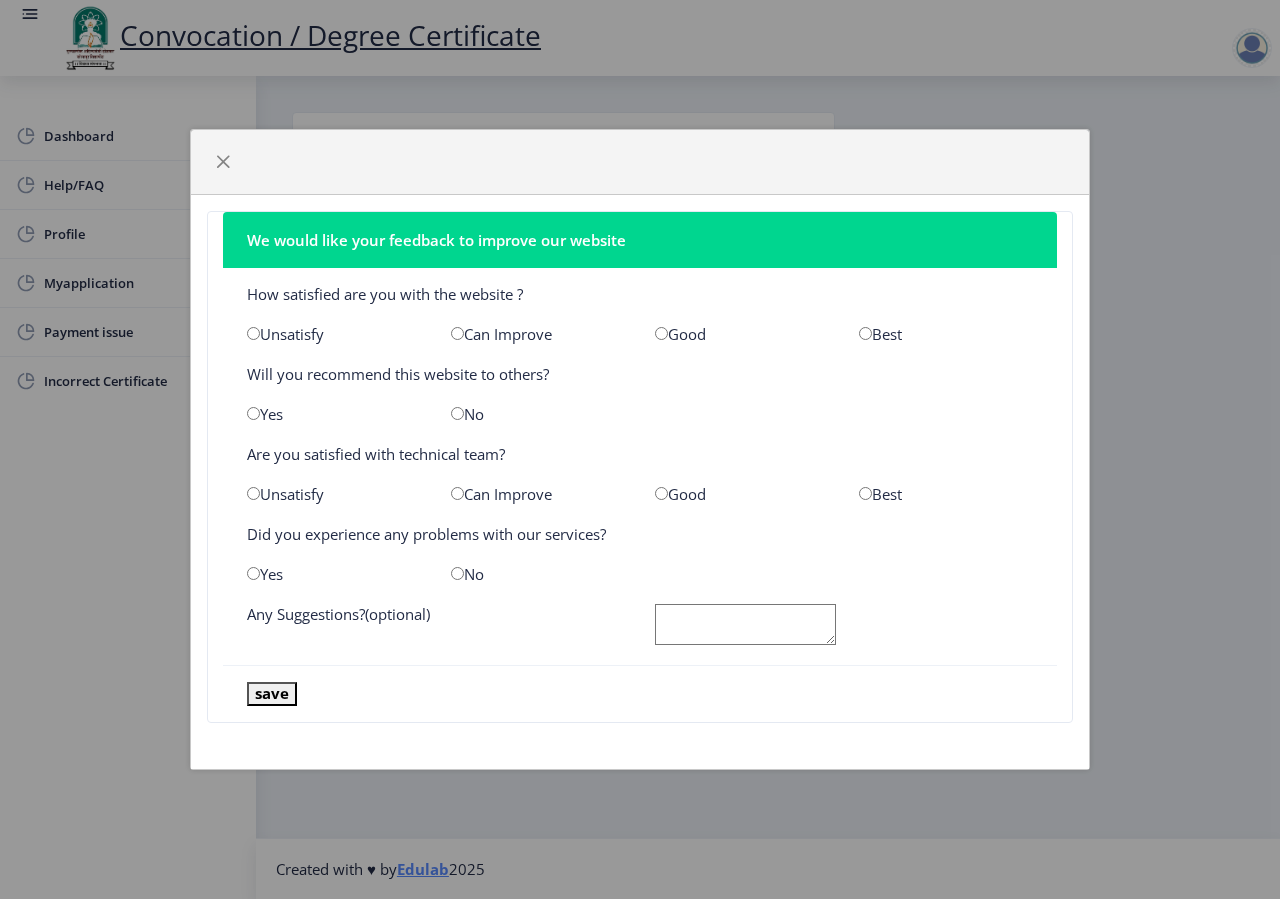 click at bounding box center (865, 333) 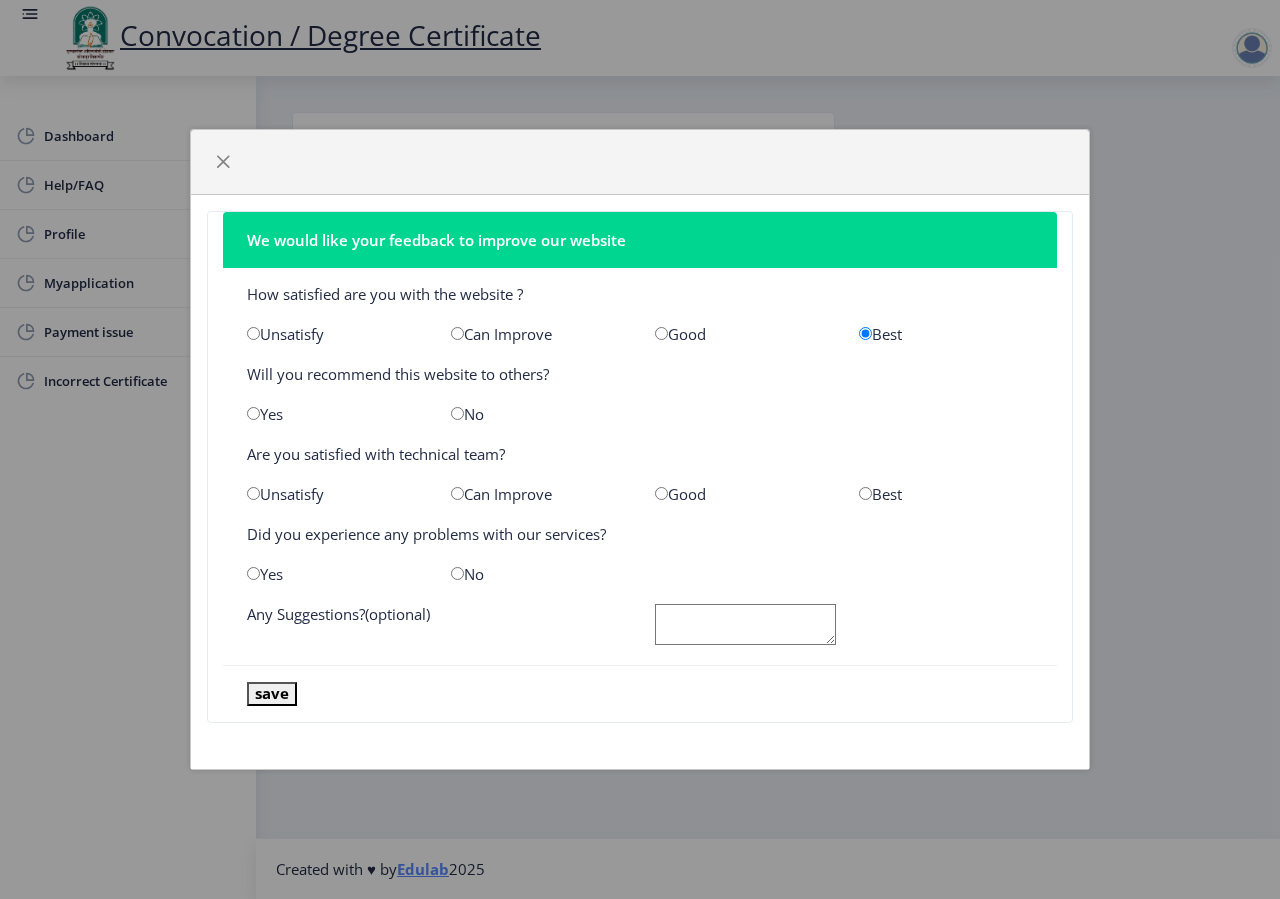 click on "Best" 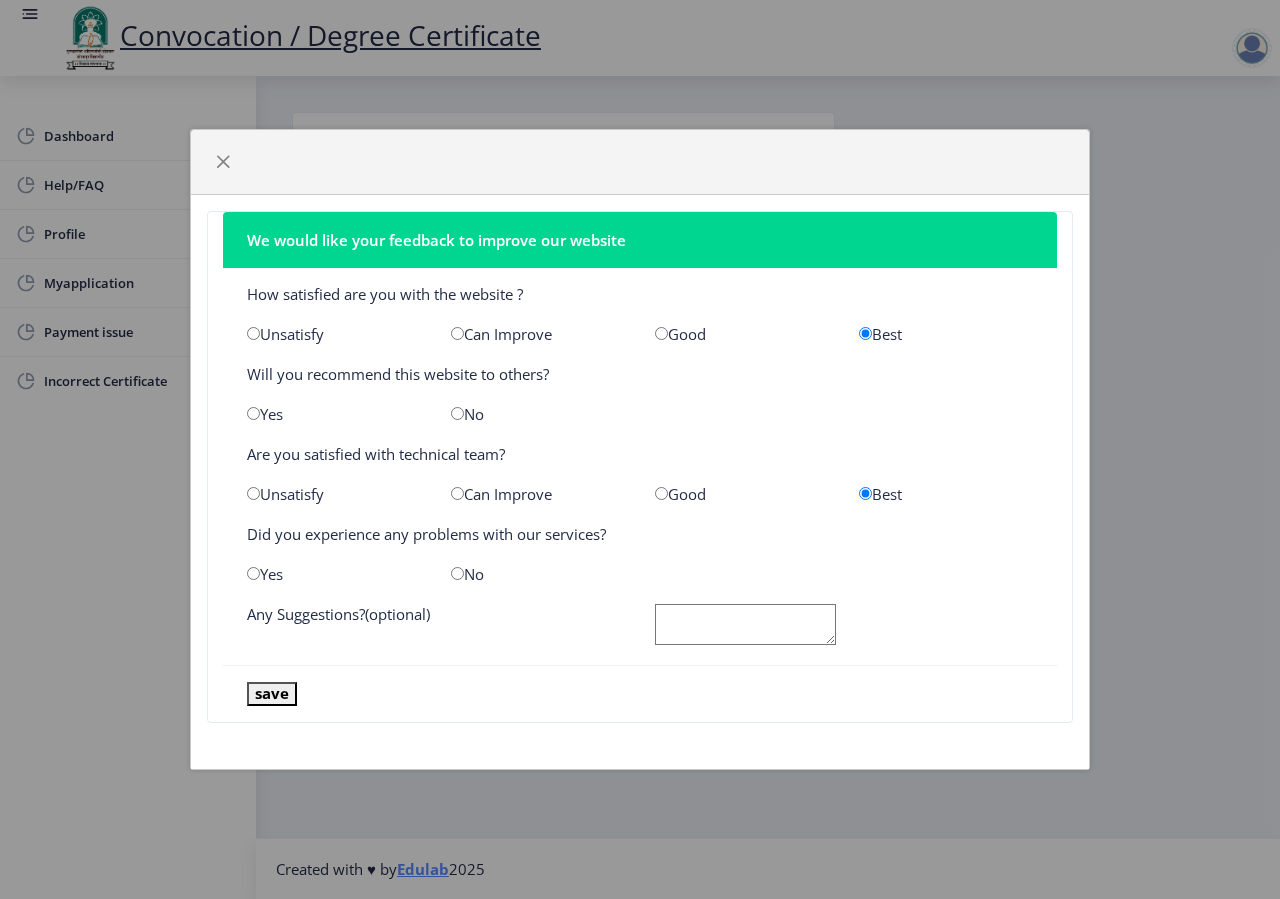 click at bounding box center [865, 493] 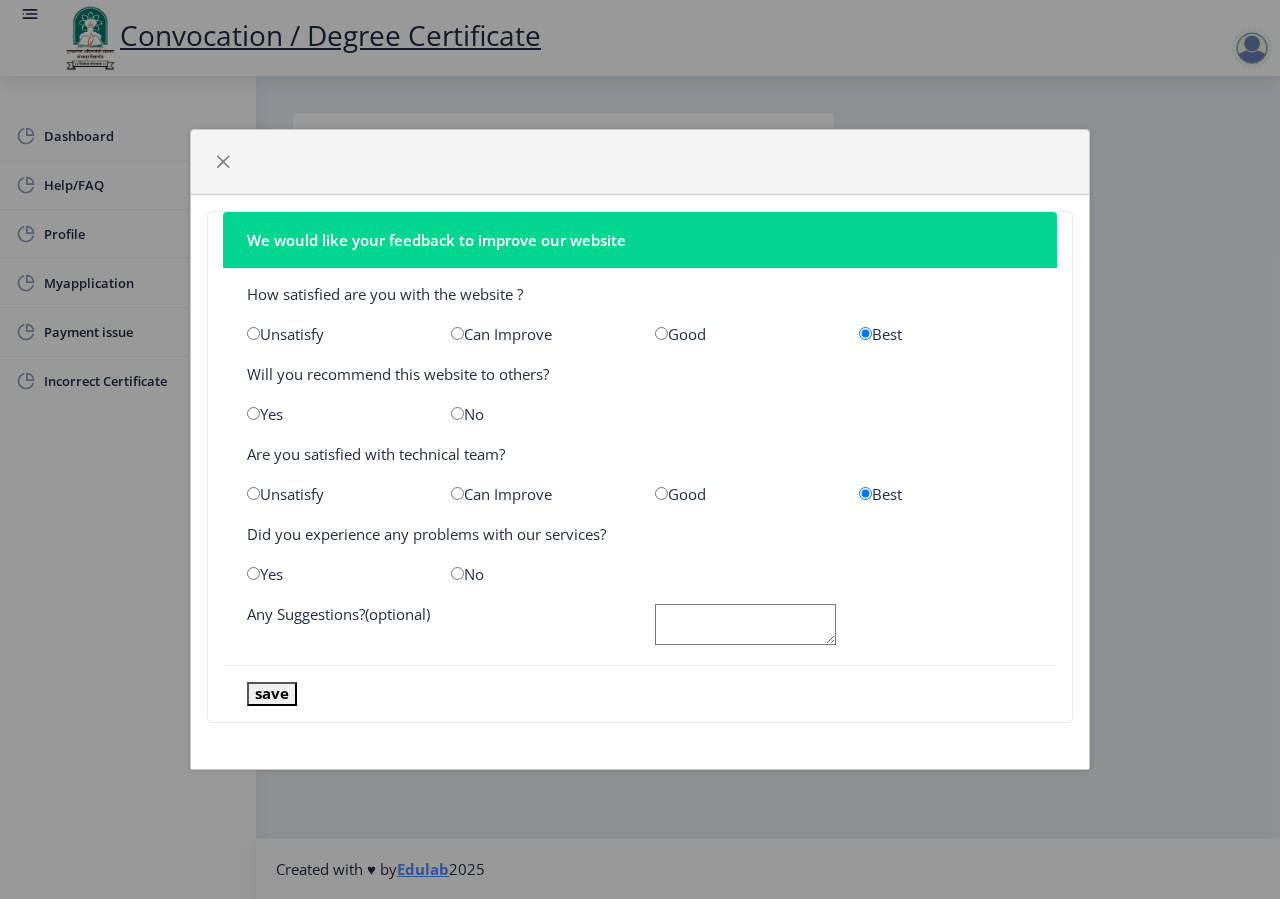 click at bounding box center [253, 573] 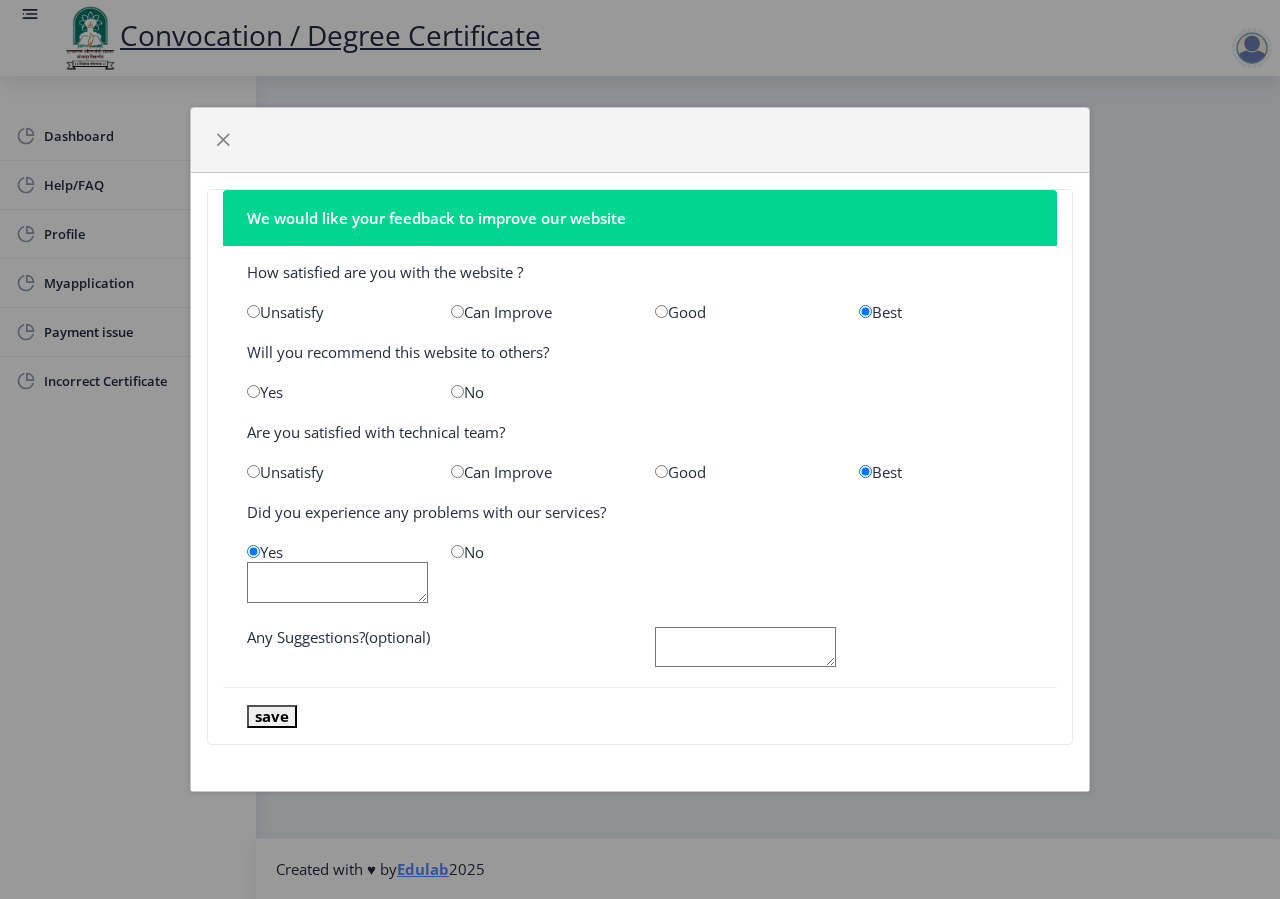 click at bounding box center [457, 551] 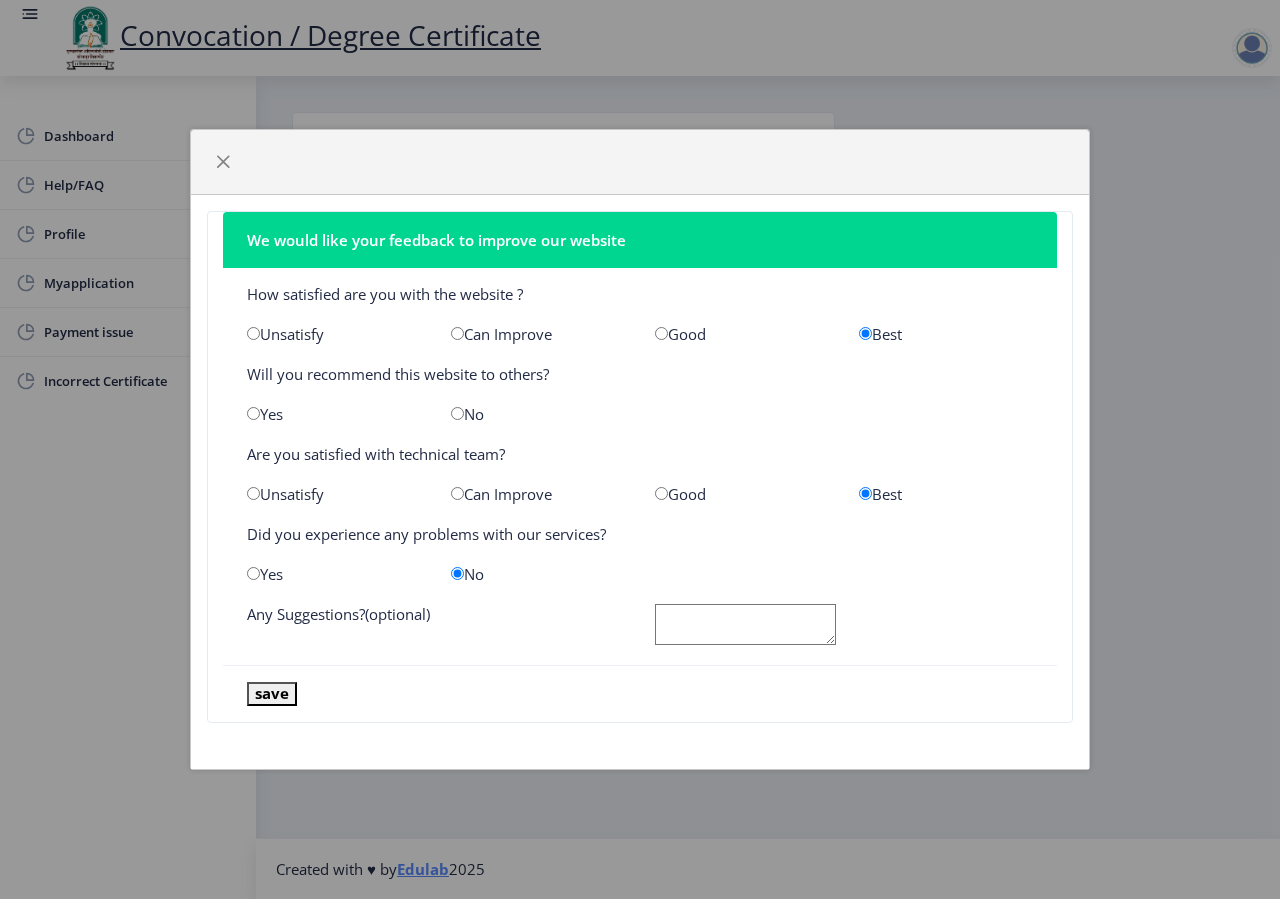 click 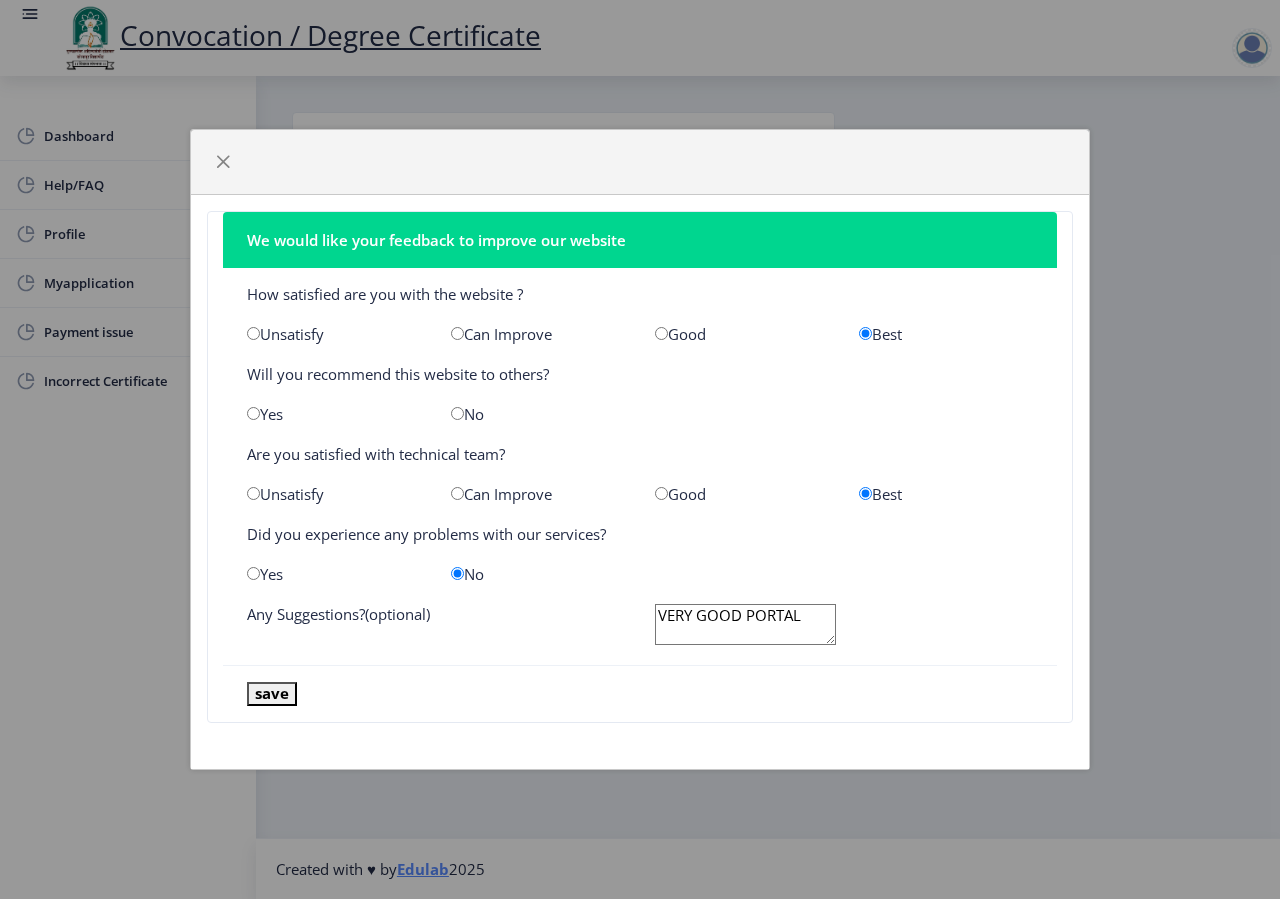type on "VERY GOOD PORTAL" 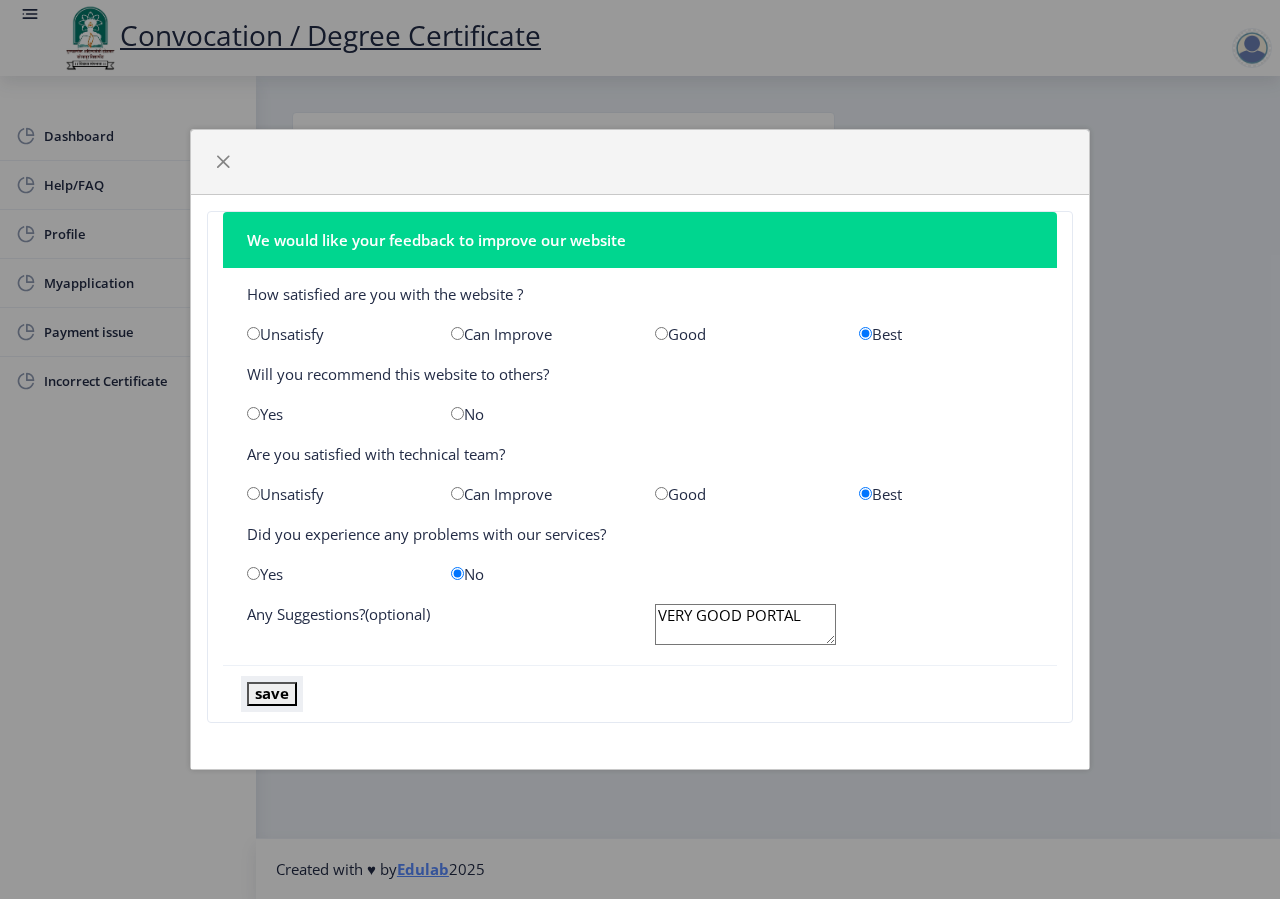 type 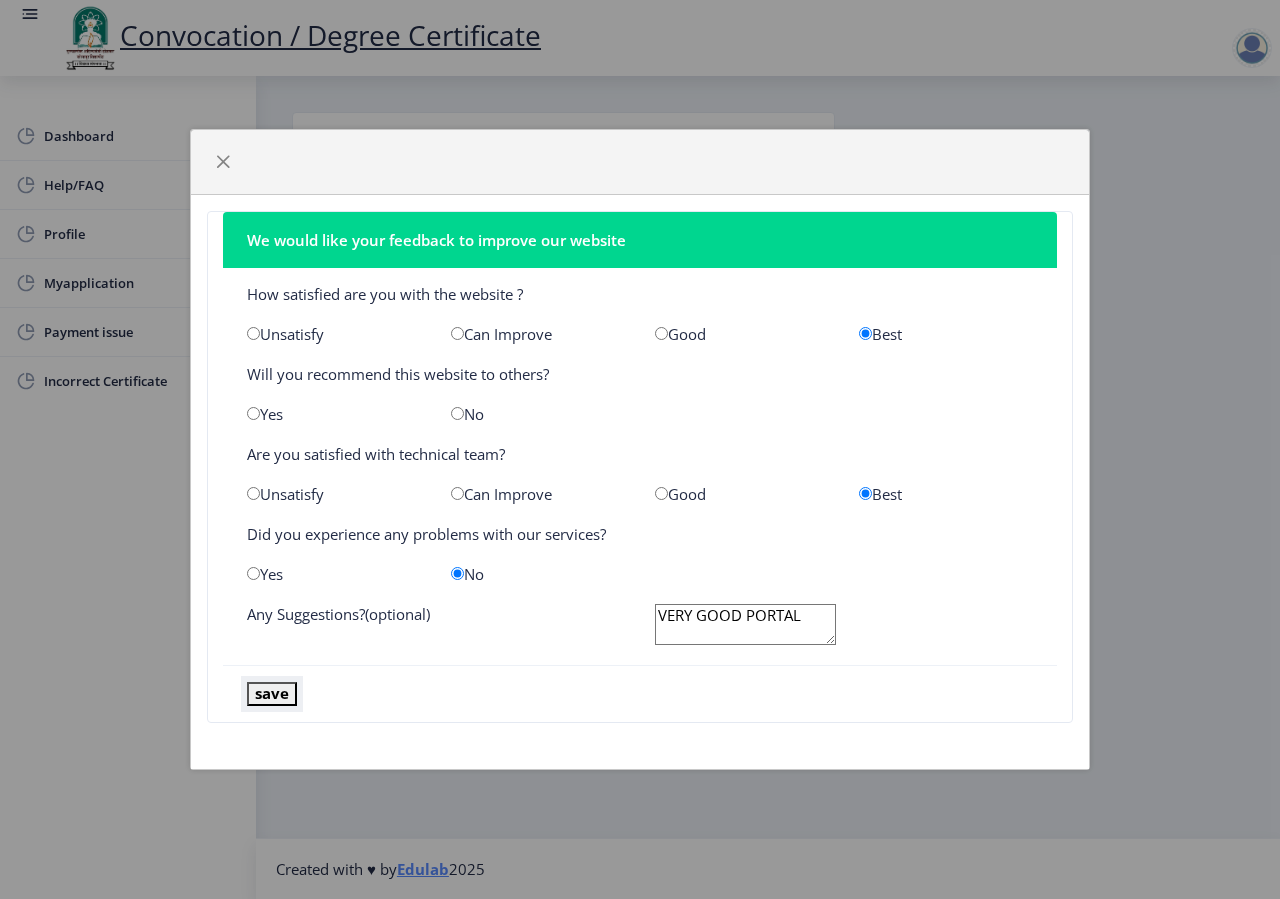 click on "save" 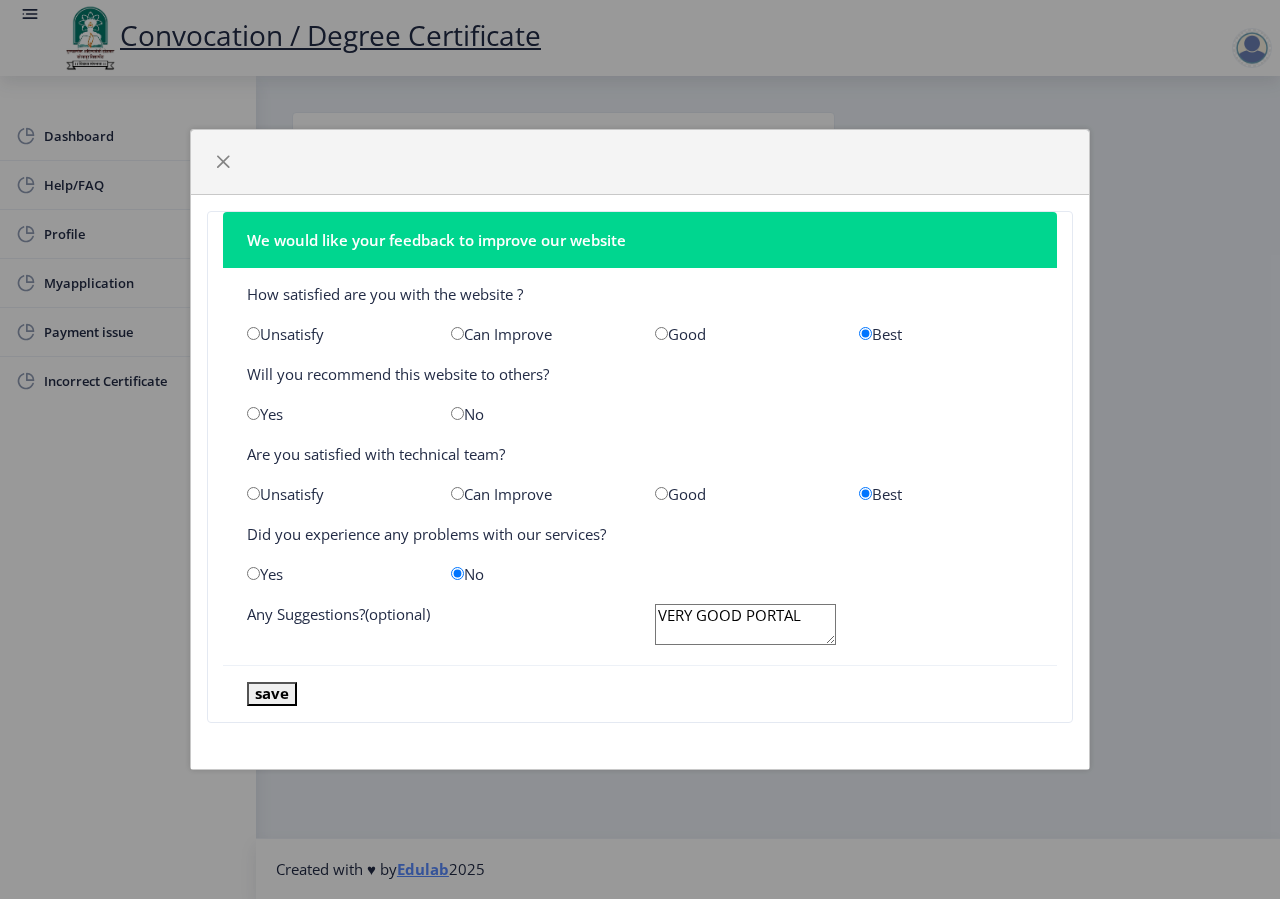 click on "save" 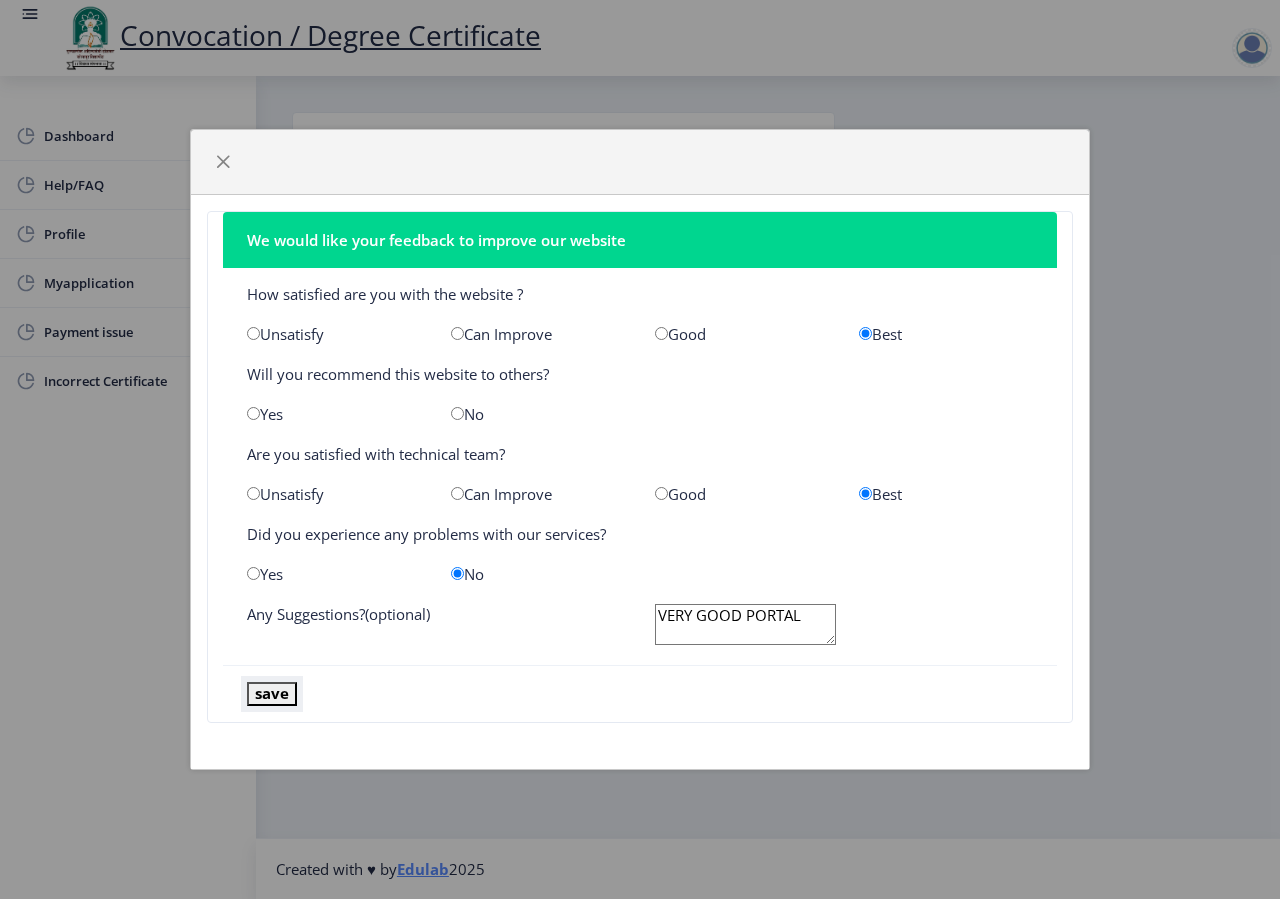 click on "save" 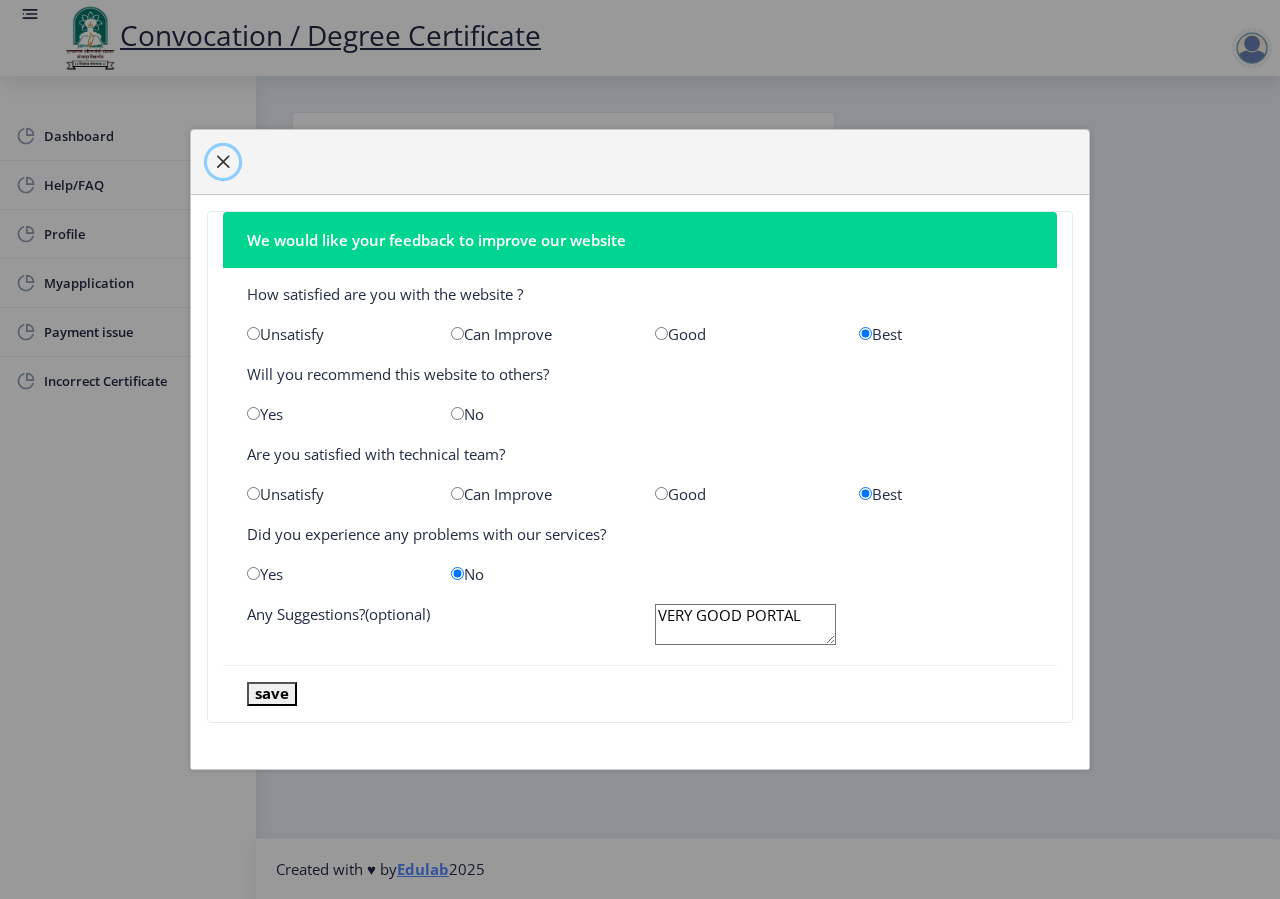 click 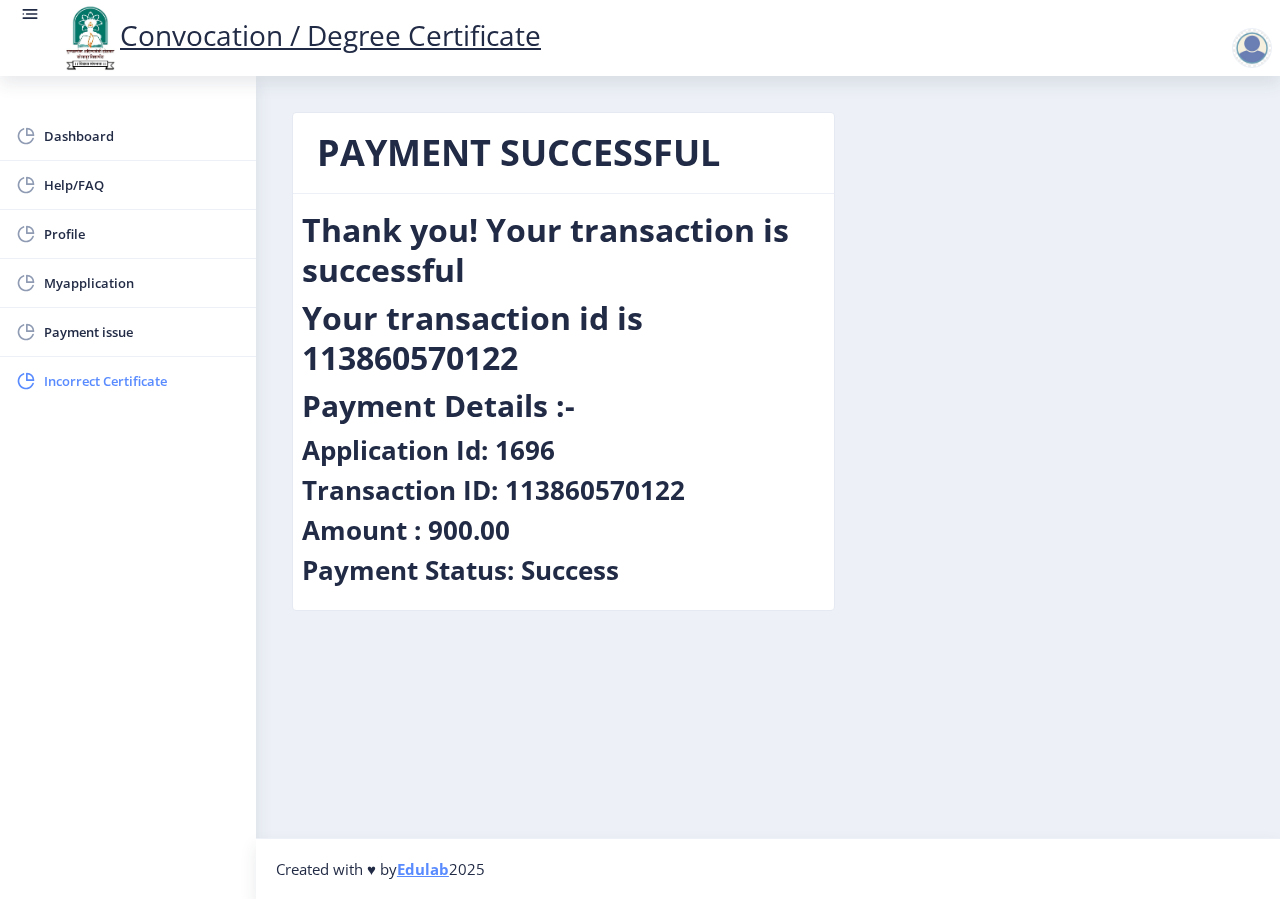 click on "Incorrect Certificate" 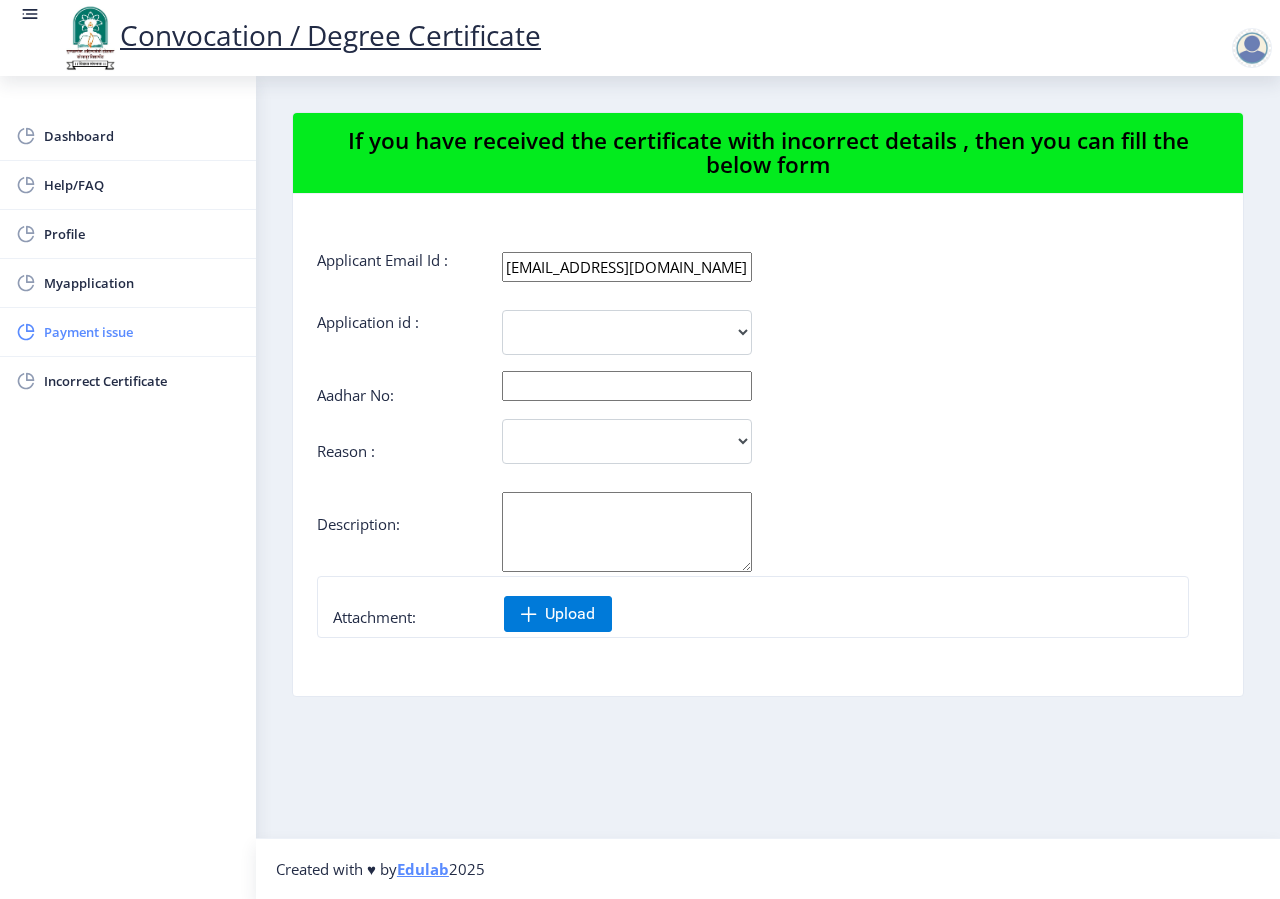click on "Payment issue" 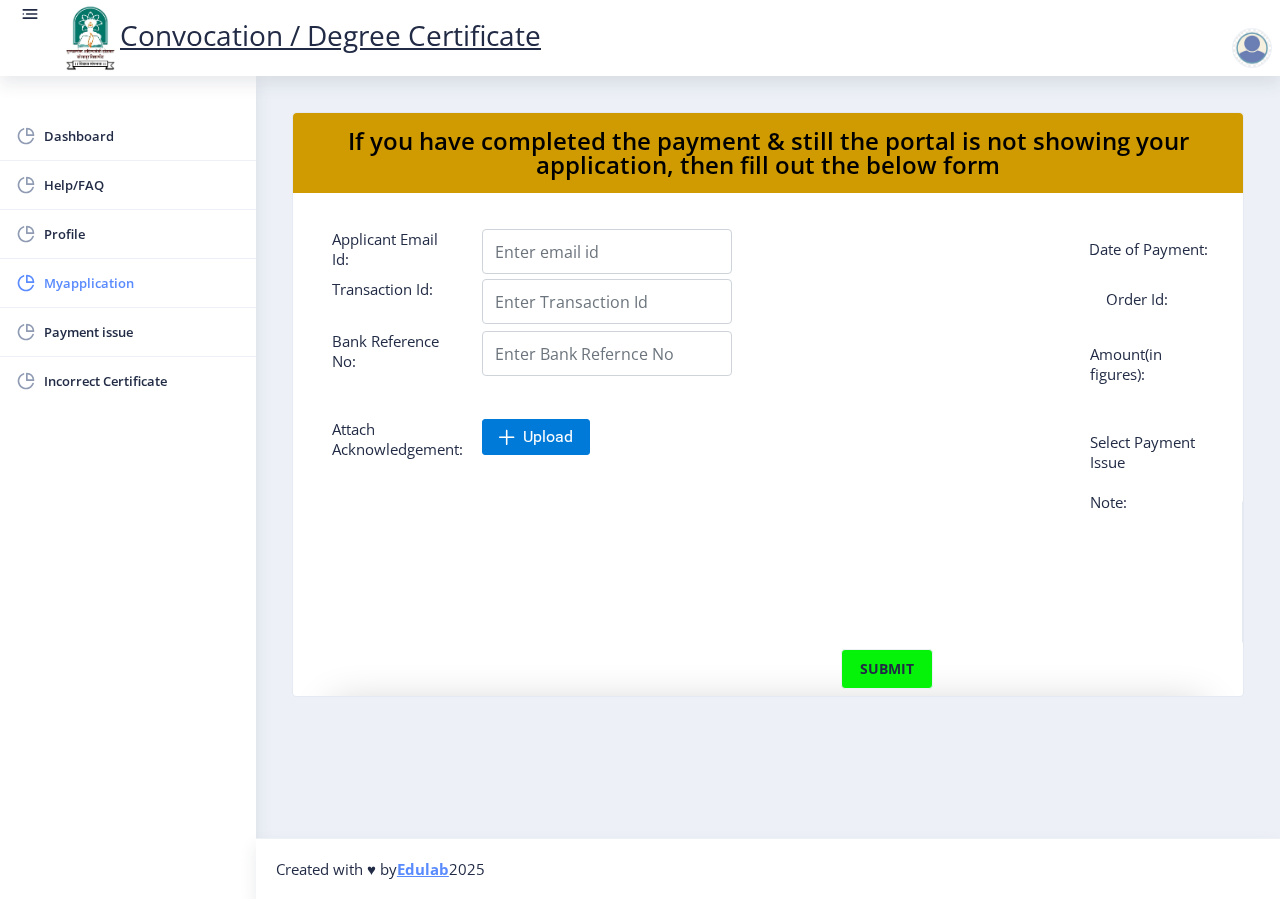 click on "Myapplication" 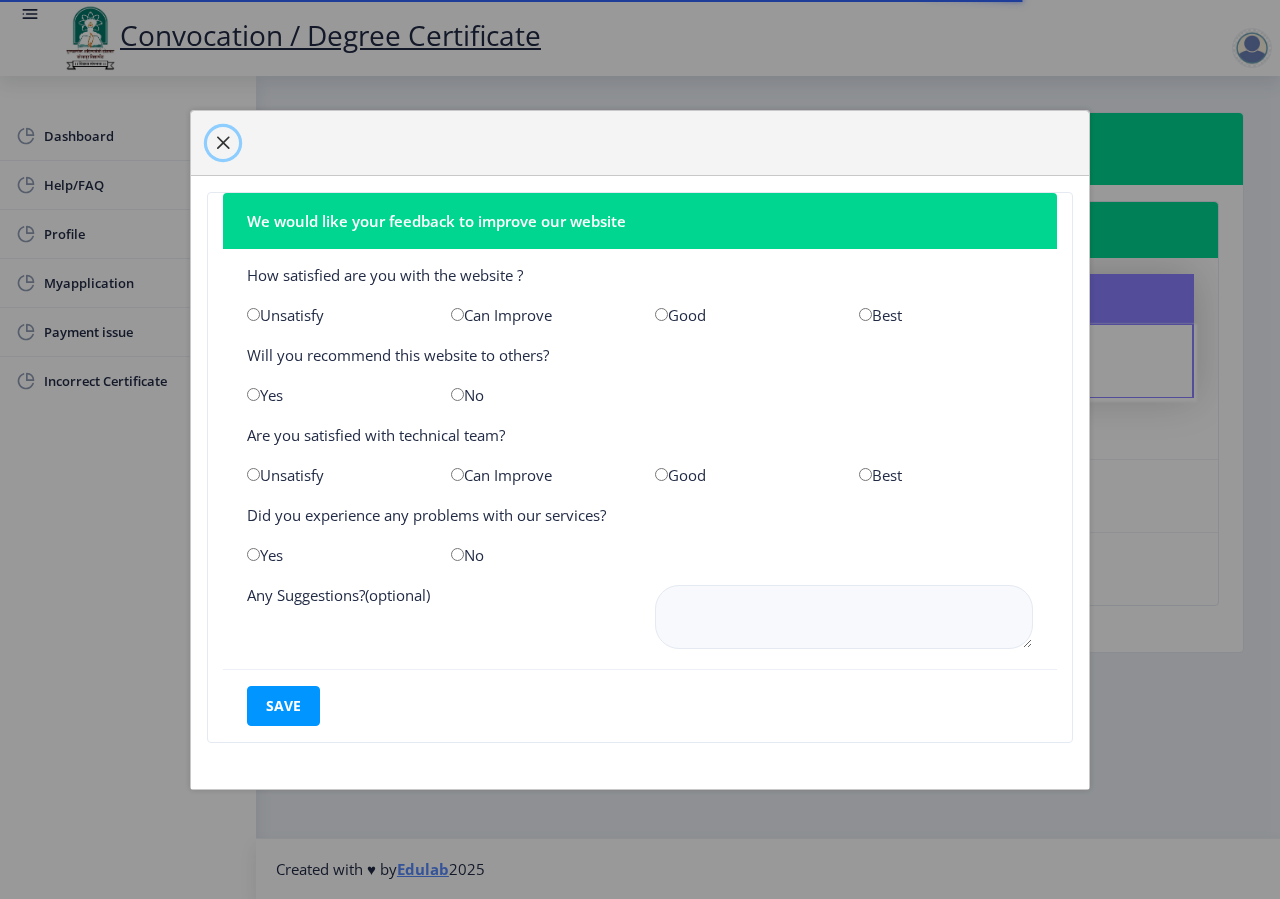 click 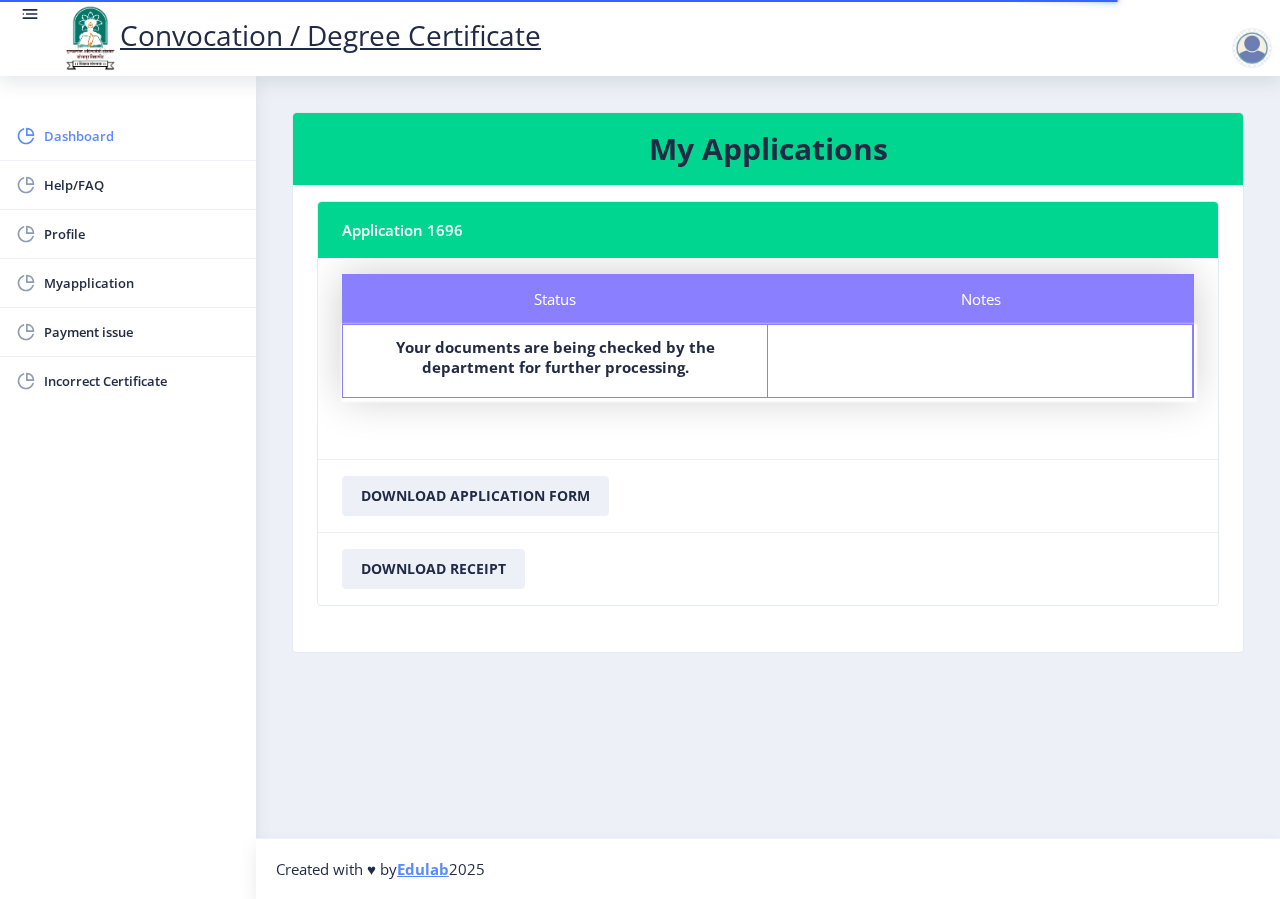 click on "Dashboard" 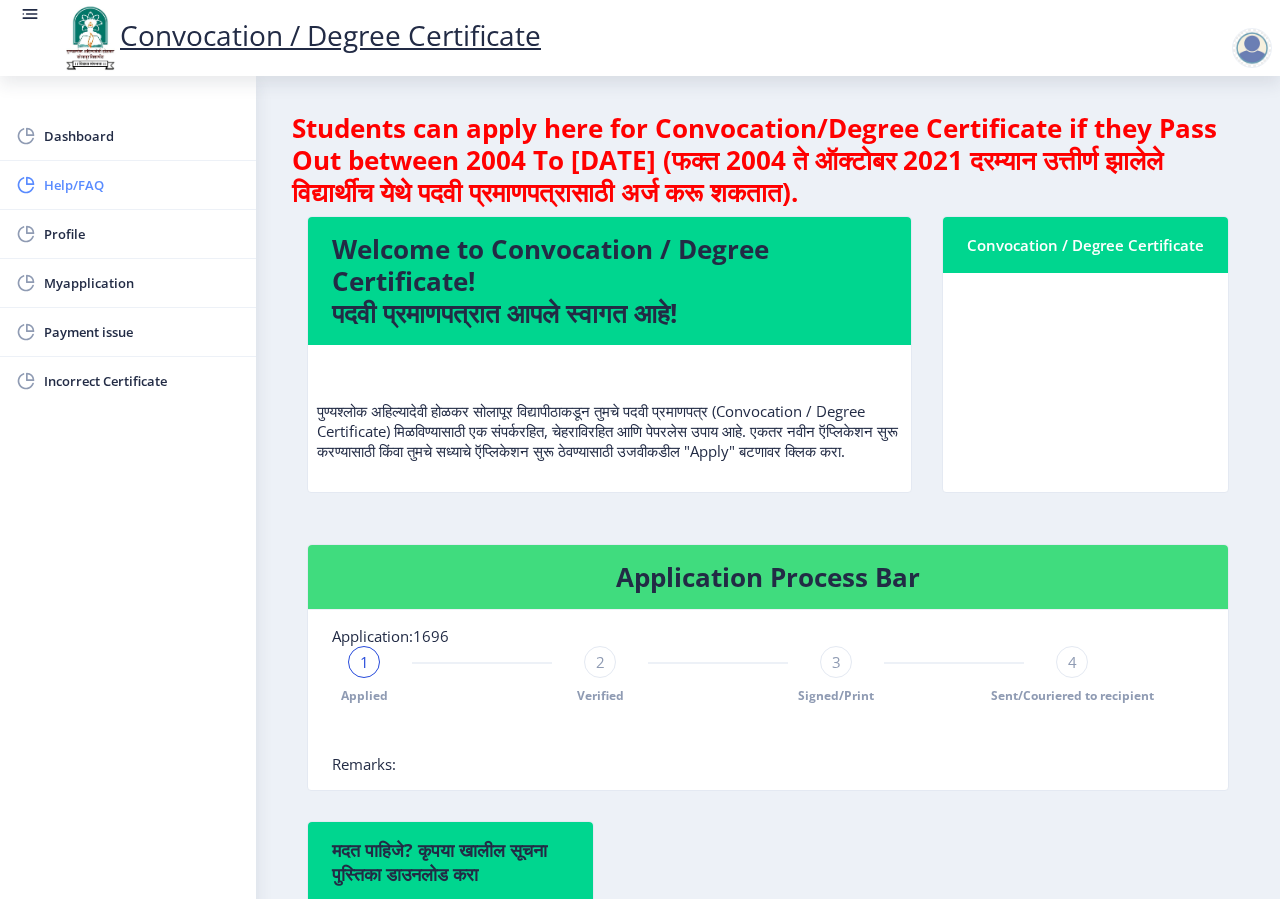 click on "Help/FAQ" 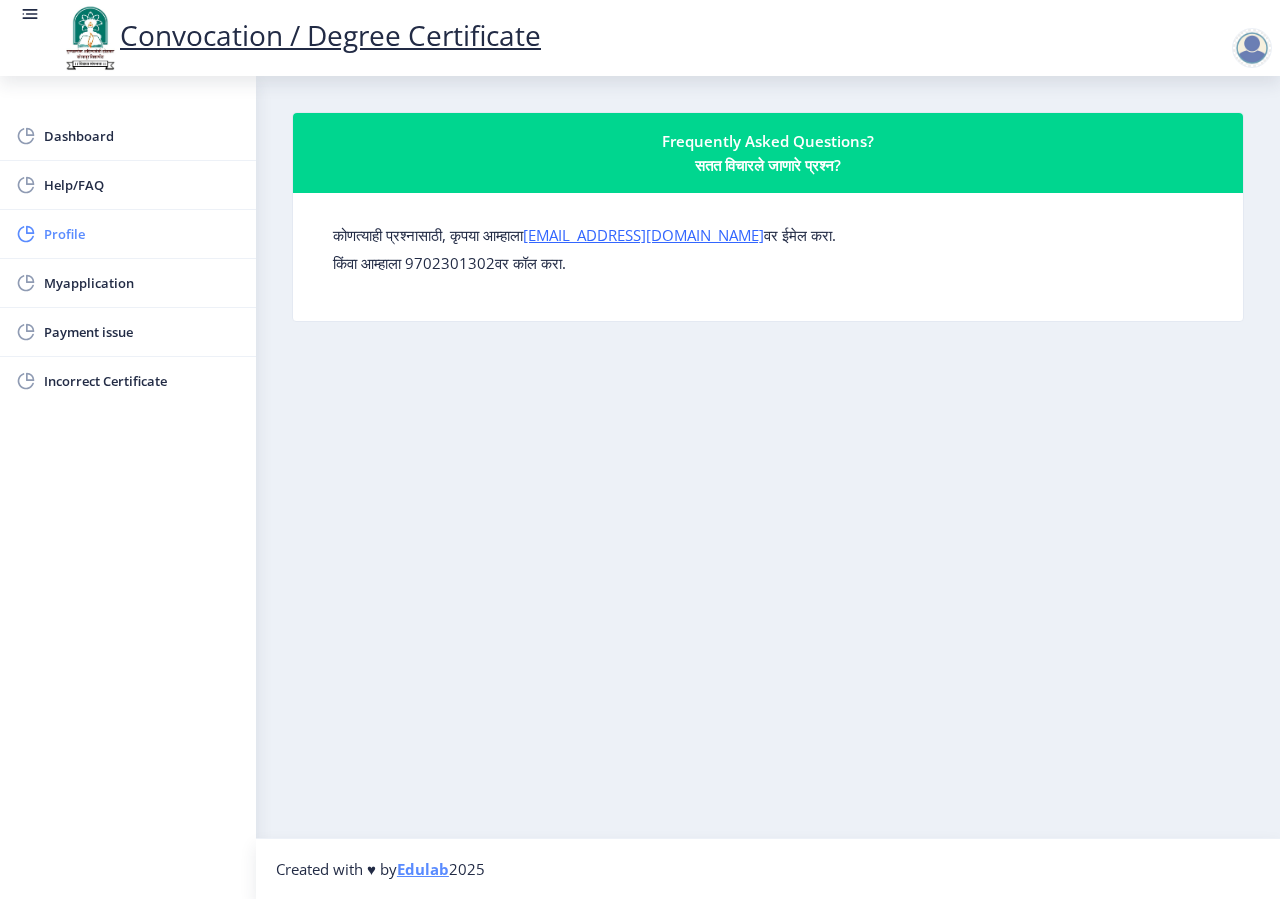 click on "Profile" 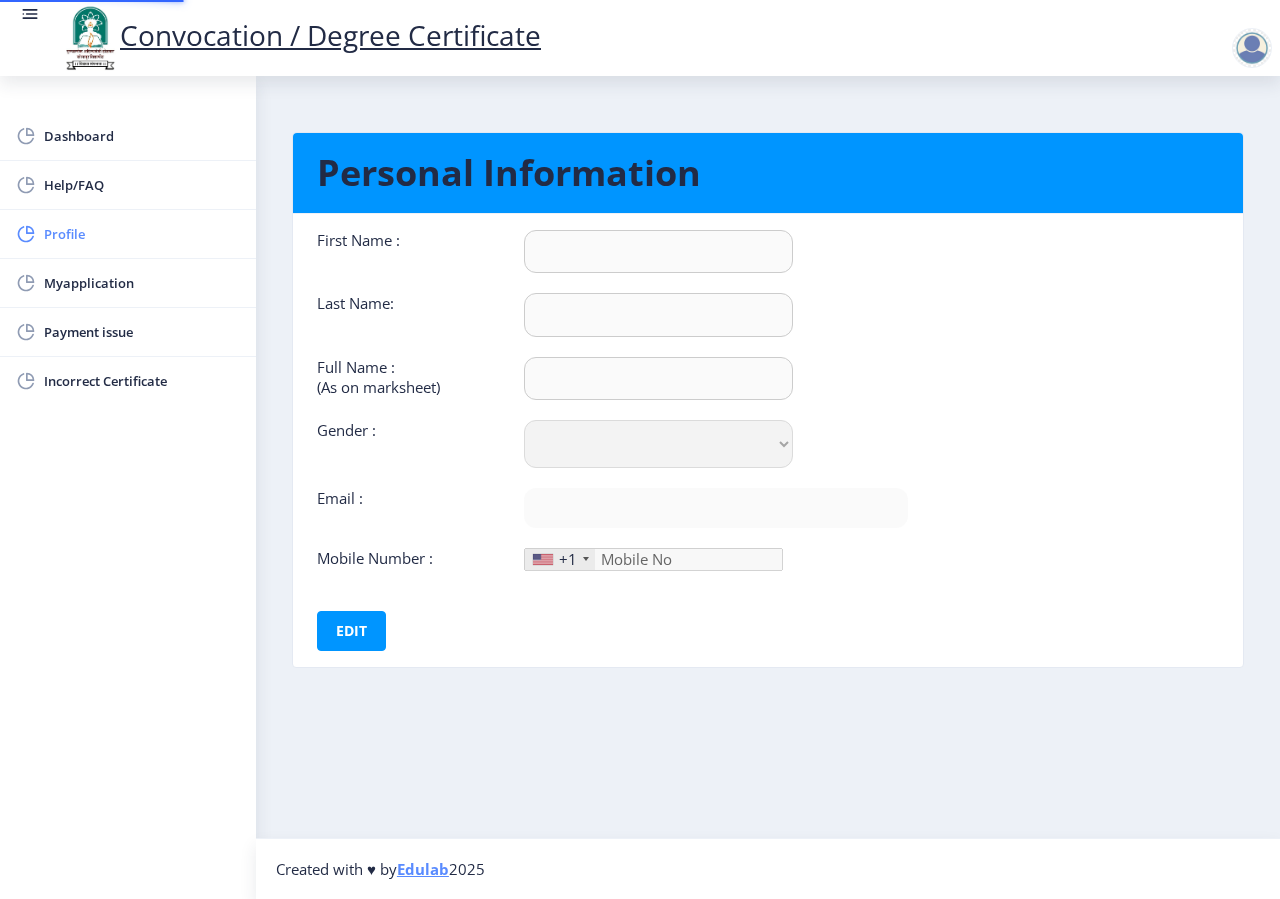 type on "[PERSON_NAME]" 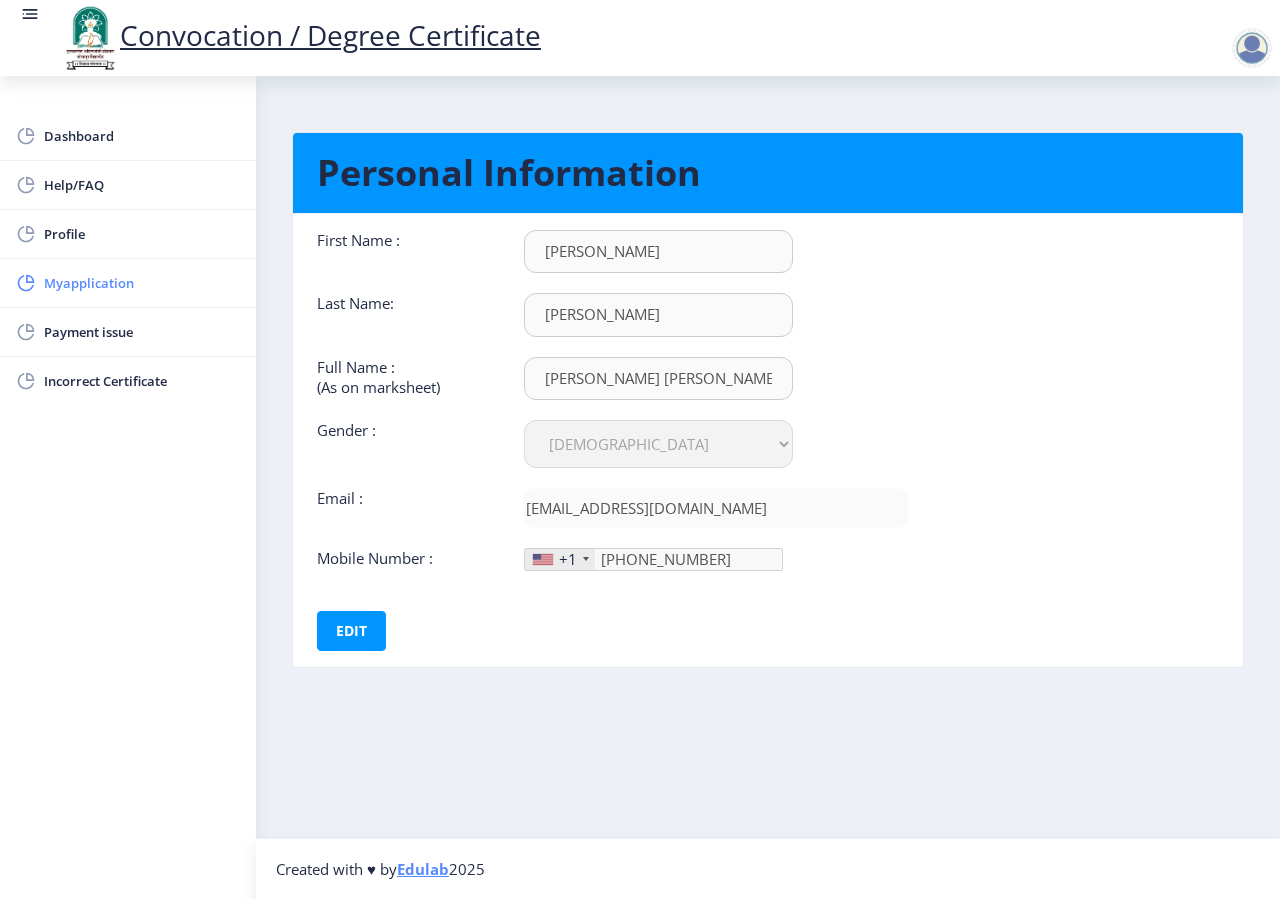 click on "Myapplication" 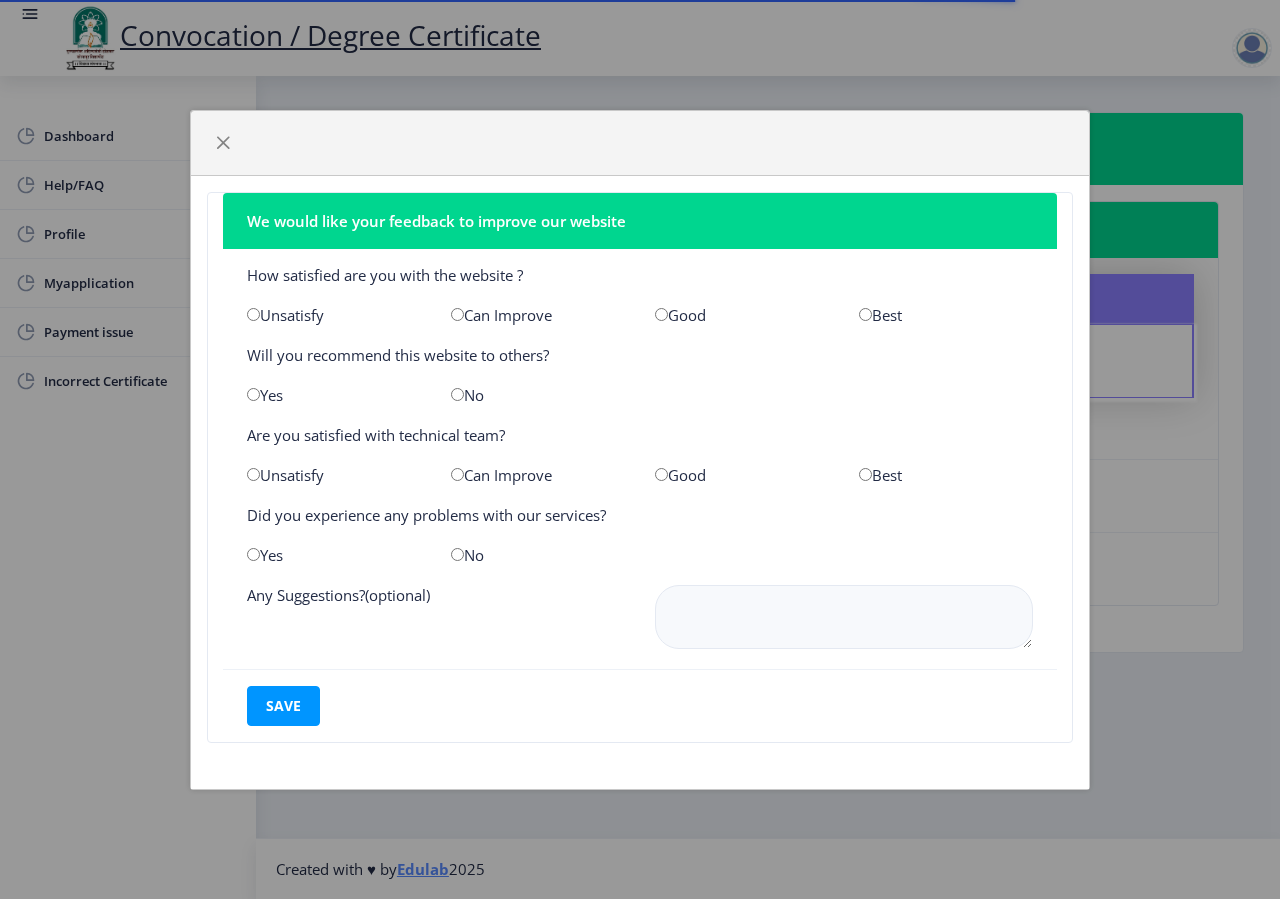 click on "Best" 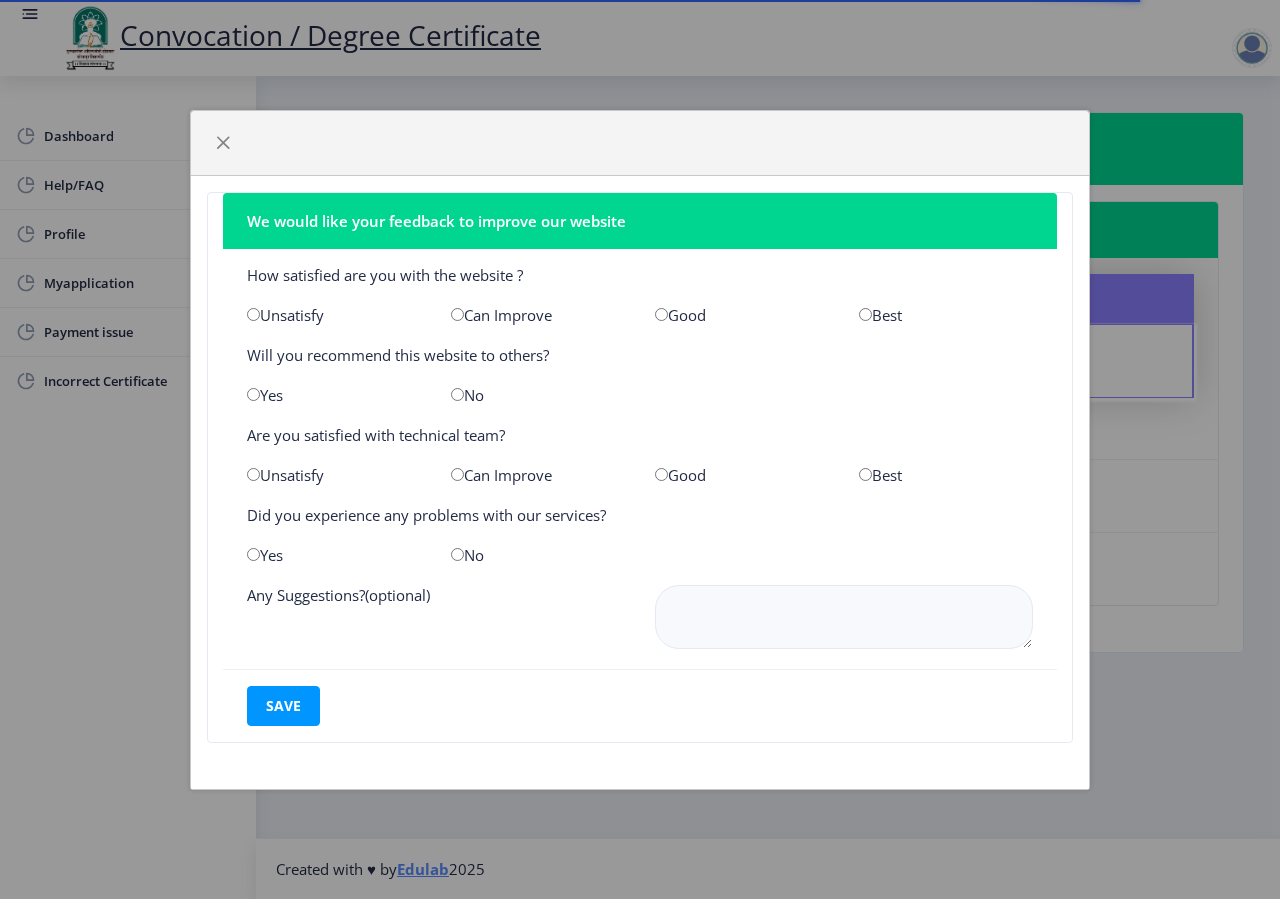 click at bounding box center [865, 474] 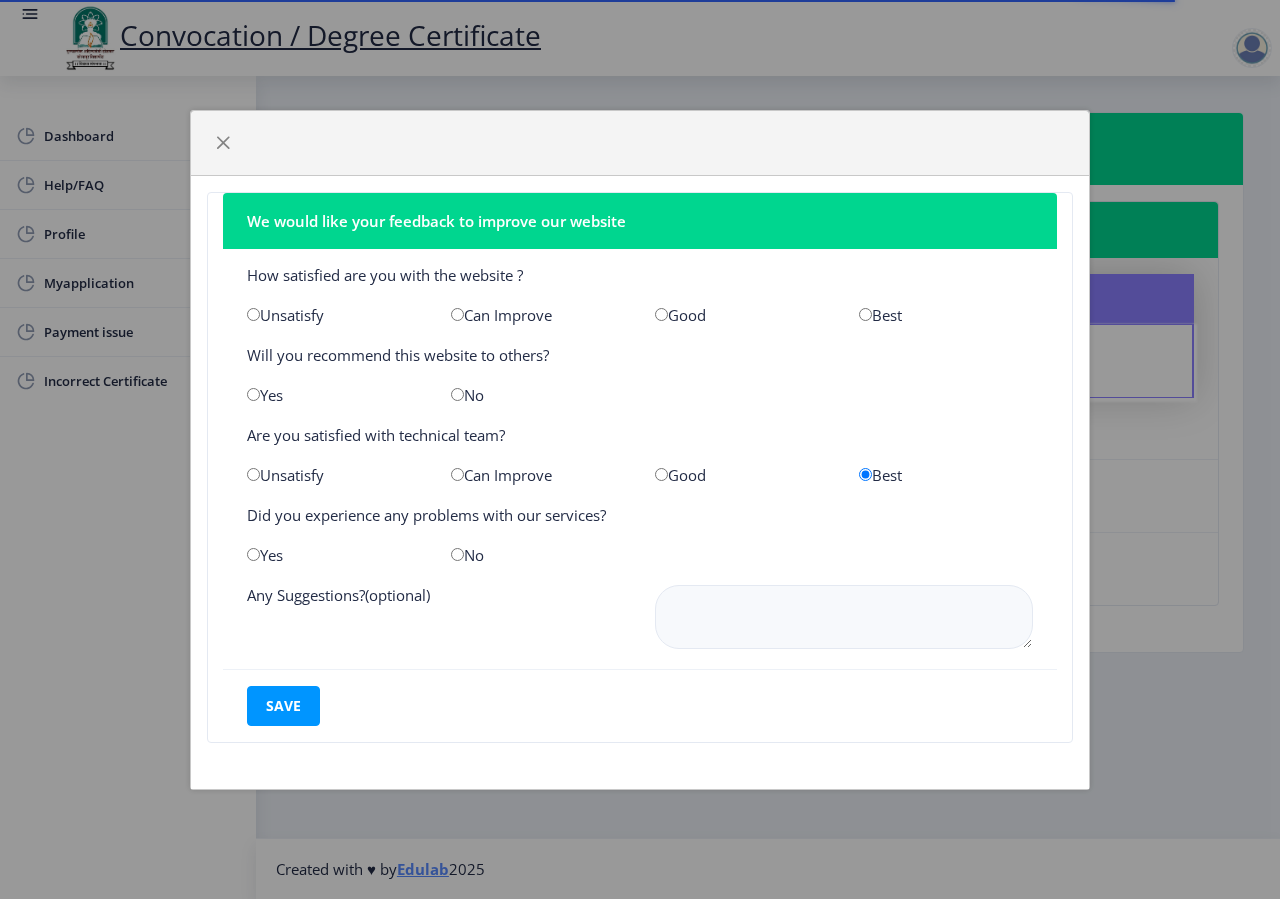 click at bounding box center [865, 314] 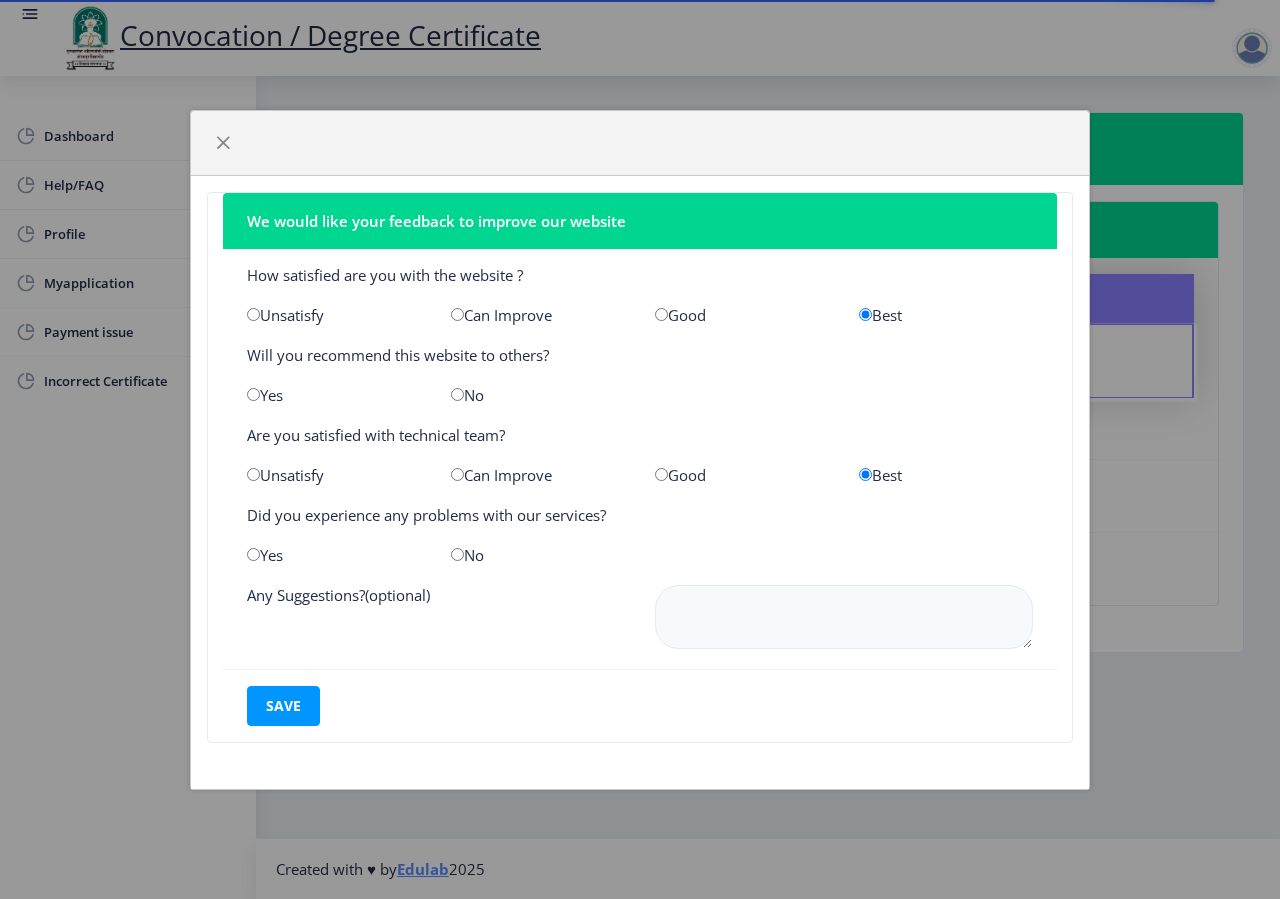 click at bounding box center (457, 554) 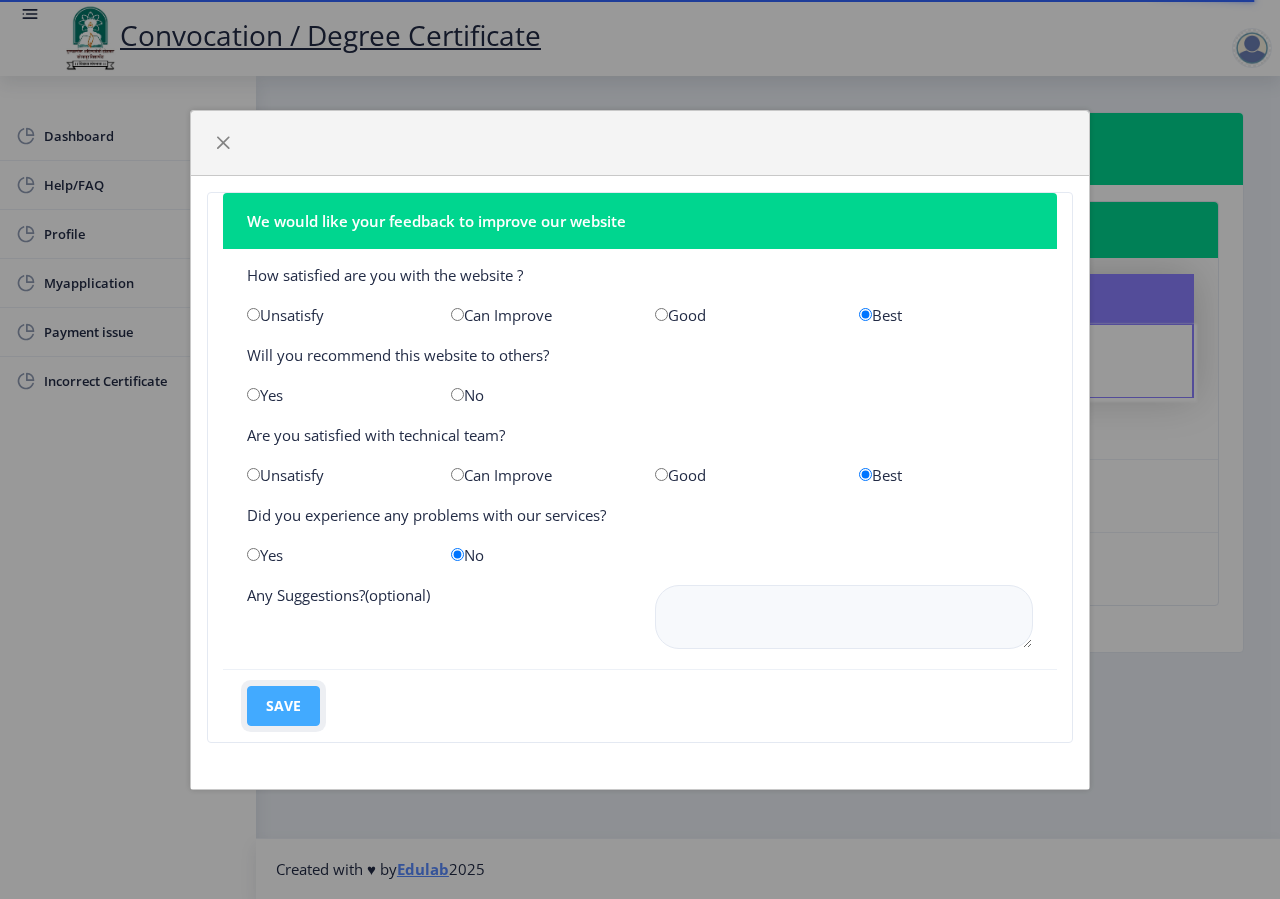 click on "save" 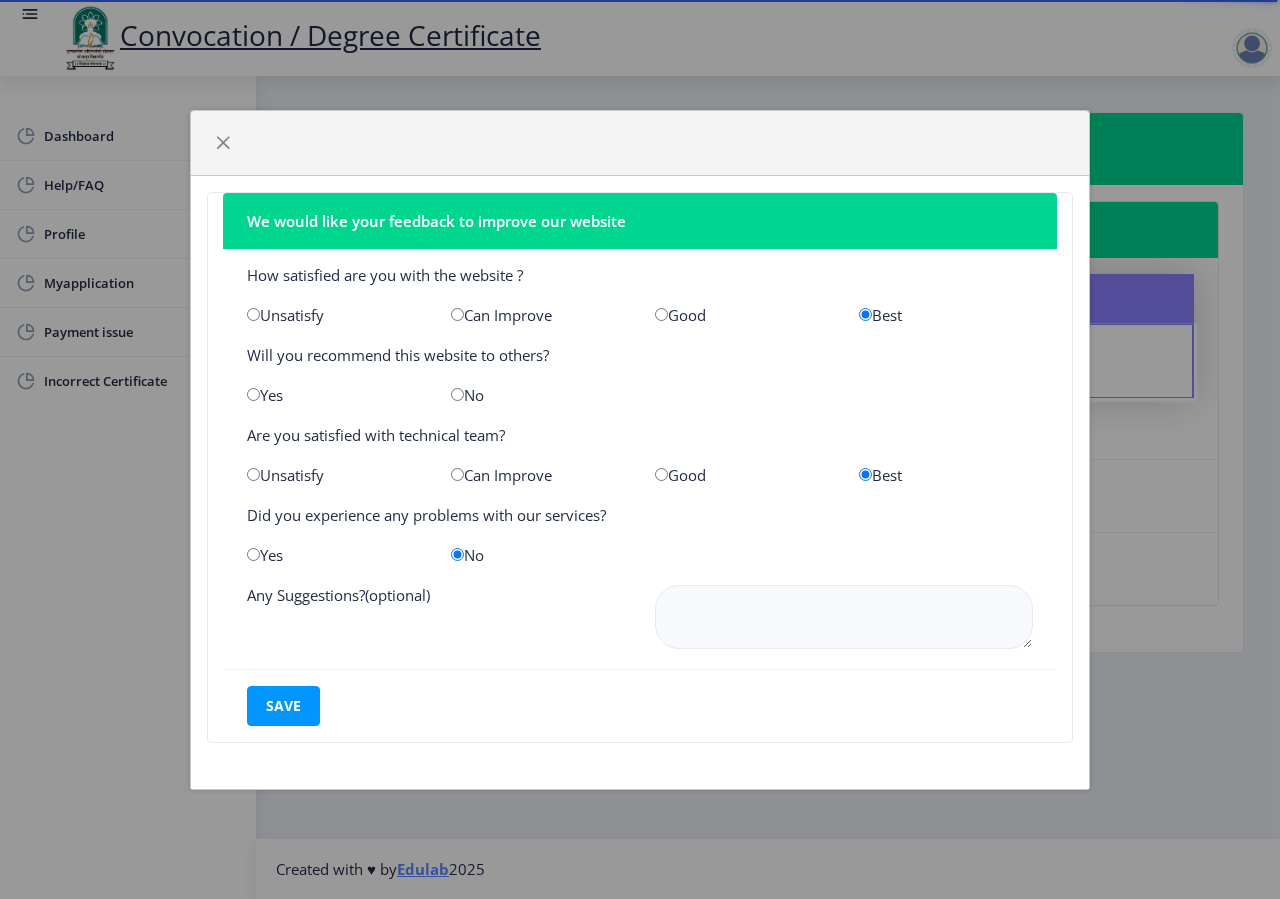 click at bounding box center (457, 394) 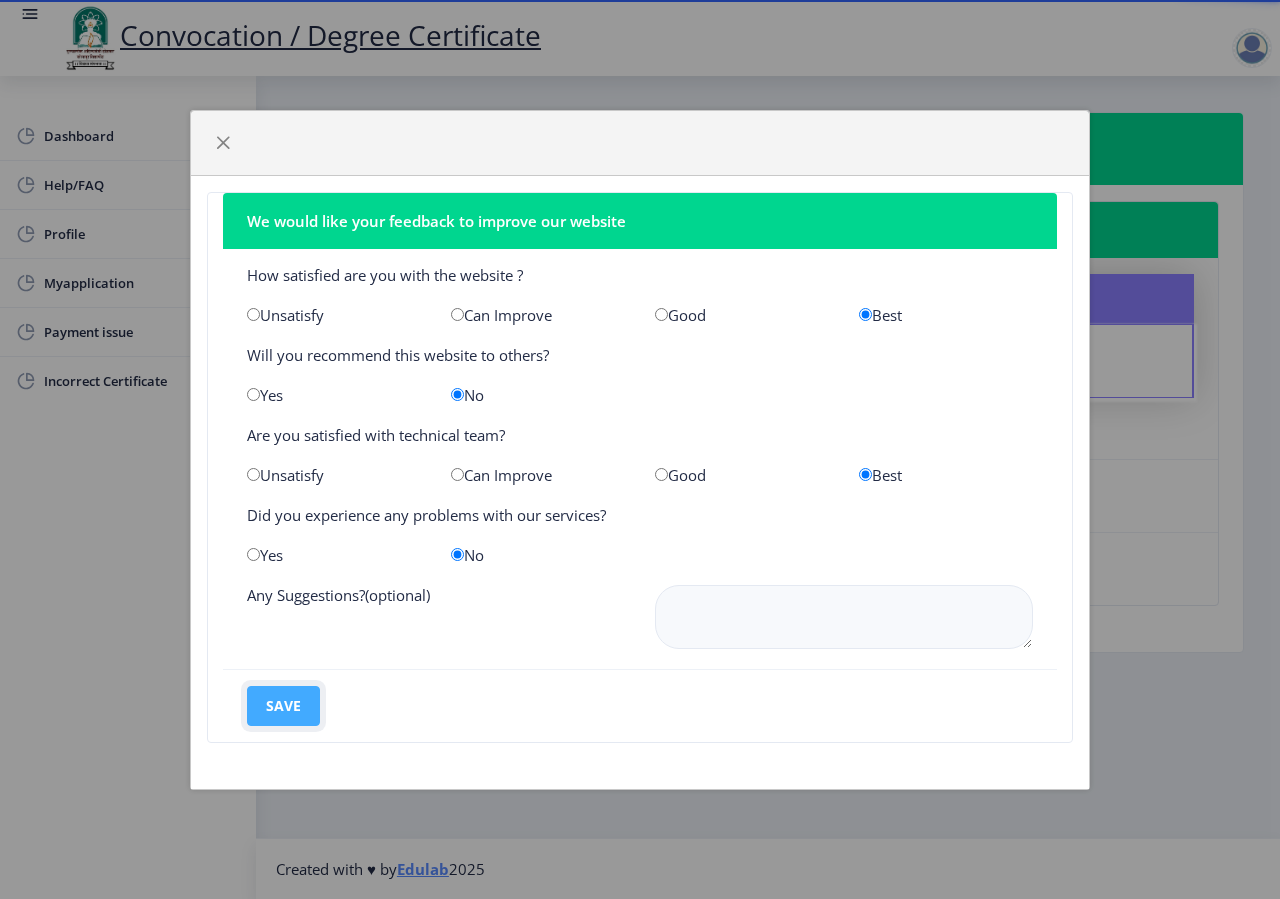click on "save" 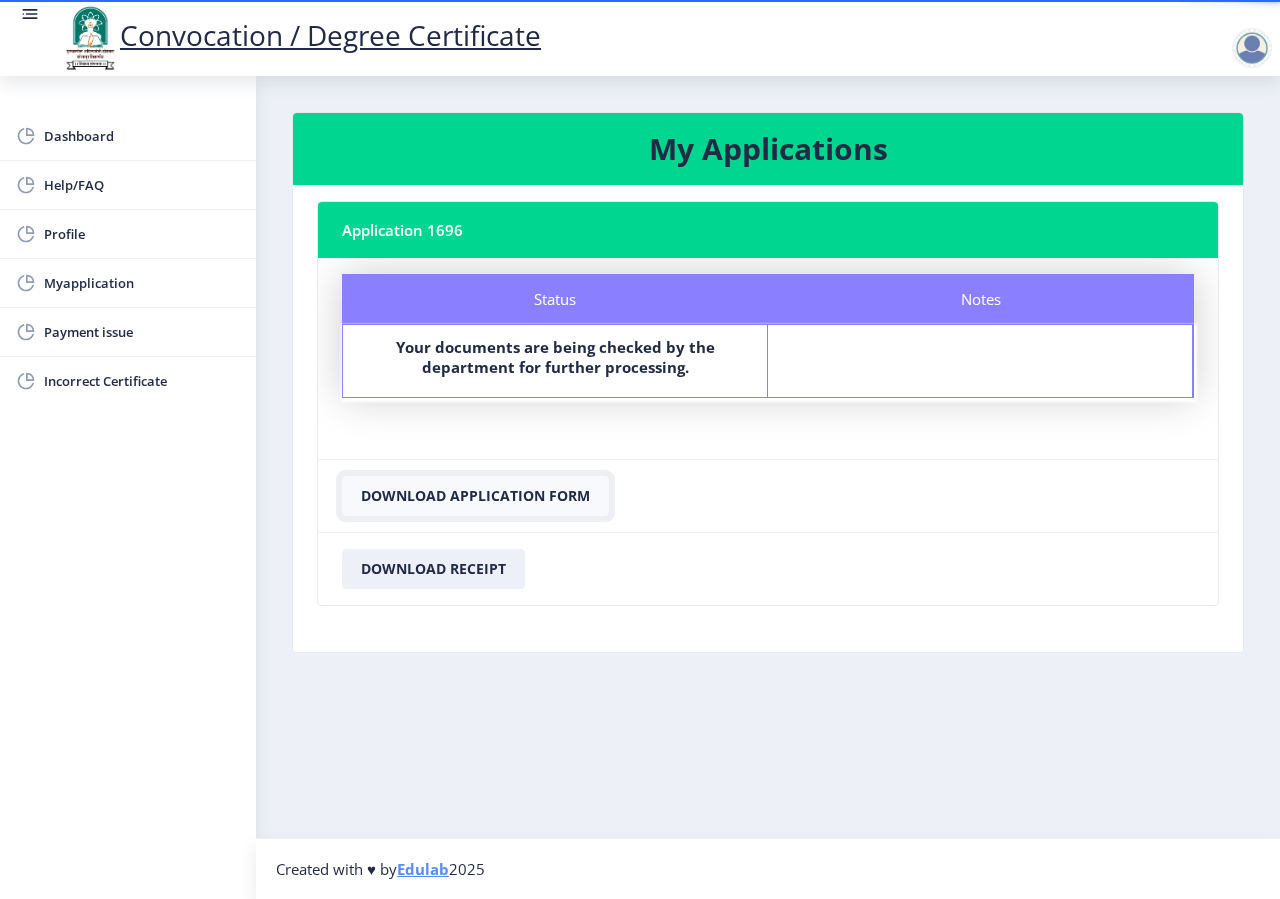 click on "Download Application Form" 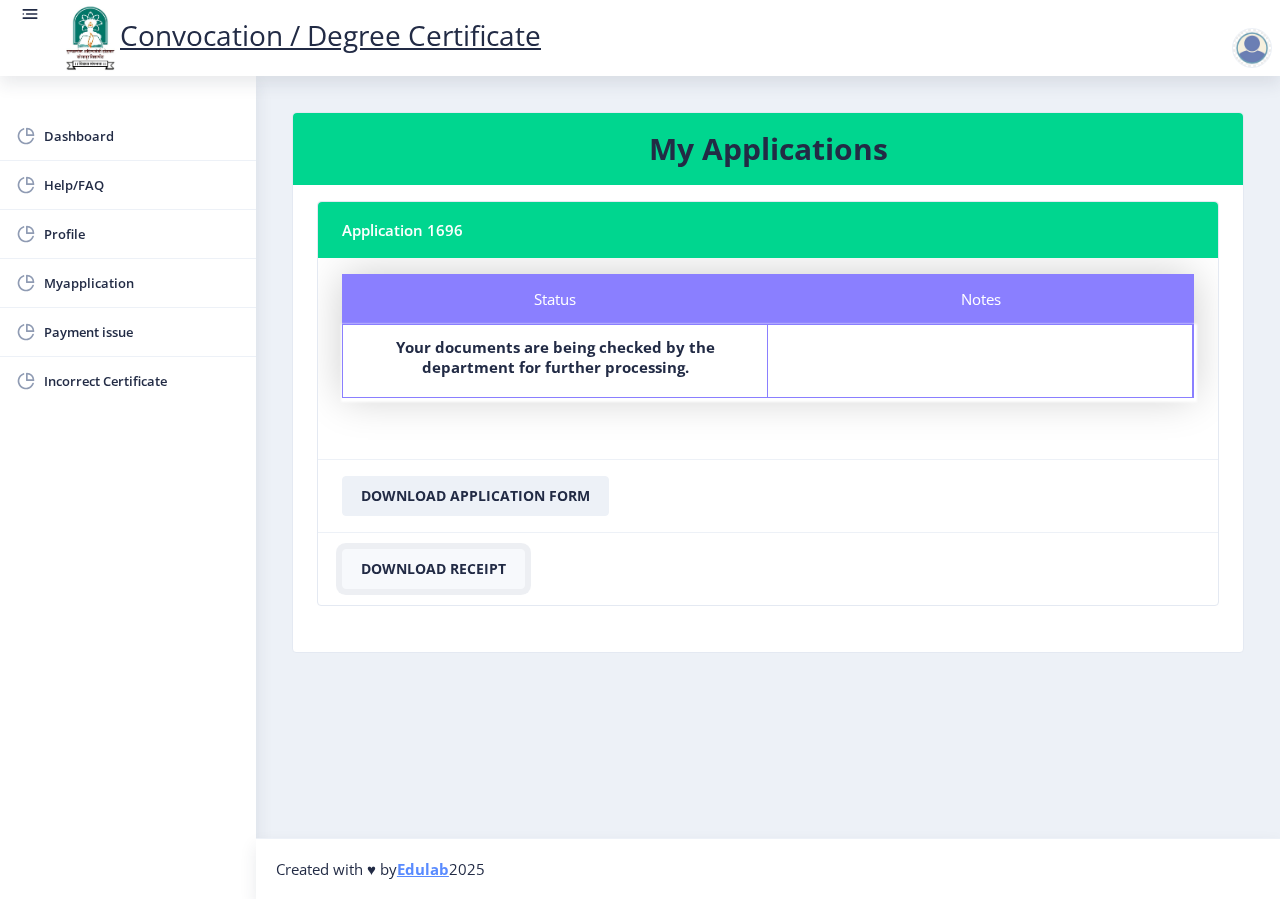 click on "Download Receipt" 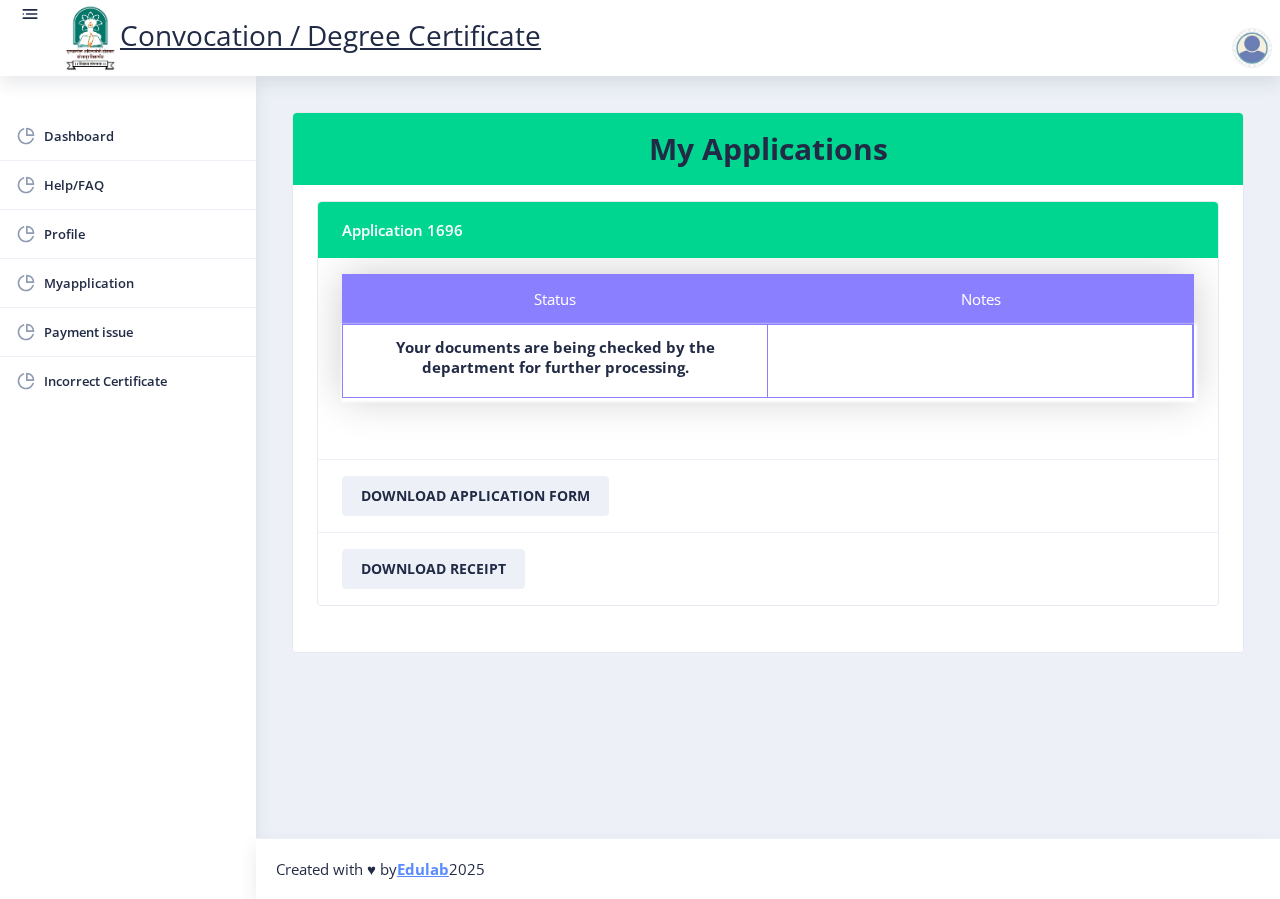 click 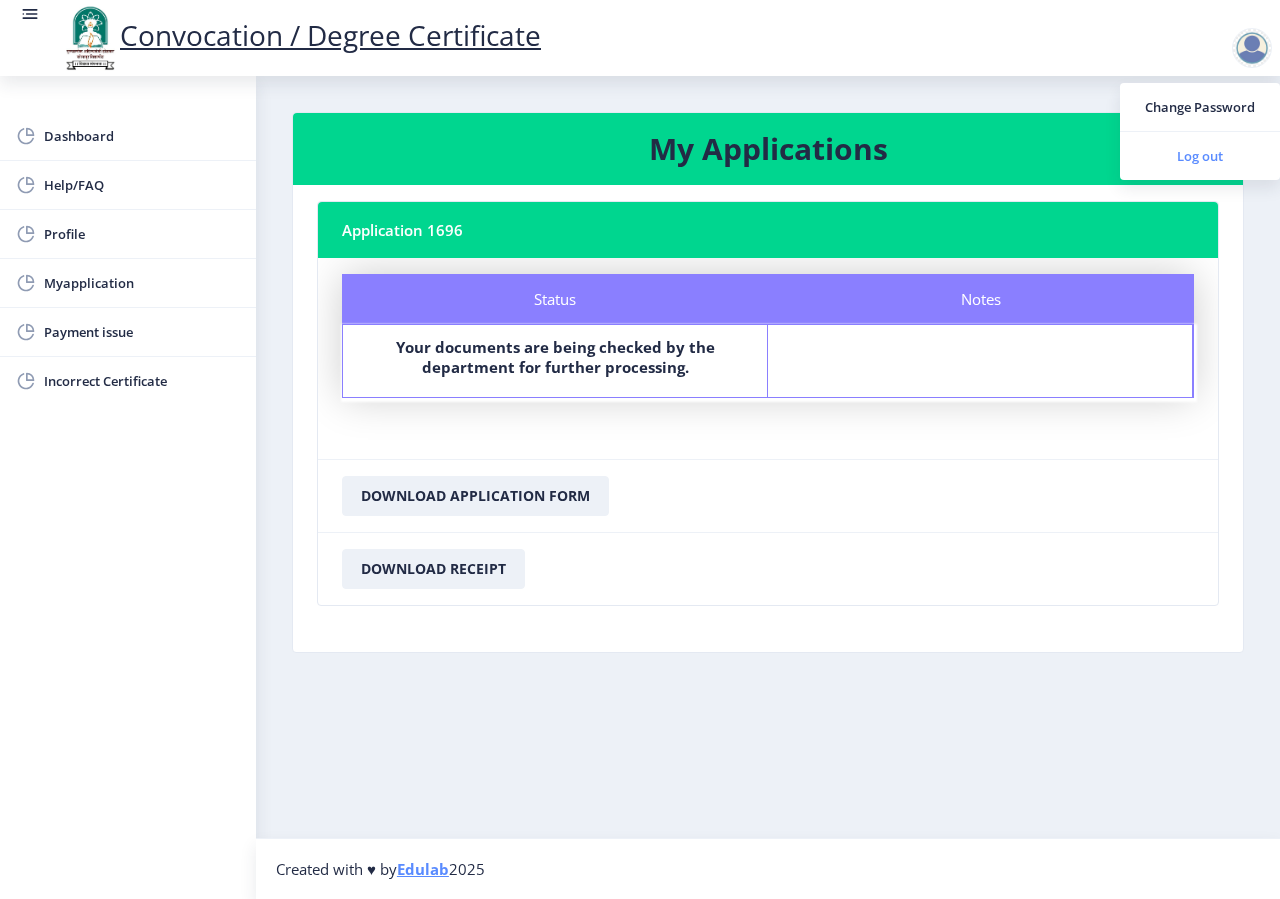 click on "Log out" at bounding box center (1200, 156) 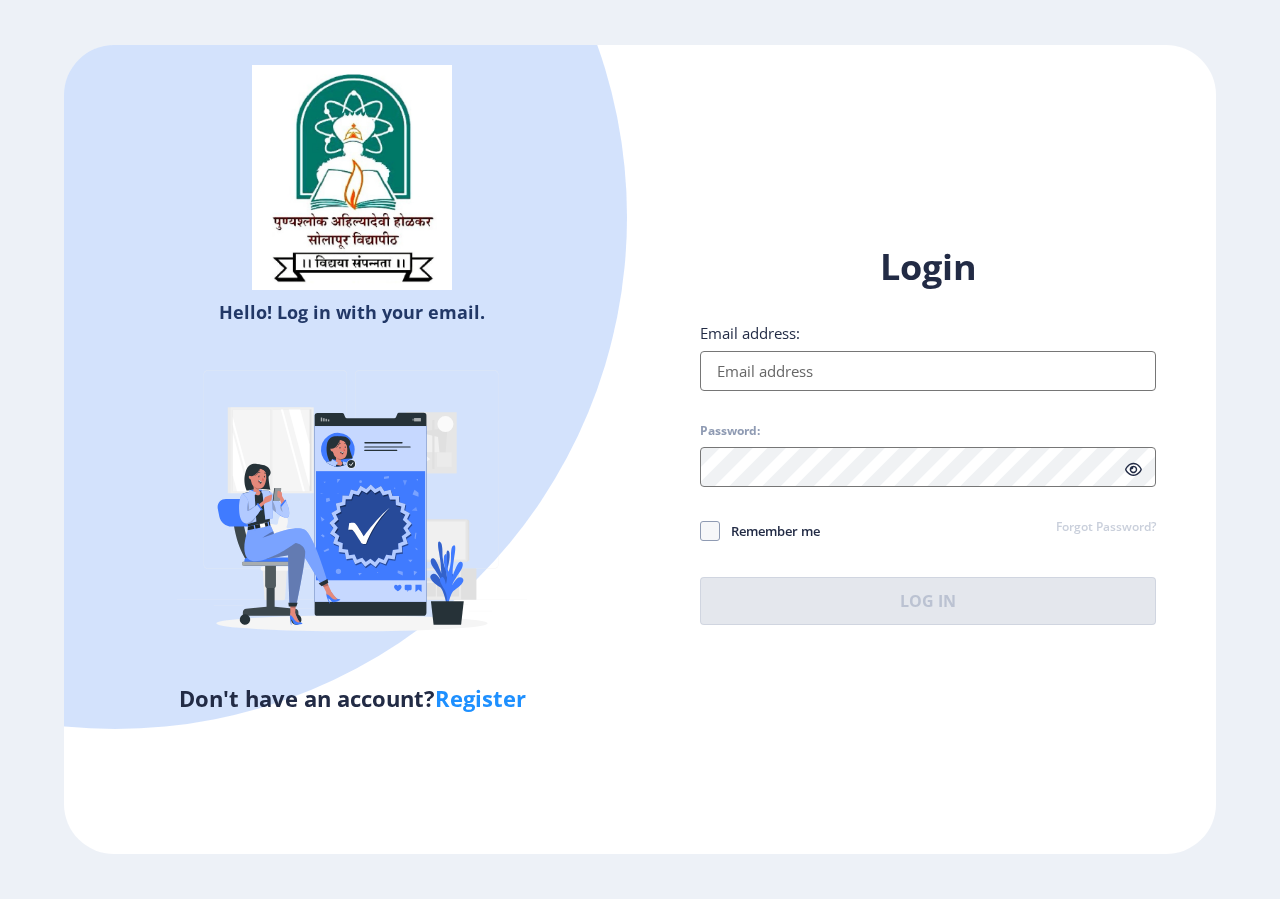 type on "[EMAIL_ADDRESS][DOMAIN_NAME]" 